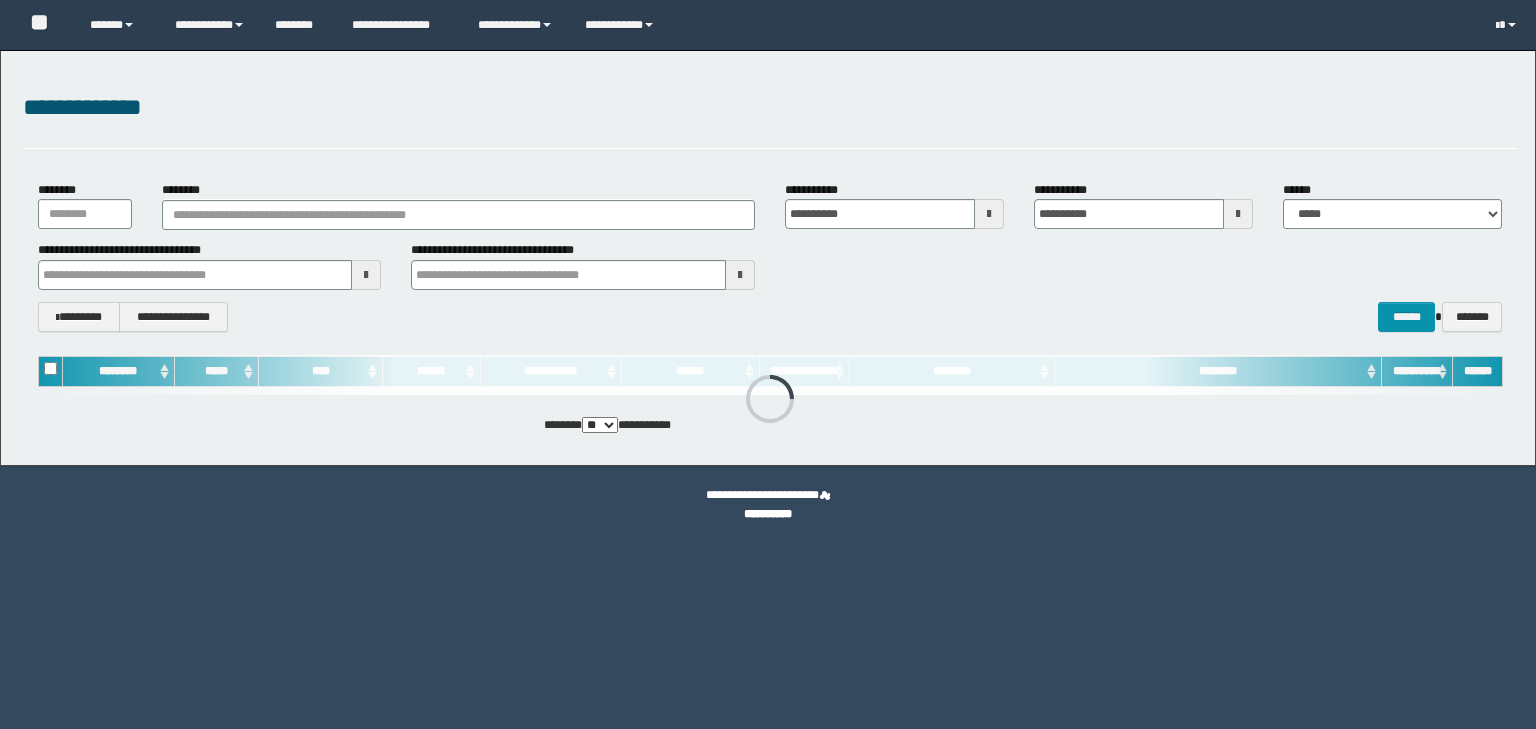 scroll, scrollTop: 0, scrollLeft: 0, axis: both 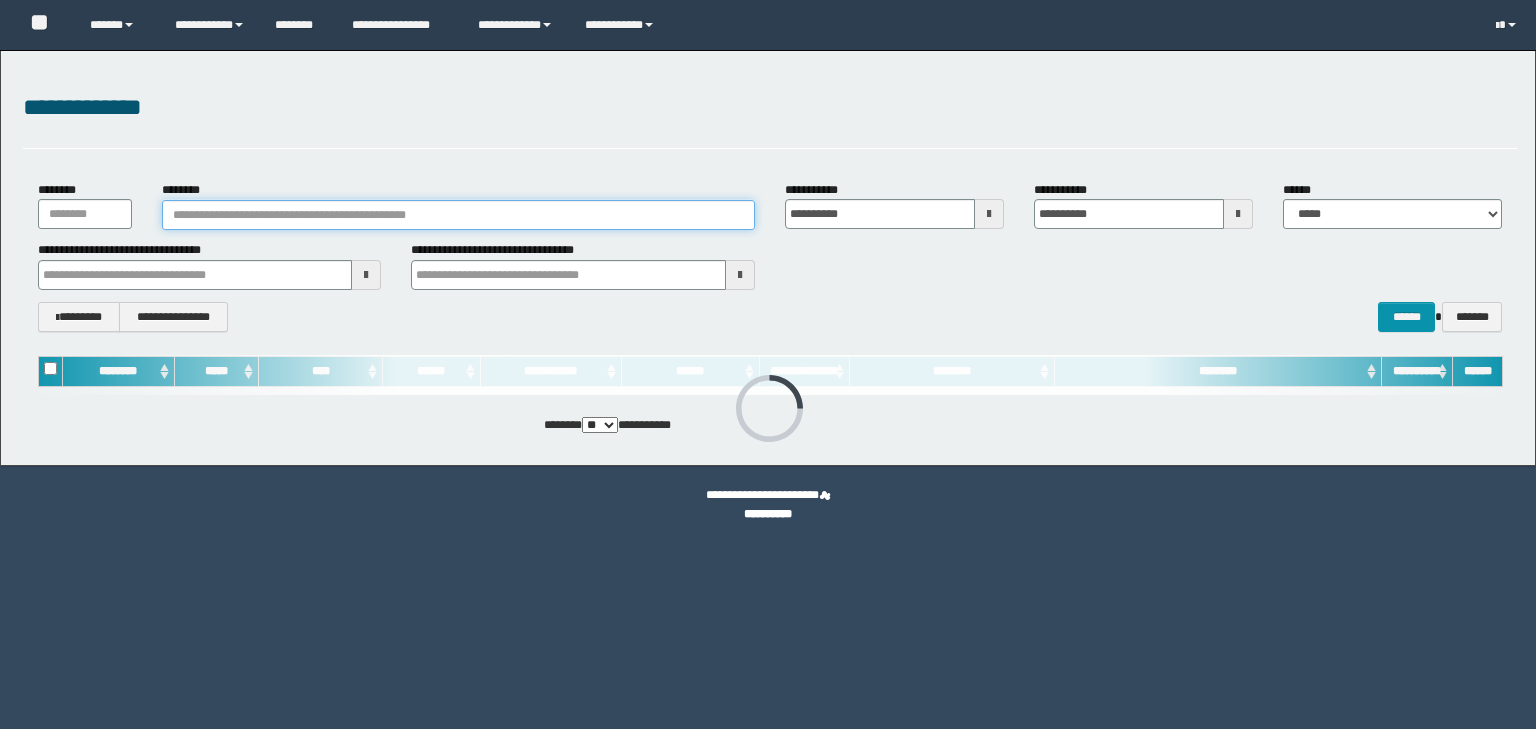 click on "********" at bounding box center (458, 215) 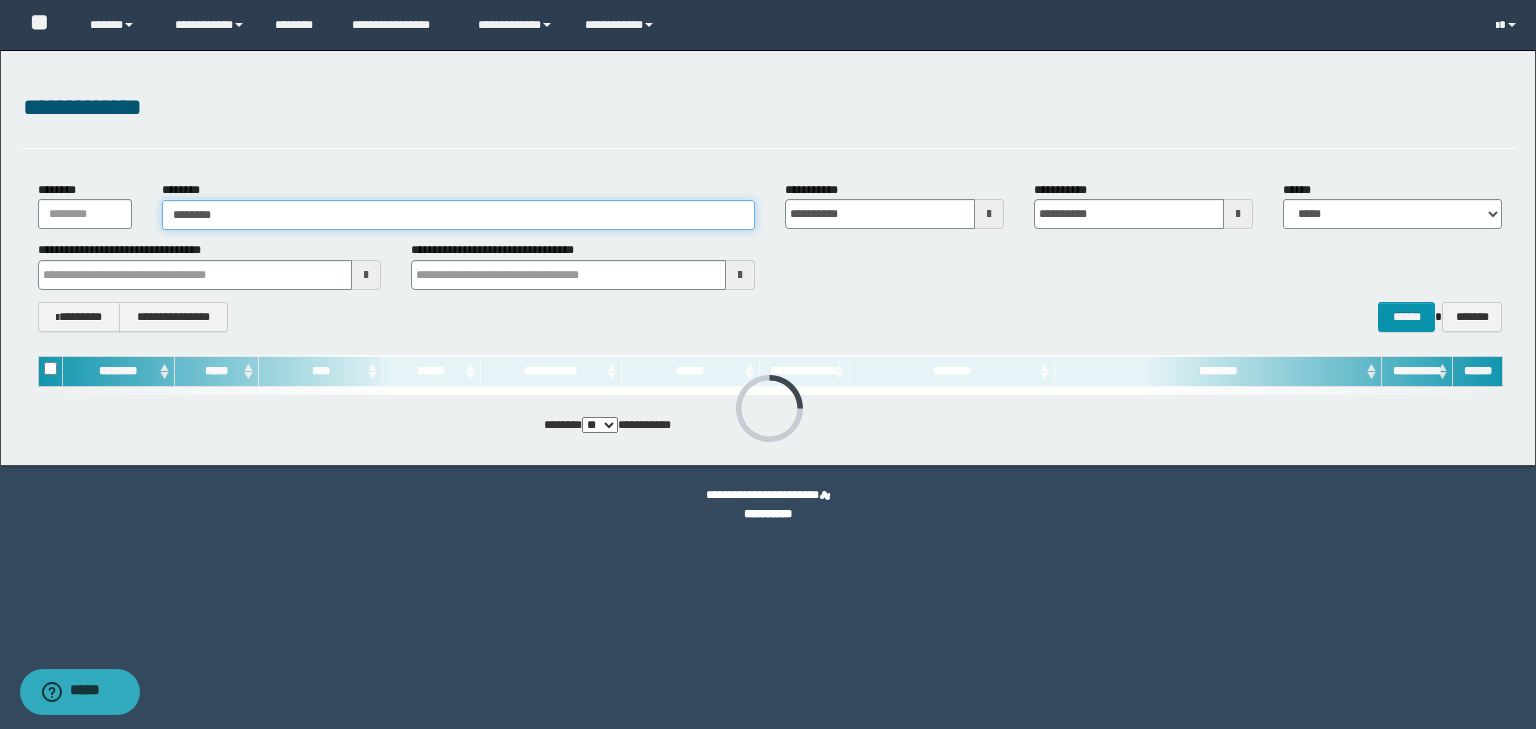 type on "********" 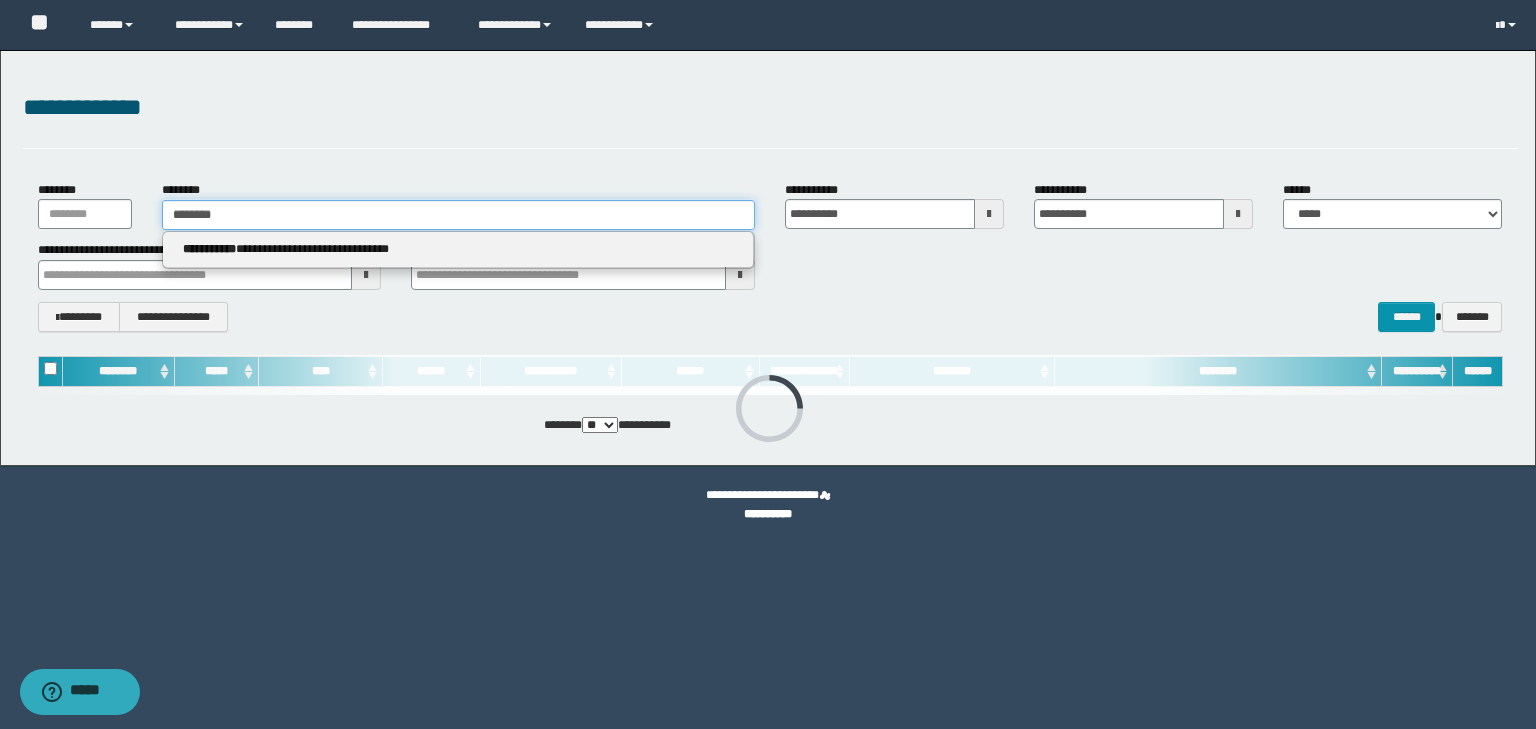 type on "********" 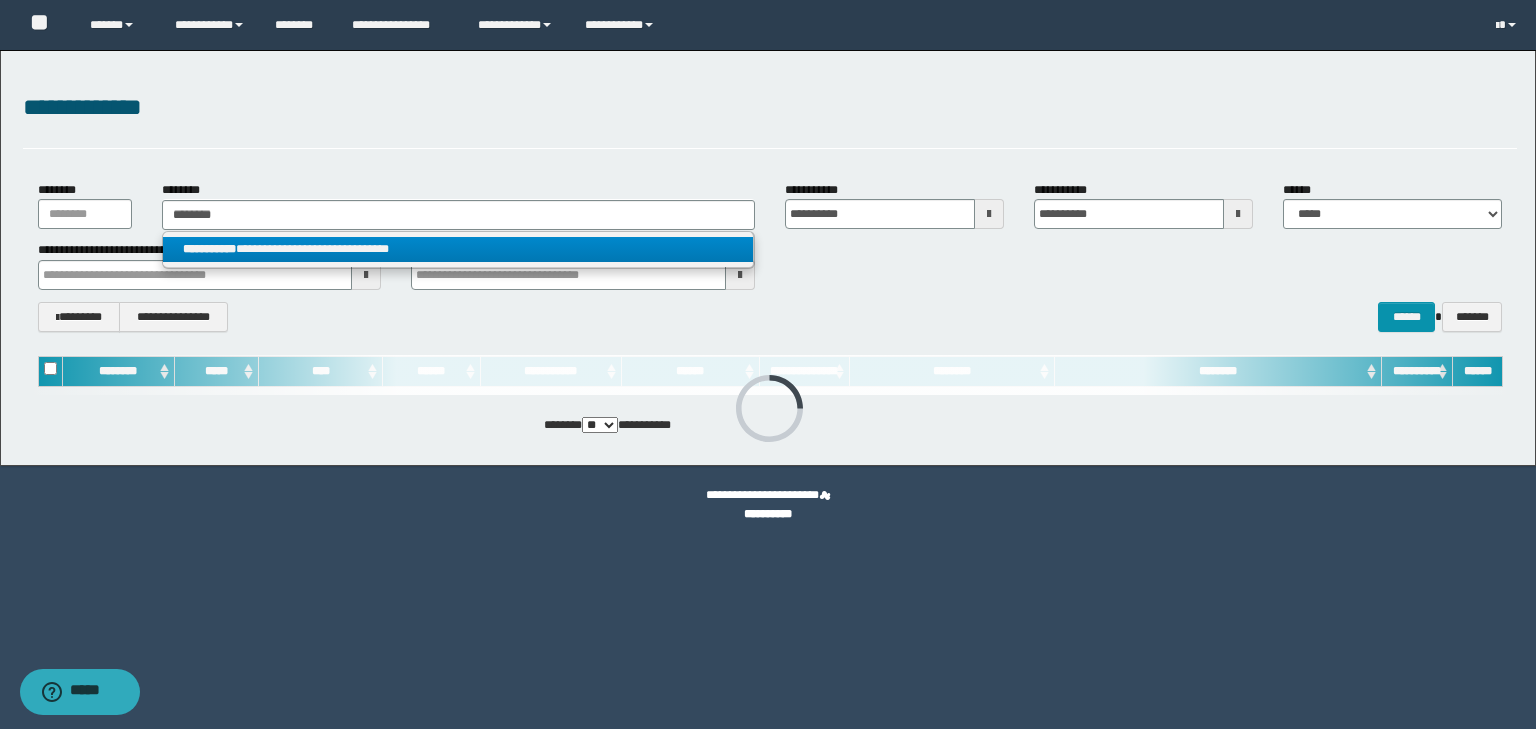 click on "**********" at bounding box center (458, 249) 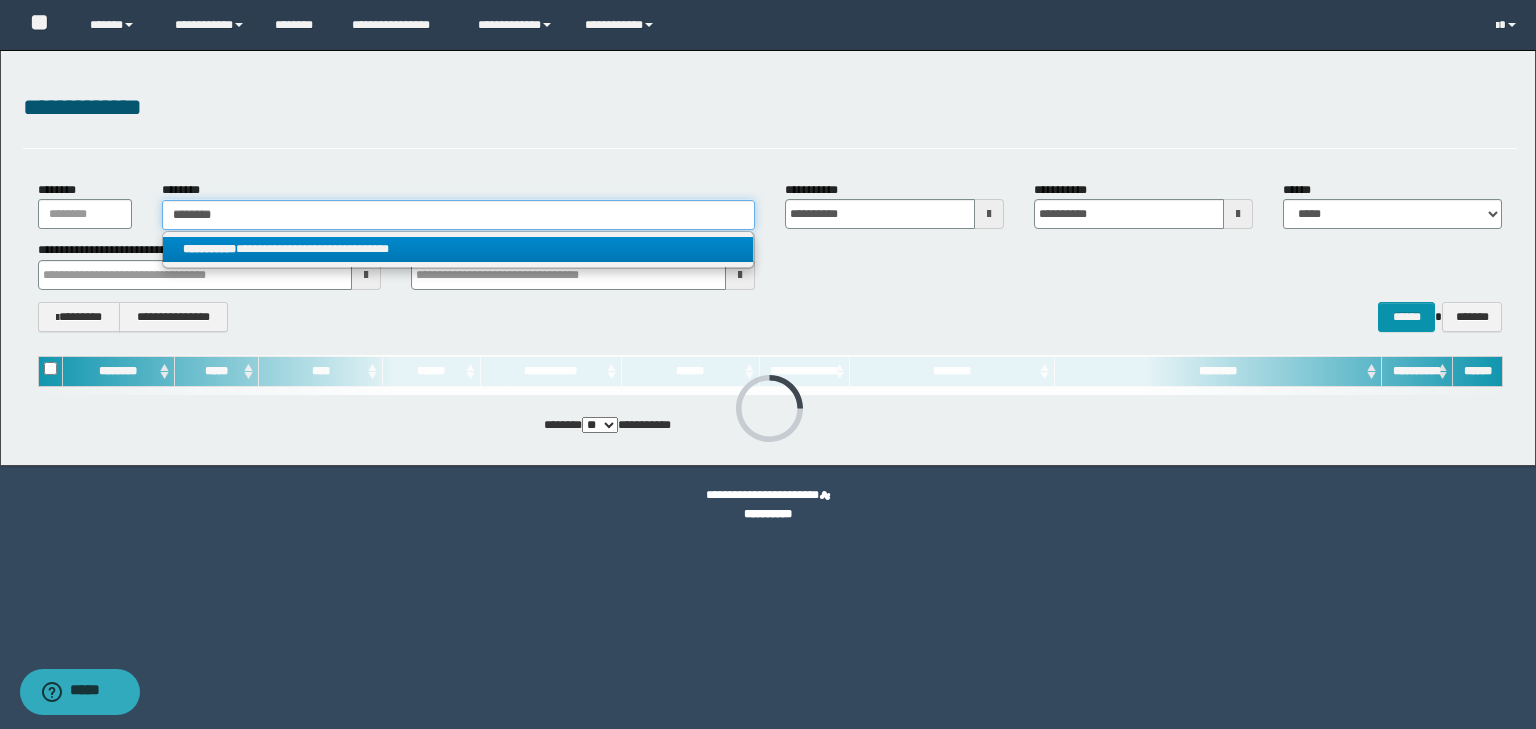 type 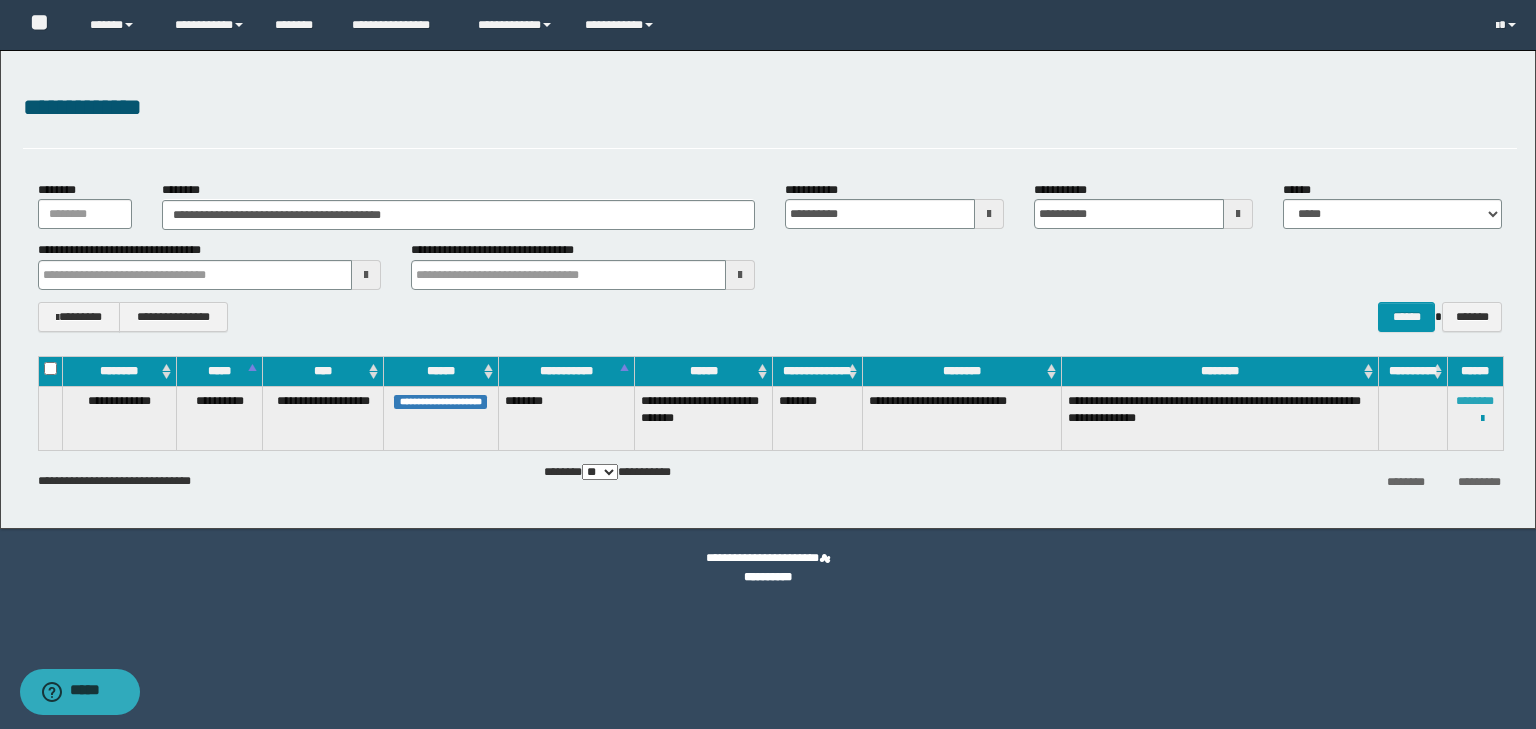 click on "********" at bounding box center (1475, 401) 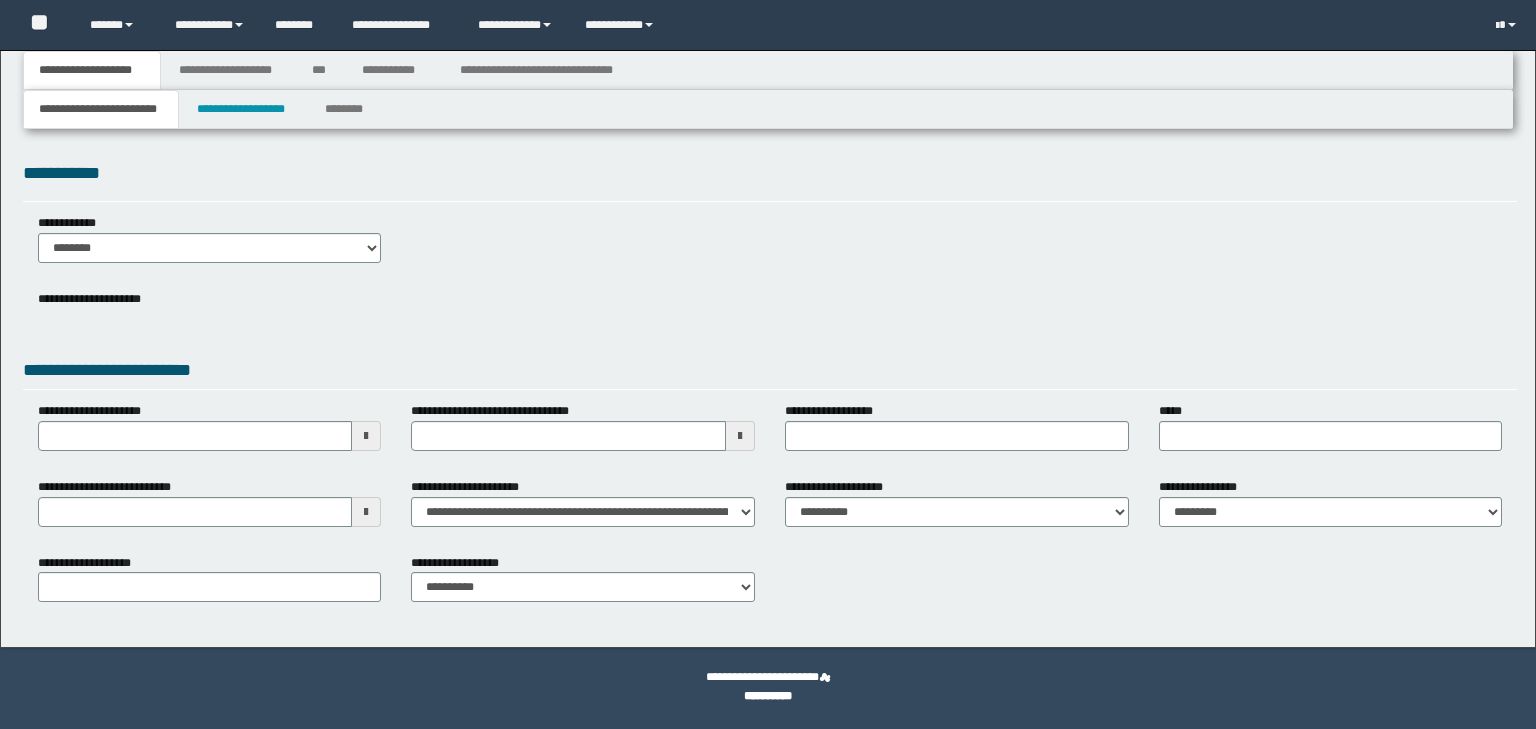 scroll, scrollTop: 0, scrollLeft: 0, axis: both 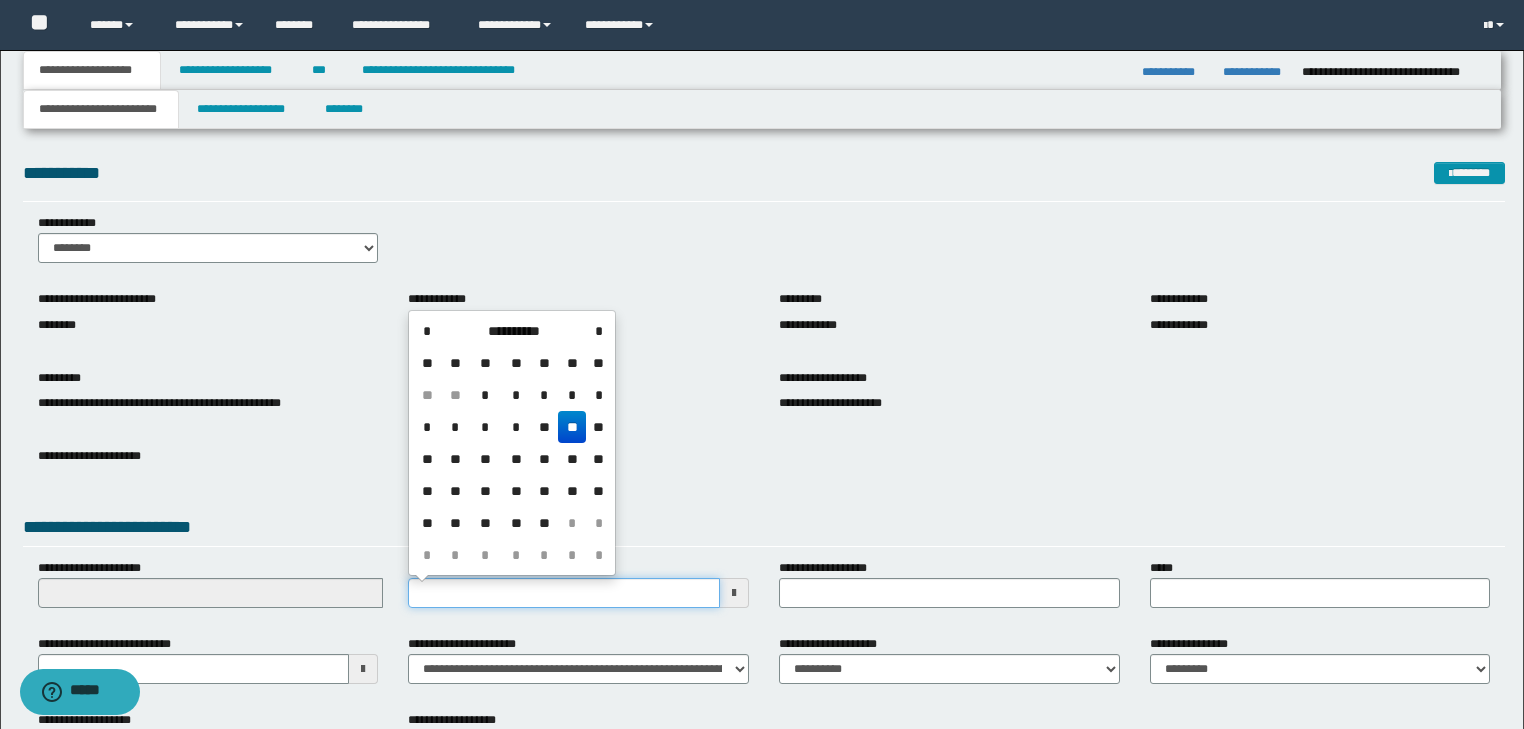 click on "**********" at bounding box center [564, 593] 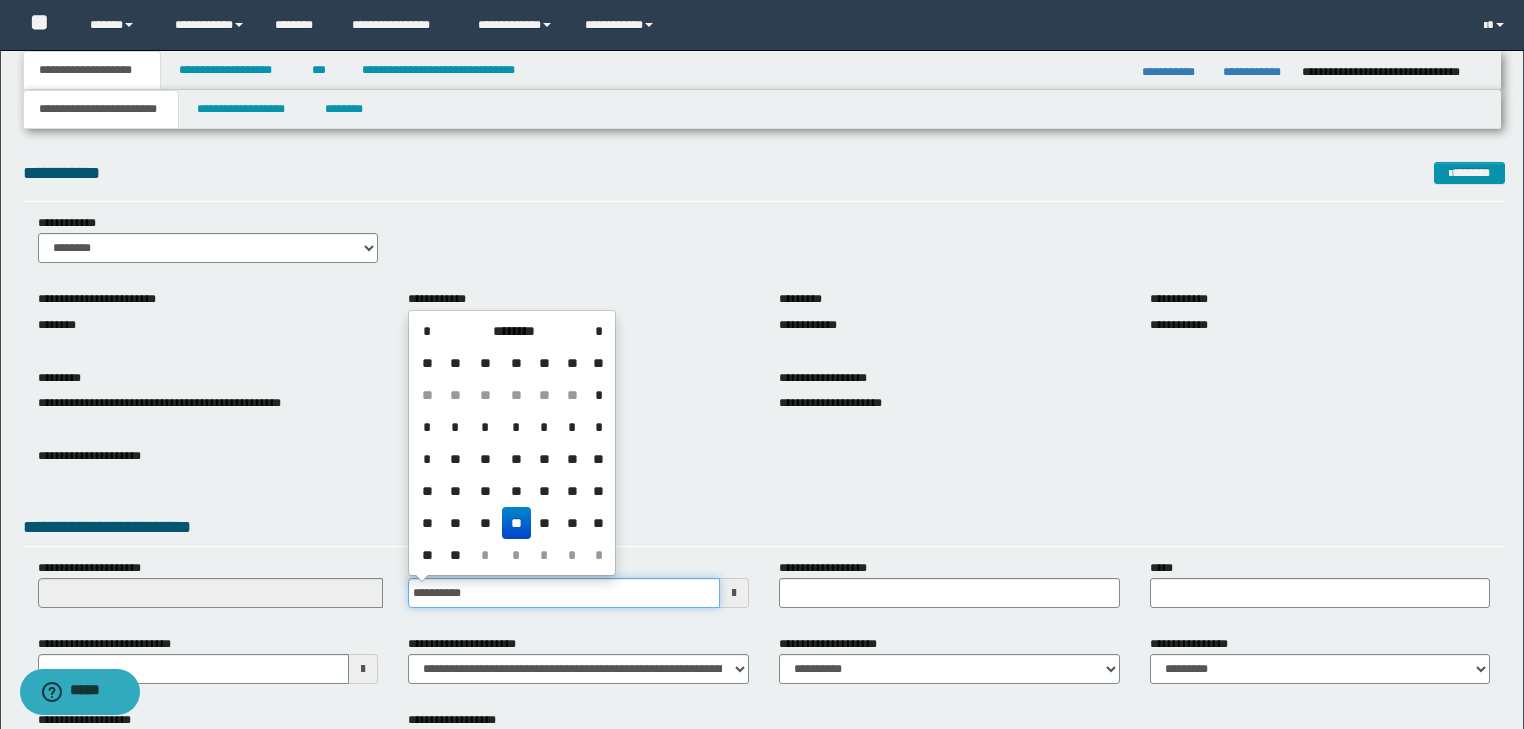 type on "**********" 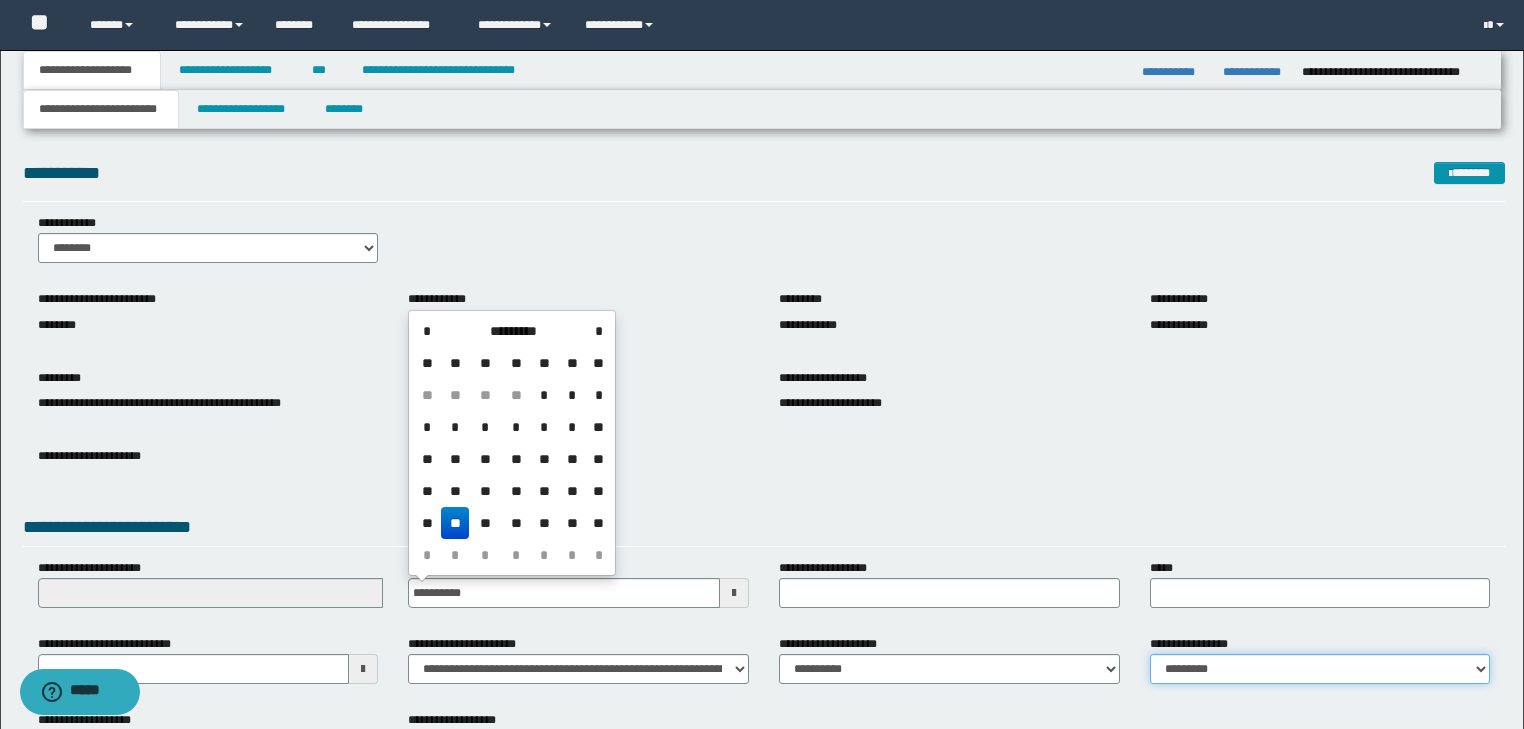 click on "**********" at bounding box center (1320, 669) 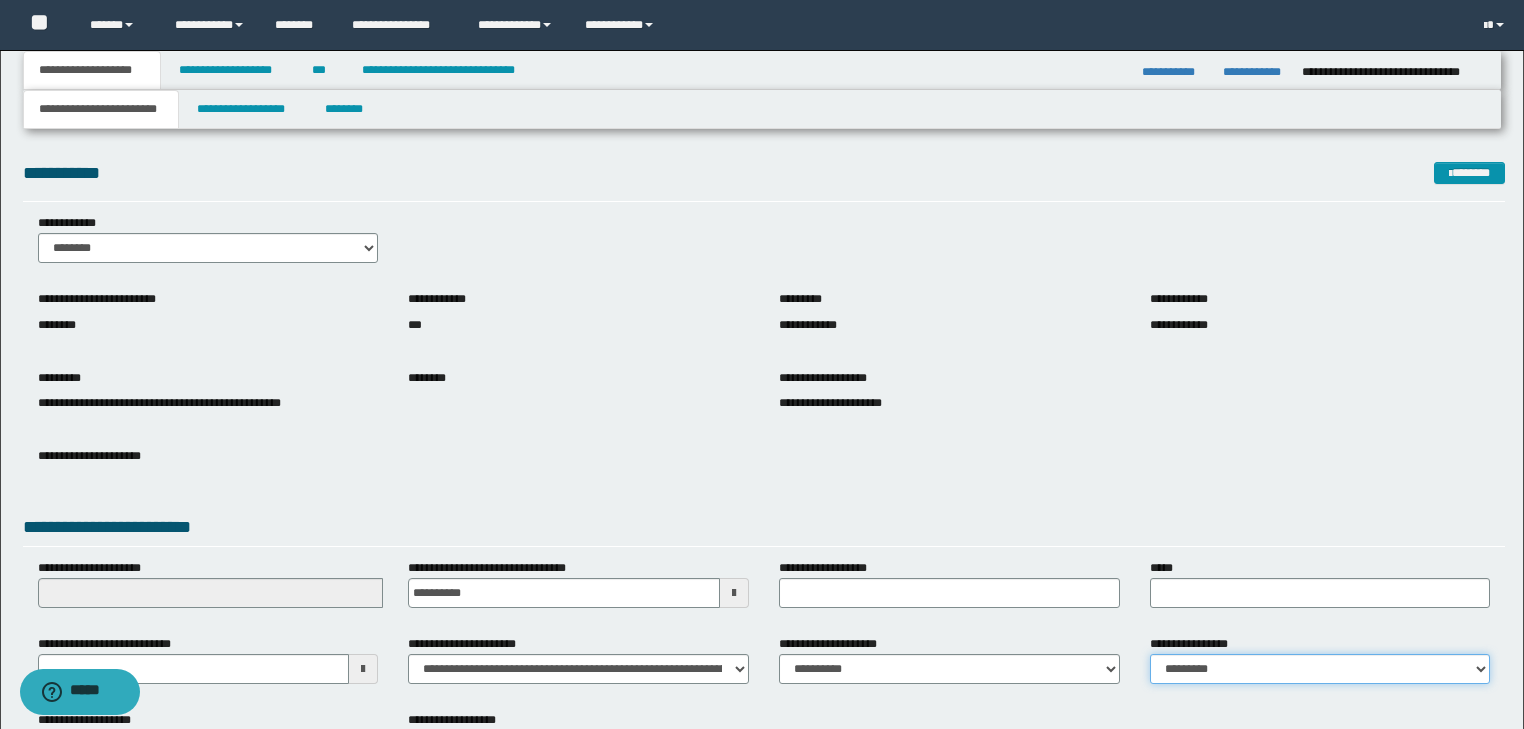 select on "*" 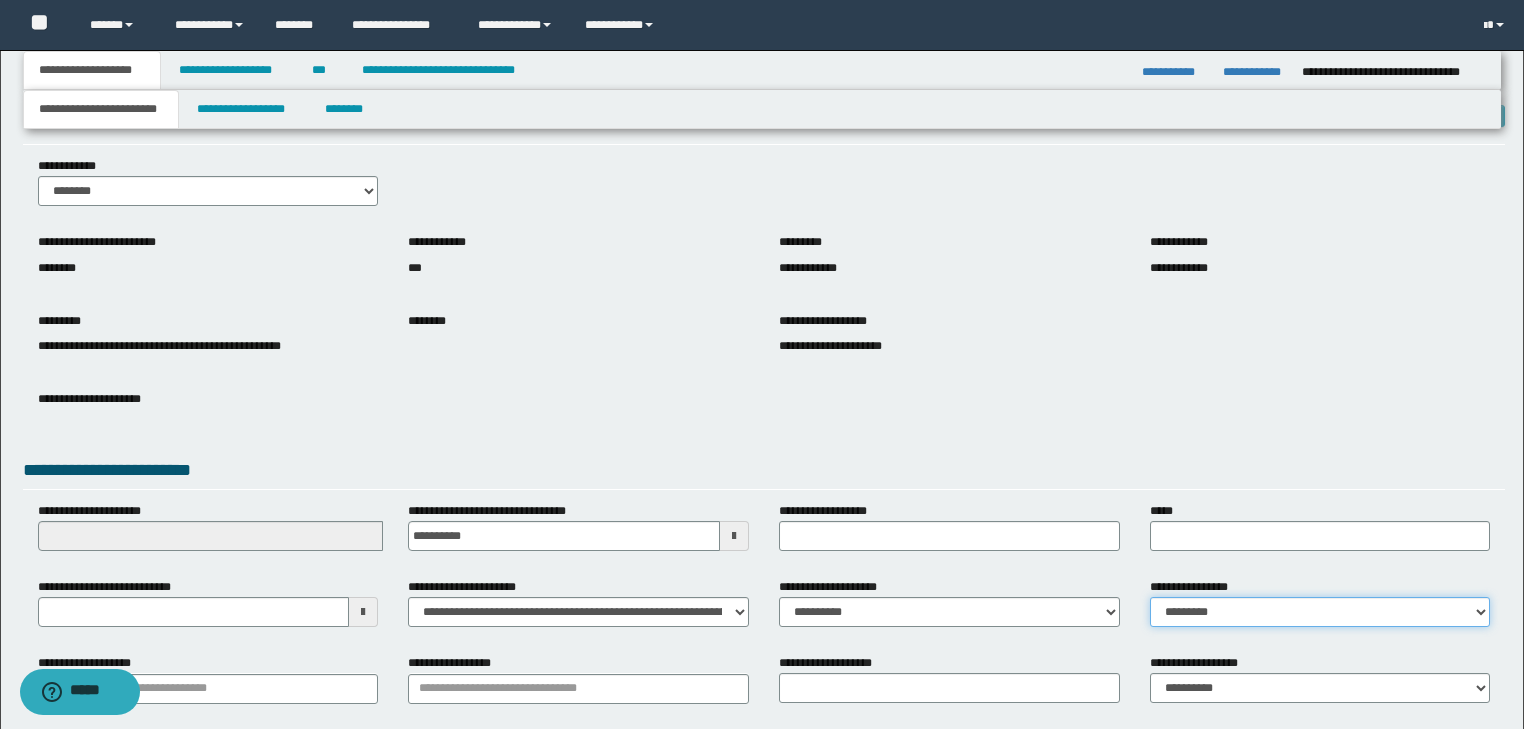 scroll, scrollTop: 154, scrollLeft: 0, axis: vertical 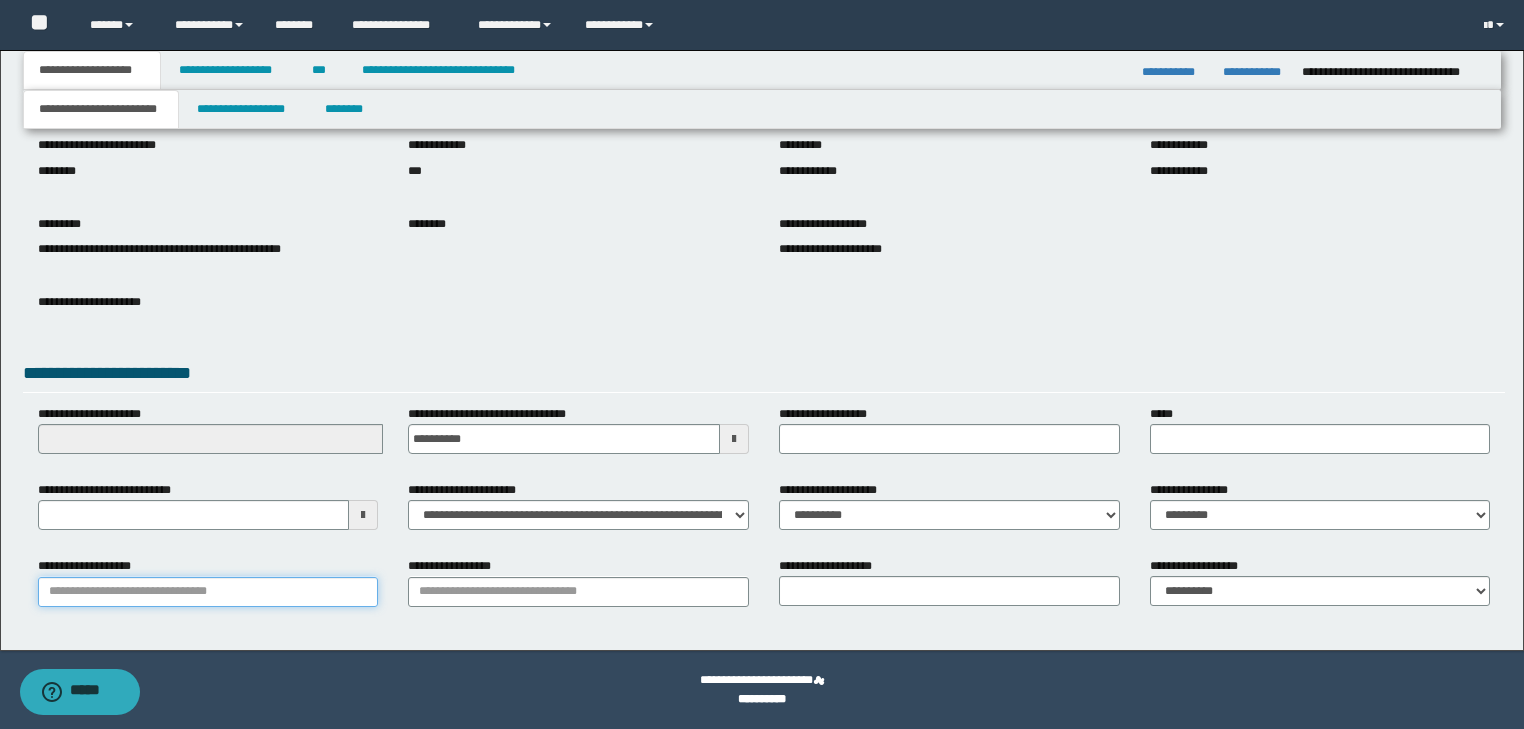 click on "**********" at bounding box center (208, 592) 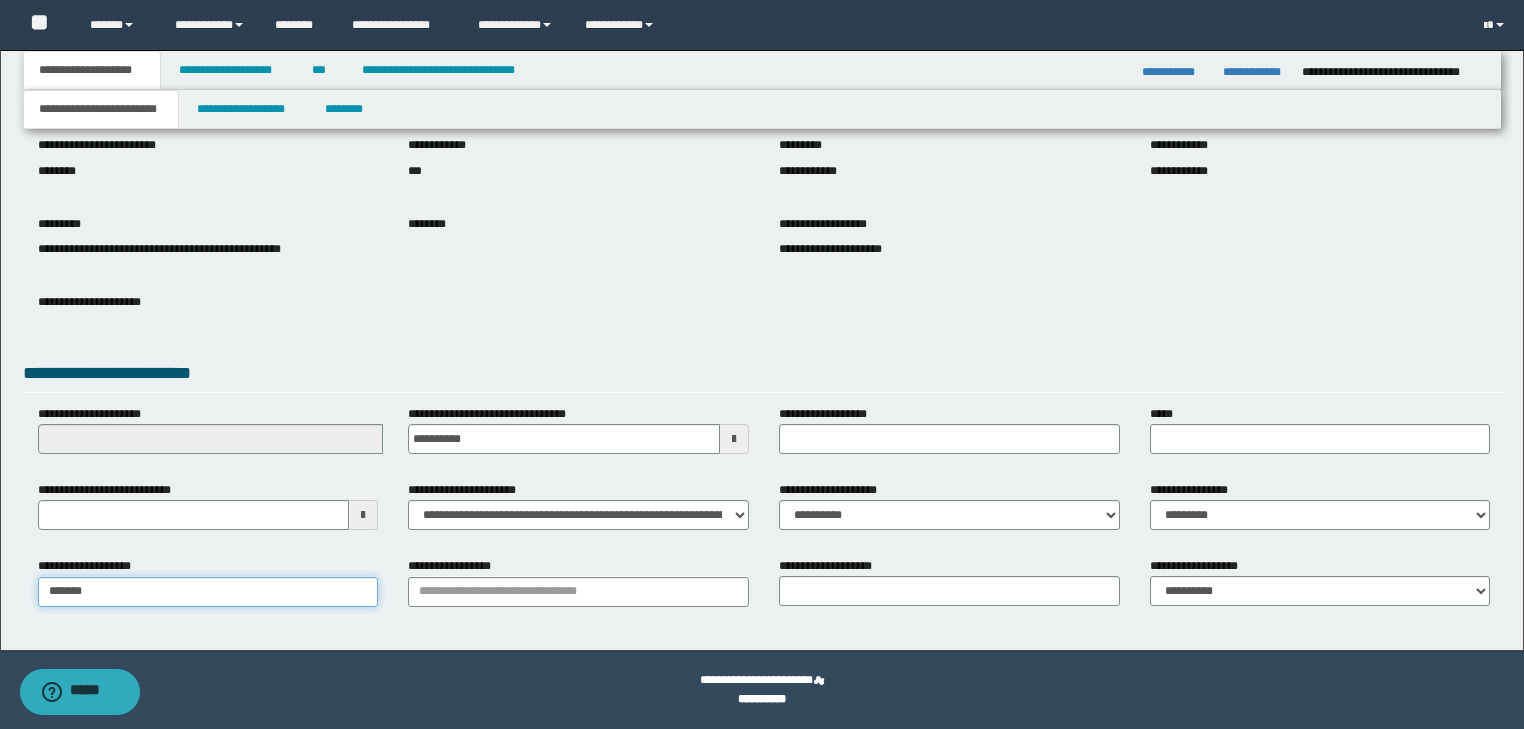 type on "********" 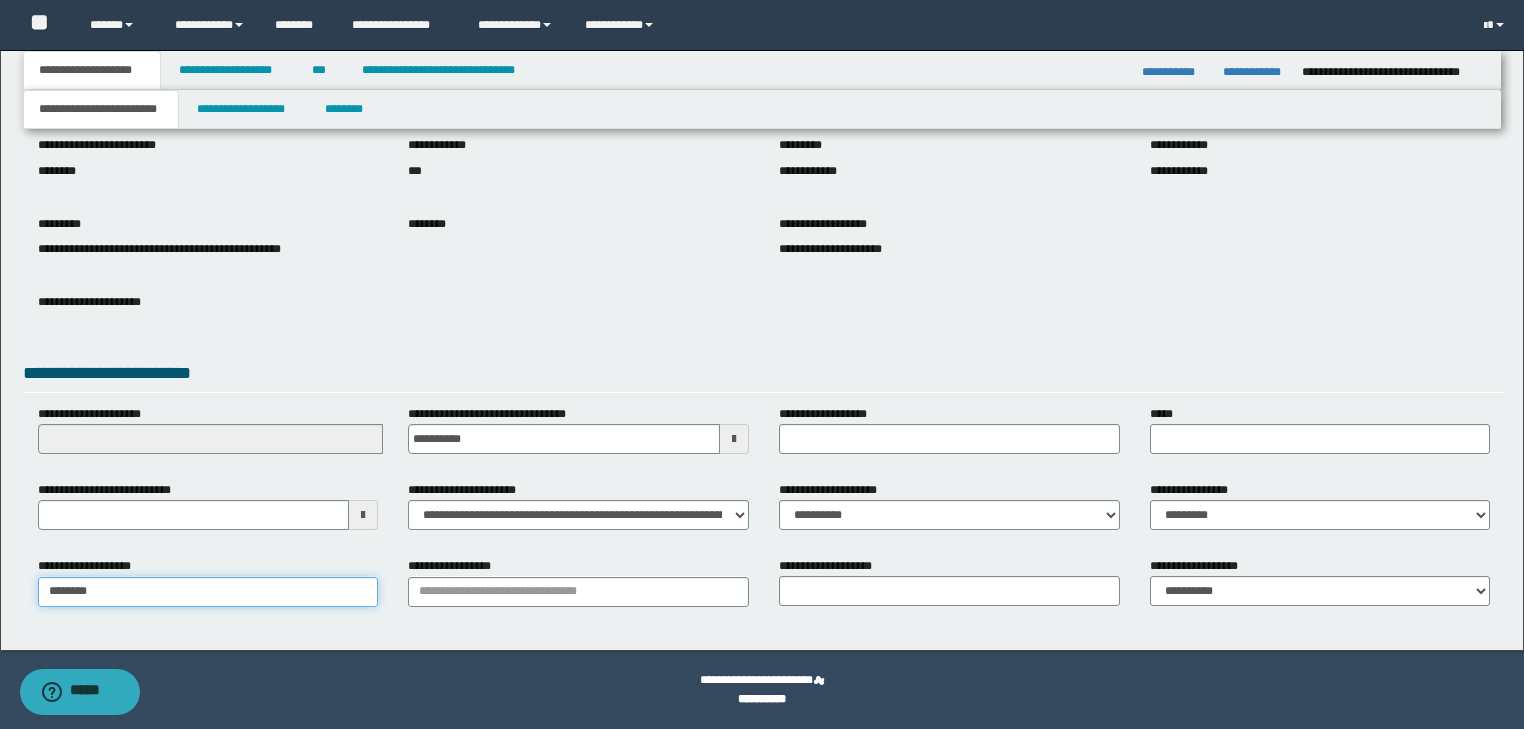 type on "**********" 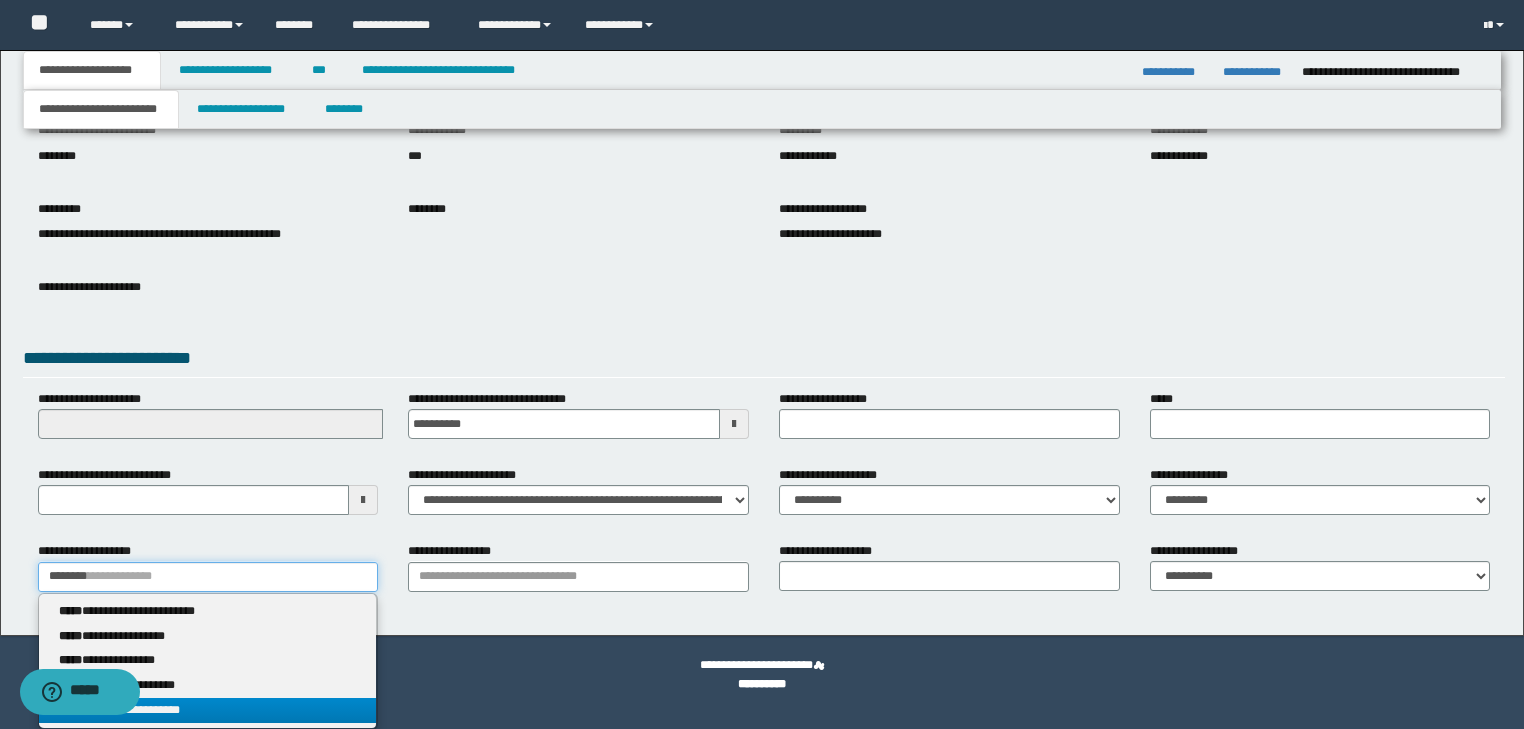 type on "********" 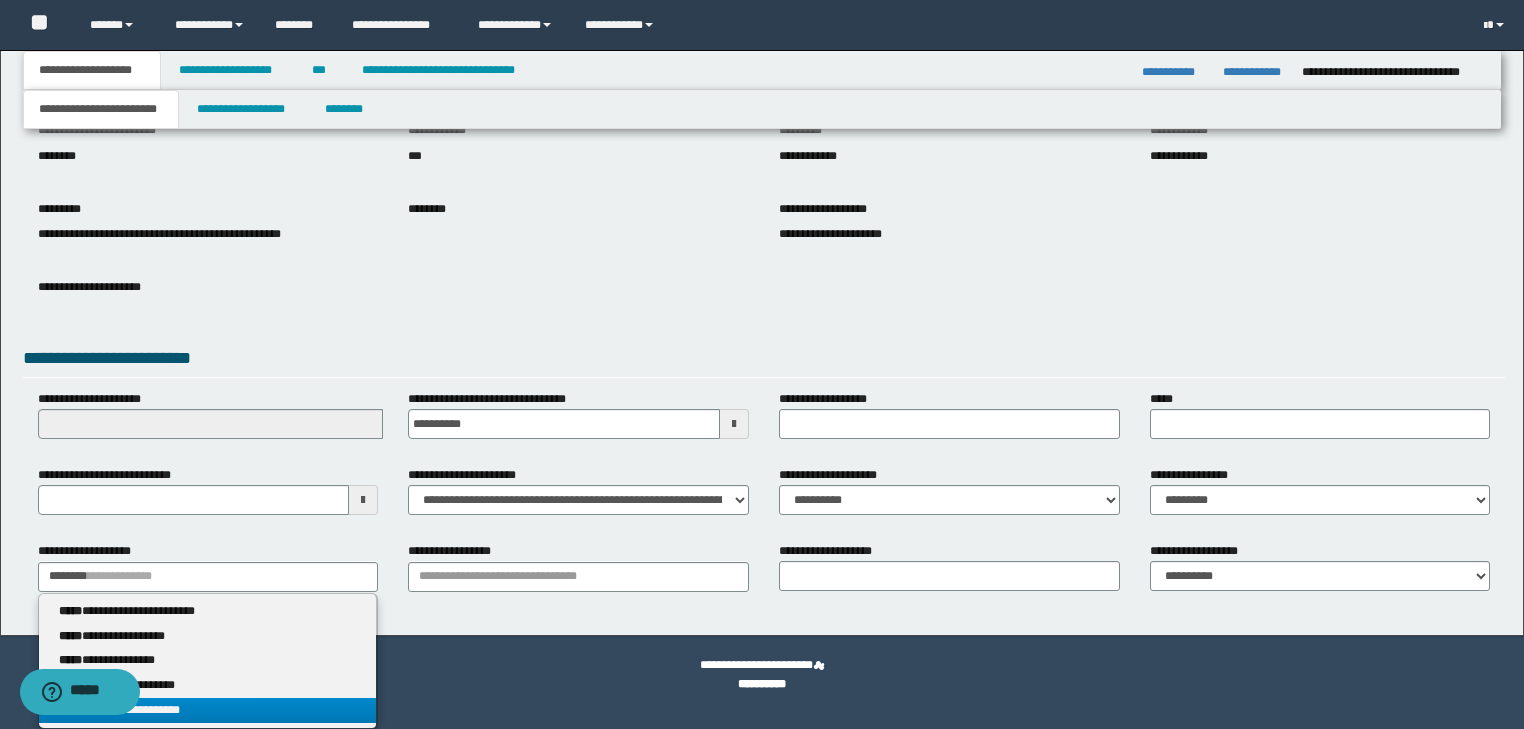 click on "**********" at bounding box center (208, 710) 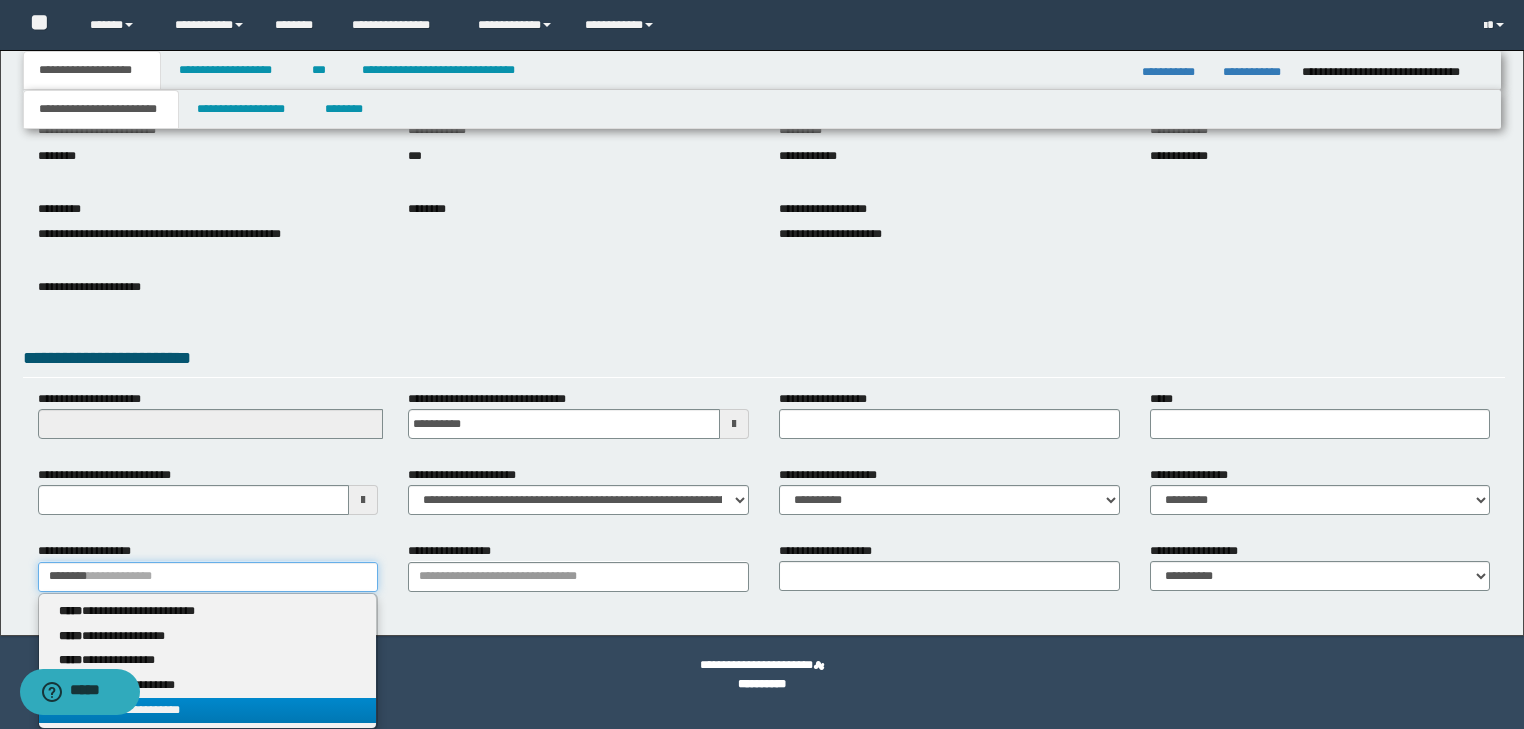 type 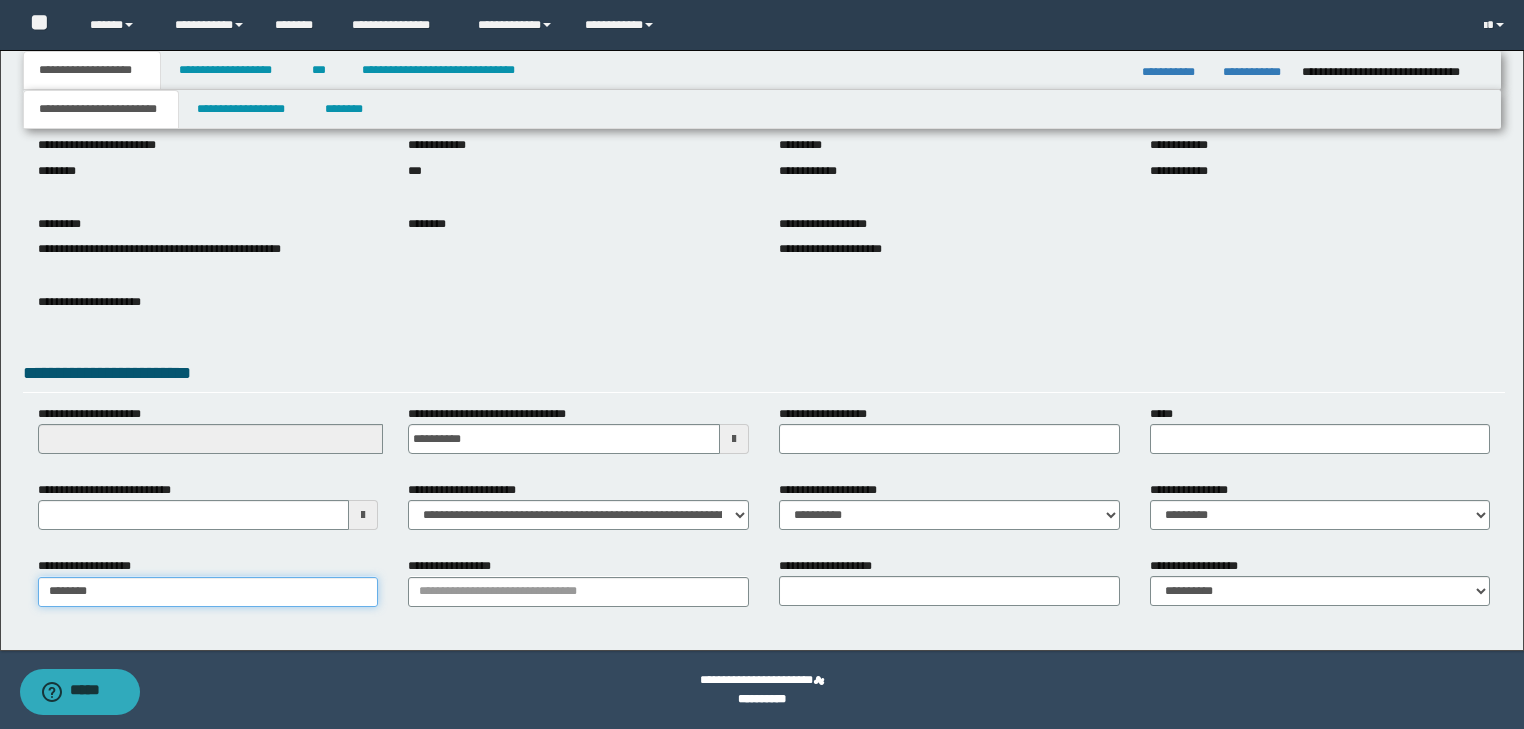 scroll, scrollTop: 154, scrollLeft: 0, axis: vertical 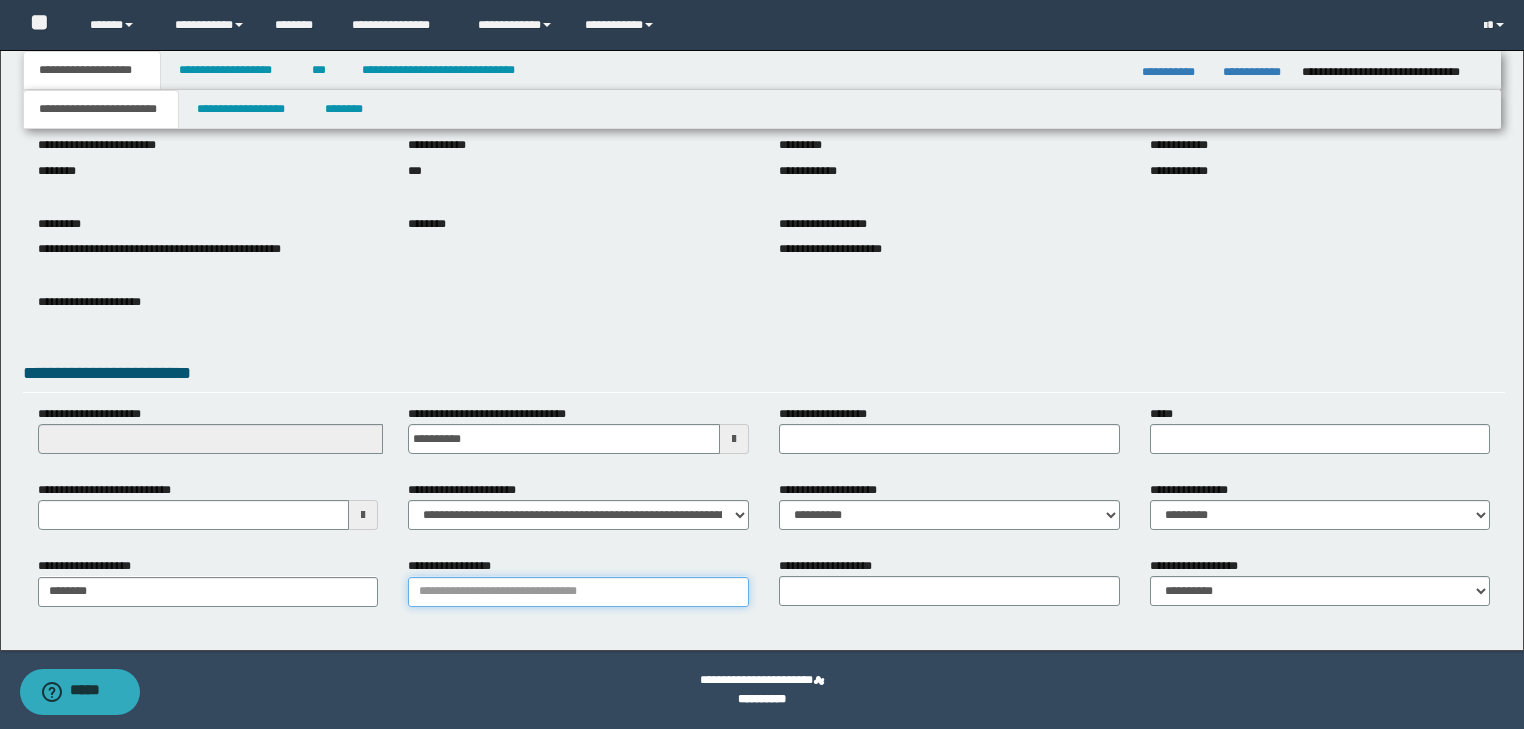 click on "**********" at bounding box center (578, 592) 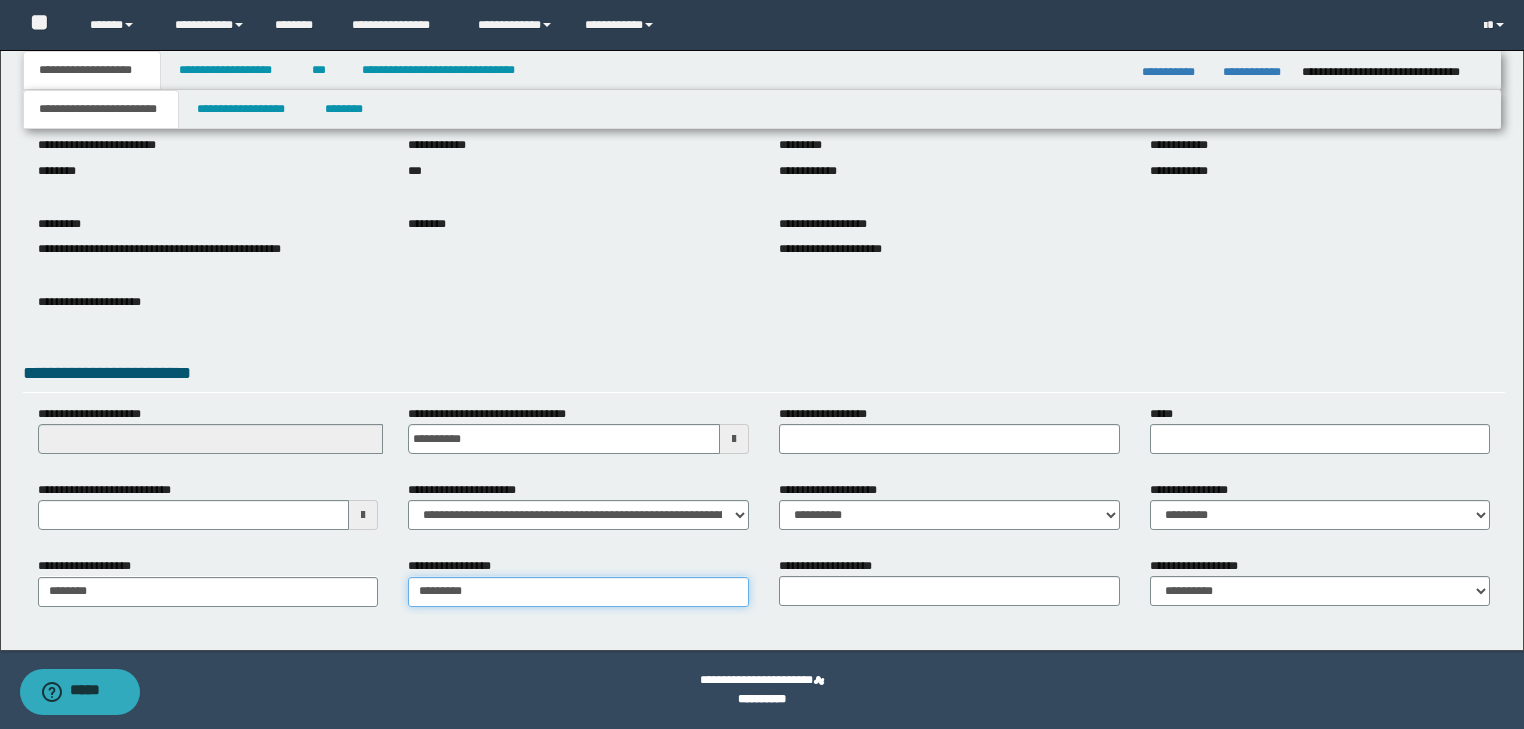 type on "********" 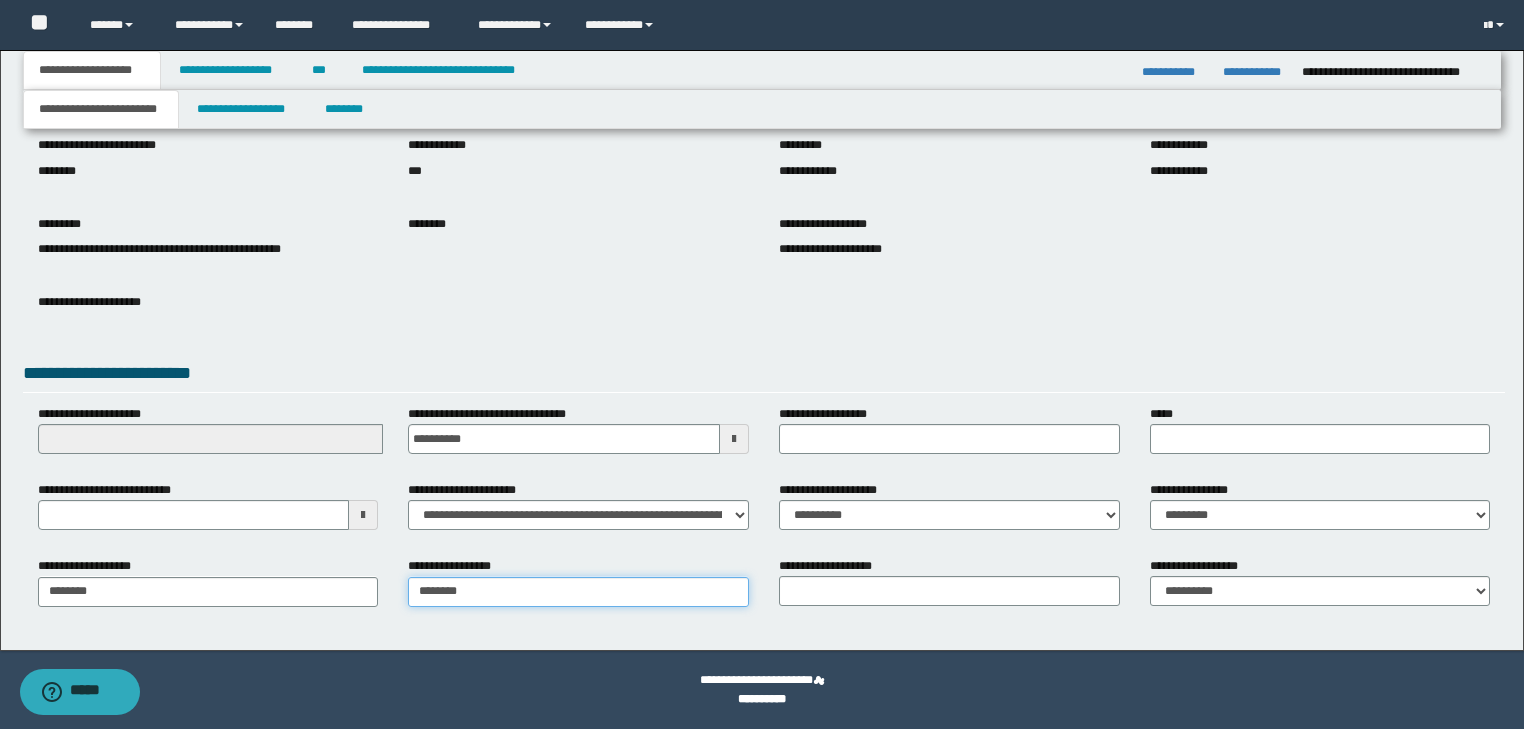 type on "********" 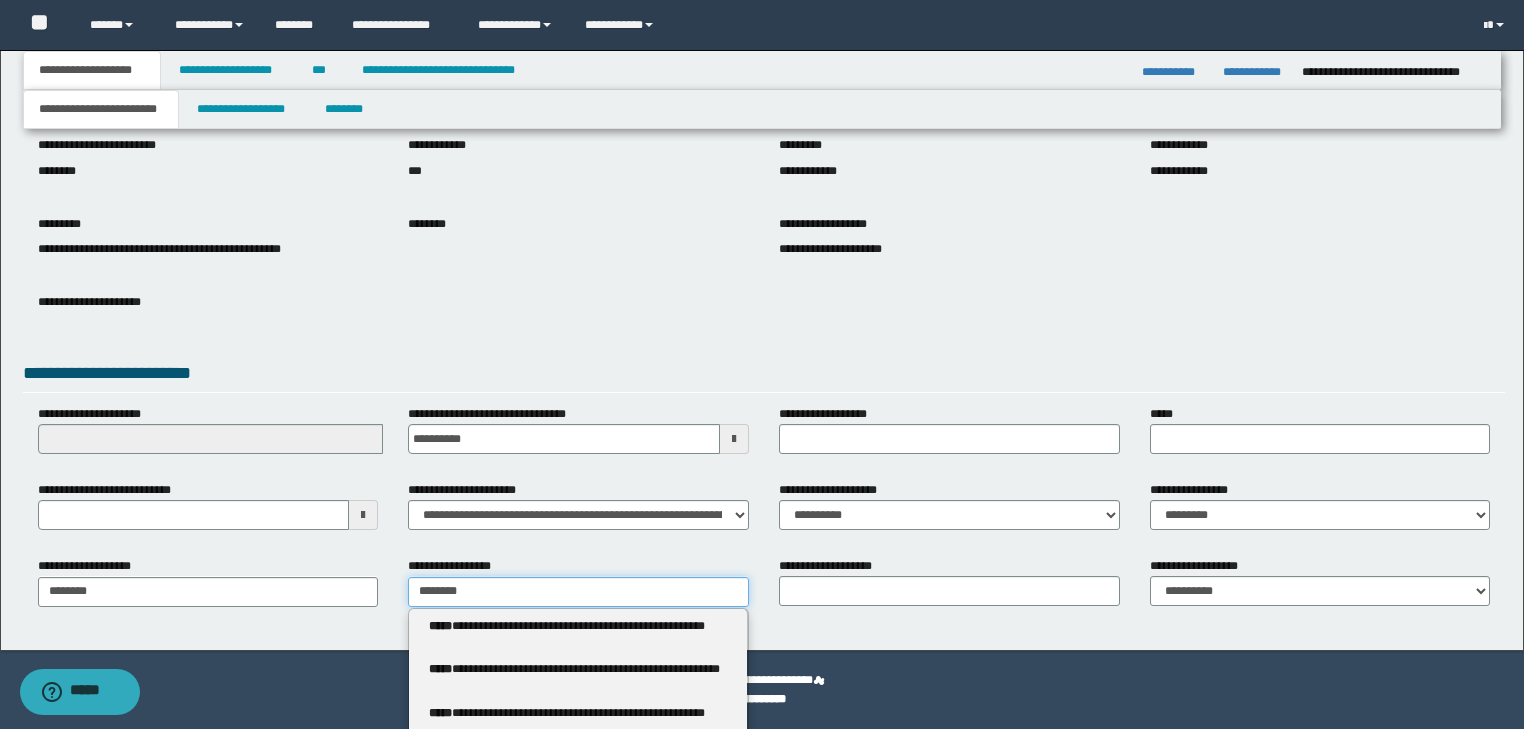 type 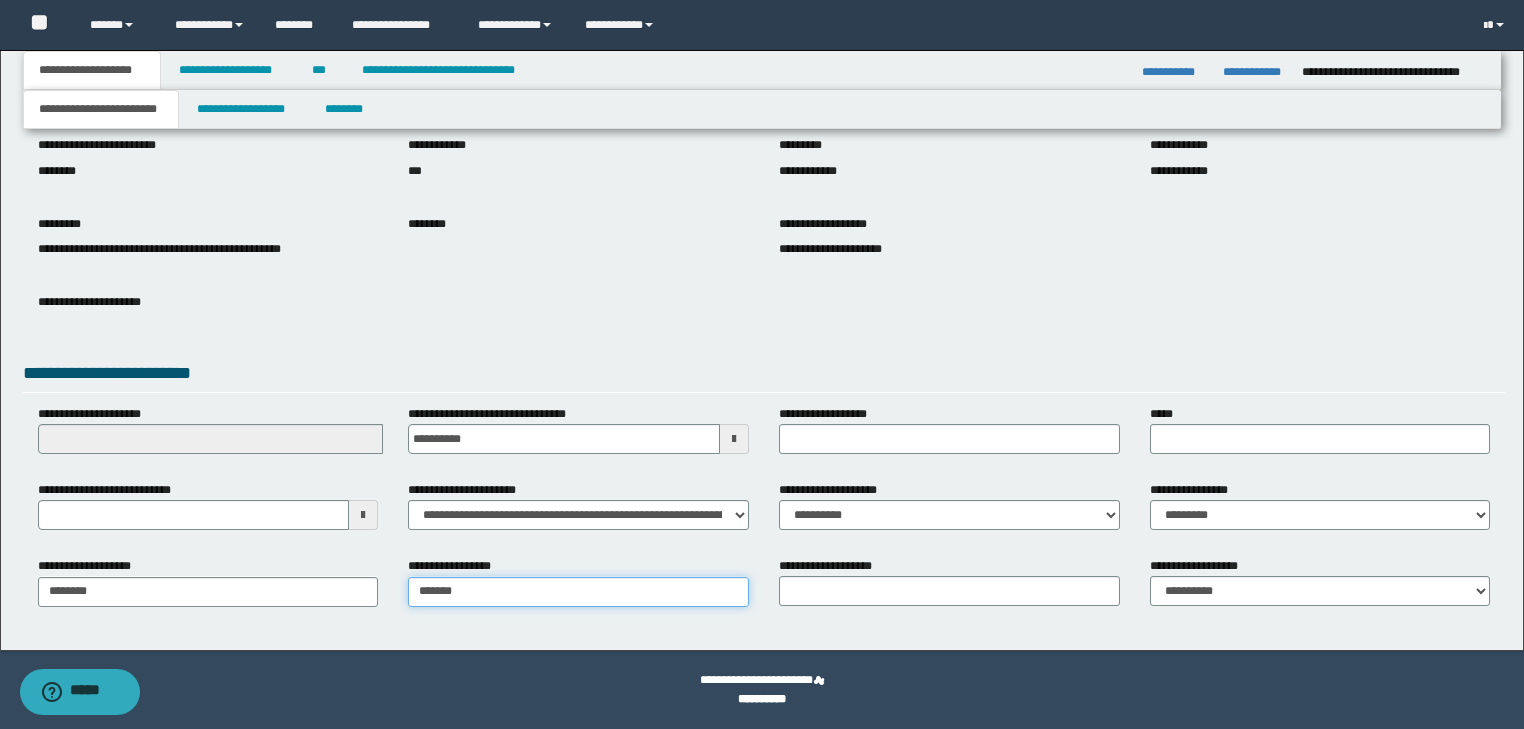 type on "*****" 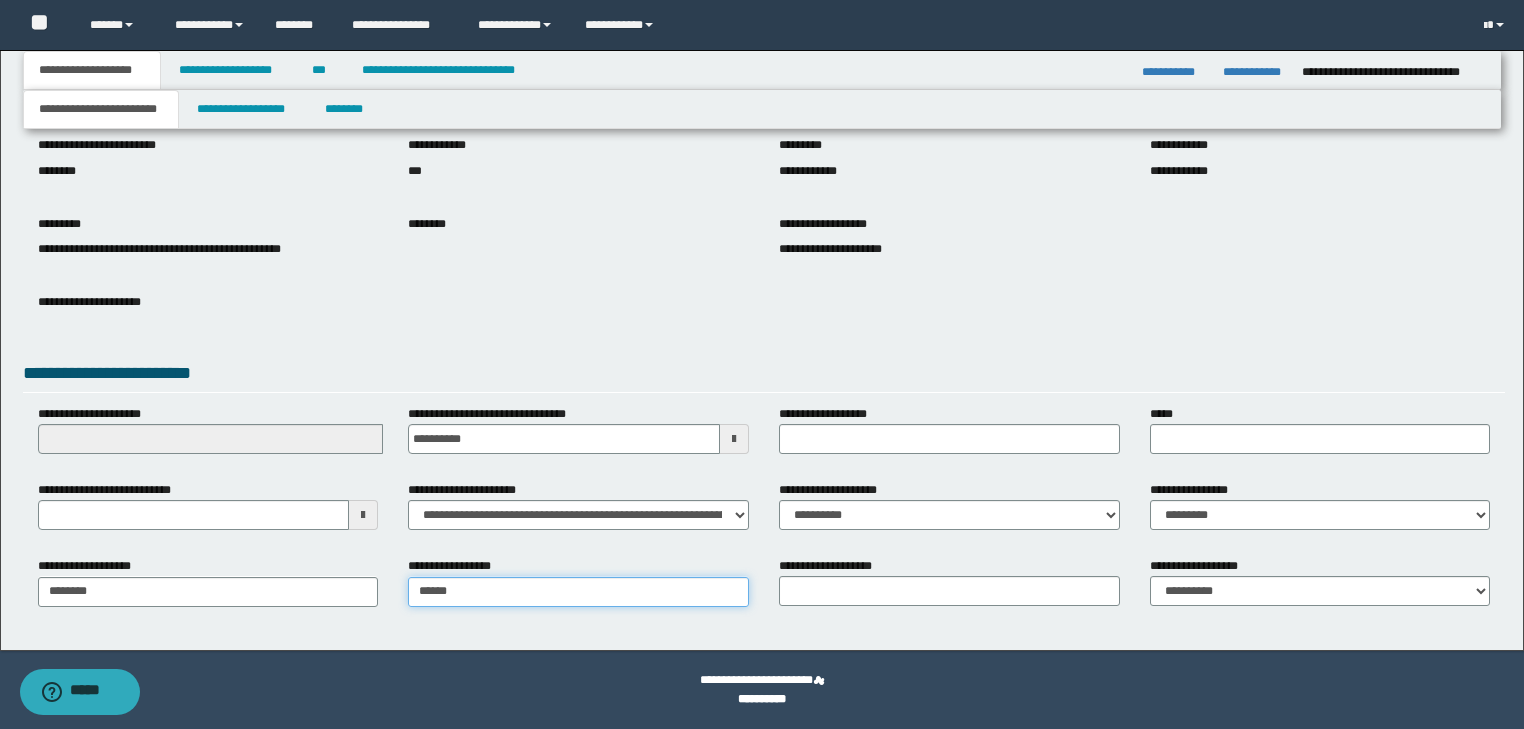 type on "**********" 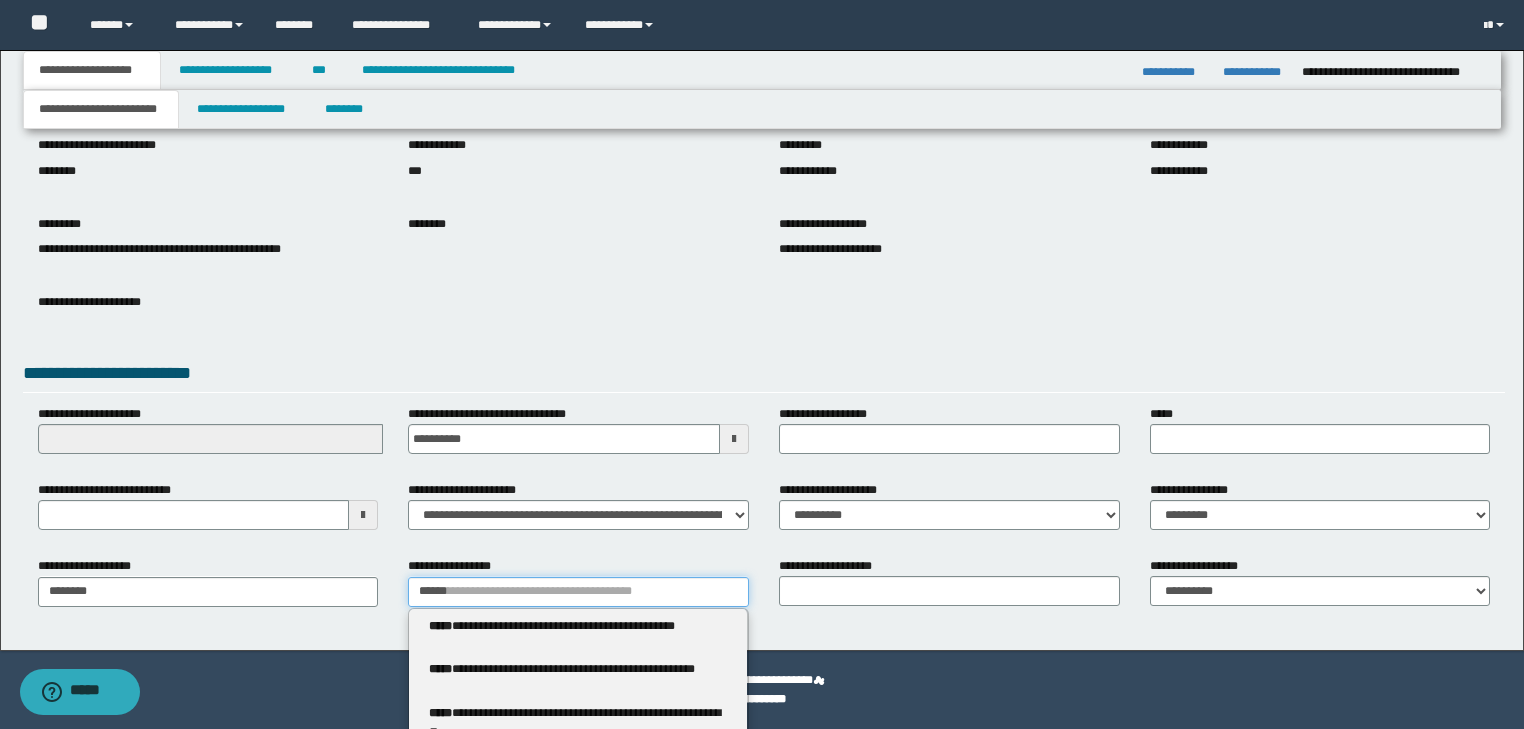type 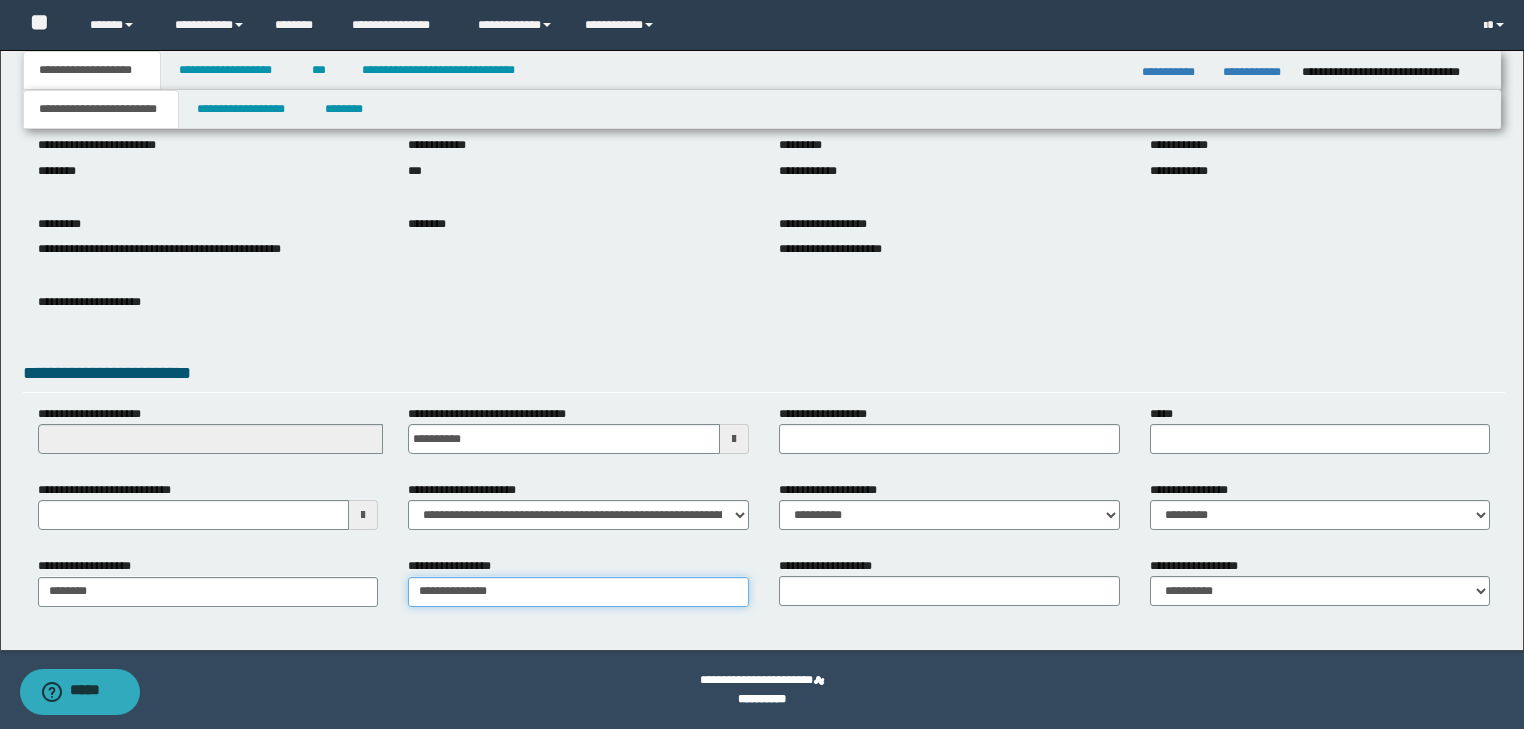 type on "**********" 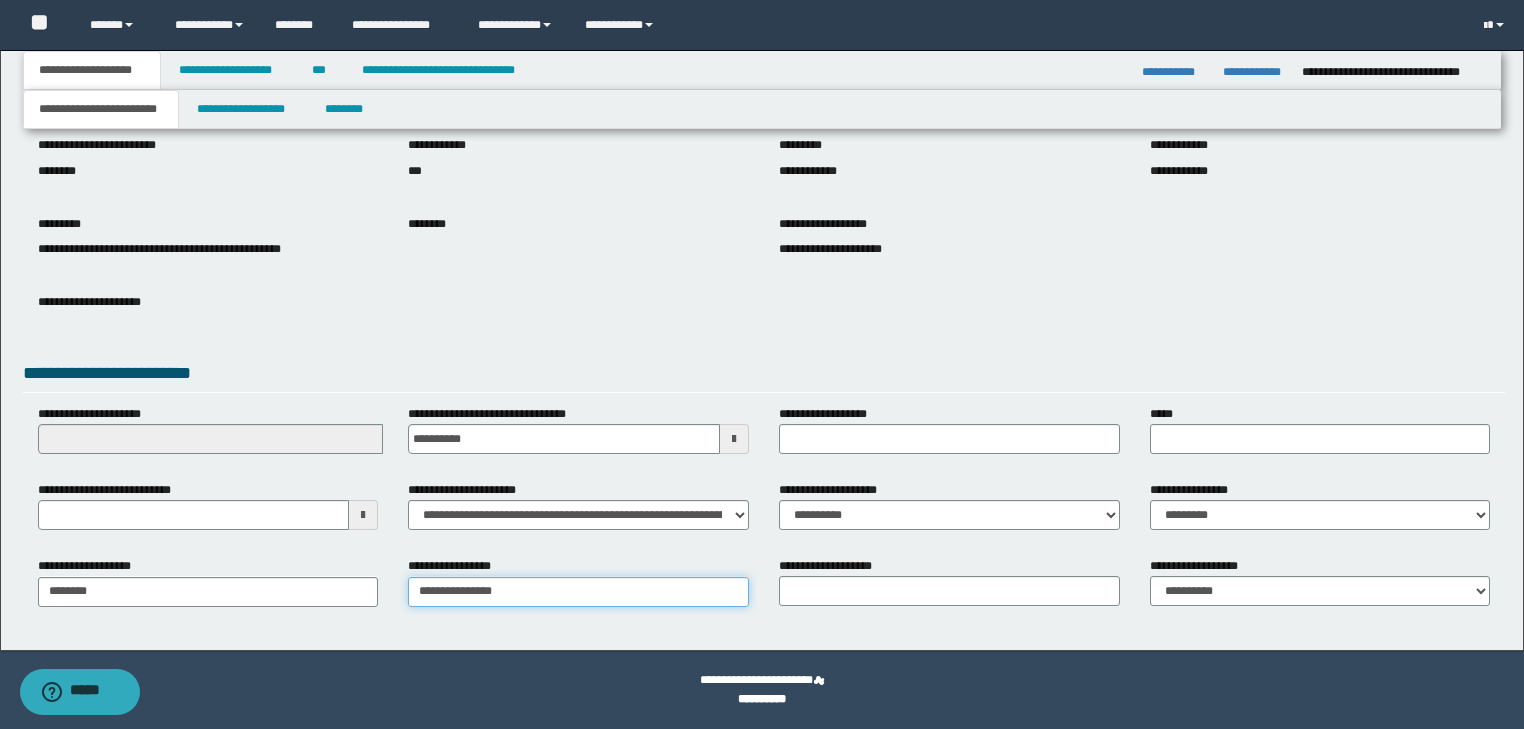 type on "**********" 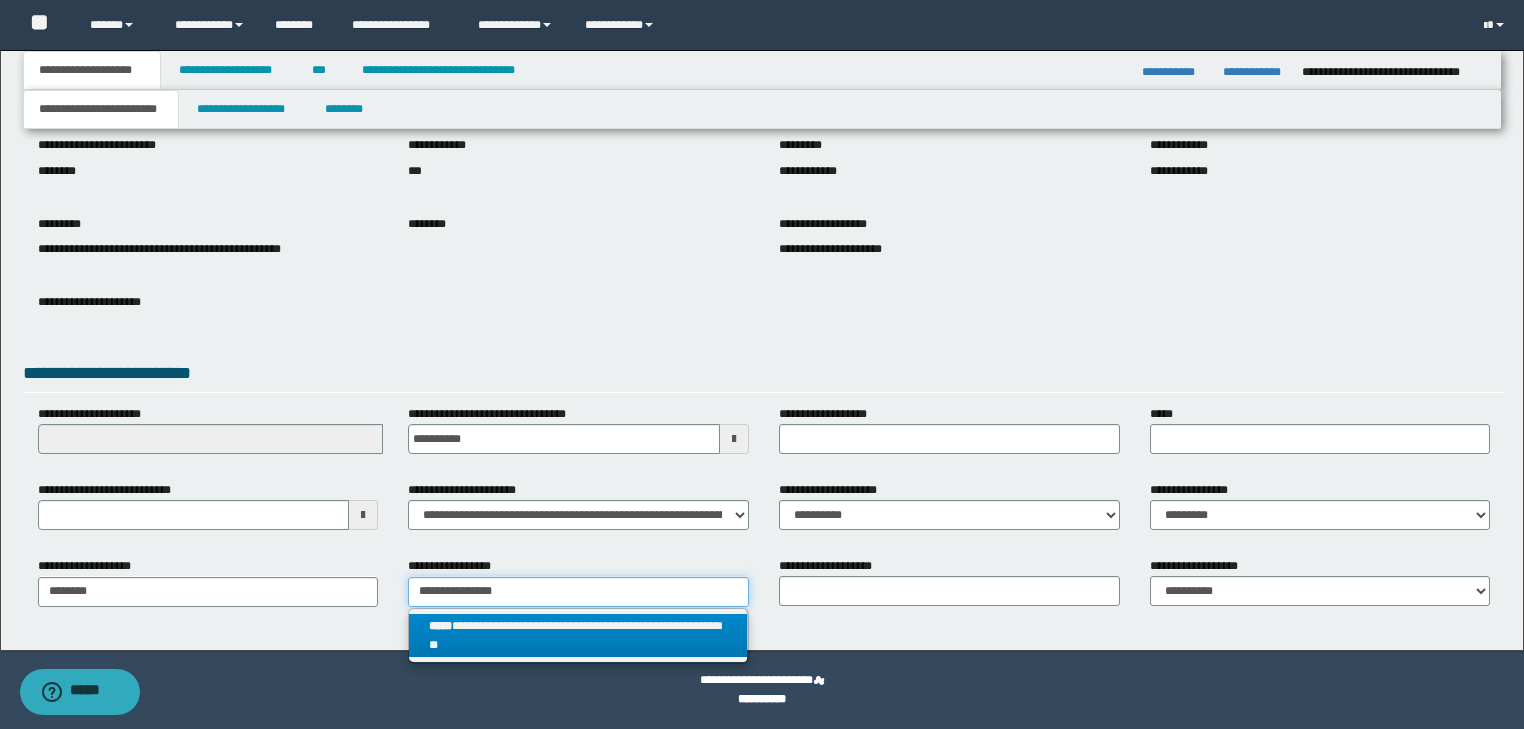 type on "**********" 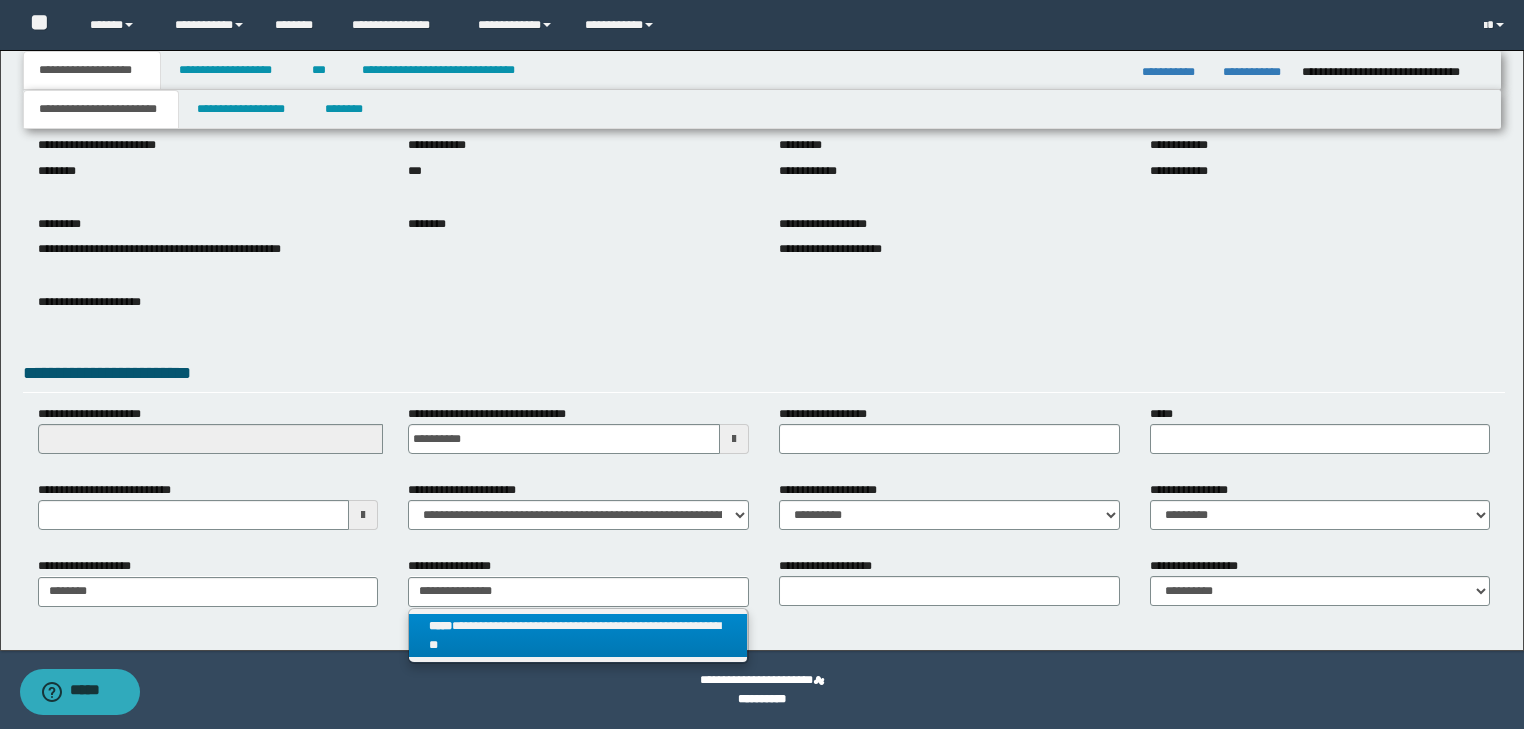click on "**********" at bounding box center [578, 636] 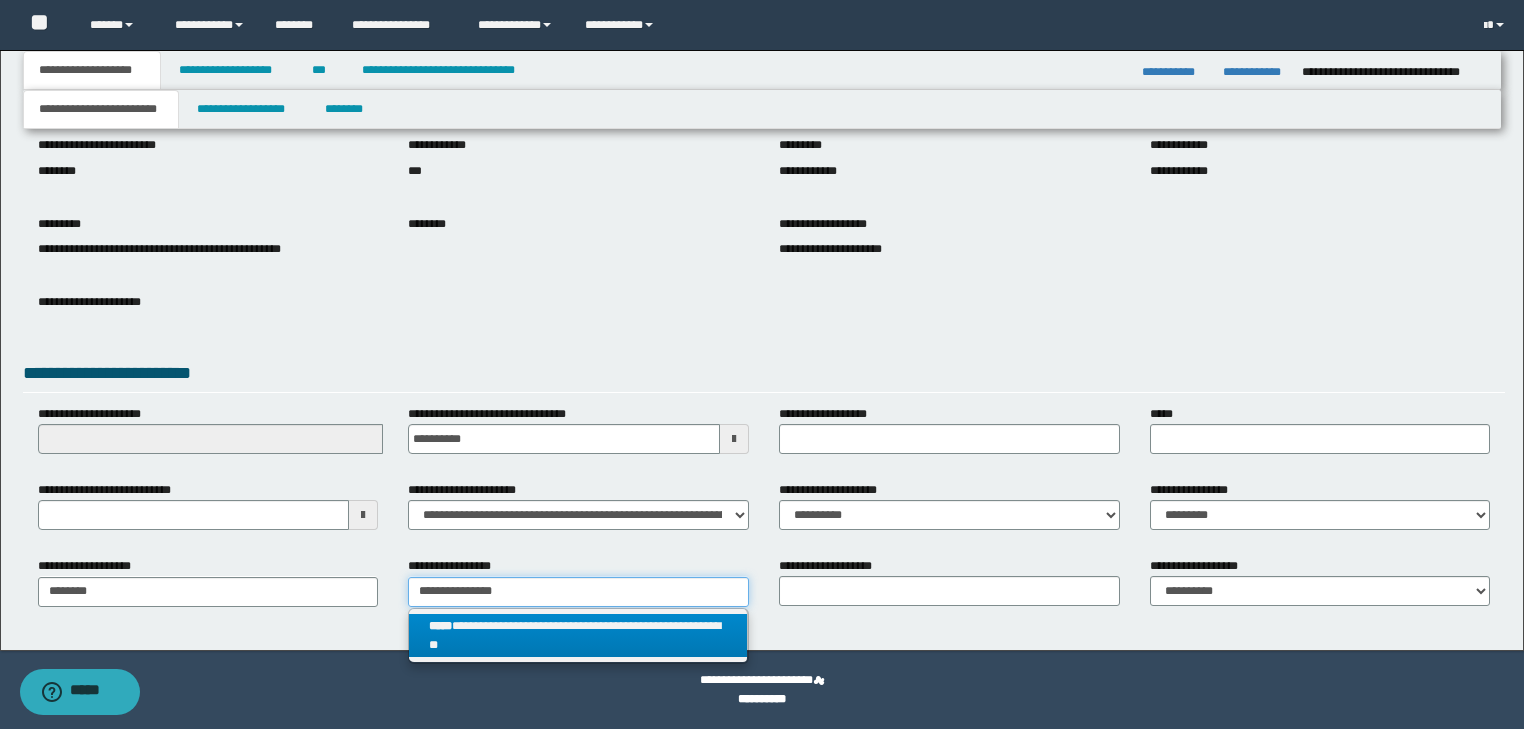 type 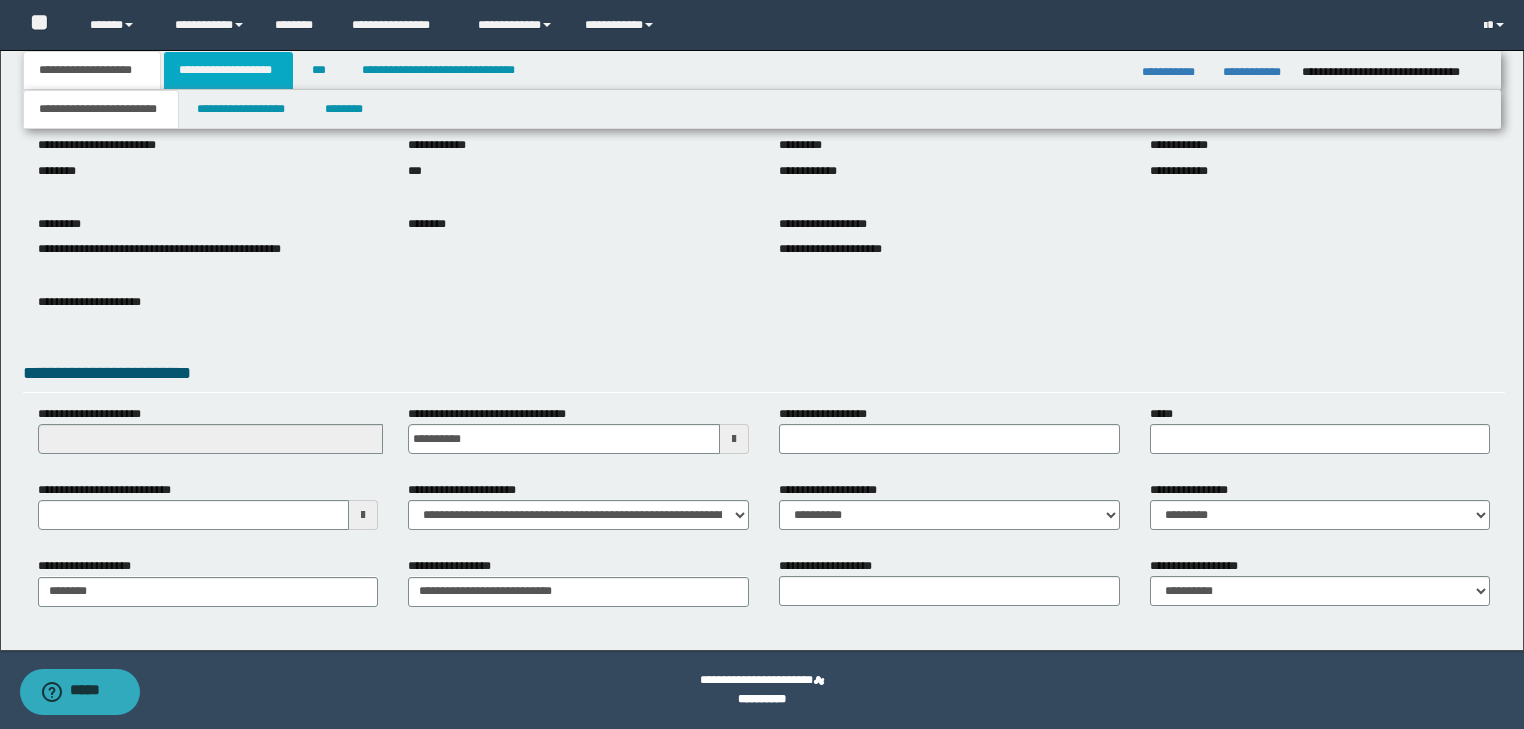 click on "**********" at bounding box center [228, 70] 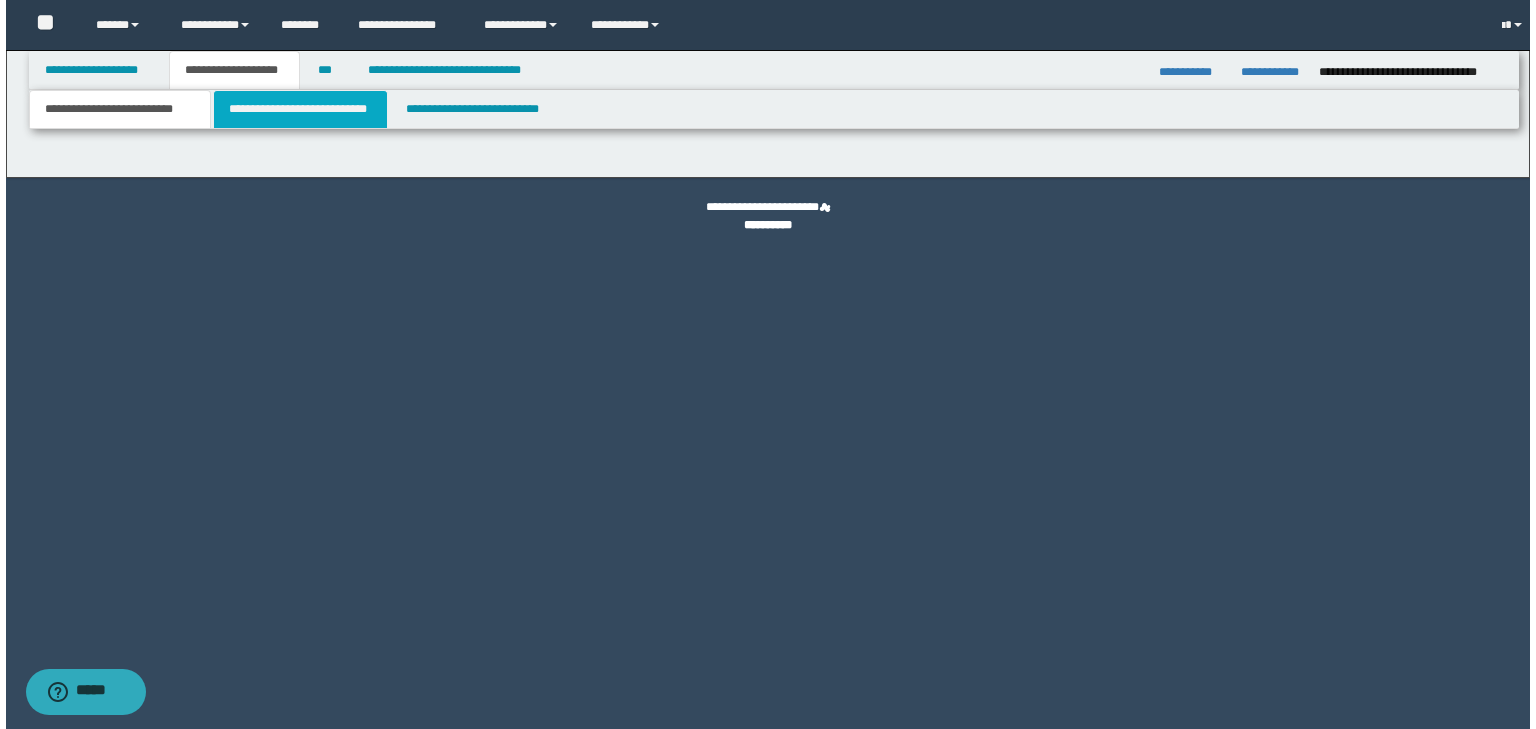scroll, scrollTop: 0, scrollLeft: 0, axis: both 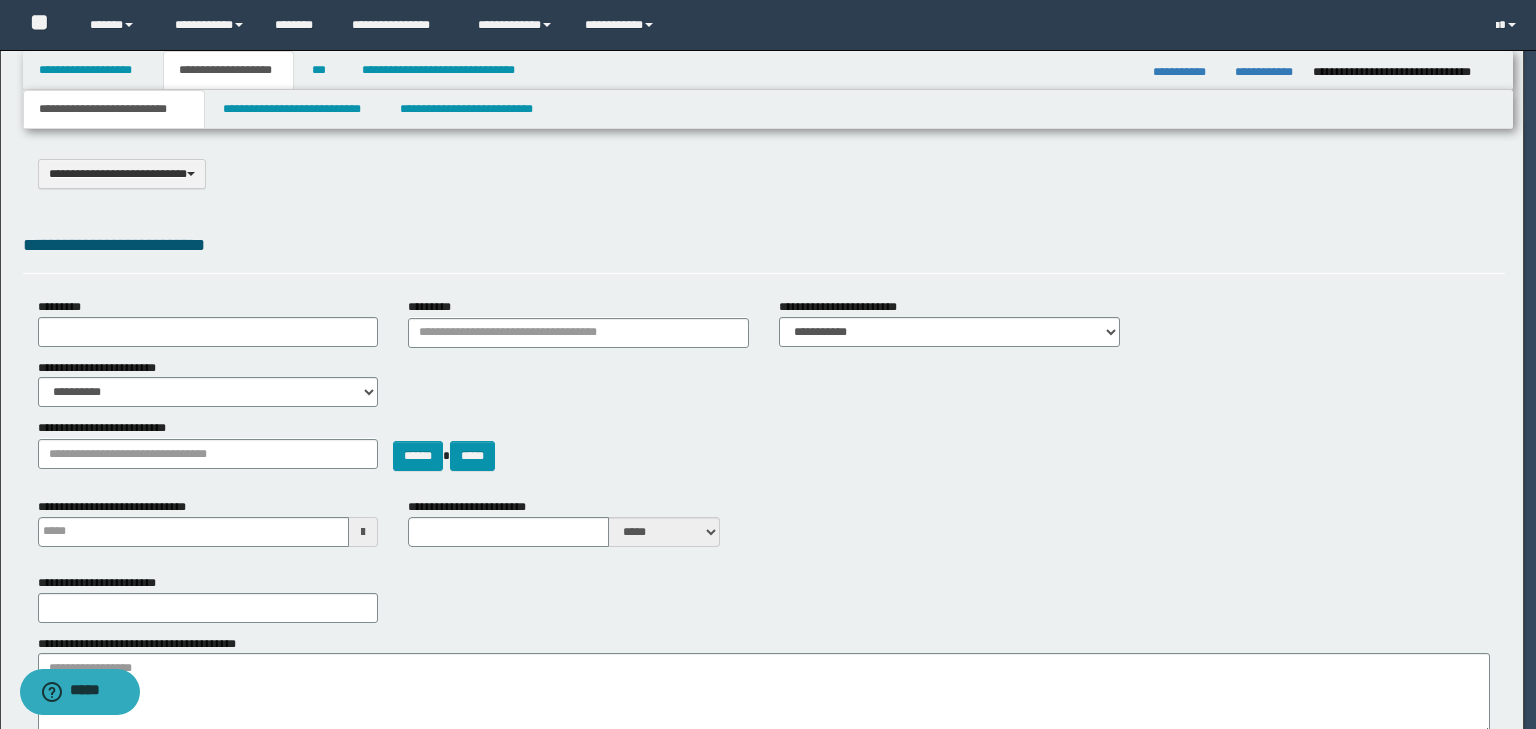 select on "*" 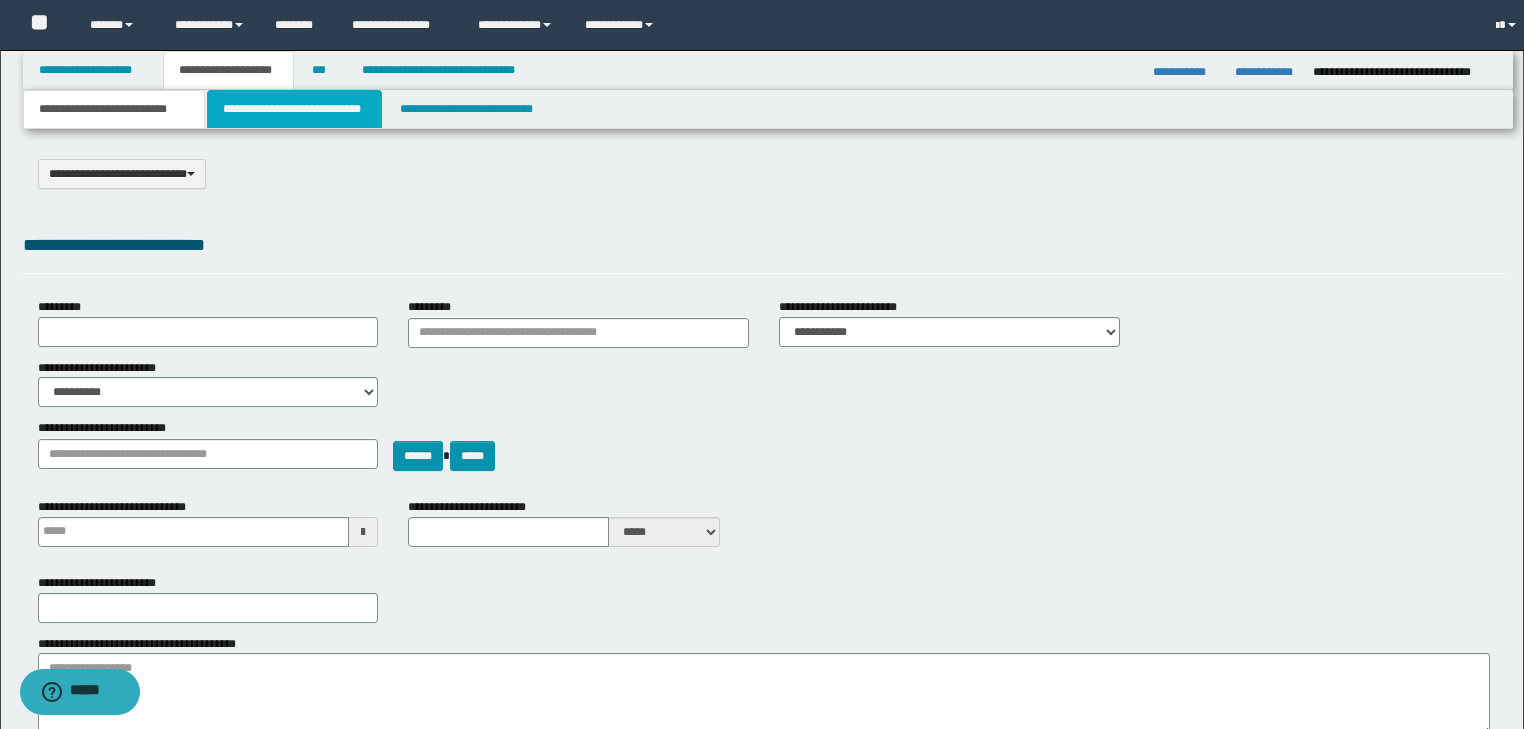 click on "**********" at bounding box center [294, 109] 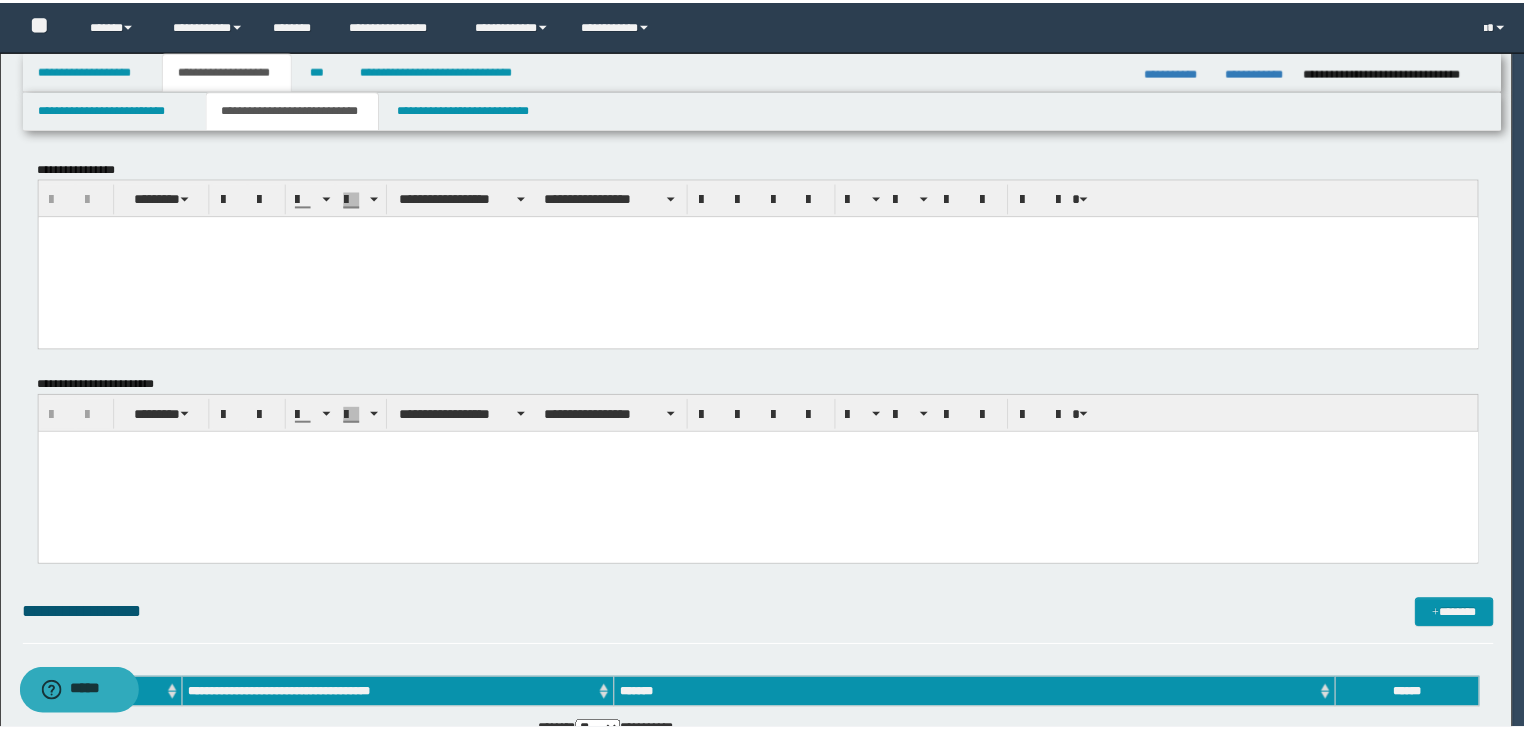 scroll, scrollTop: 0, scrollLeft: 0, axis: both 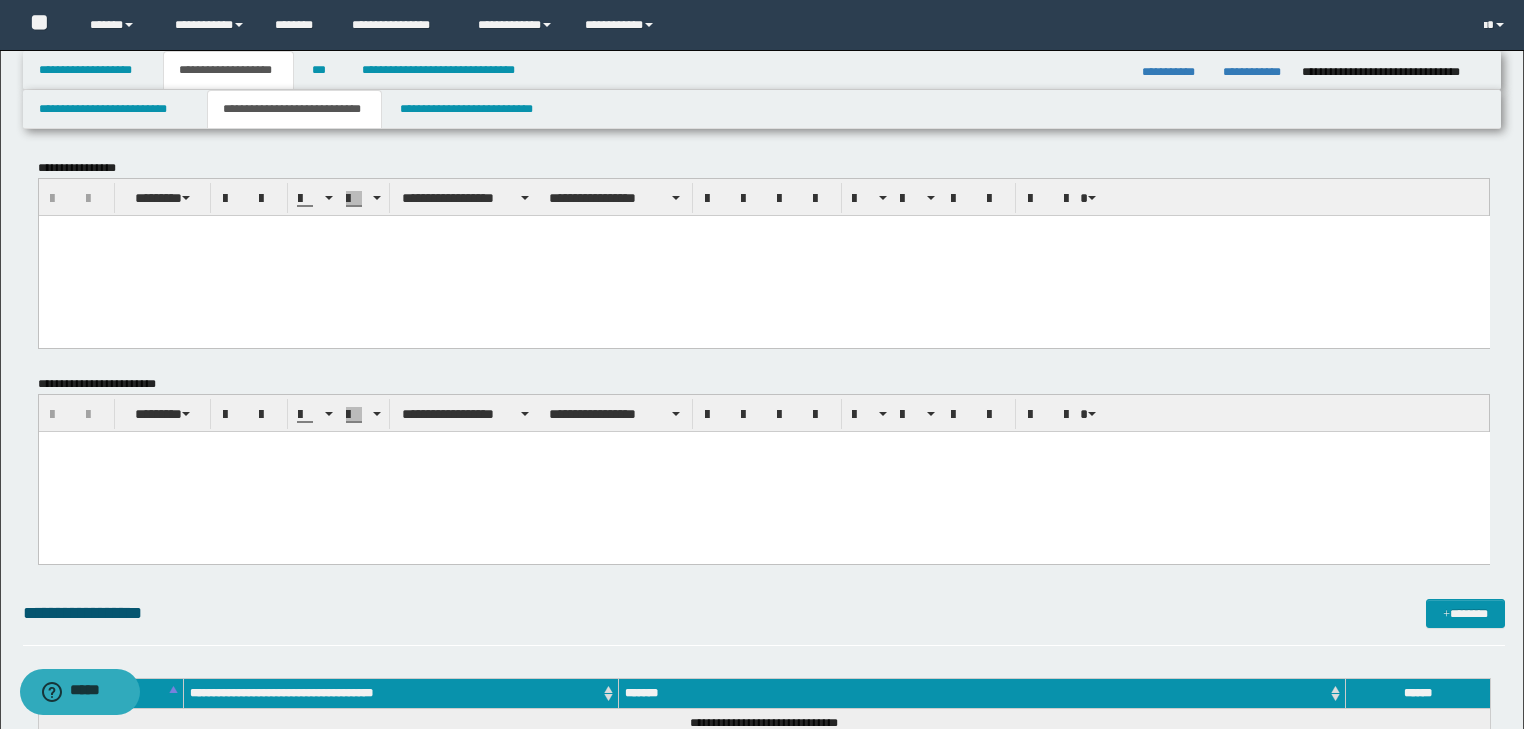 click at bounding box center [763, 230] 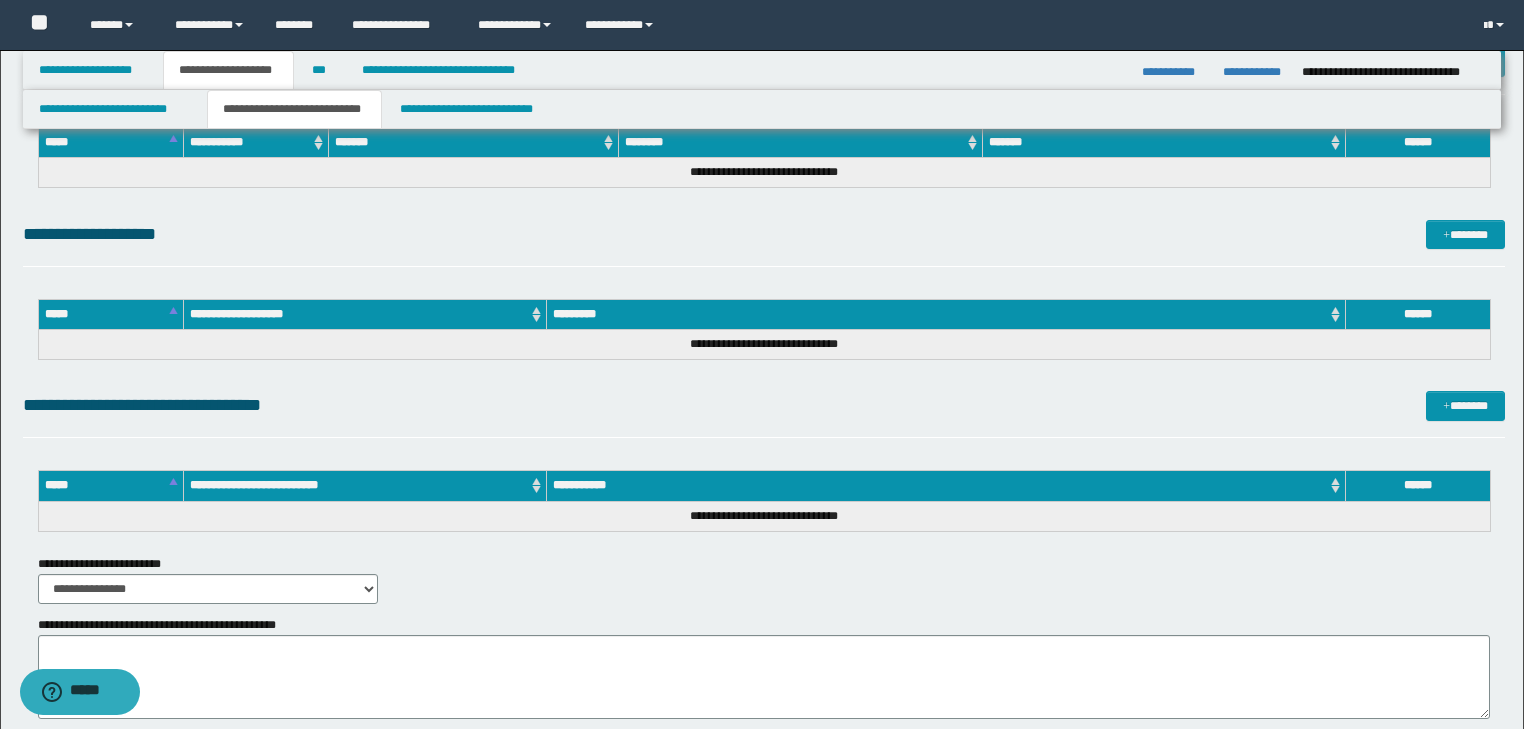 drag, startPoint x: 47, startPoint y: -1641, endPoint x: 535, endPoint y: 699, distance: 2390.344 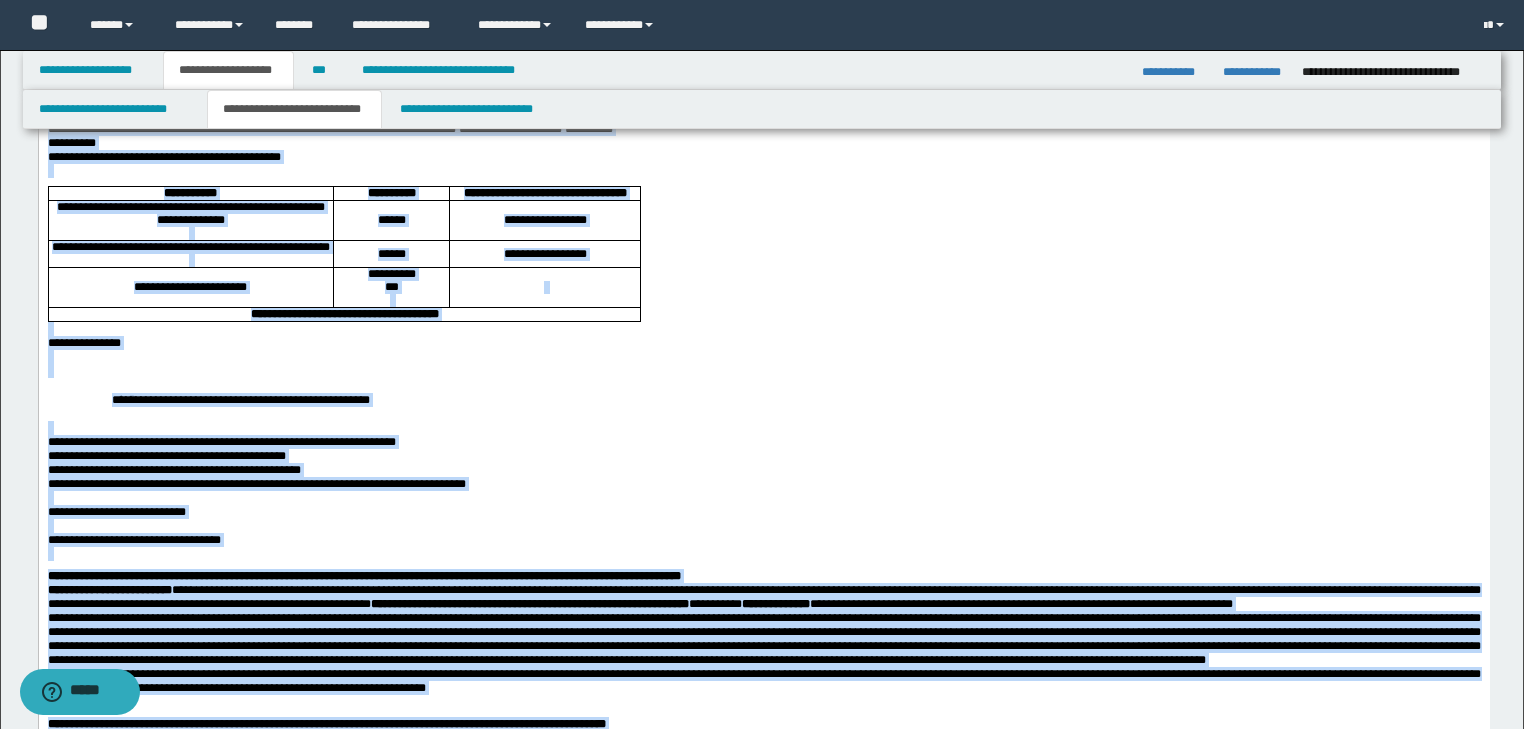 scroll, scrollTop: 0, scrollLeft: 0, axis: both 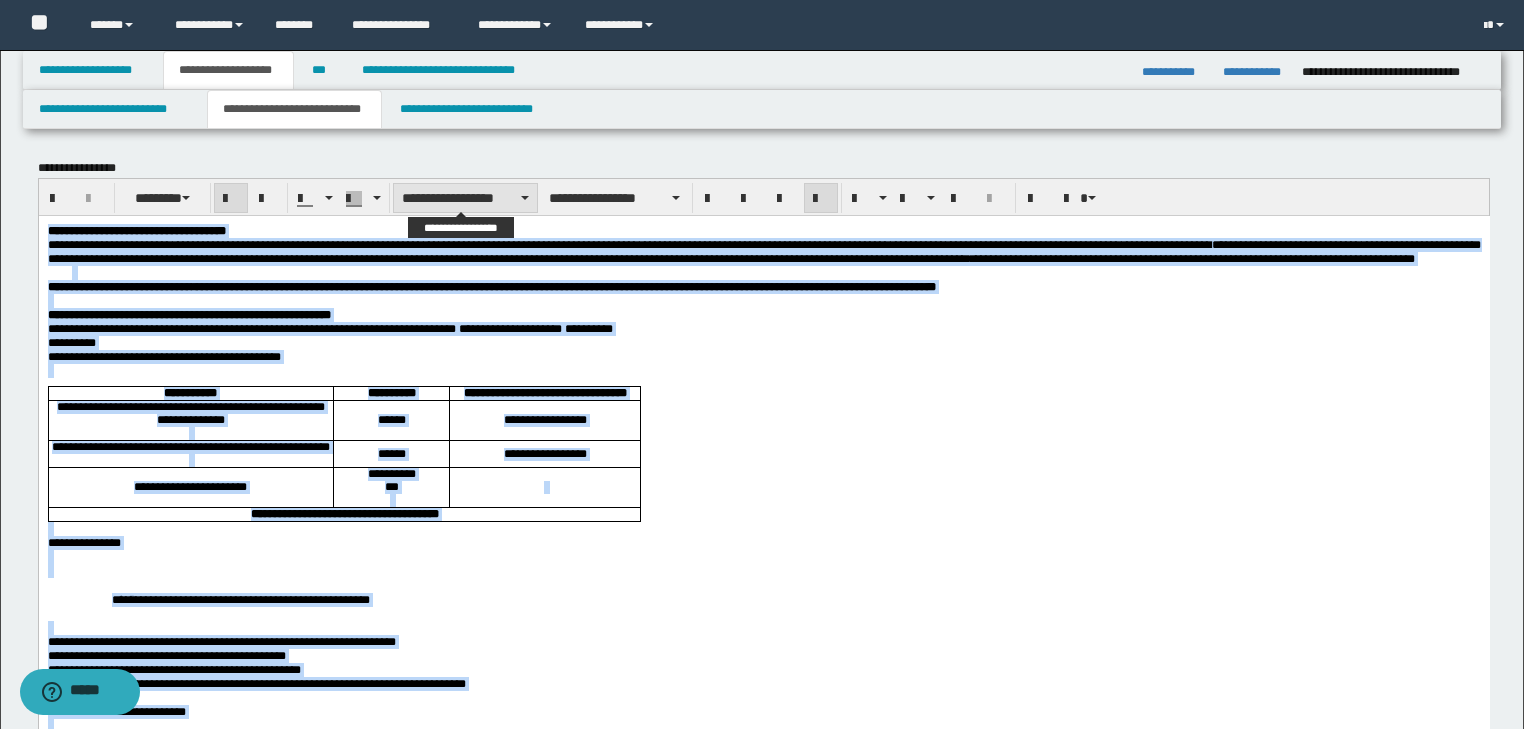 click on "**********" at bounding box center [465, 198] 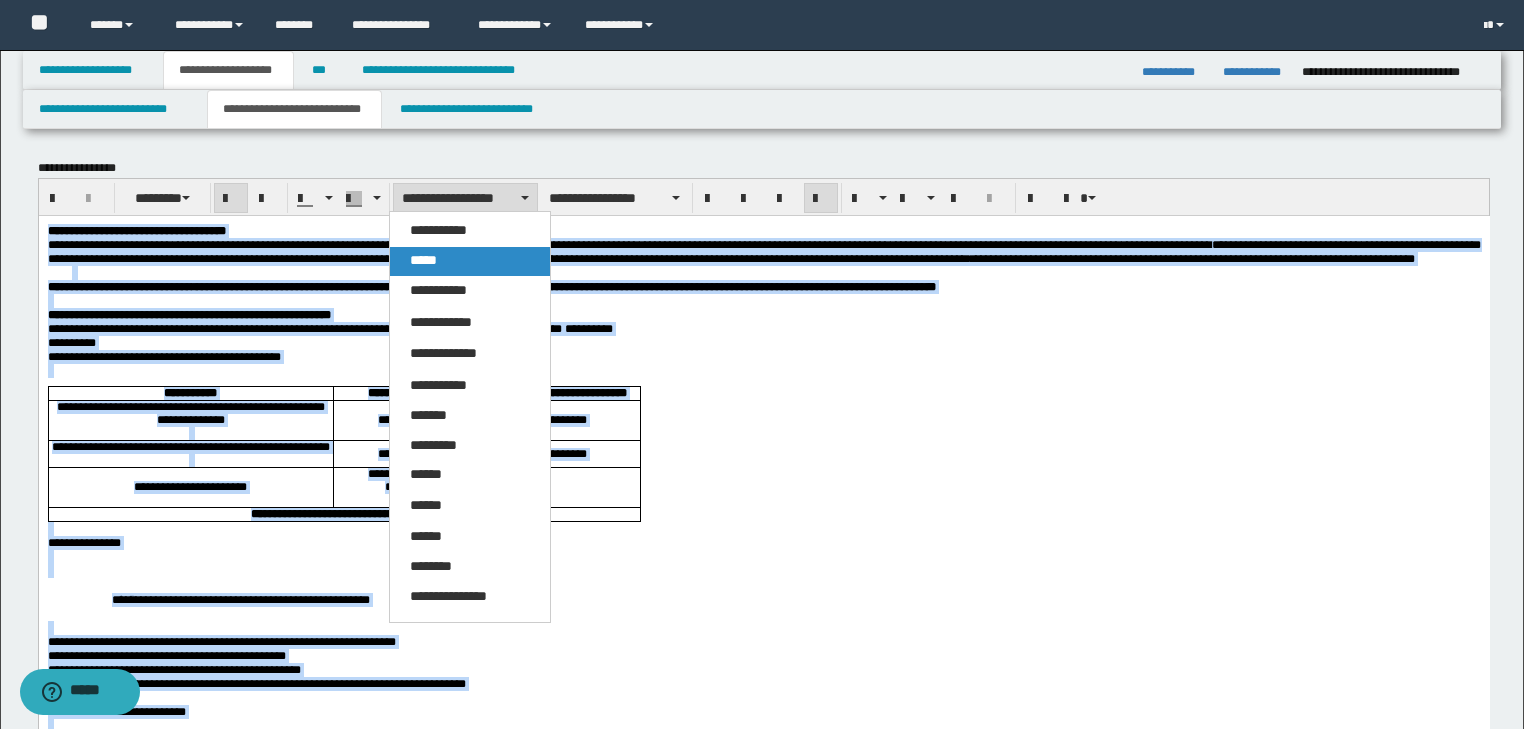 click on "*****" at bounding box center [423, 260] 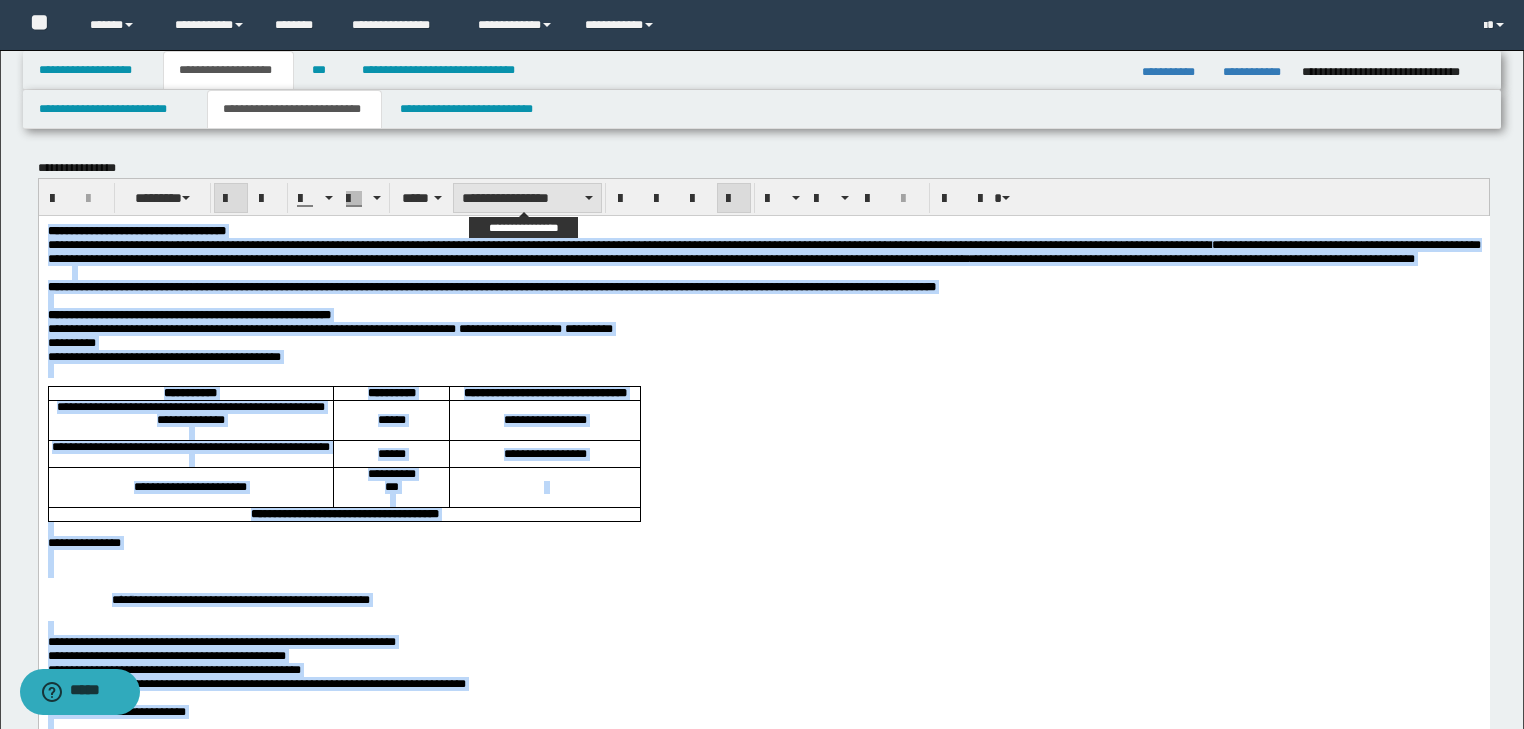 click on "**********" at bounding box center [527, 198] 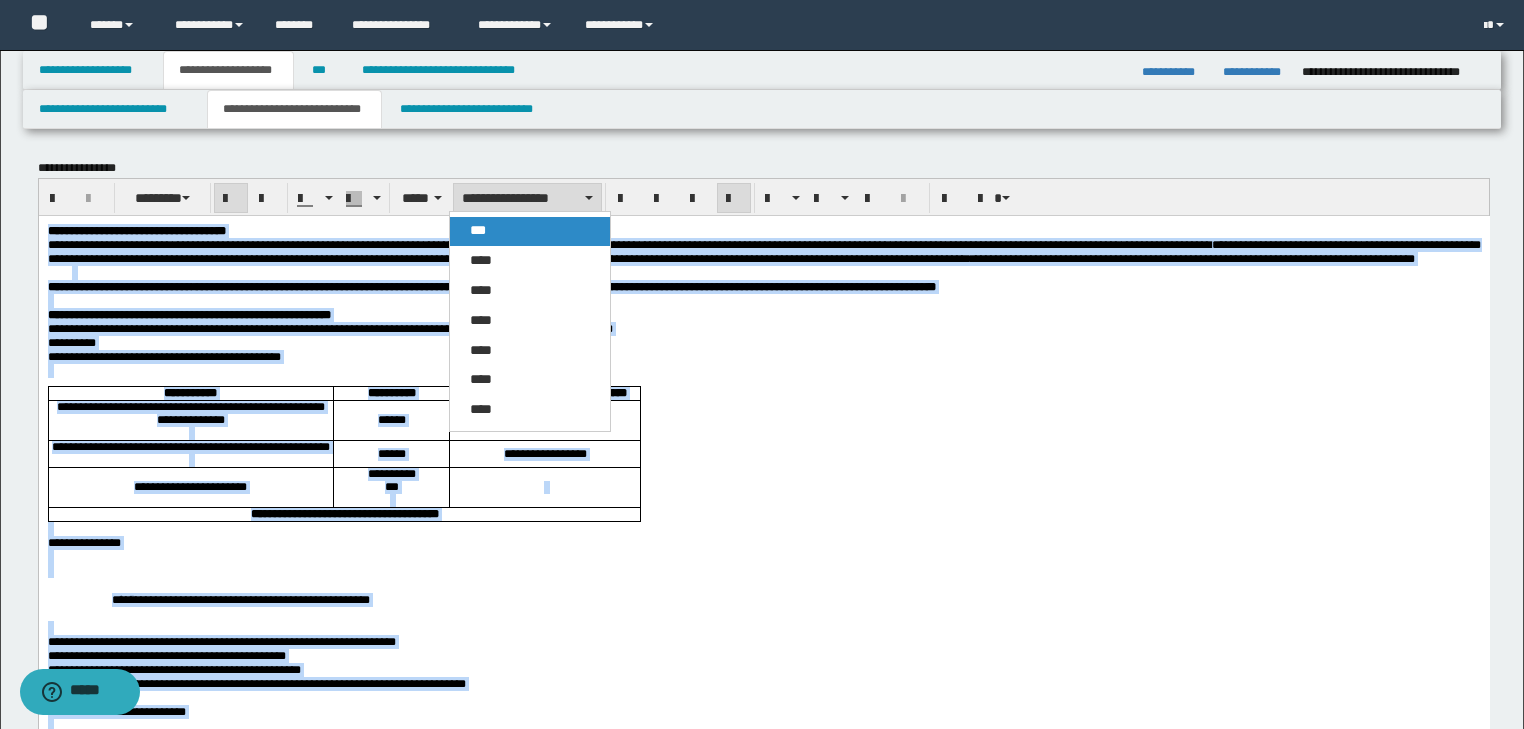 click on "***" at bounding box center (530, 231) 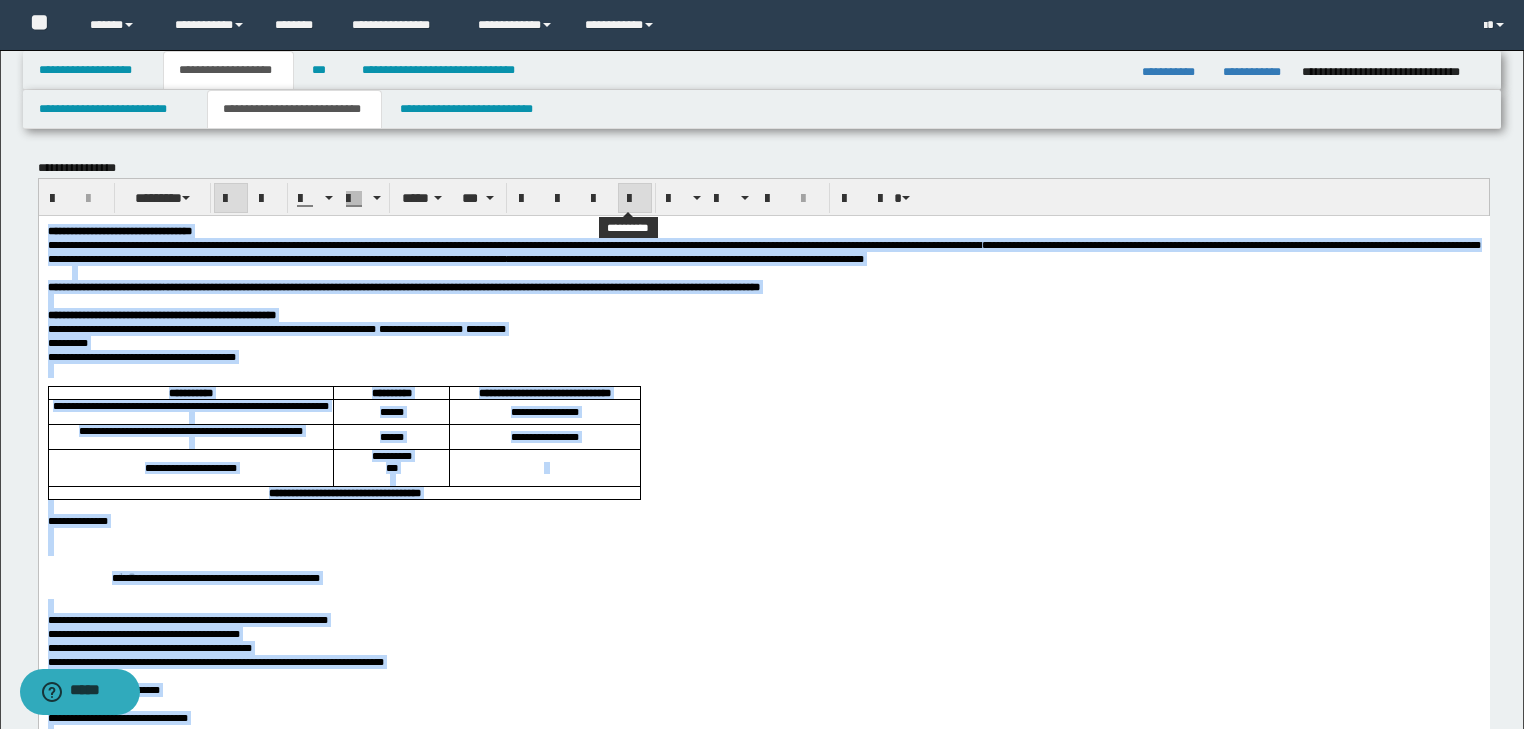 click at bounding box center (635, 198) 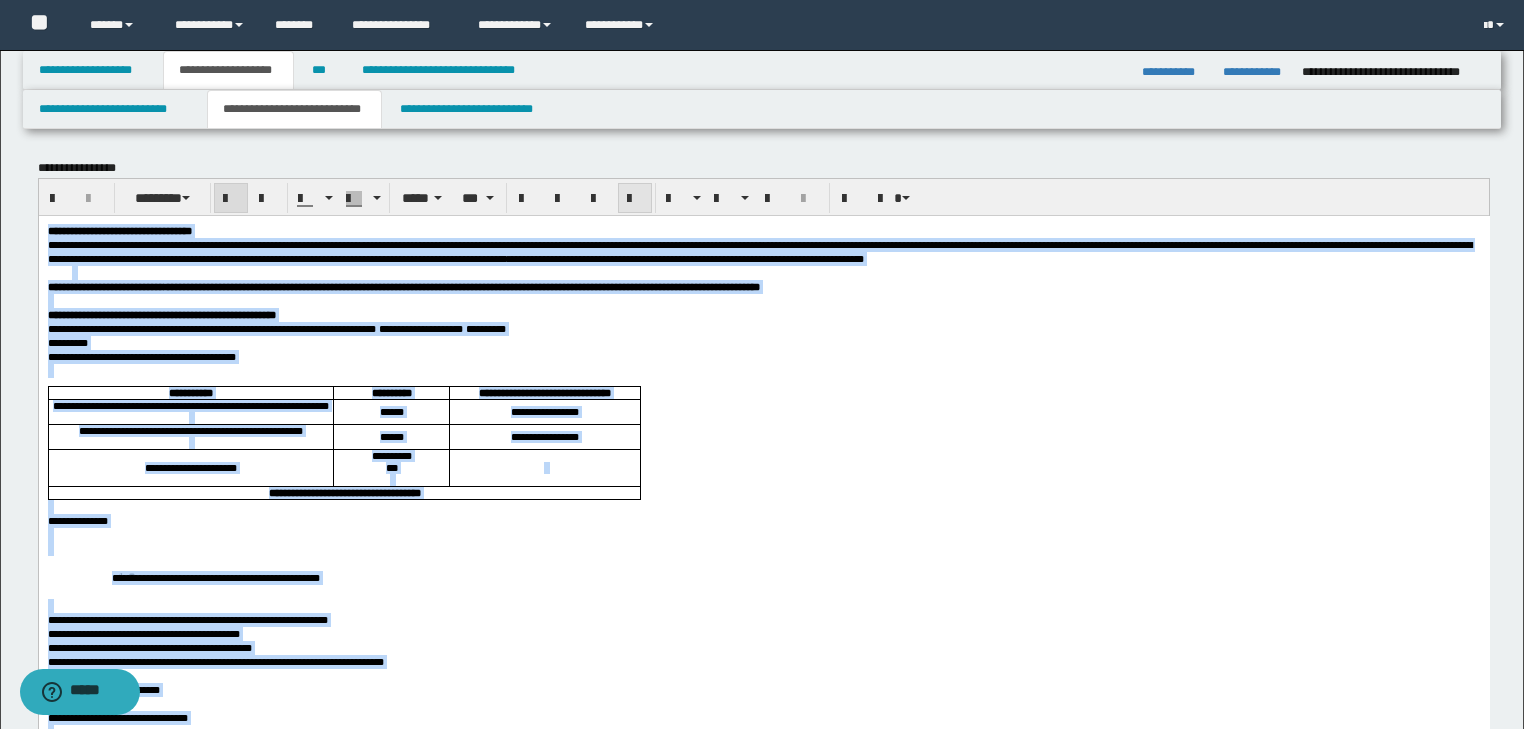 click at bounding box center (635, 199) 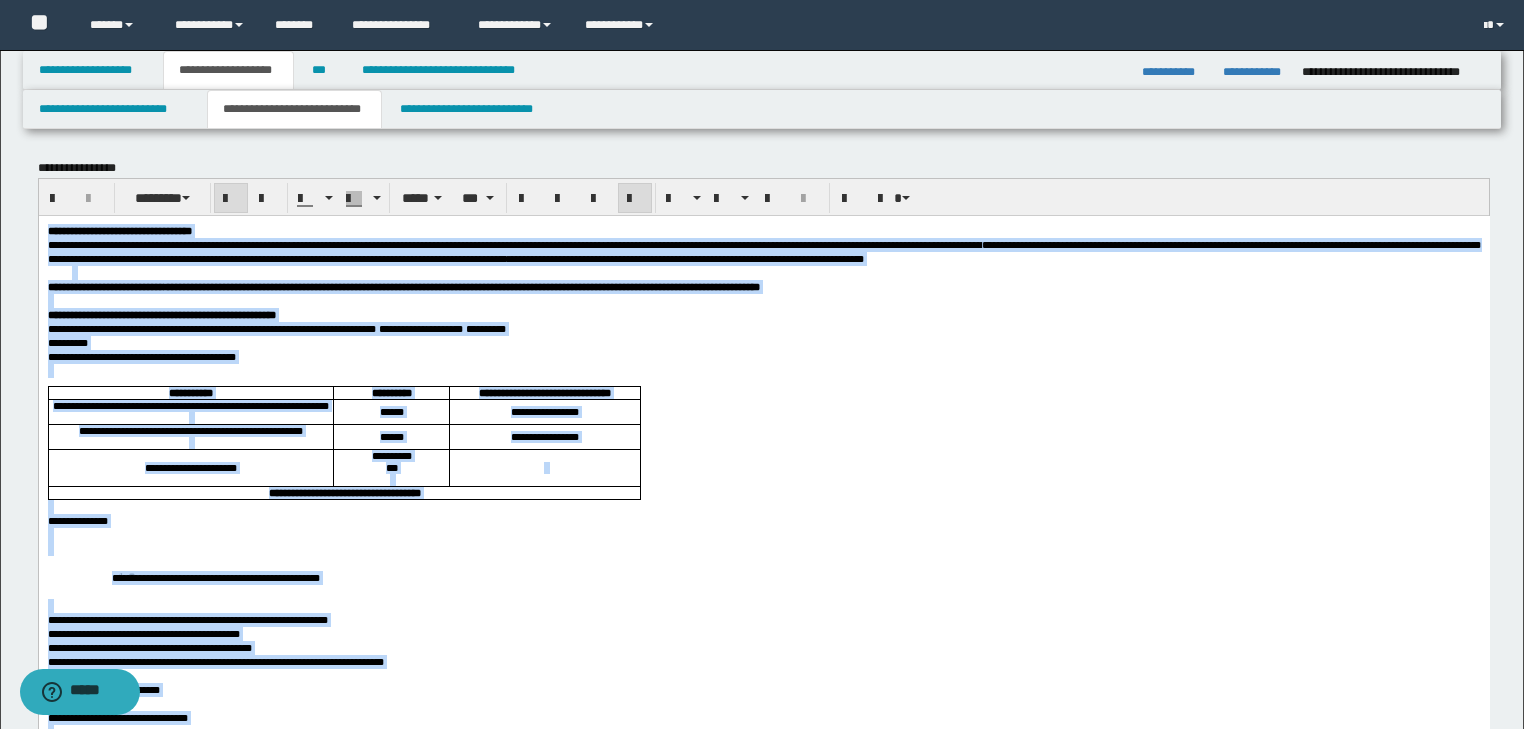 scroll, scrollTop: 160, scrollLeft: 0, axis: vertical 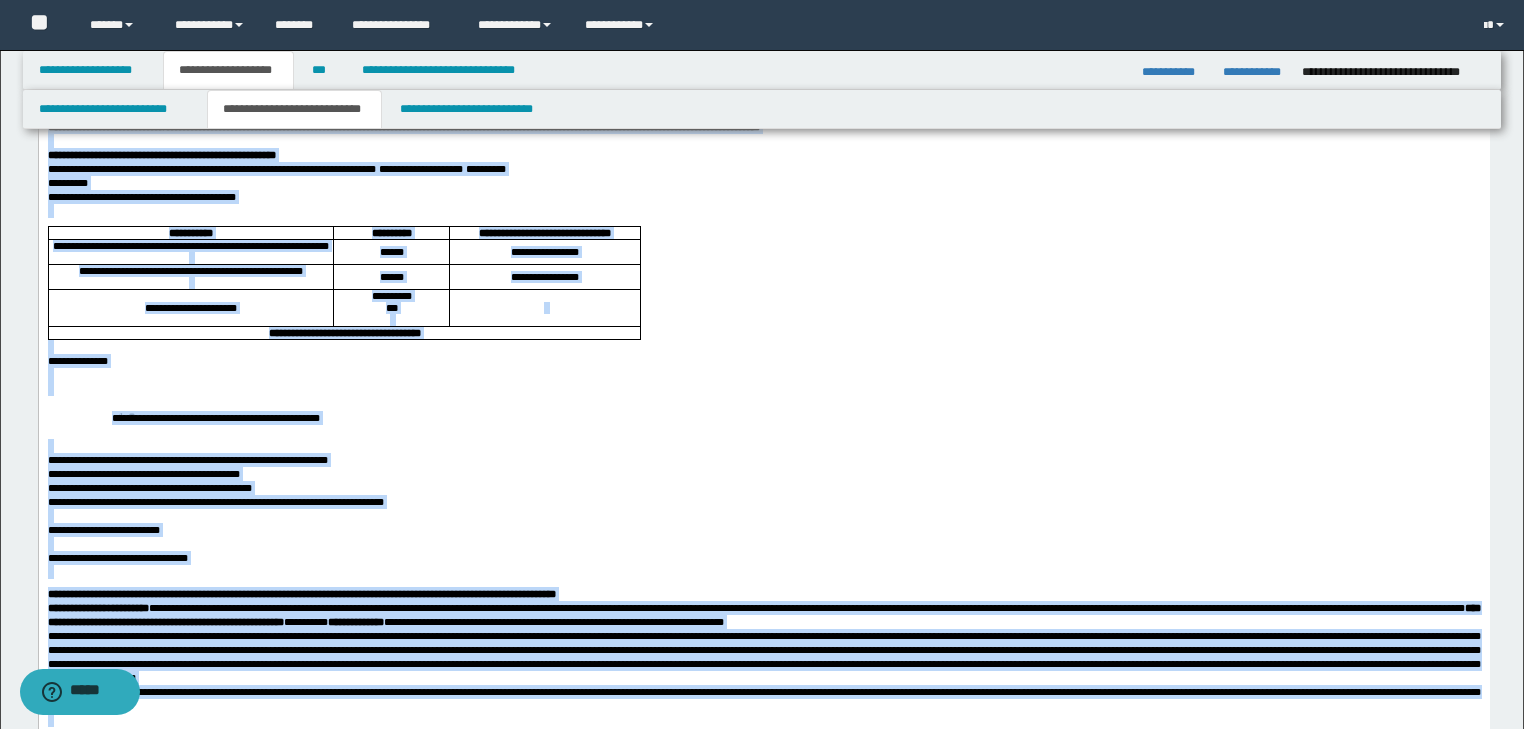 click at bounding box center [763, 374] 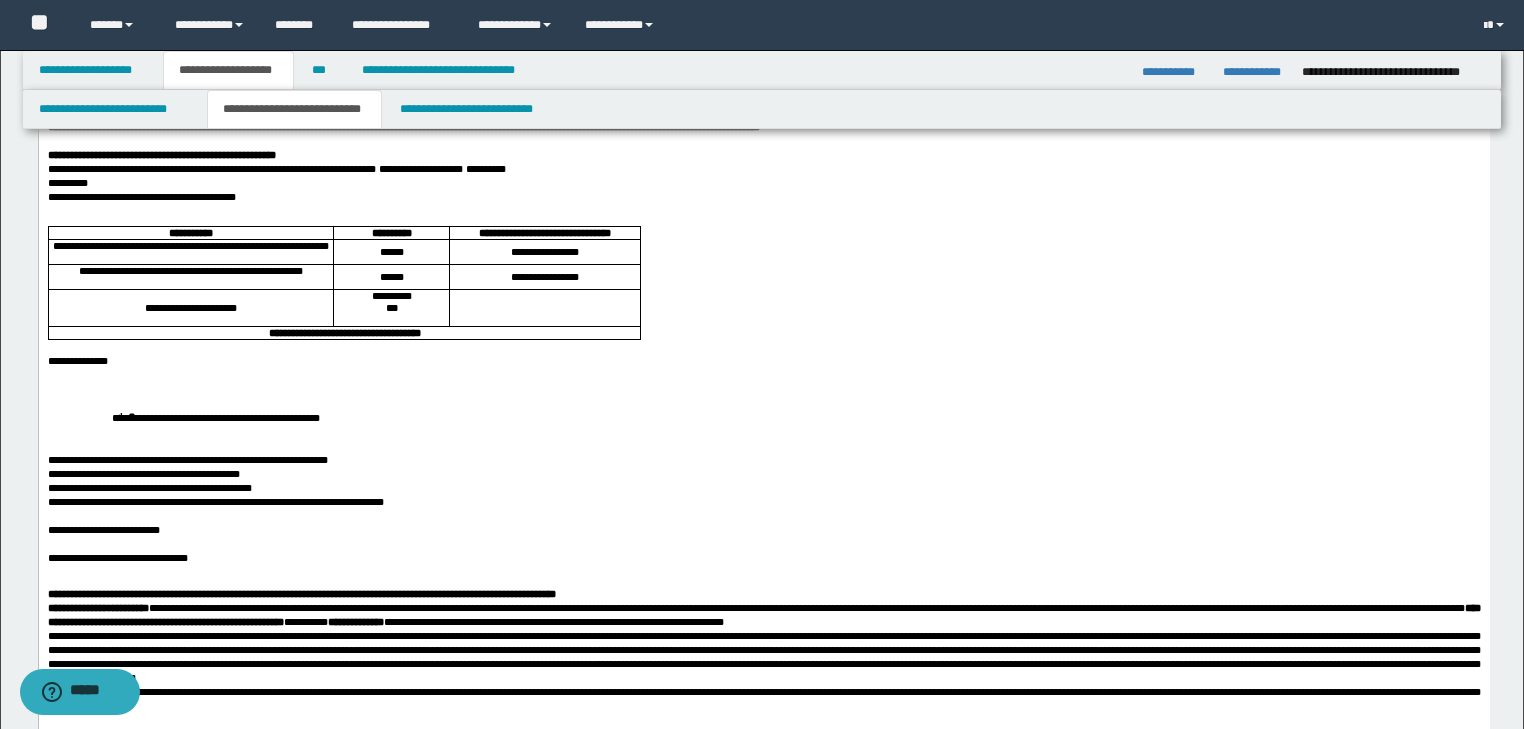 click at bounding box center [763, 346] 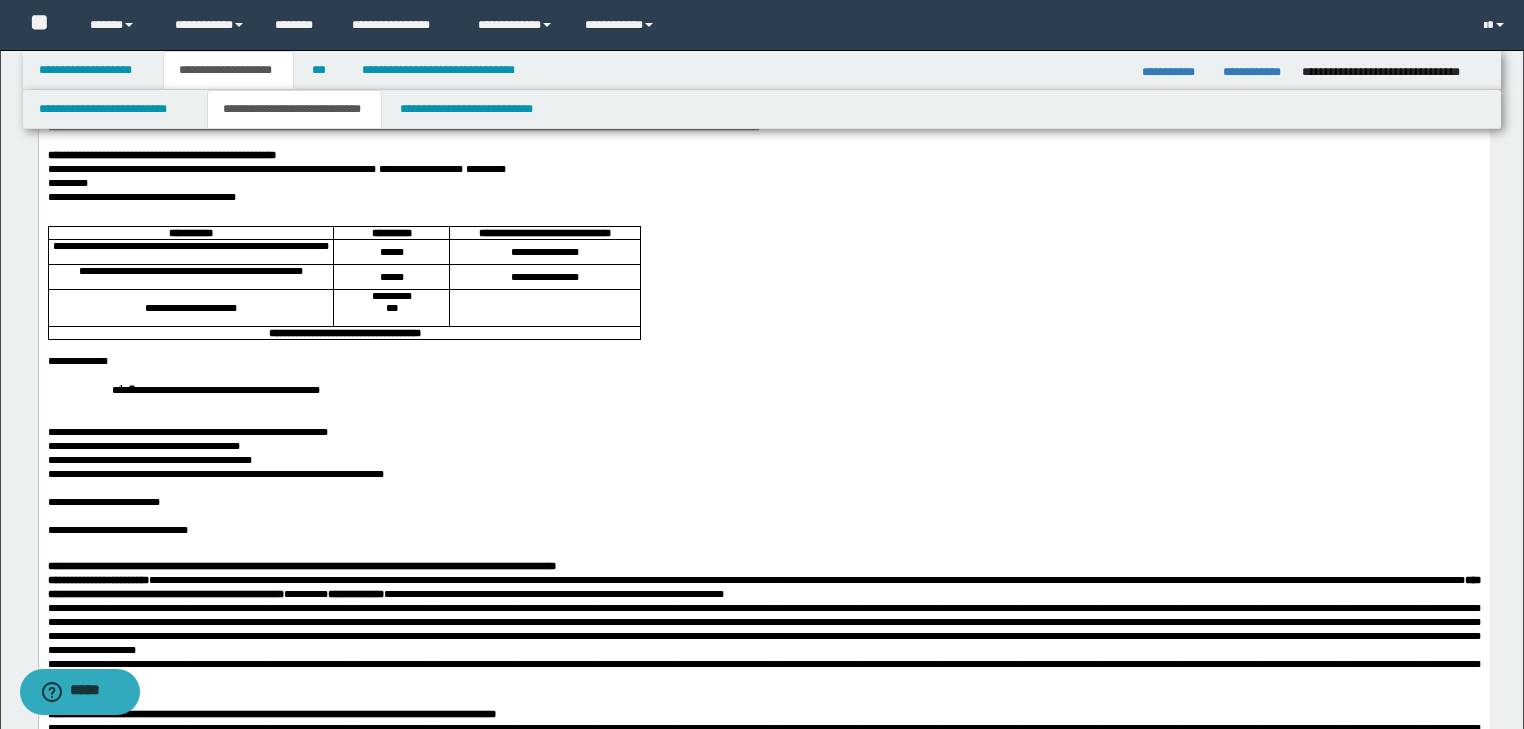 click on "**********" at bounding box center (763, 388) 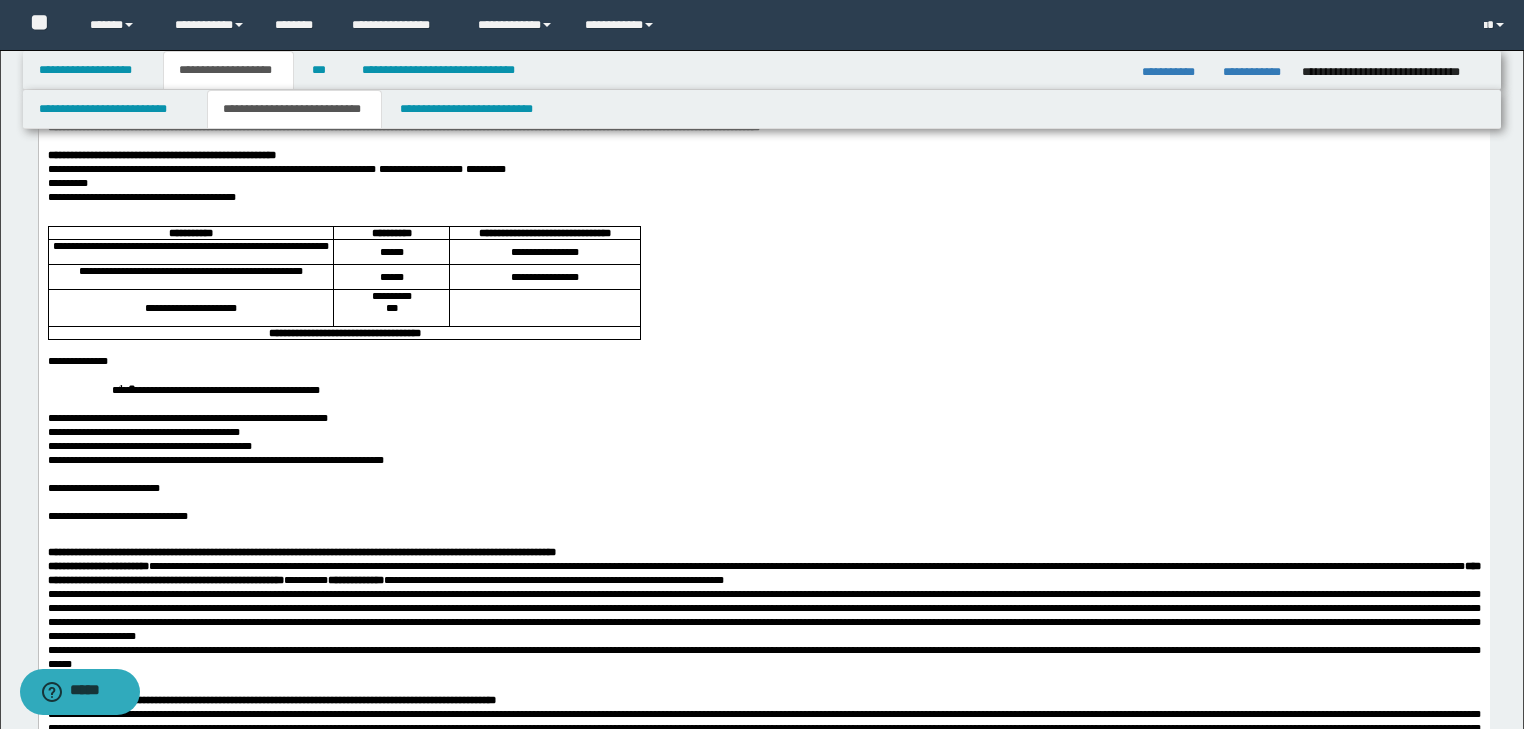 click on "**********" at bounding box center (215, 459) 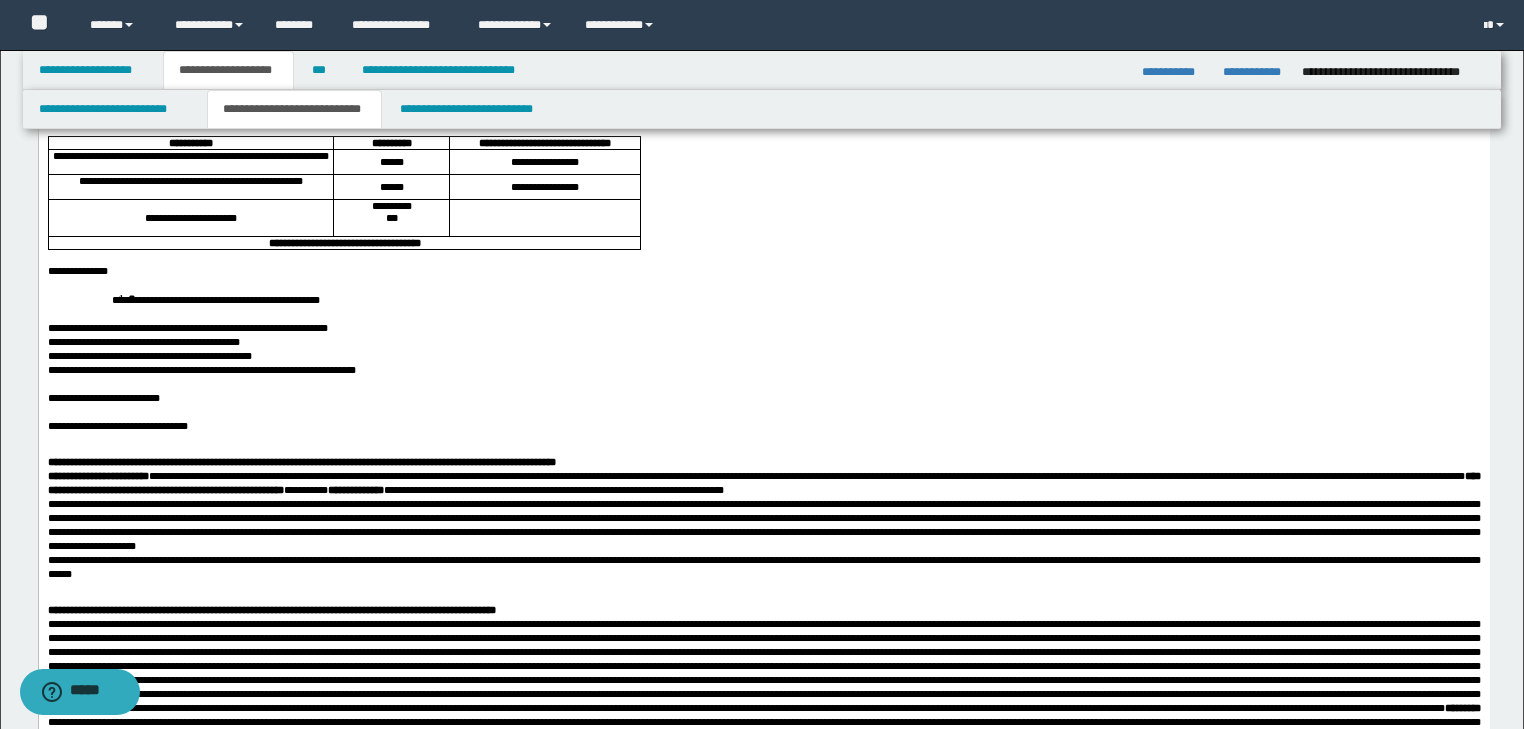 scroll, scrollTop: 480, scrollLeft: 0, axis: vertical 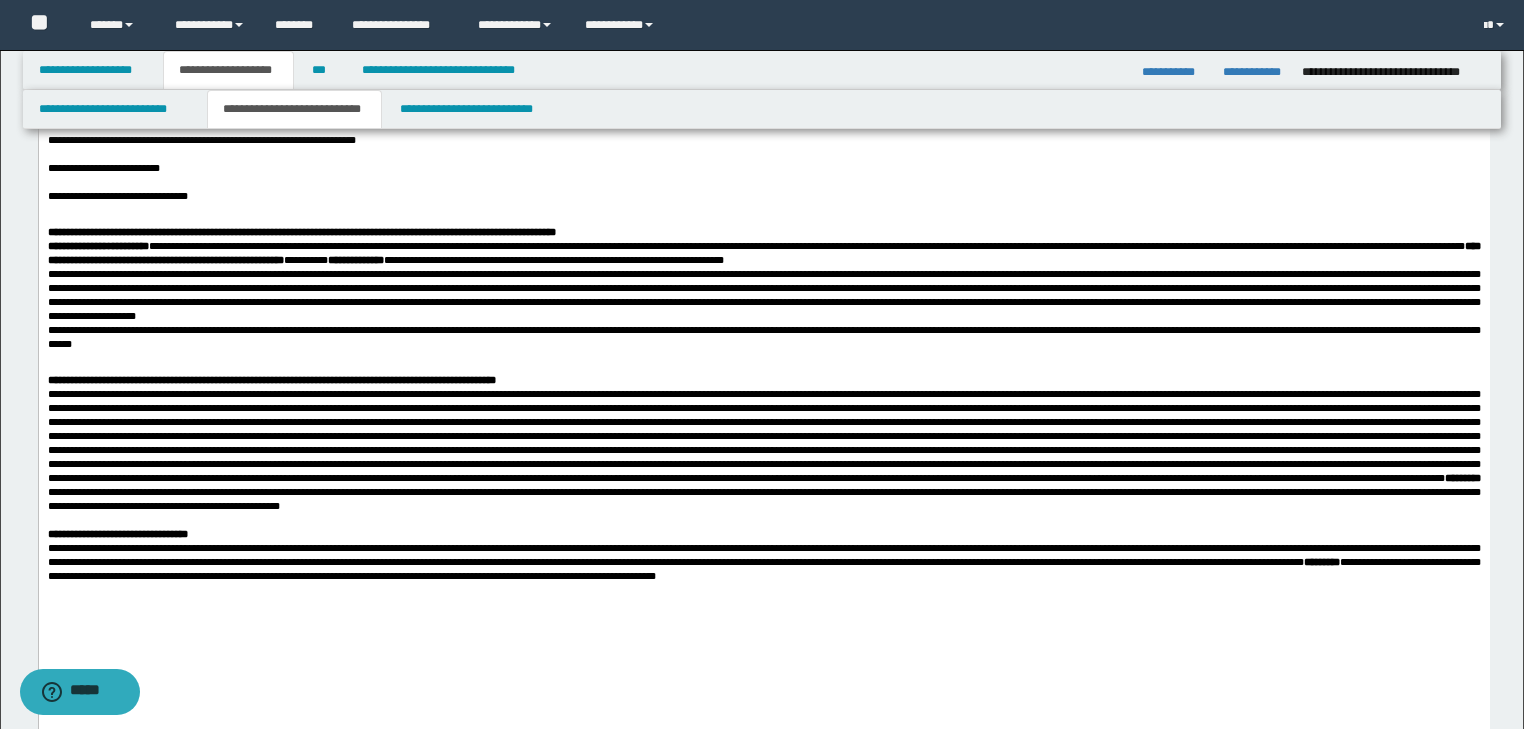 click at bounding box center [763, 295] 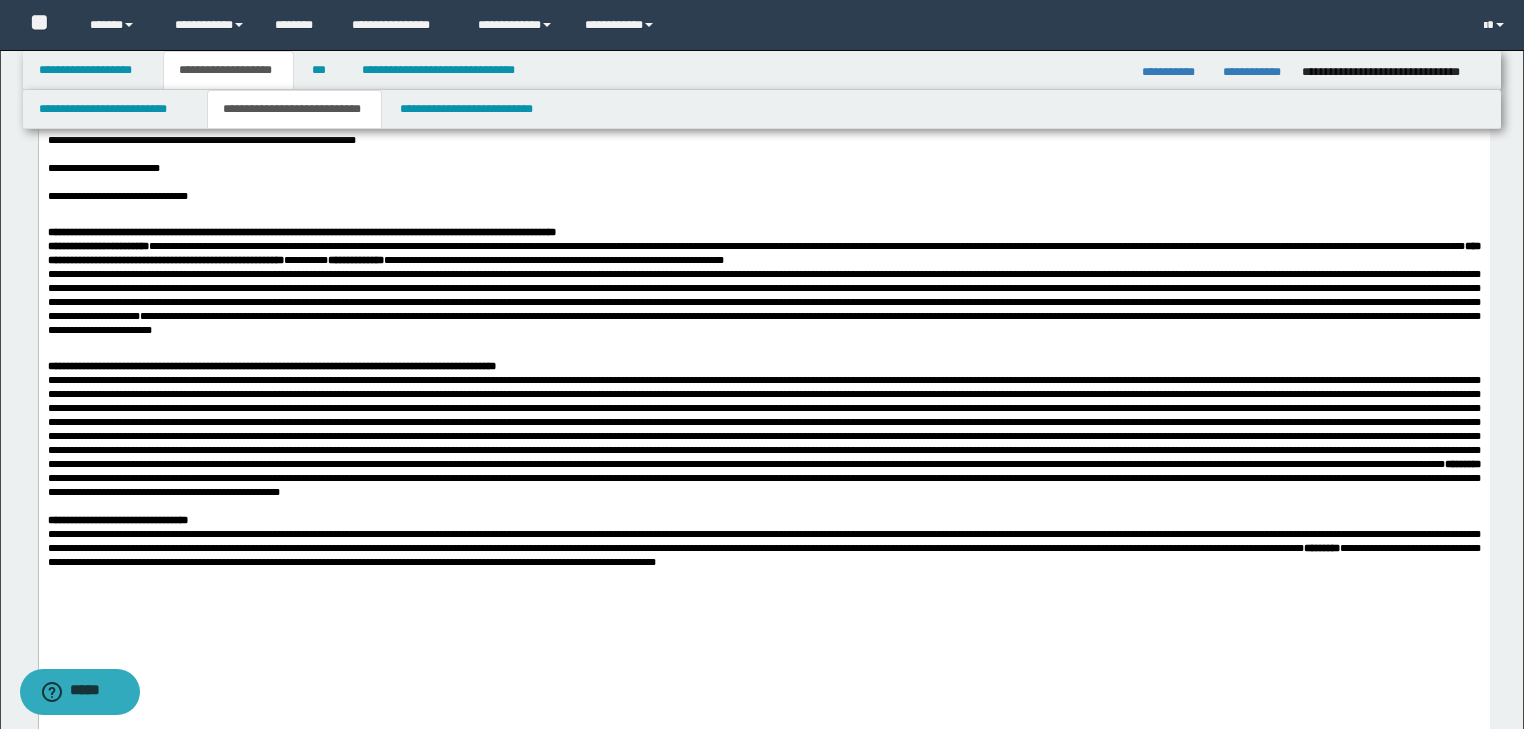 scroll, scrollTop: 720, scrollLeft: 0, axis: vertical 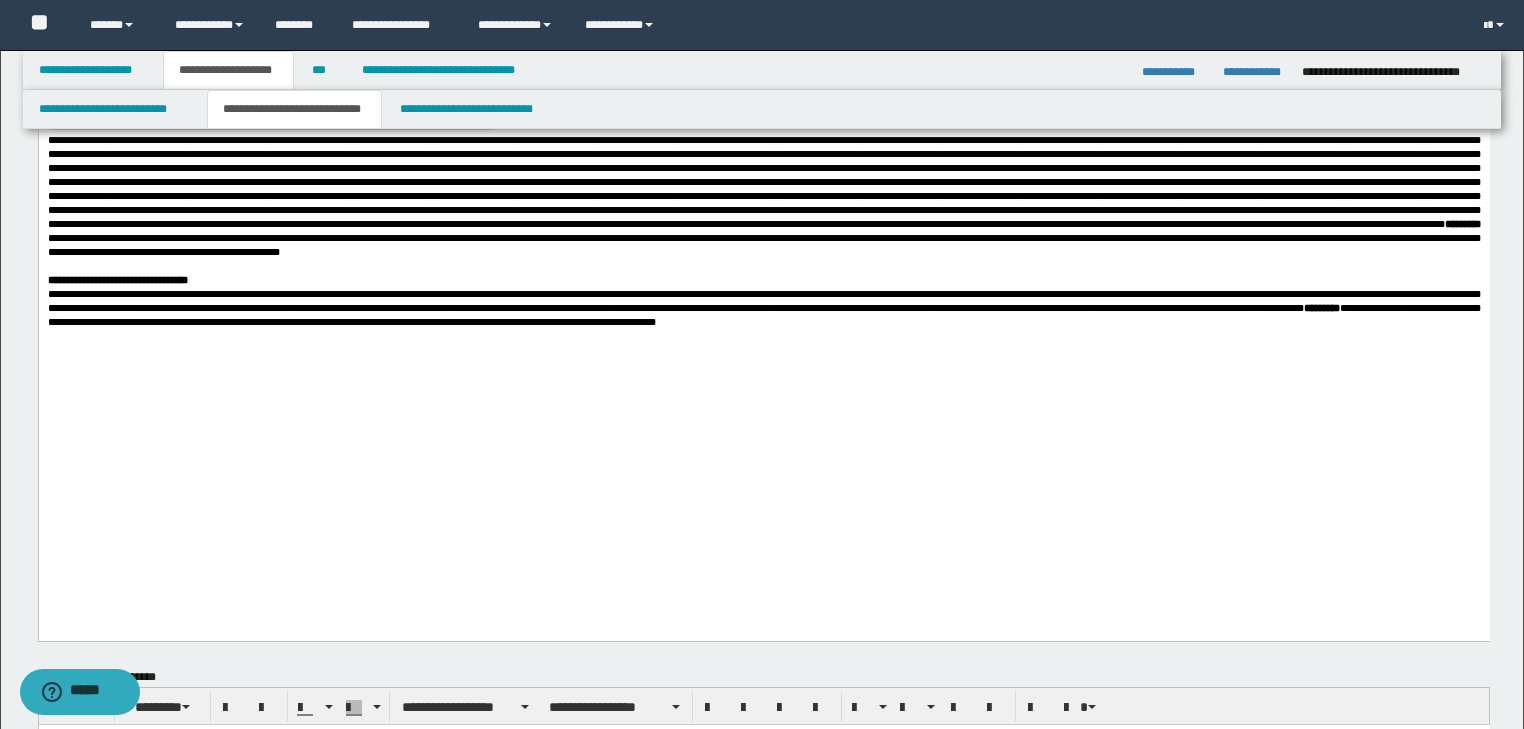 click on "**********" at bounding box center [763, 308] 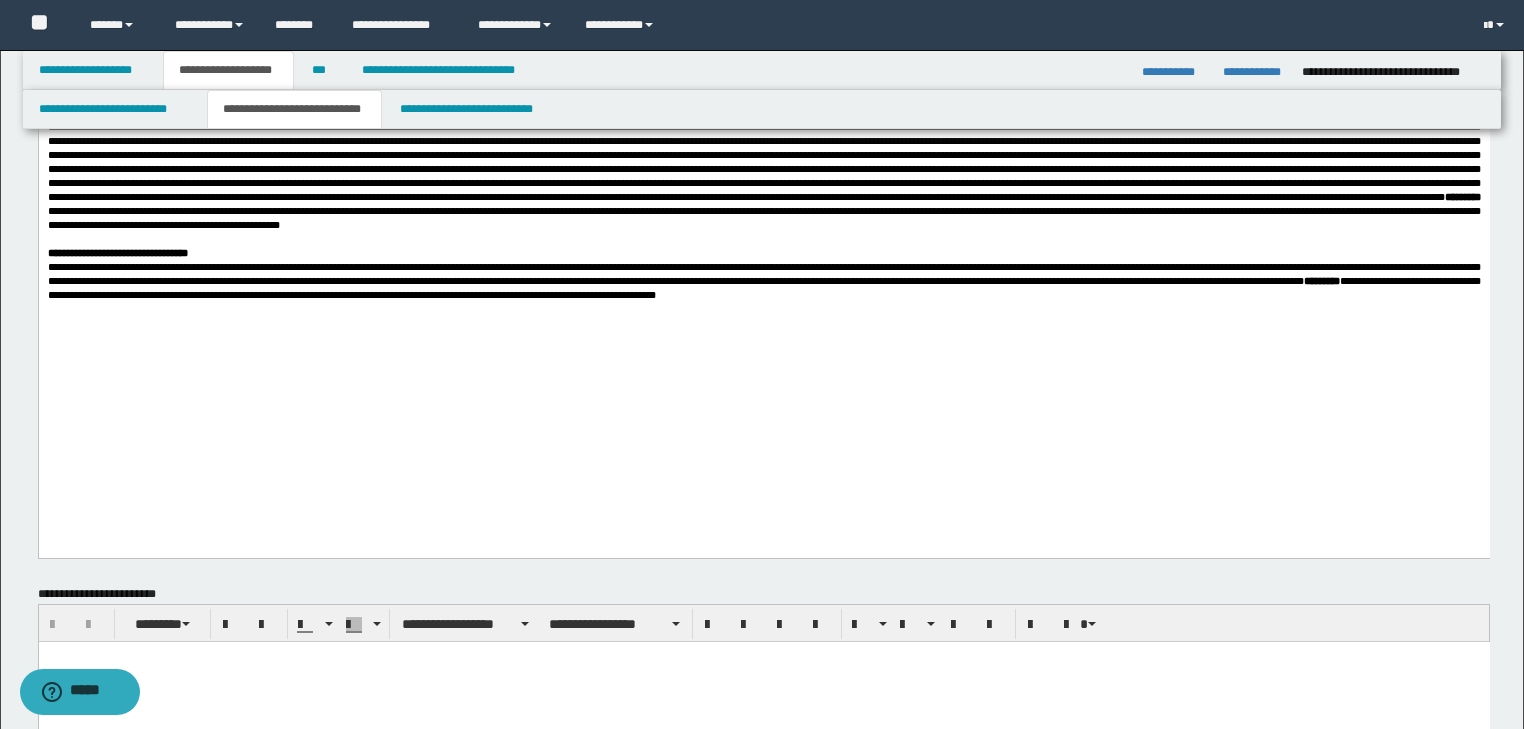scroll, scrollTop: 960, scrollLeft: 0, axis: vertical 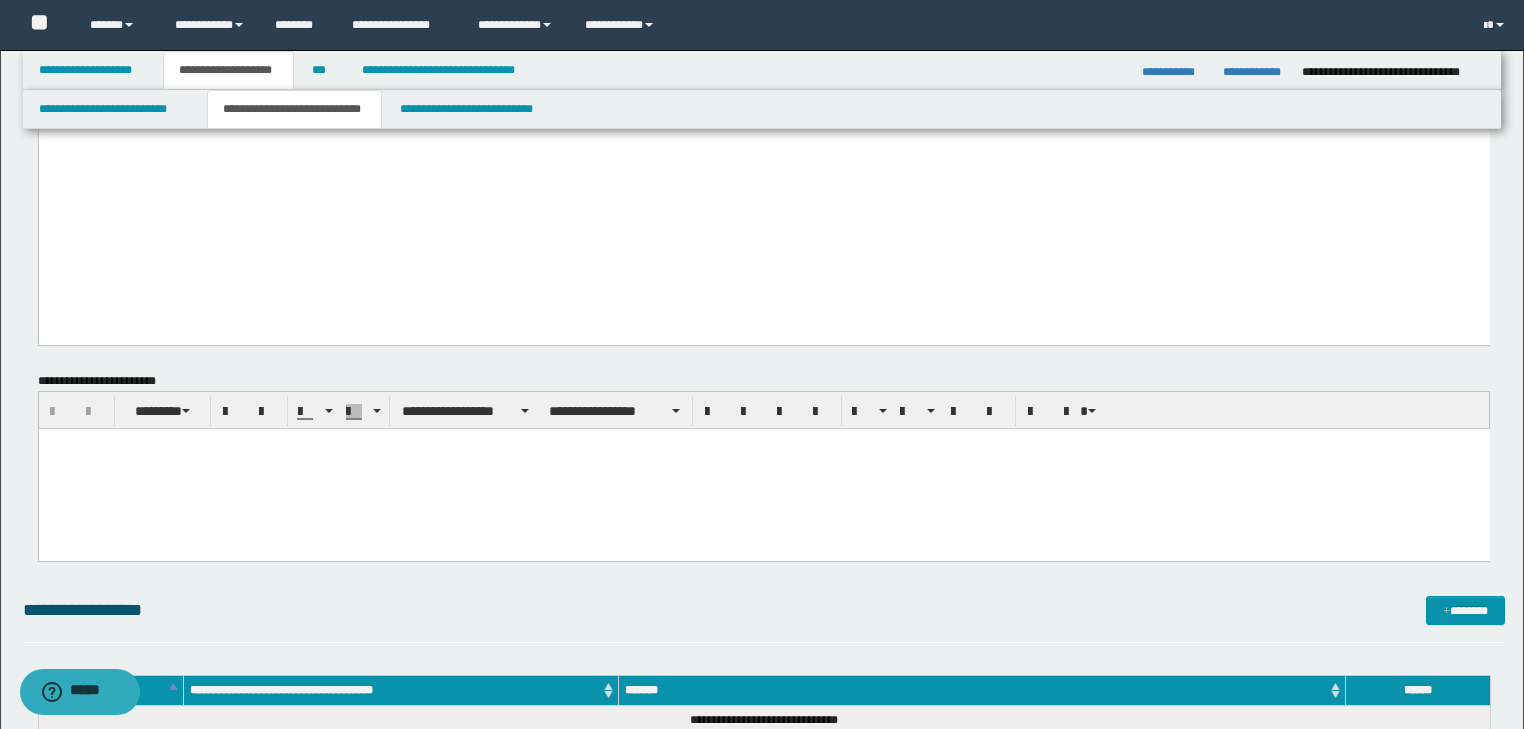click at bounding box center [763, 443] 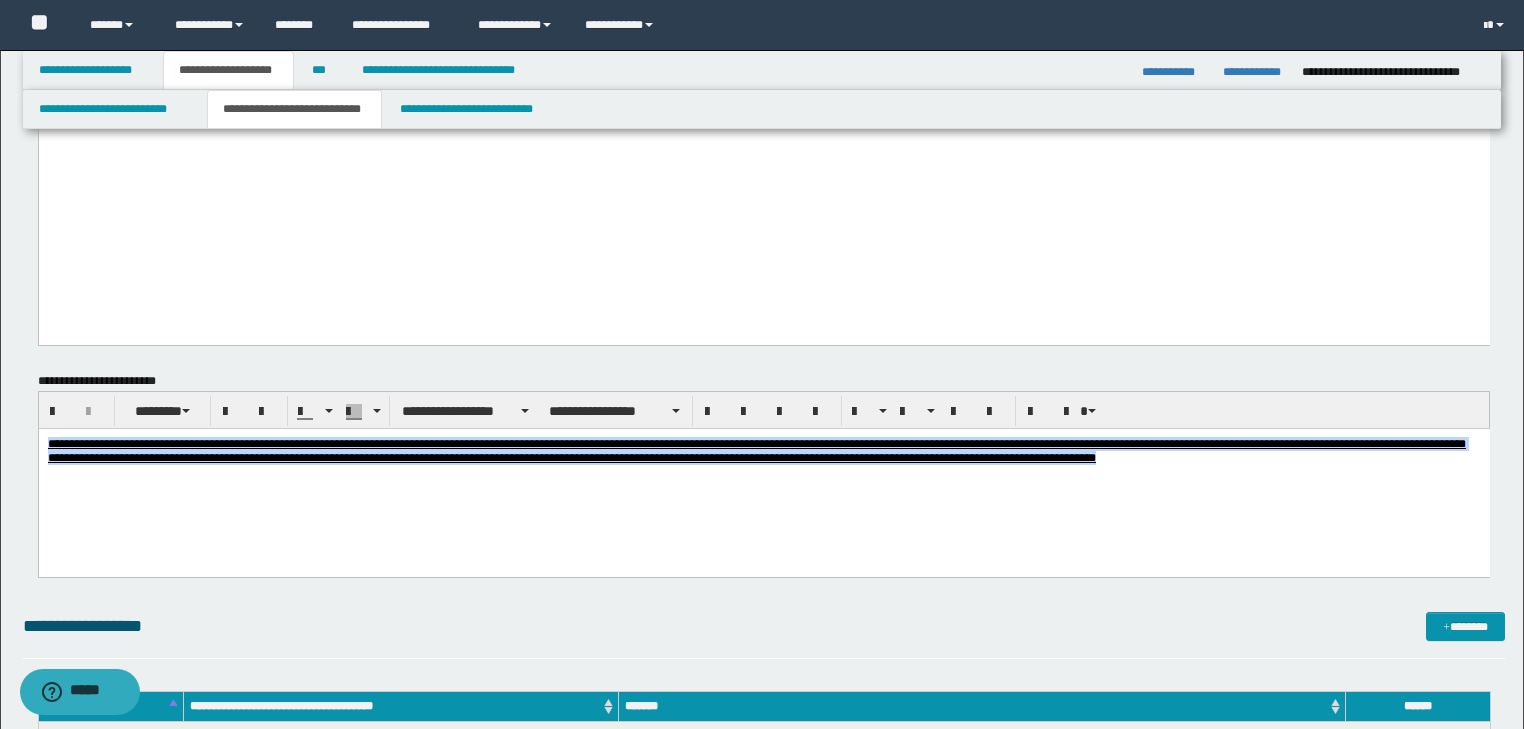 drag, startPoint x: 49, startPoint y: 437, endPoint x: 1062, endPoint y: 512, distance: 1015.7726 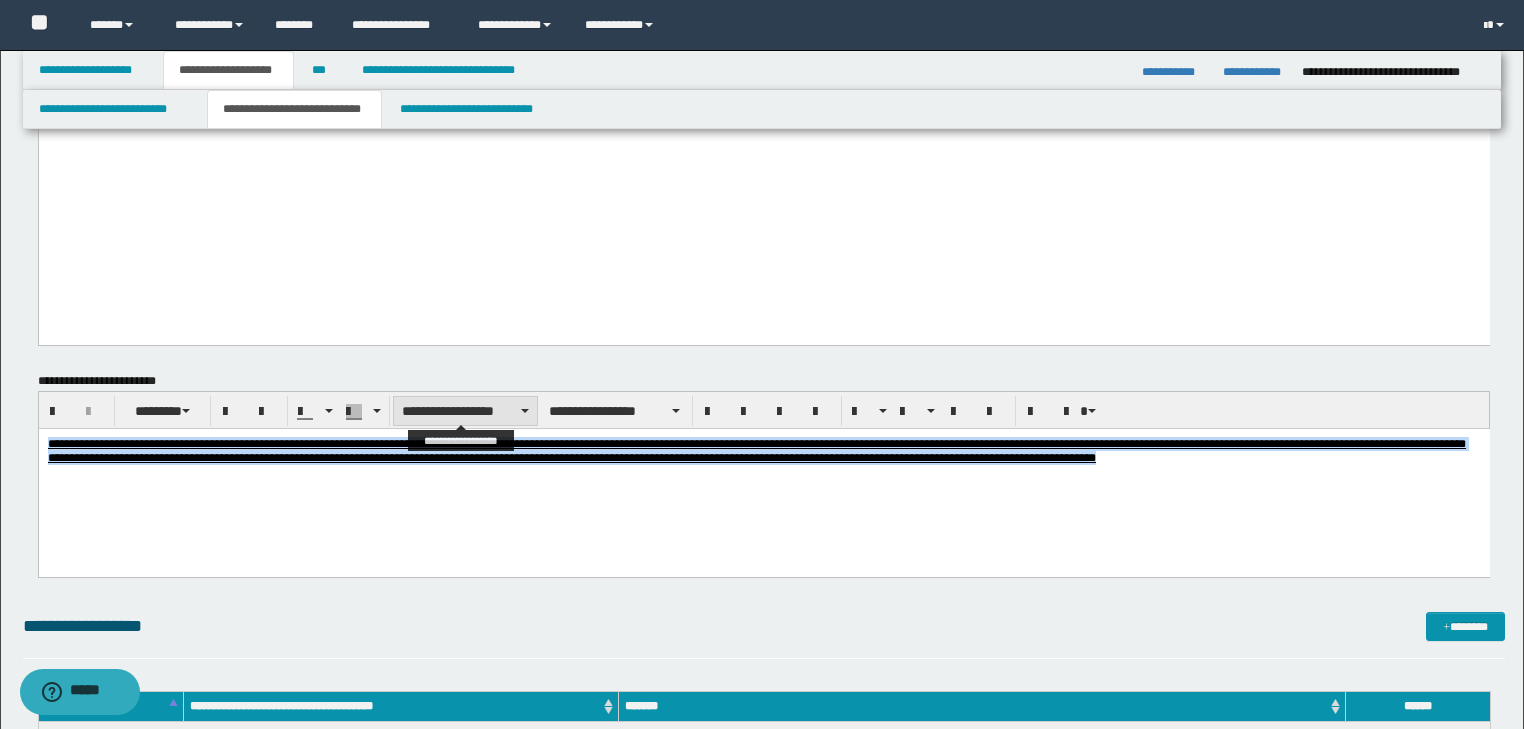 click on "**********" at bounding box center [465, 411] 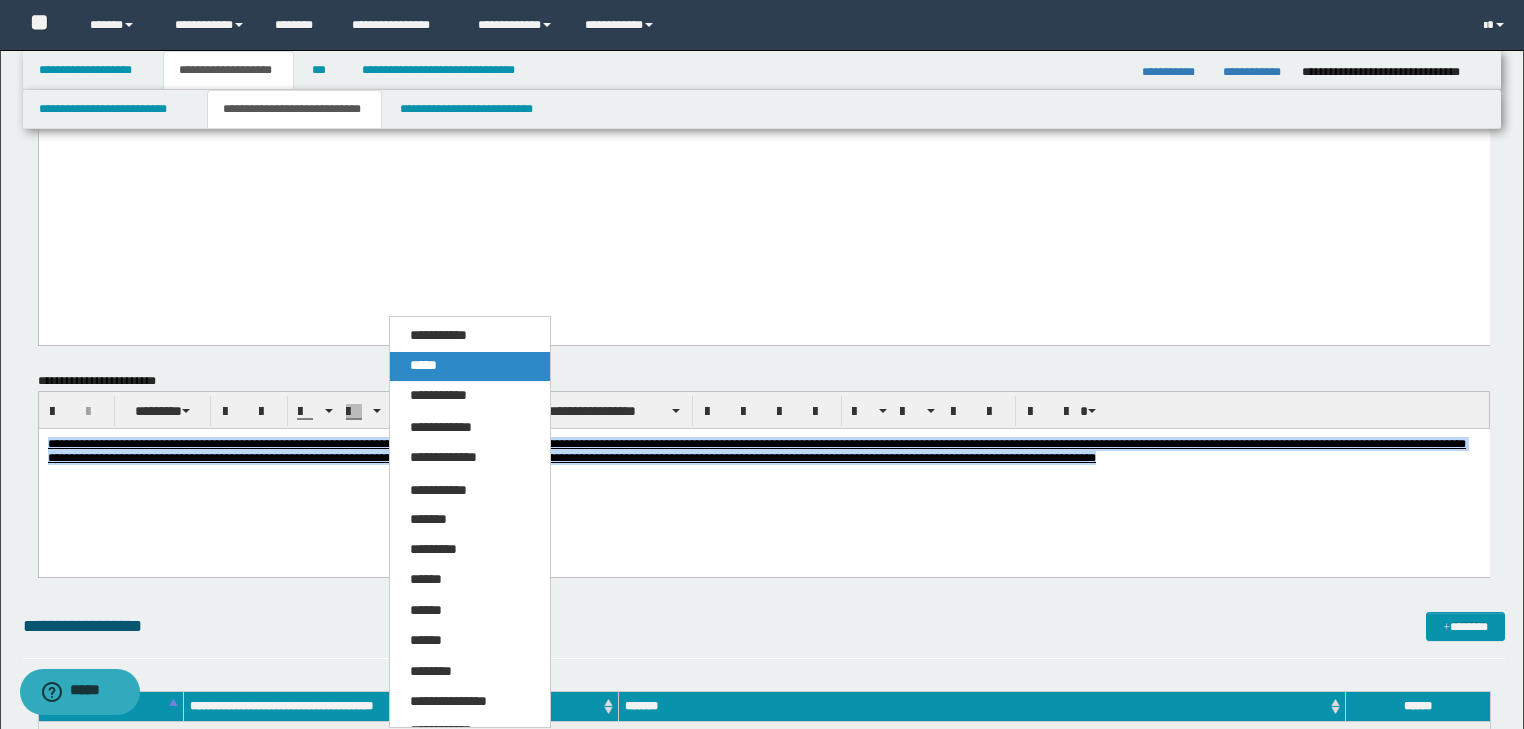 click on "*****" at bounding box center [470, 366] 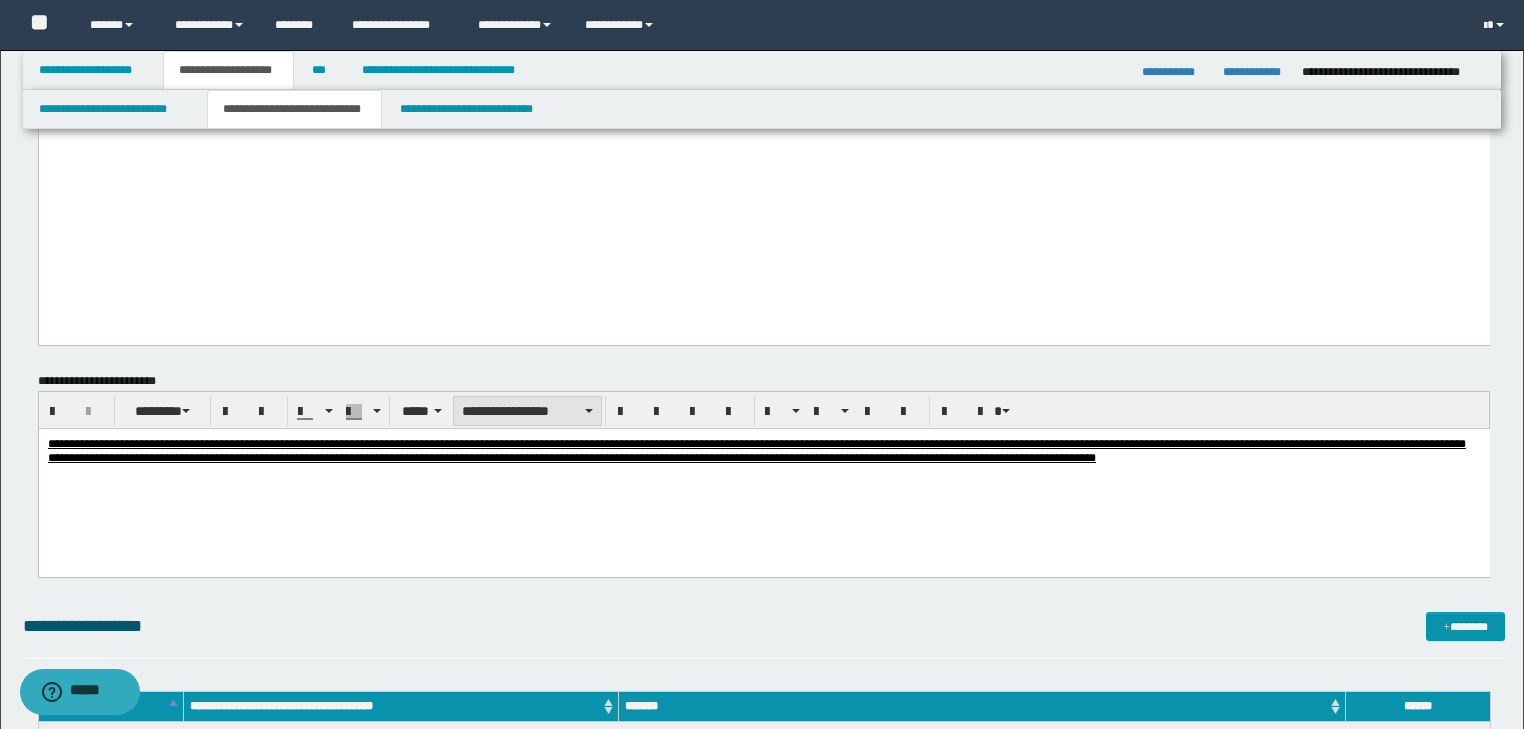 click on "**********" at bounding box center (527, 411) 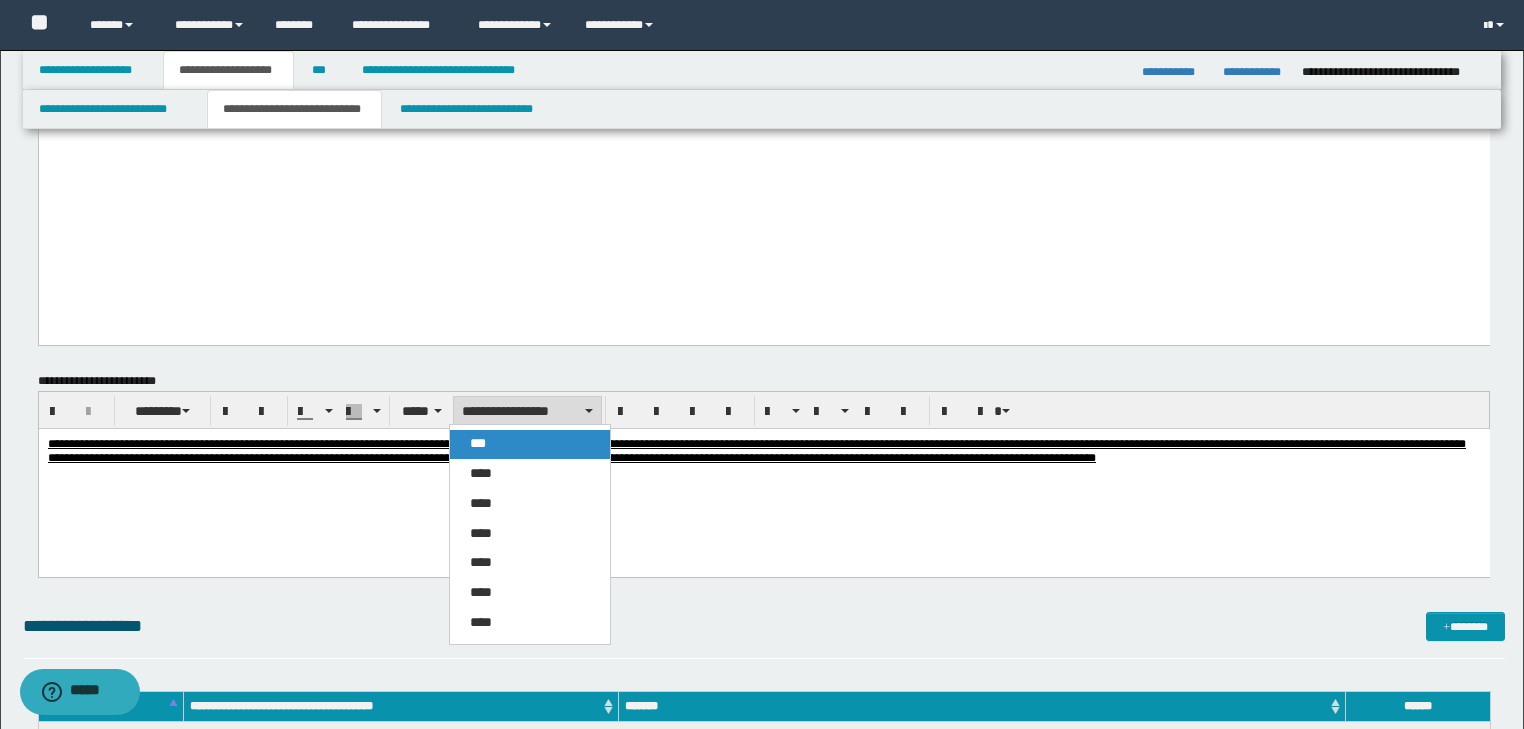 click on "***" at bounding box center [530, 444] 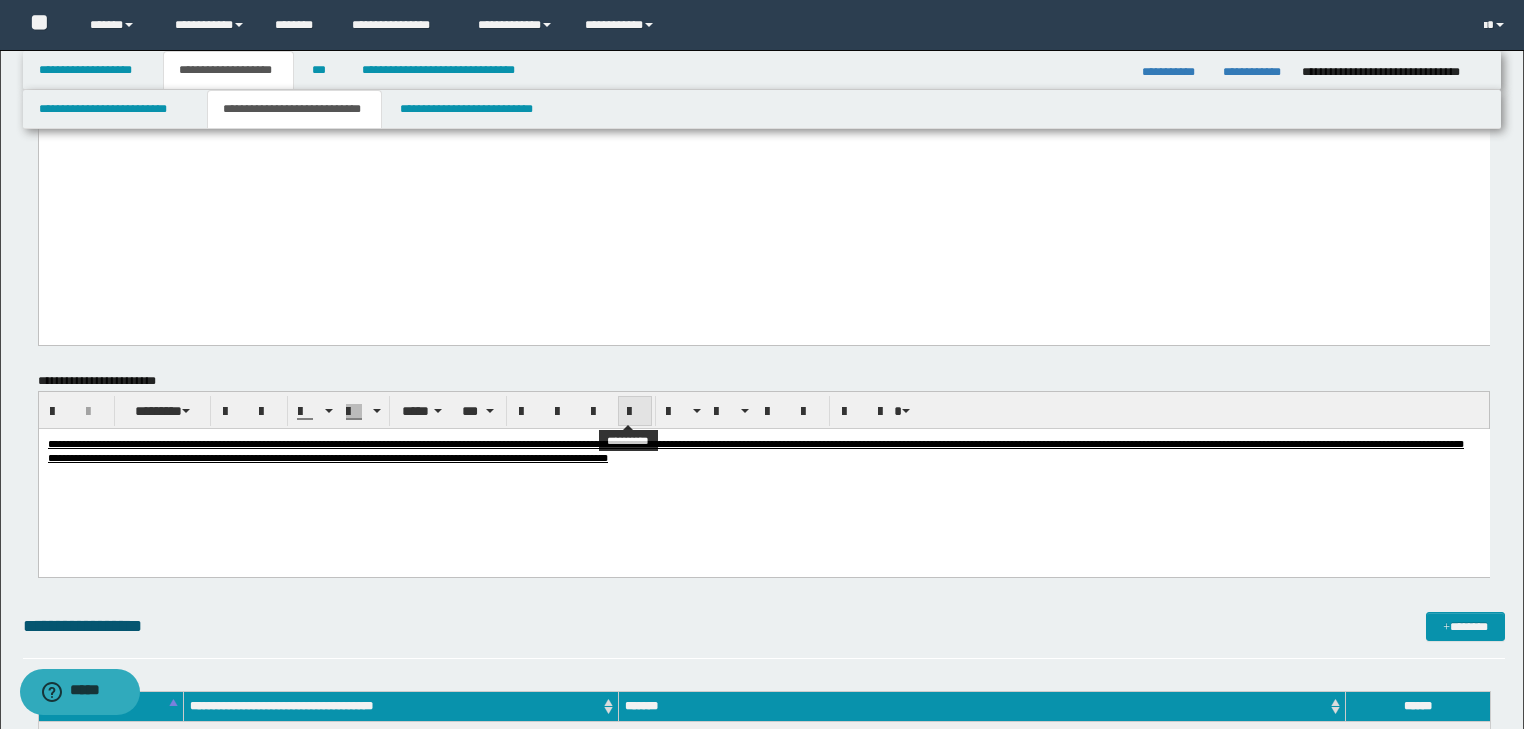 click at bounding box center (635, 412) 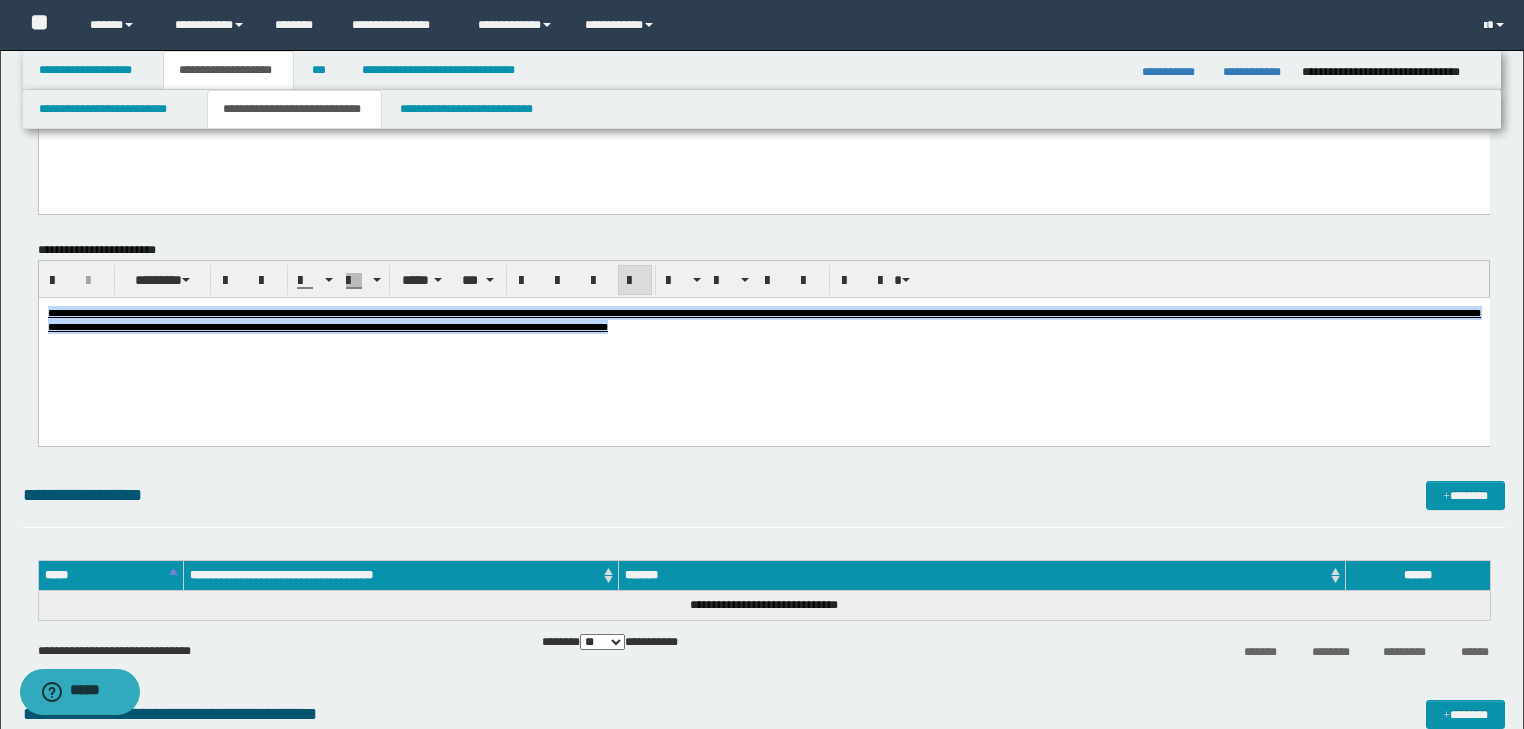 scroll, scrollTop: 1200, scrollLeft: 0, axis: vertical 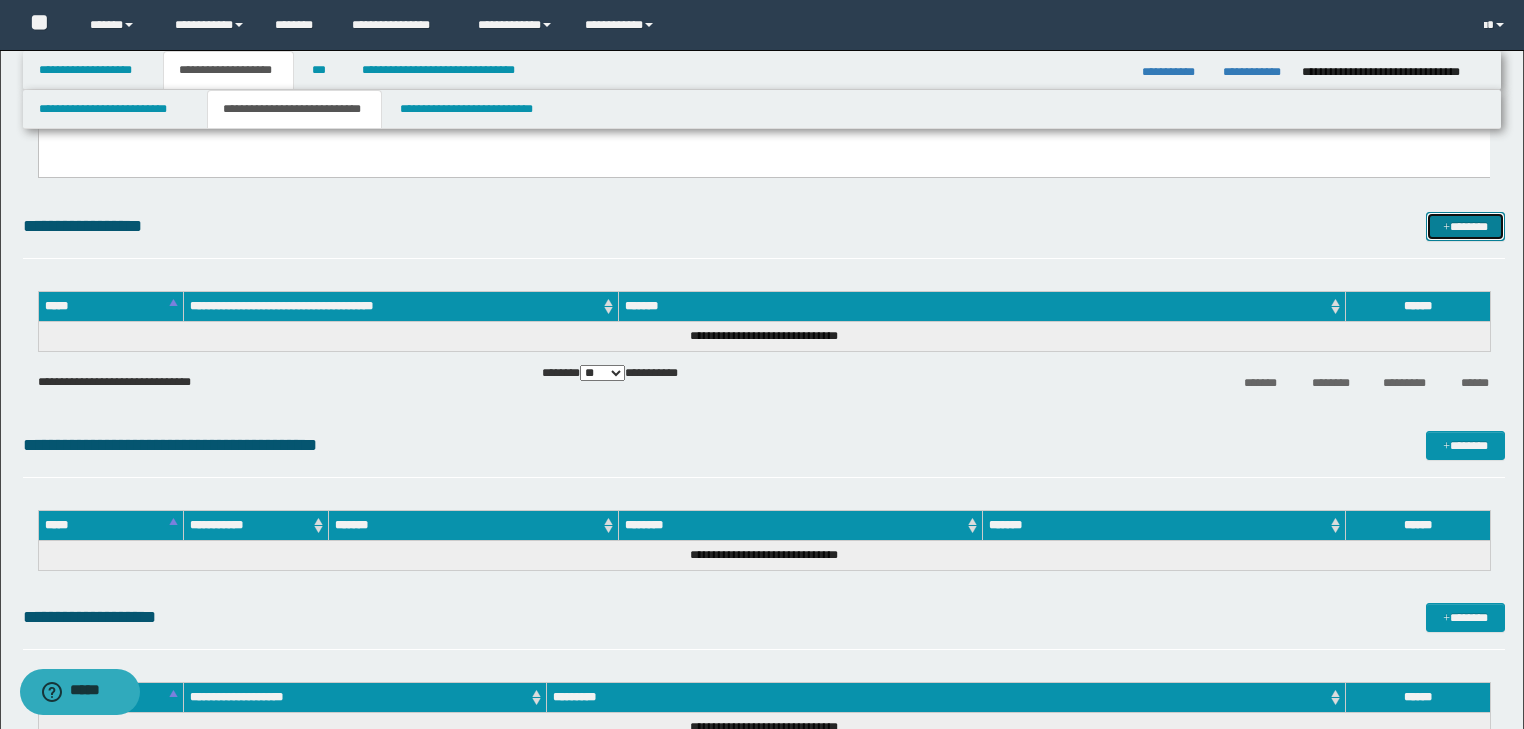 click on "*******" at bounding box center [1465, 227] 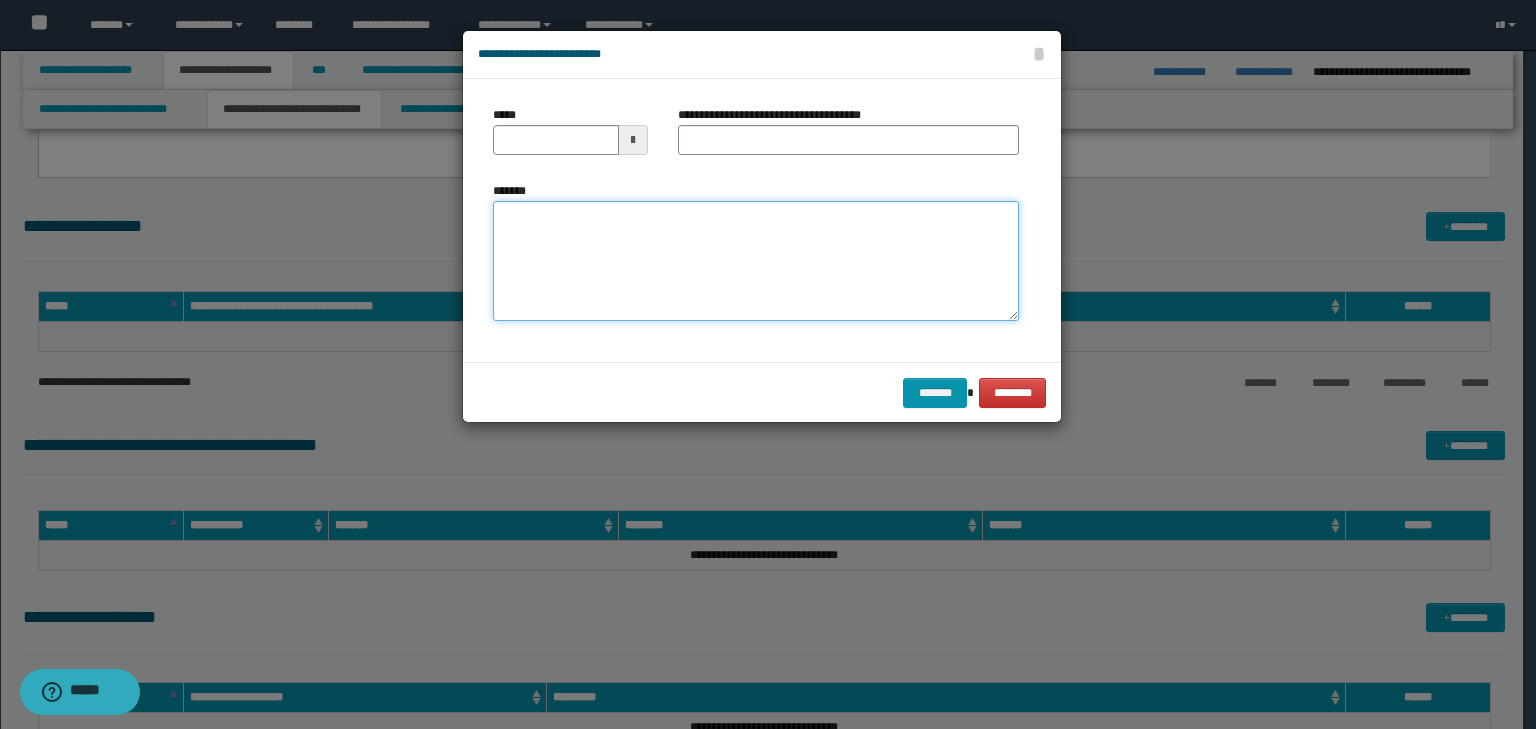 click on "*******" at bounding box center [756, 261] 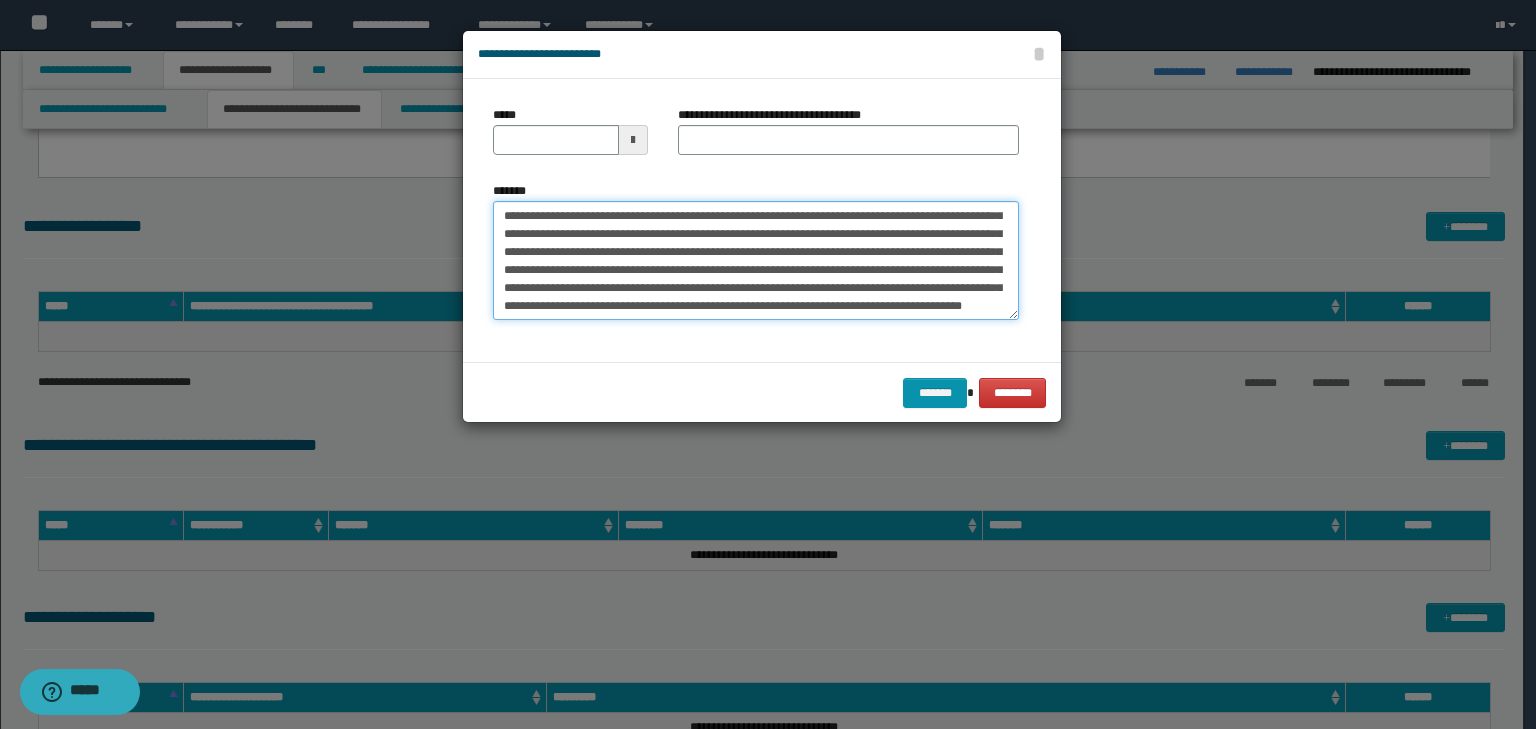 scroll, scrollTop: 0, scrollLeft: 0, axis: both 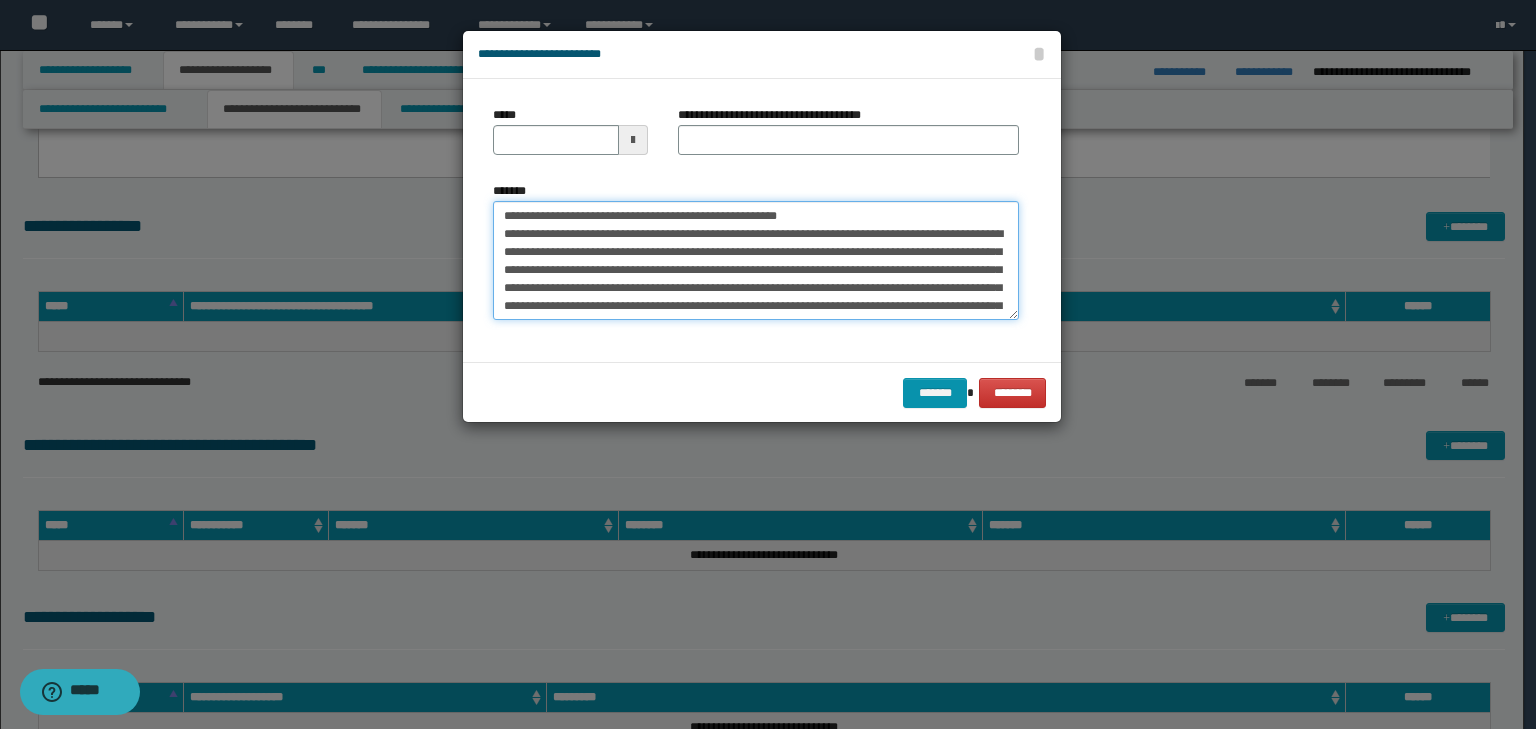 drag, startPoint x: 553, startPoint y: 217, endPoint x: 456, endPoint y: 203, distance: 98.005104 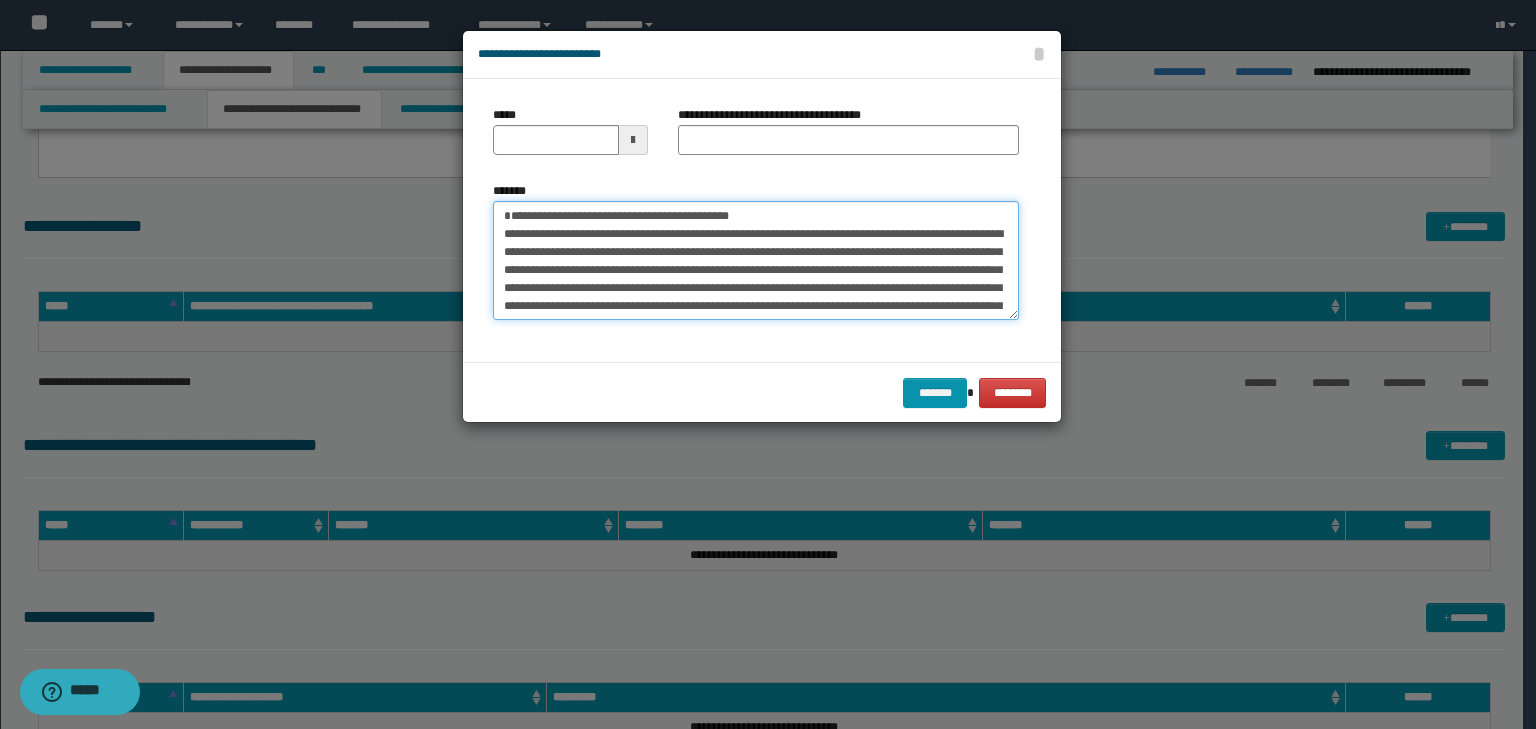 type 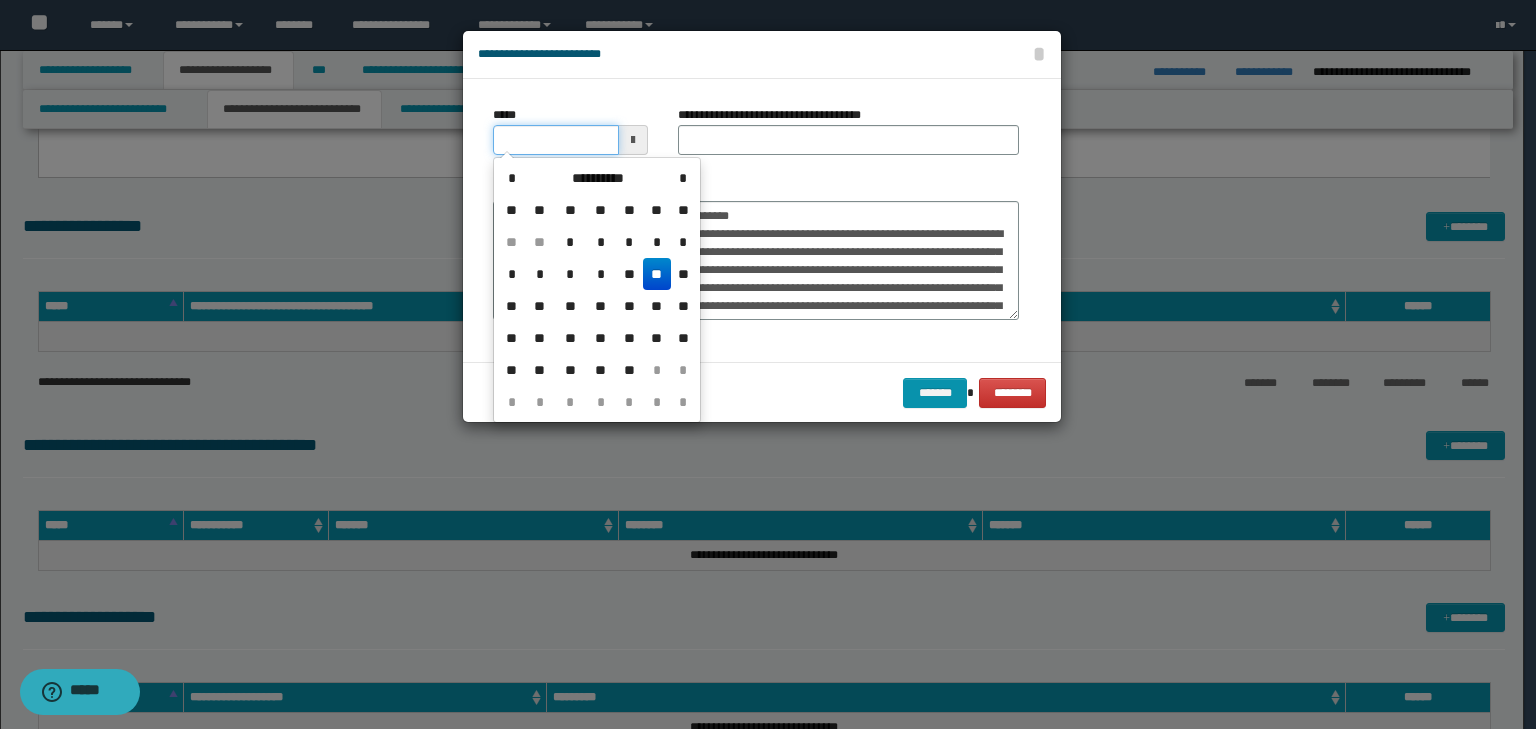 click on "*****" at bounding box center (556, 140) 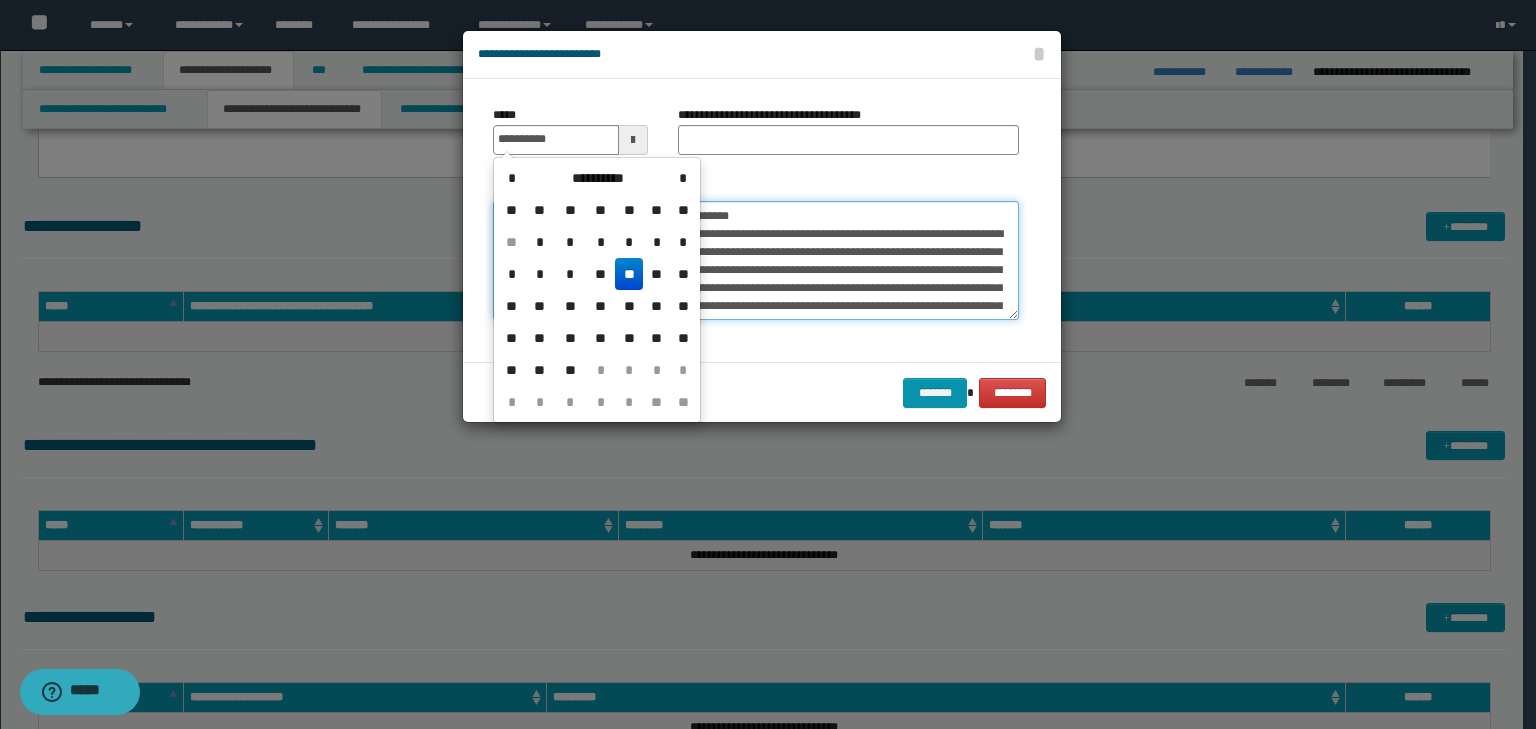 type on "**********" 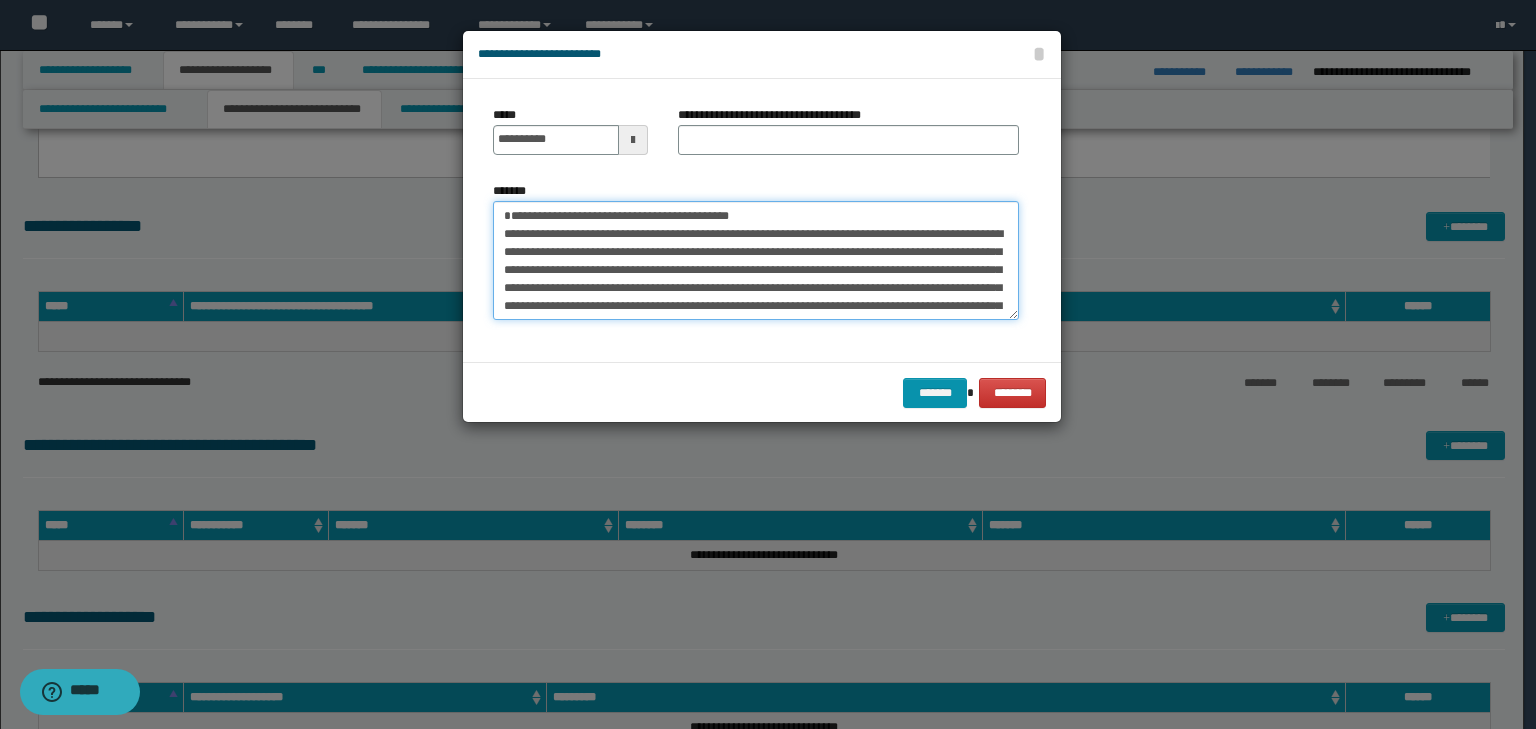 drag, startPoint x: 702, startPoint y: 207, endPoint x: 337, endPoint y: 207, distance: 365 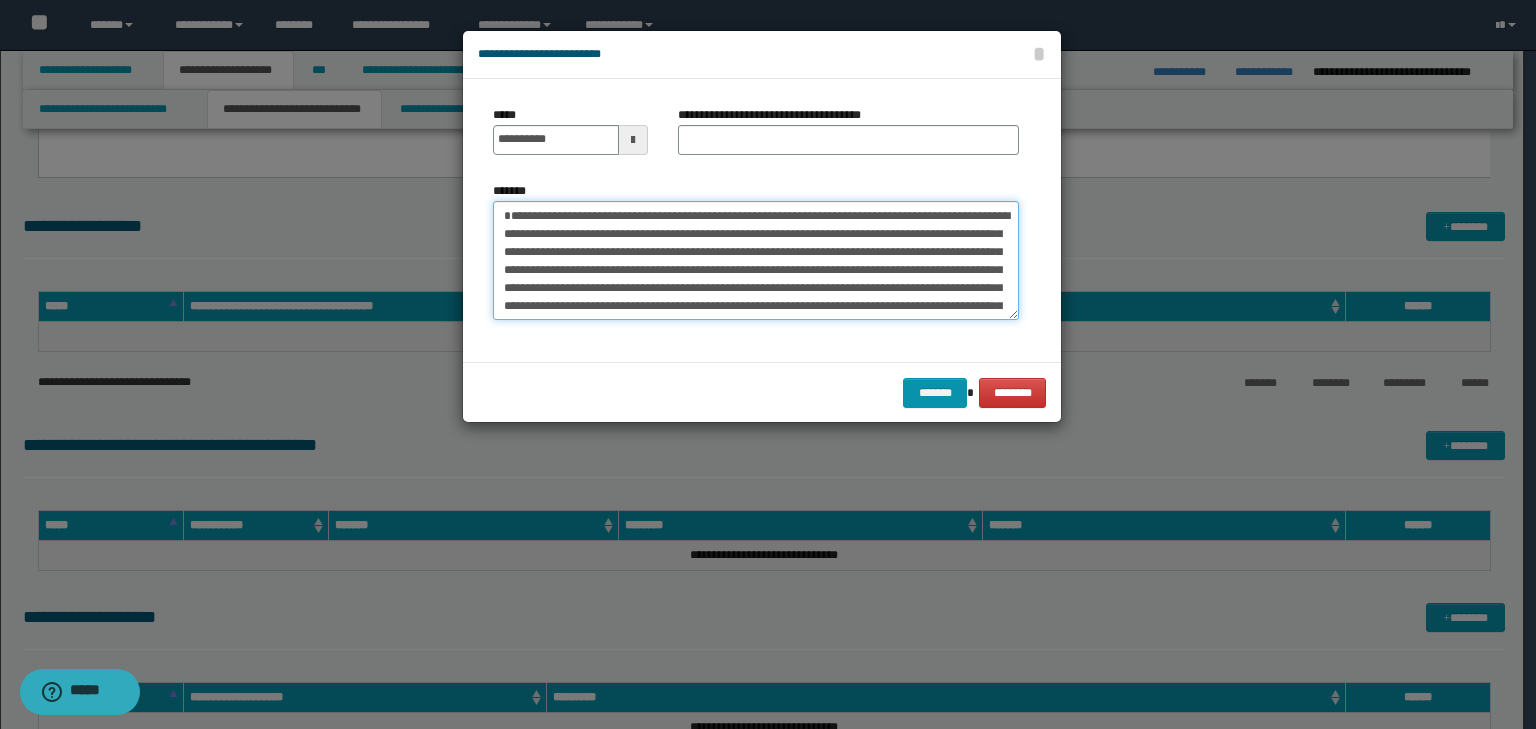 type on "**********" 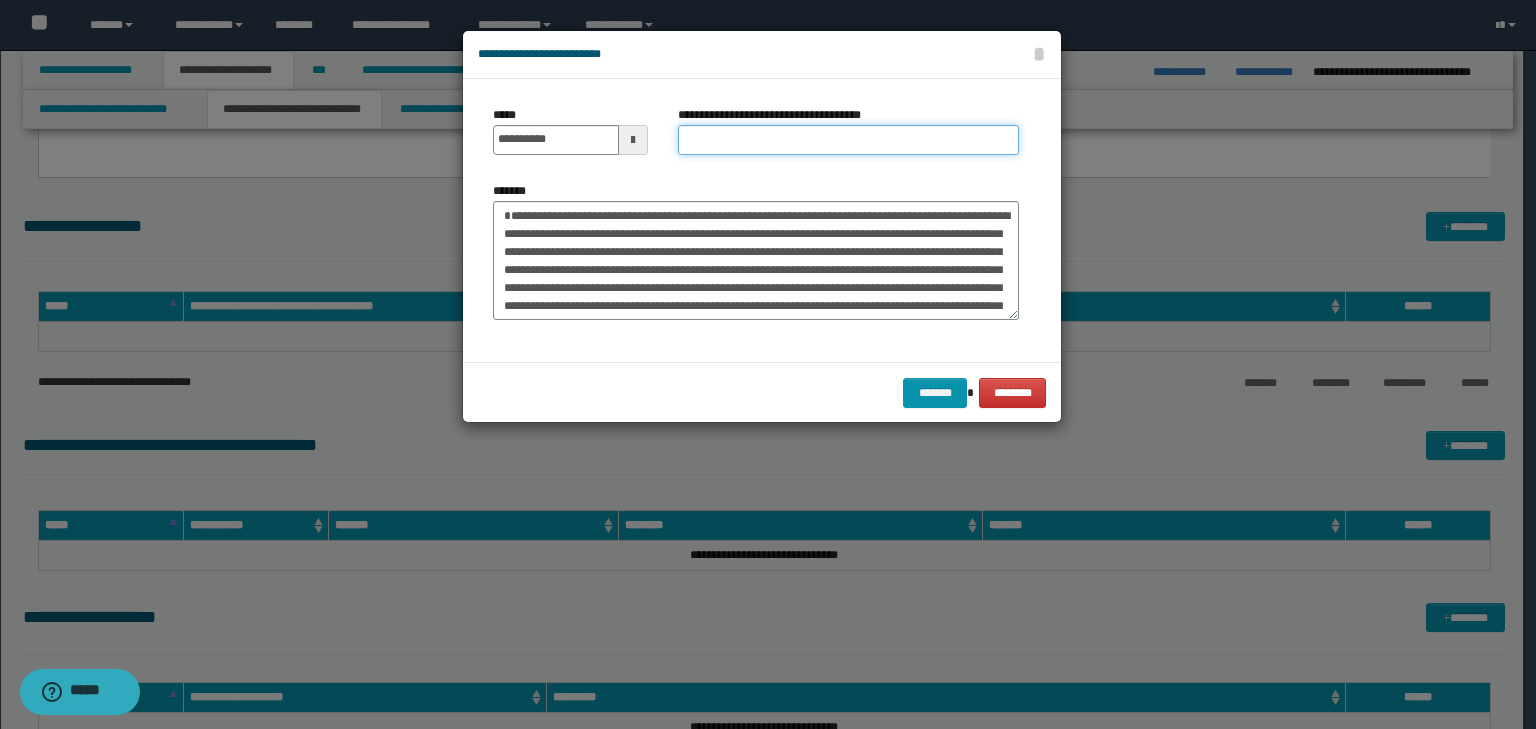 click on "**********" at bounding box center (848, 140) 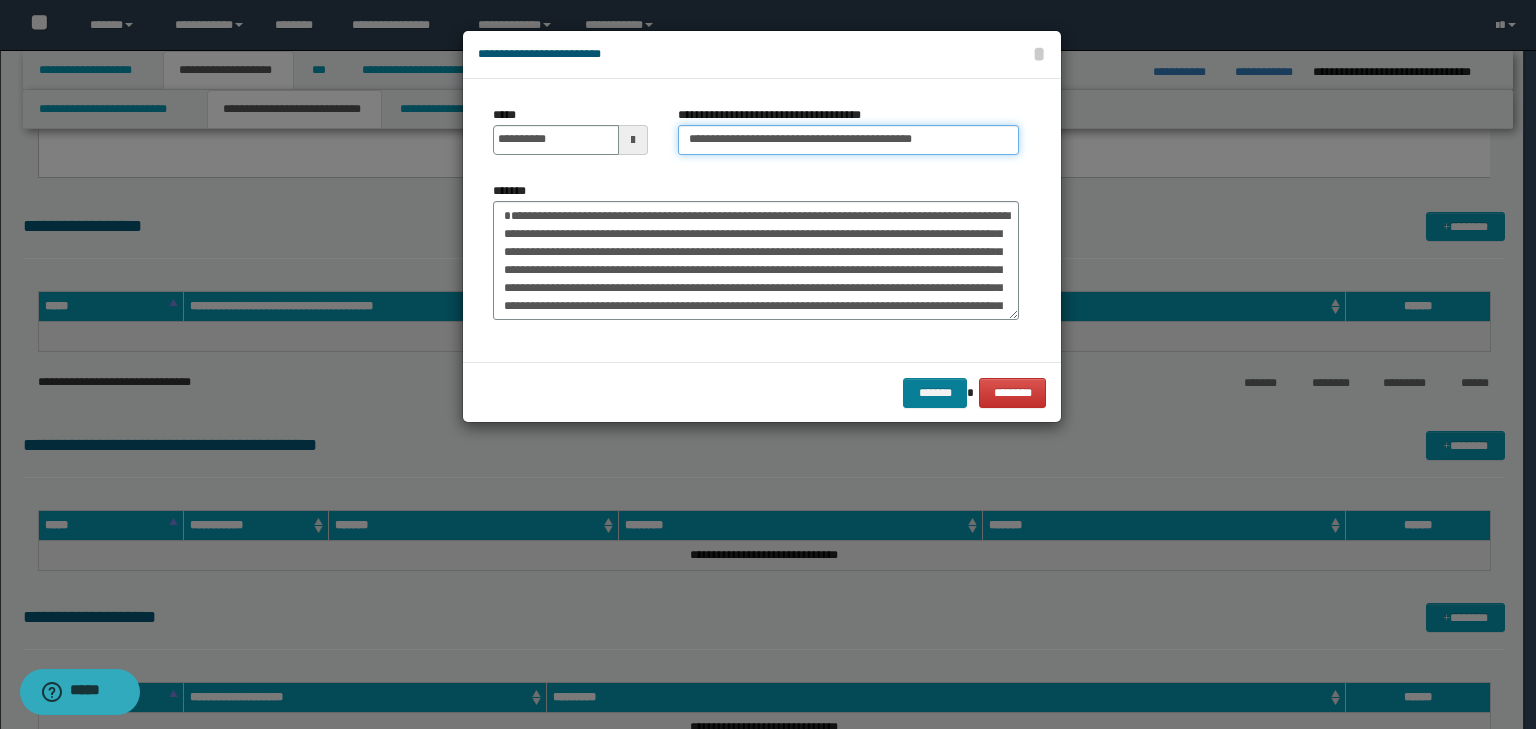 type on "**********" 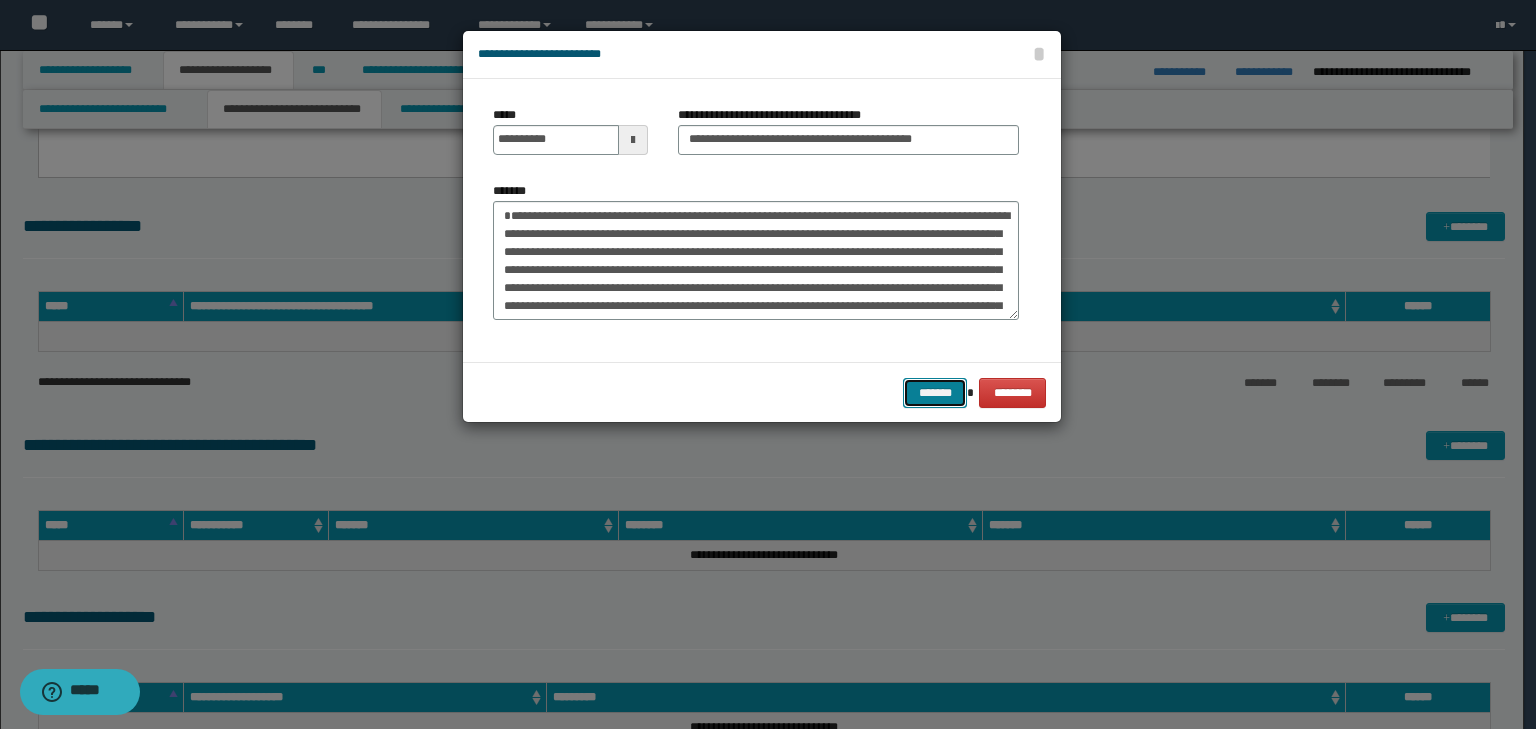 click on "*******" at bounding box center [935, 393] 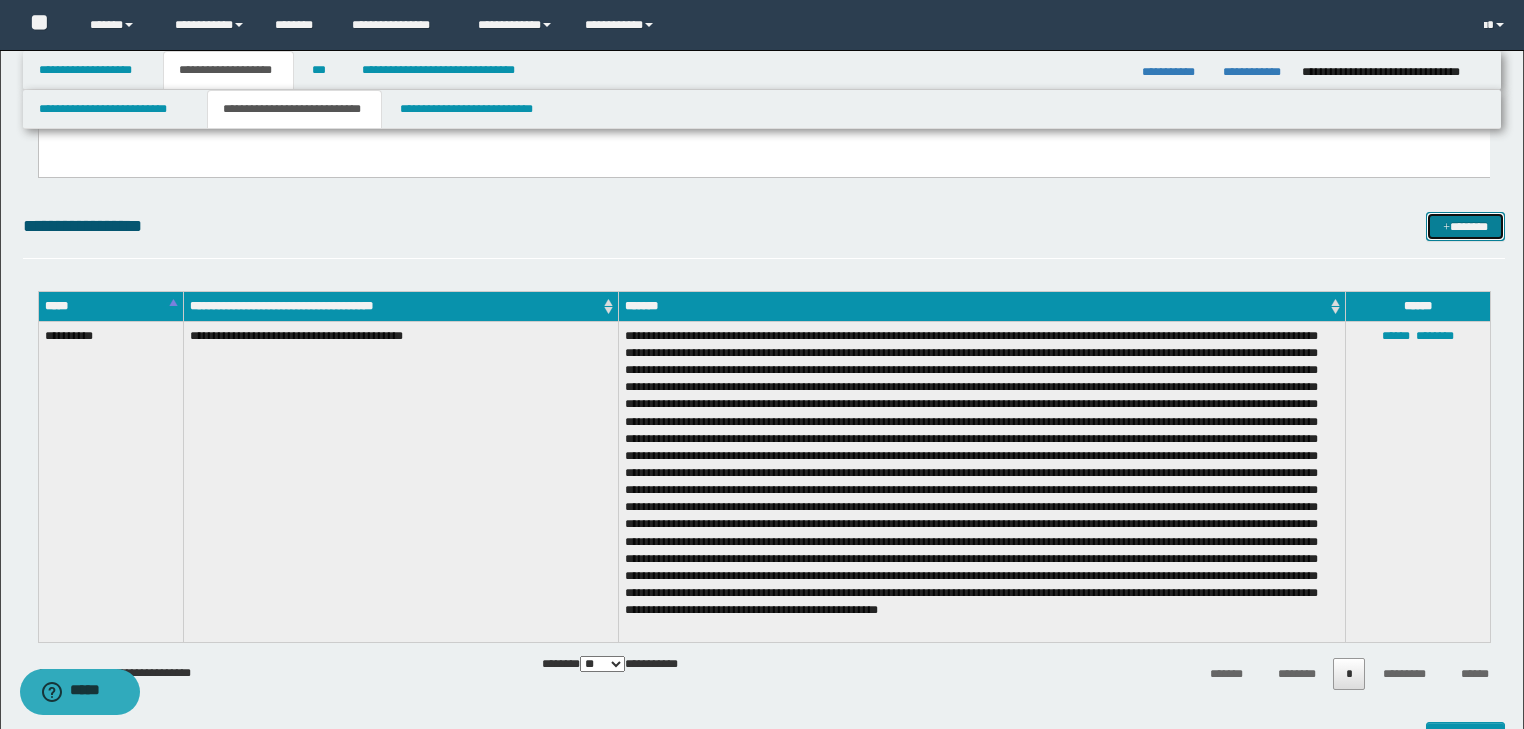 click on "*******" at bounding box center (1465, 227) 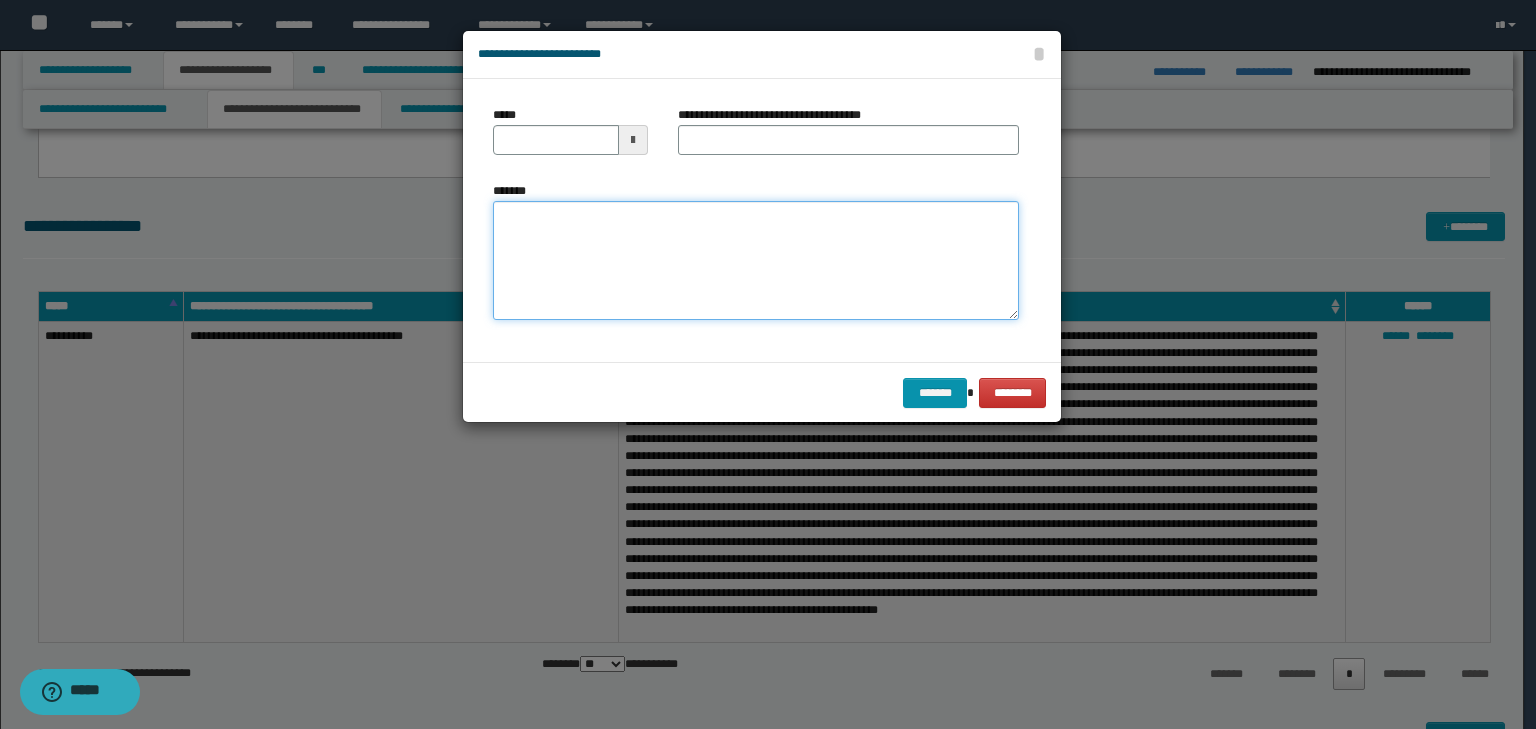 click on "*******" at bounding box center (756, 261) 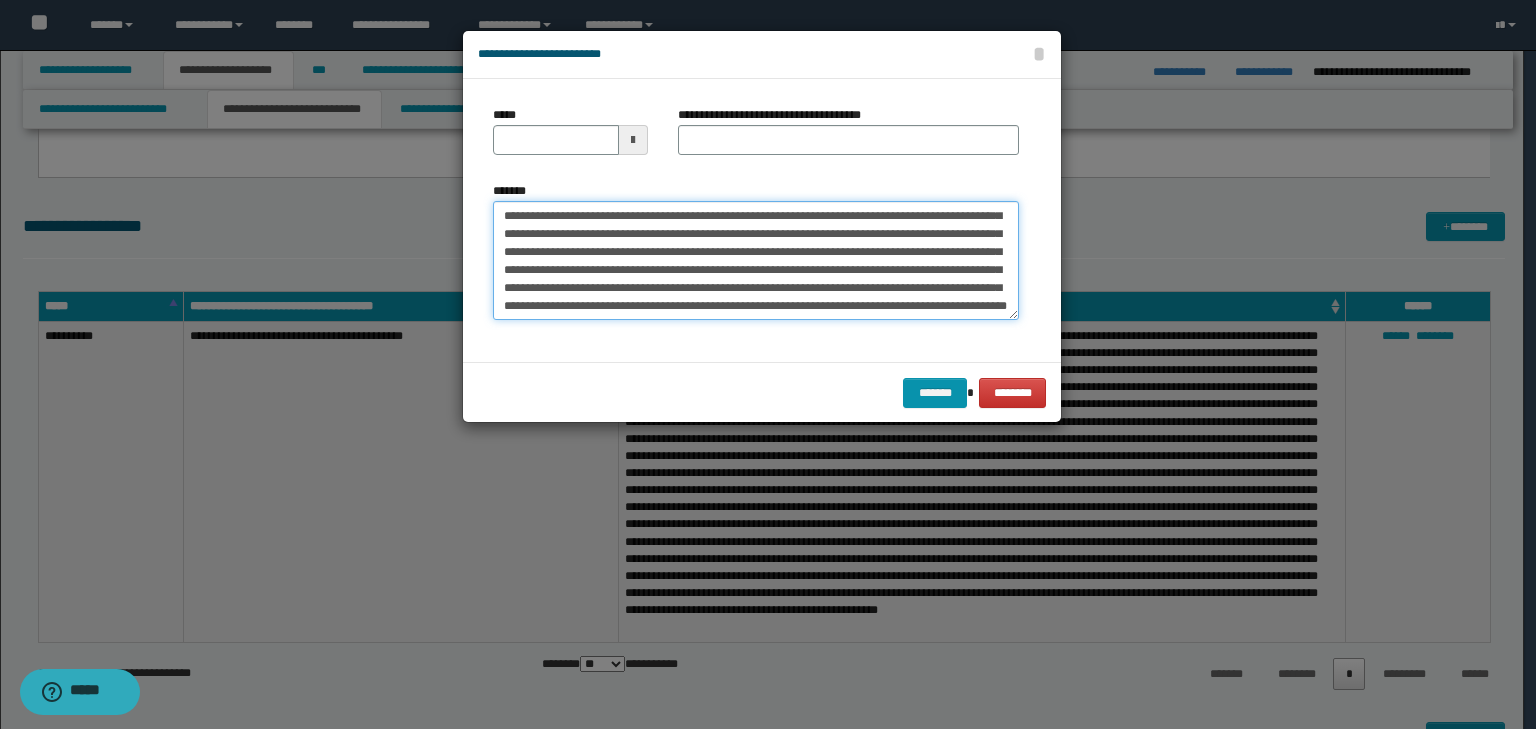 scroll, scrollTop: 0, scrollLeft: 0, axis: both 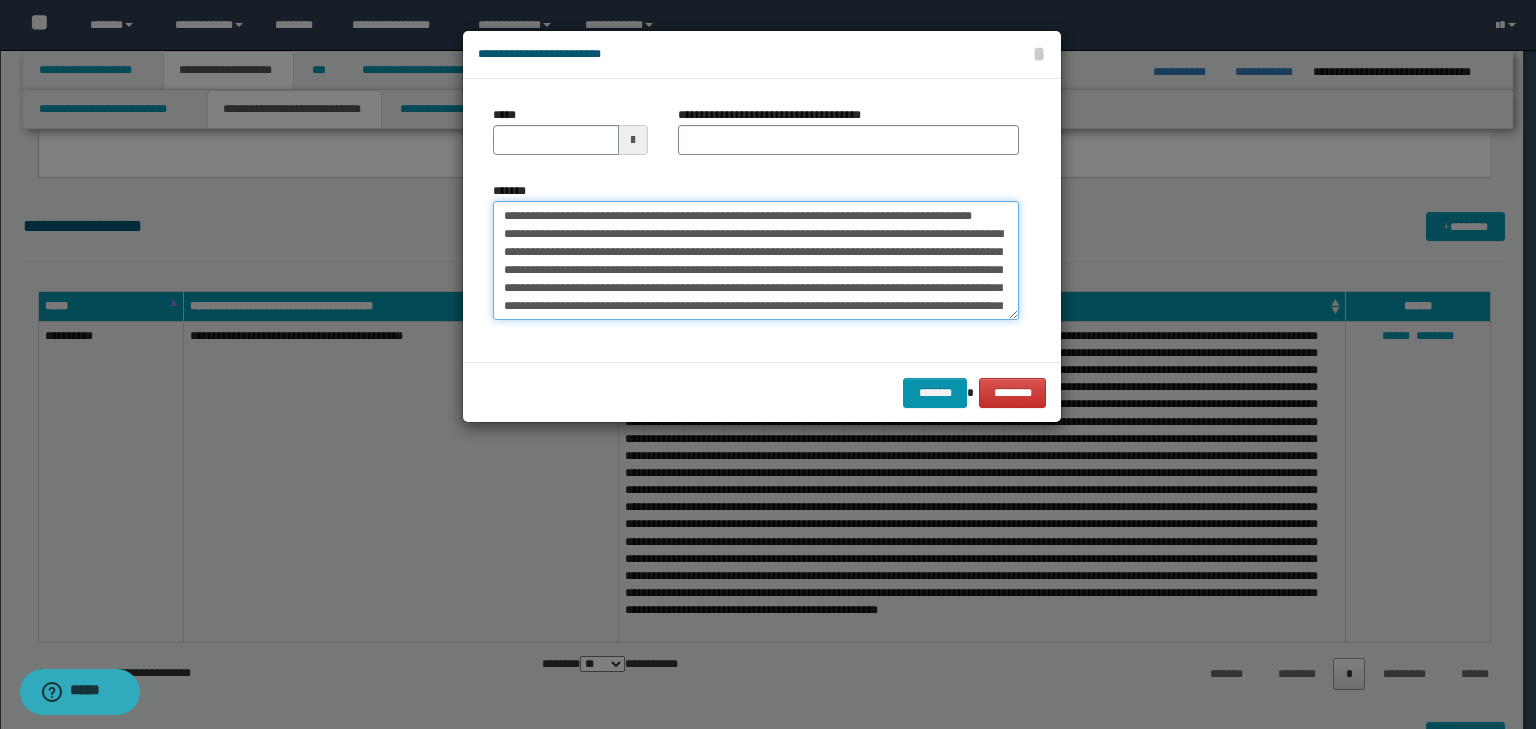 drag, startPoint x: 564, startPoint y: 216, endPoint x: 448, endPoint y: 212, distance: 116.06895 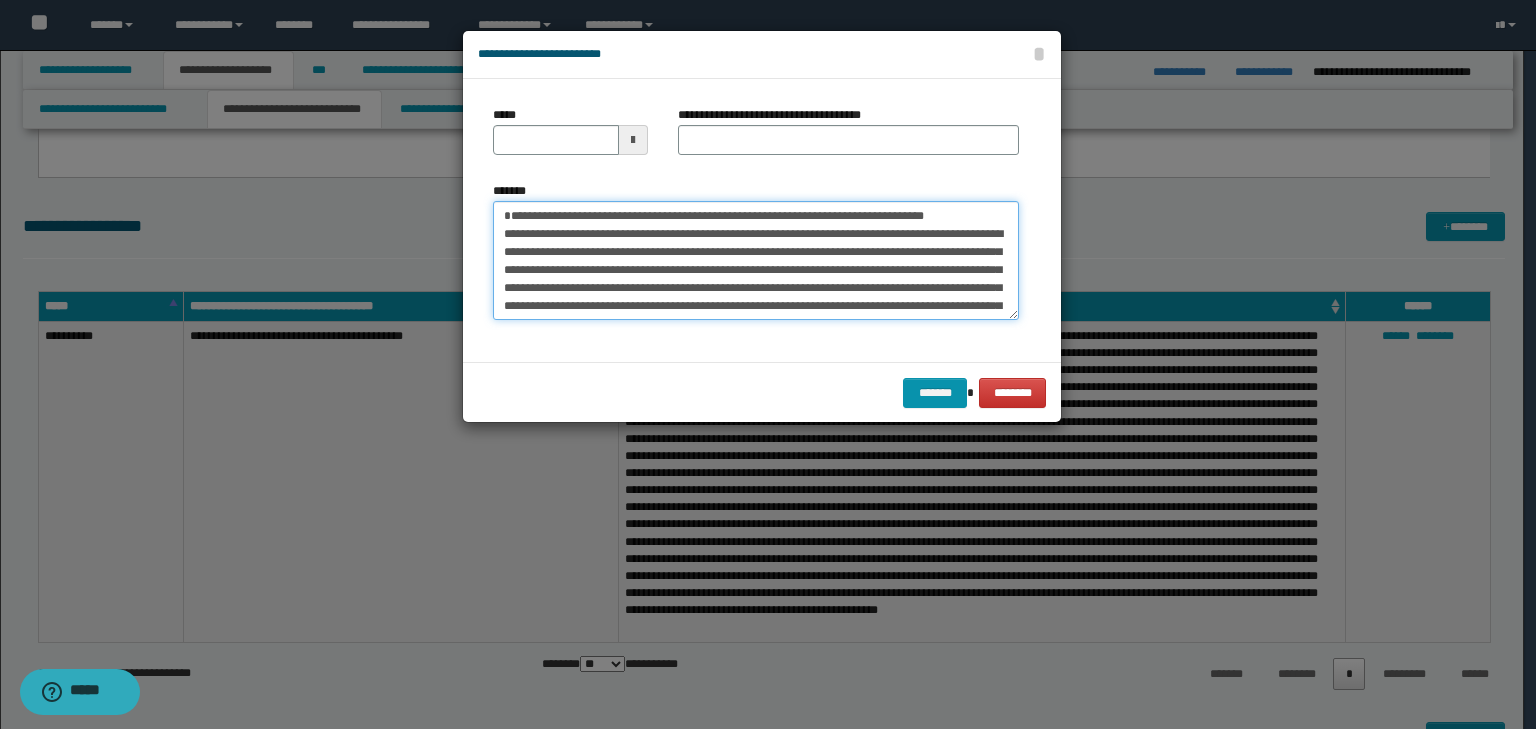 type 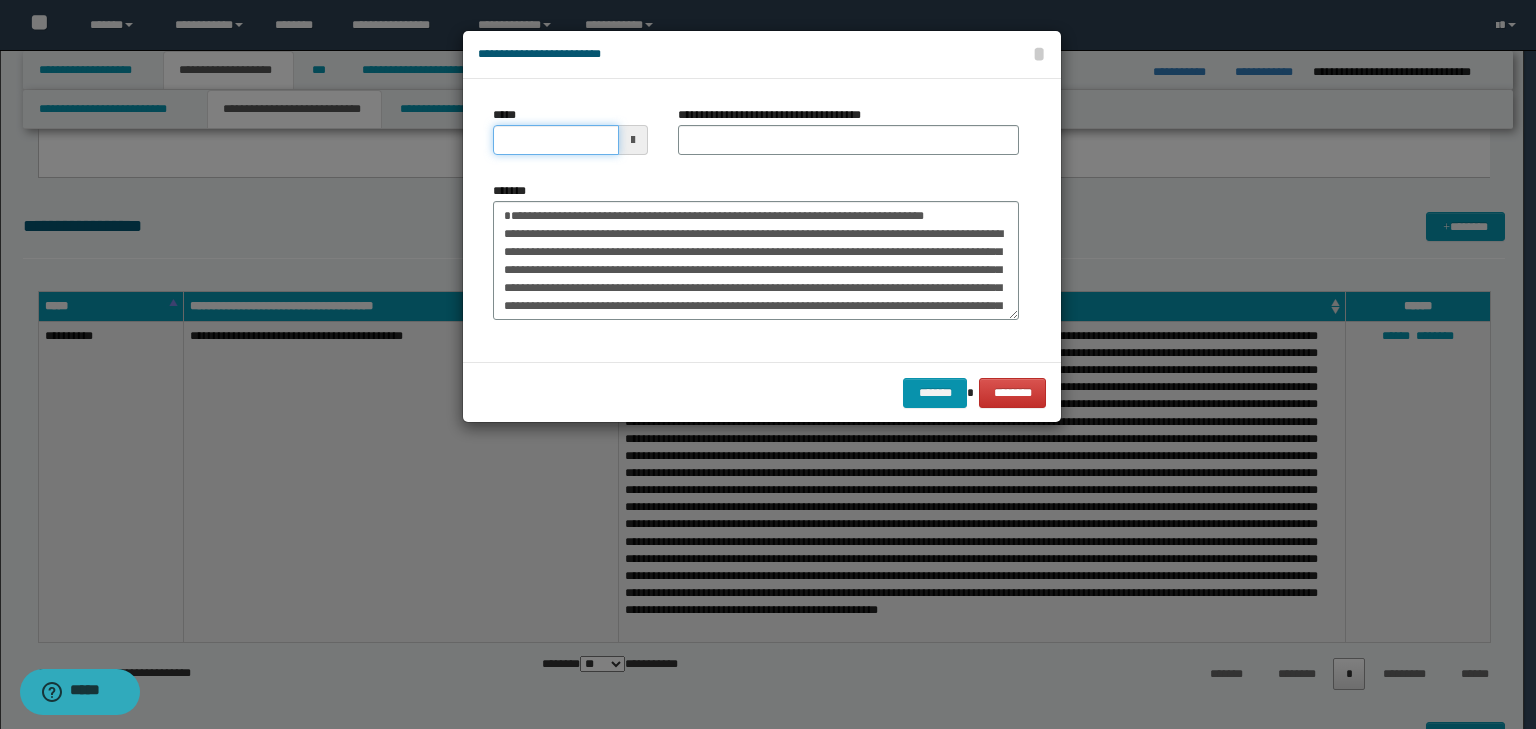 click on "*****" at bounding box center [556, 140] 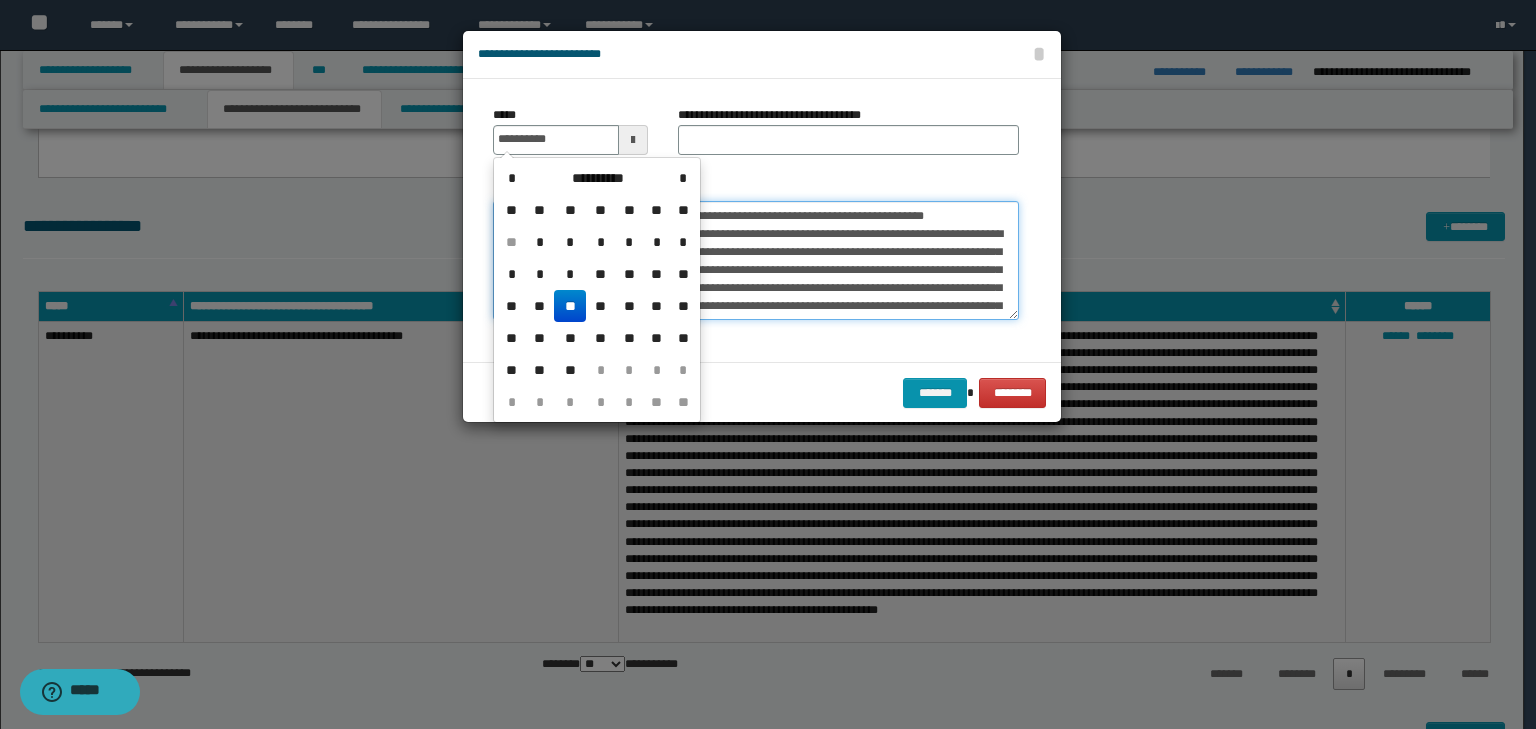 type on "**********" 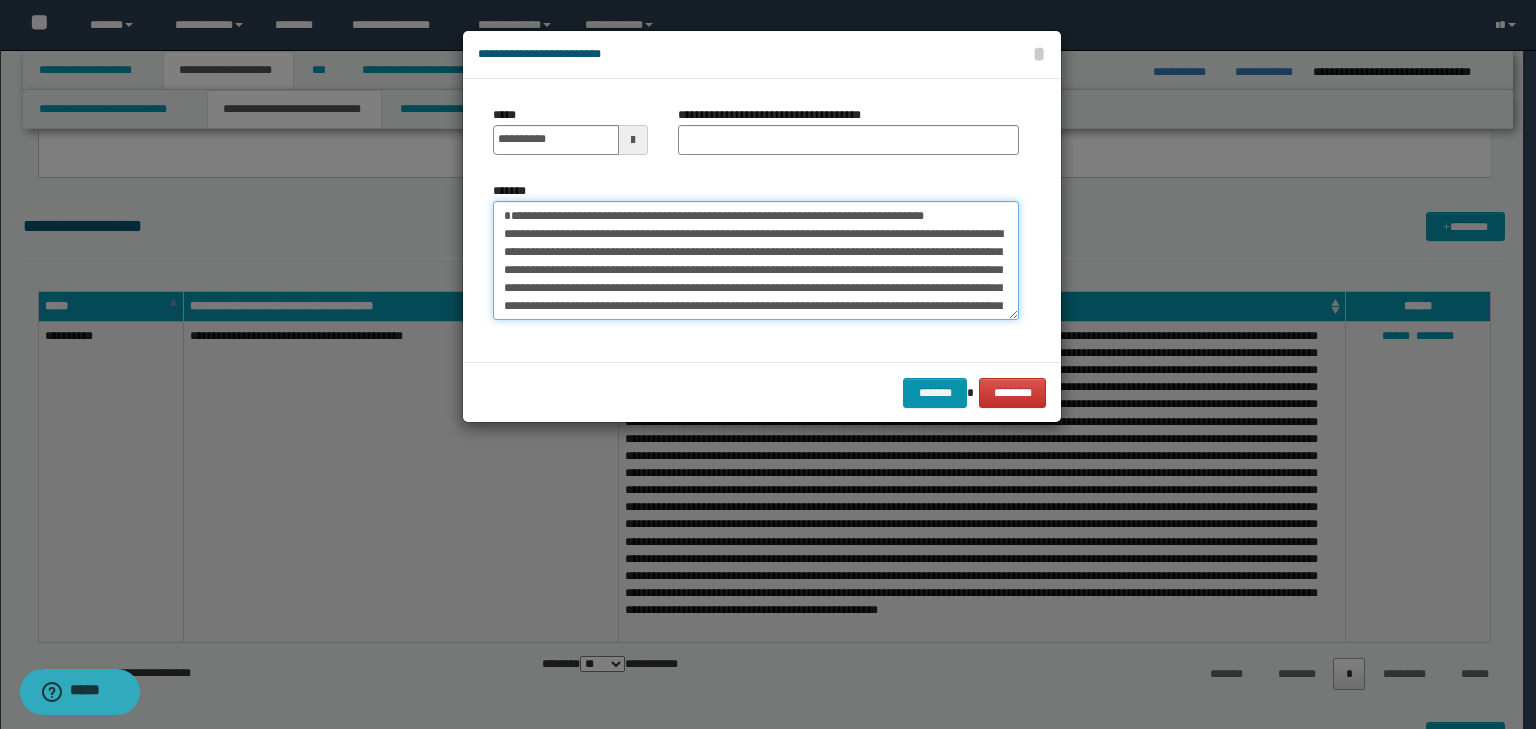 drag, startPoint x: 750, startPoint y: 236, endPoint x: 227, endPoint y: 221, distance: 523.2151 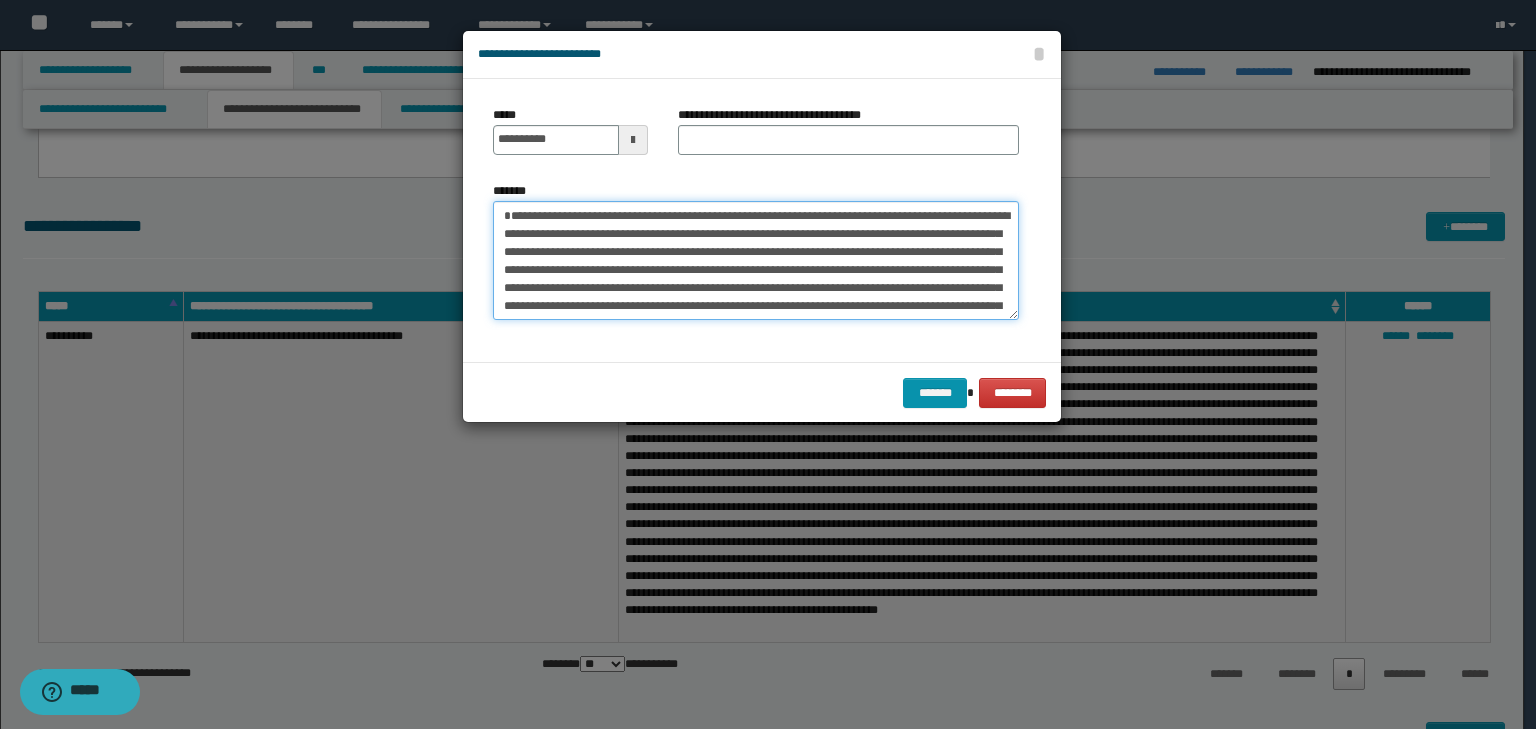 type on "**********" 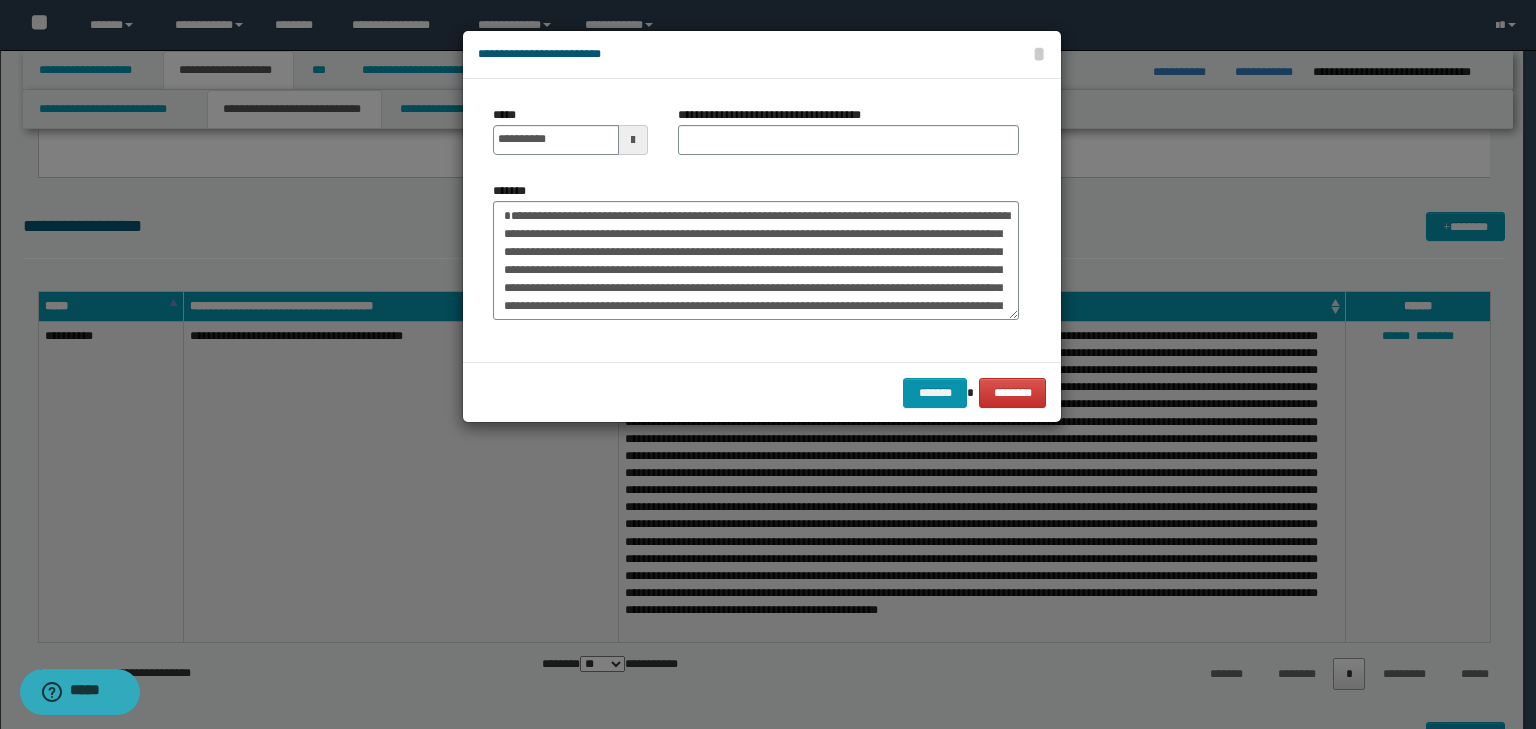 click on "**********" at bounding box center (777, 115) 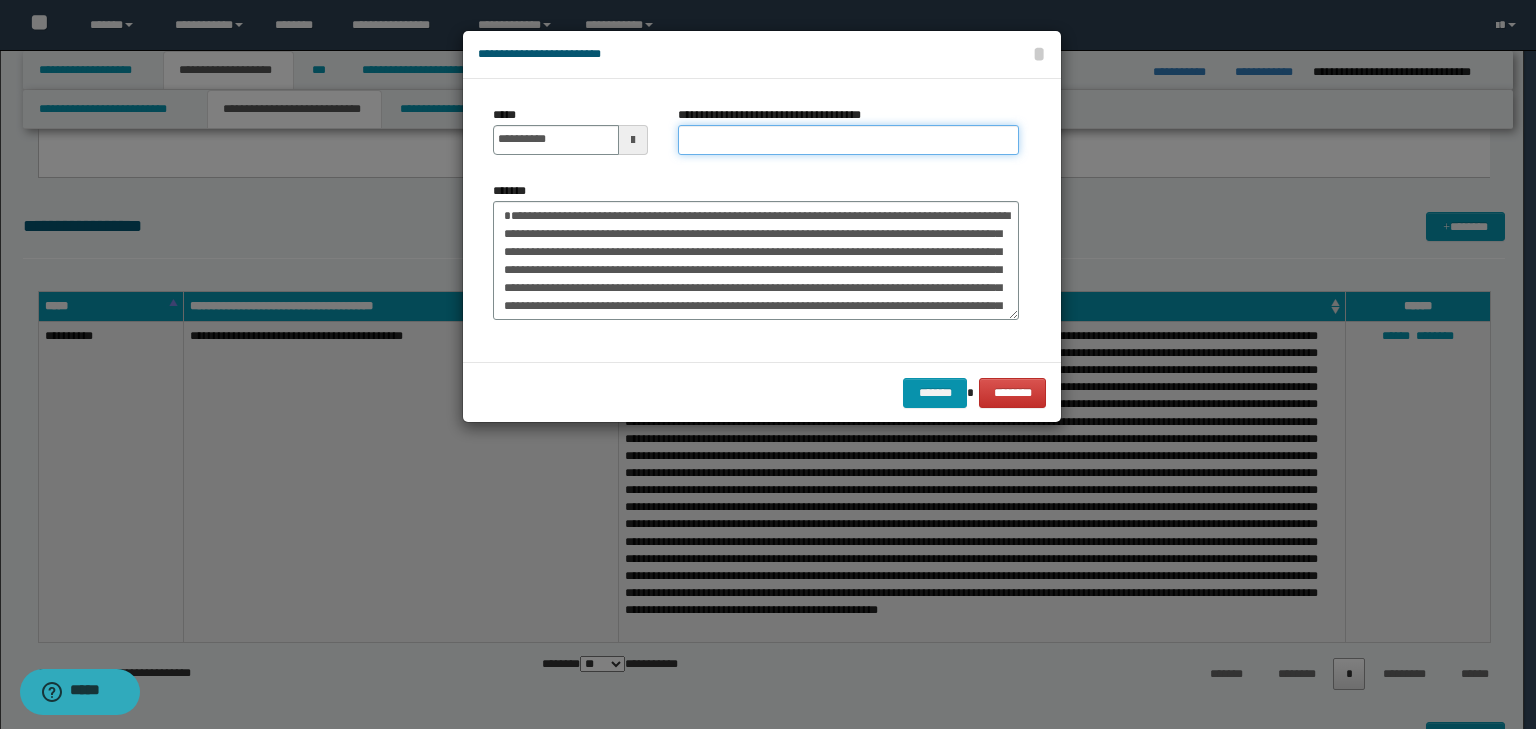 click on "**********" at bounding box center [848, 140] 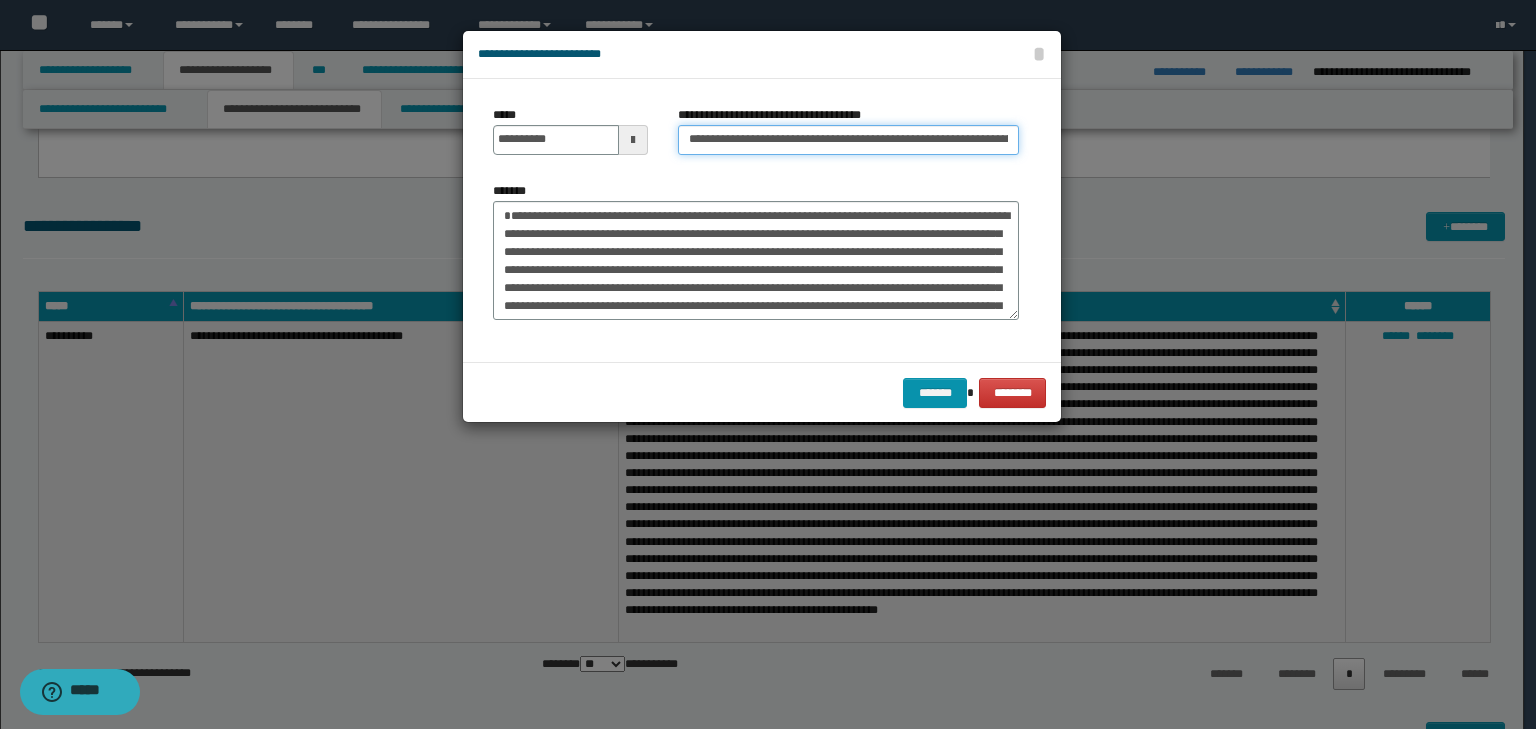 scroll, scrollTop: 0, scrollLeft: 219, axis: horizontal 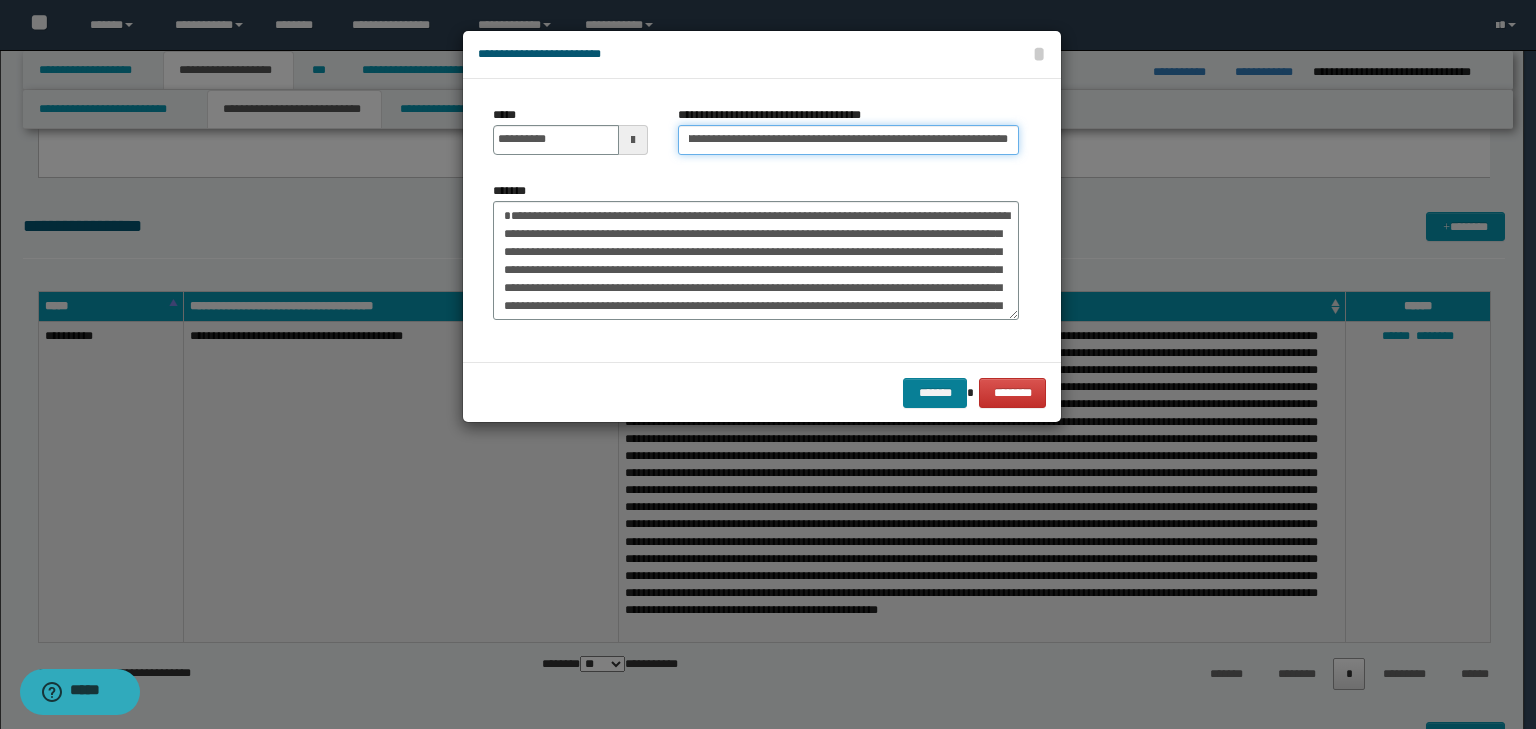 type on "**********" 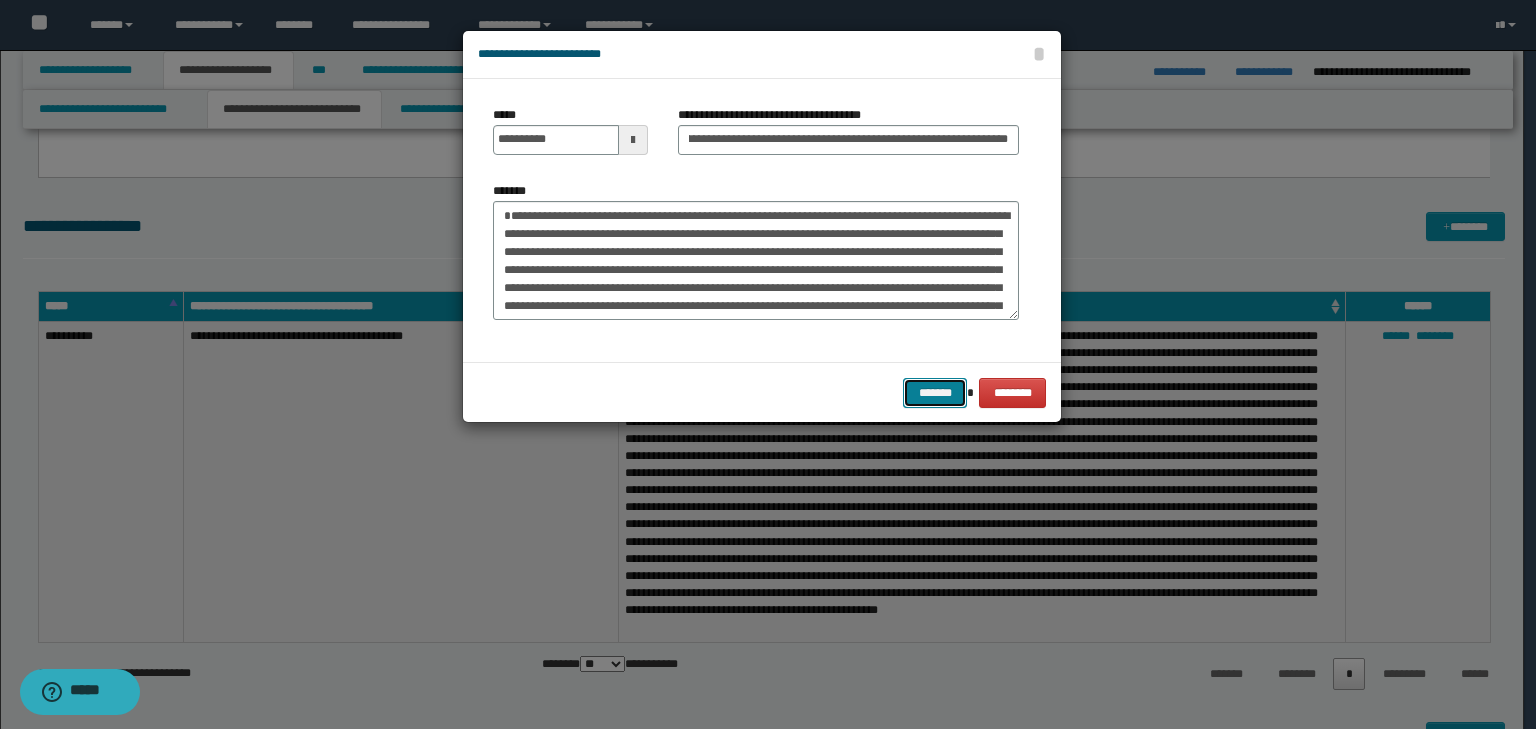 click on "*******" at bounding box center (935, 393) 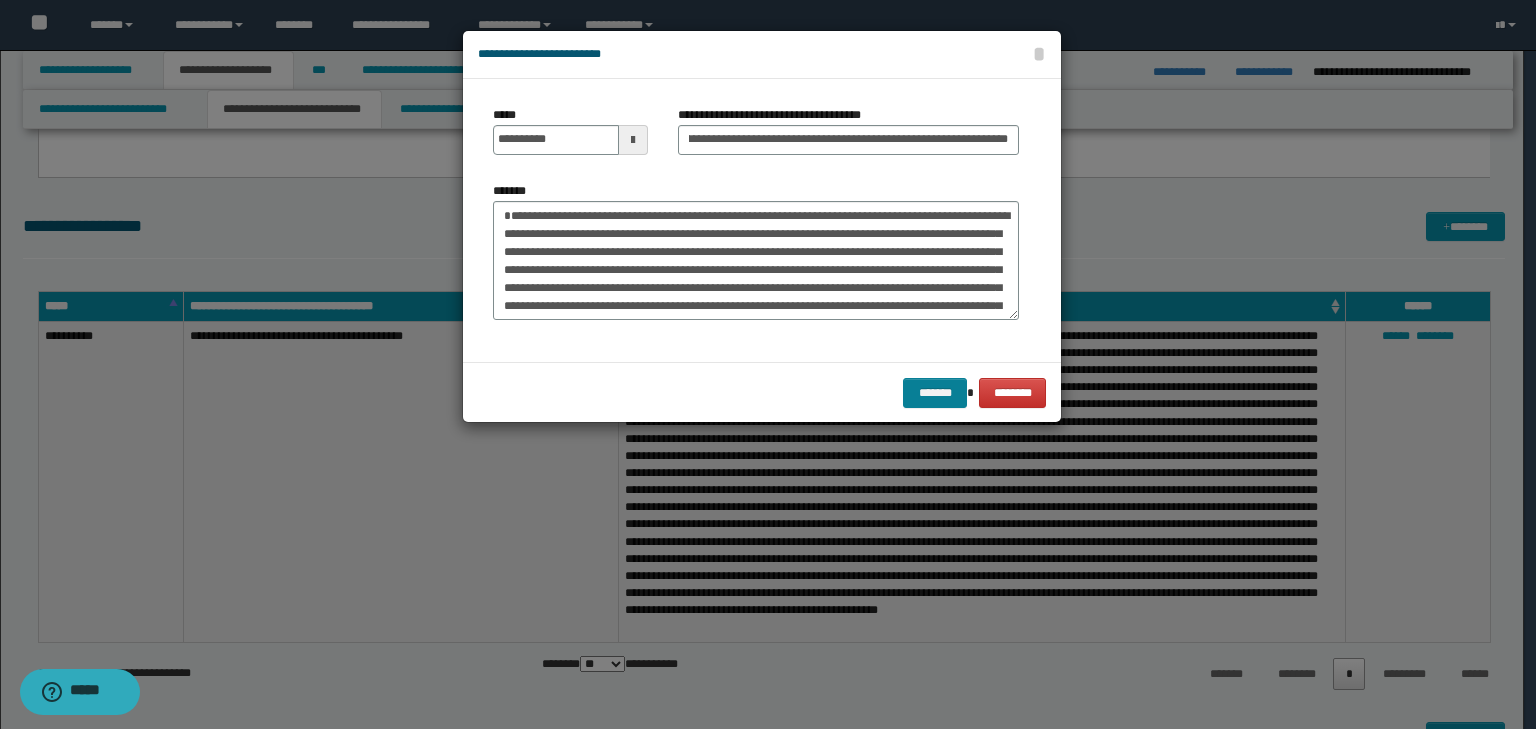 scroll, scrollTop: 0, scrollLeft: 0, axis: both 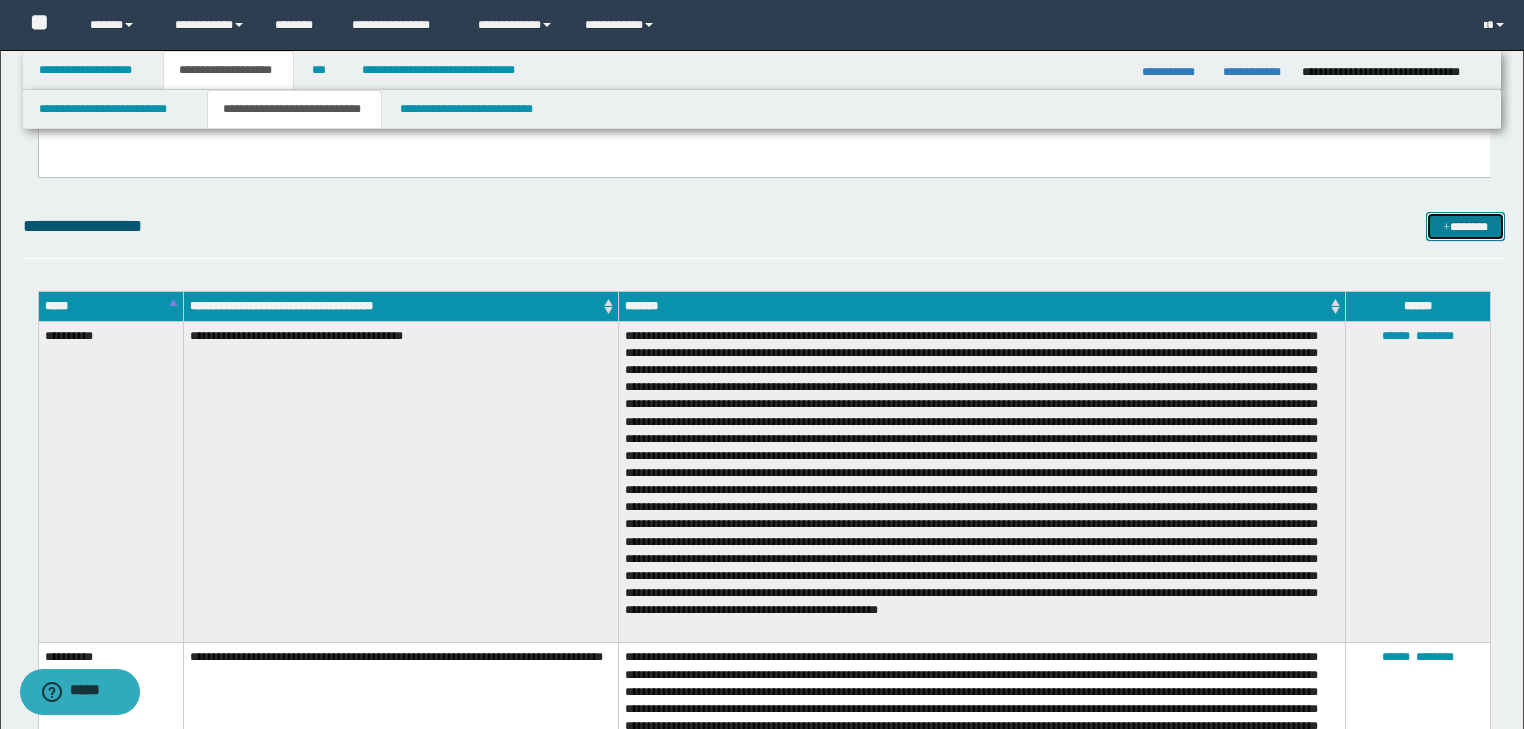 click on "*******" at bounding box center (1465, 227) 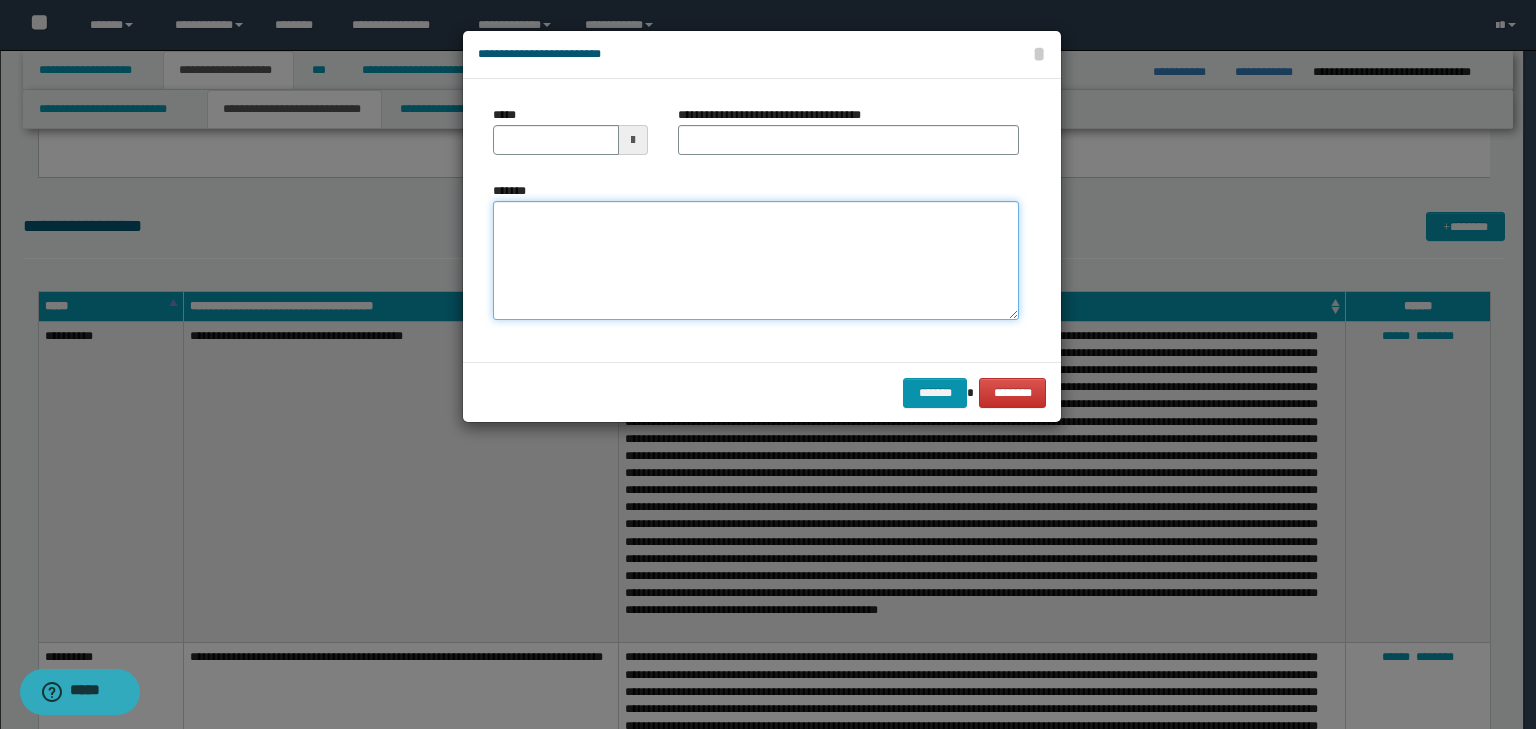 click on "*******" at bounding box center [756, 261] 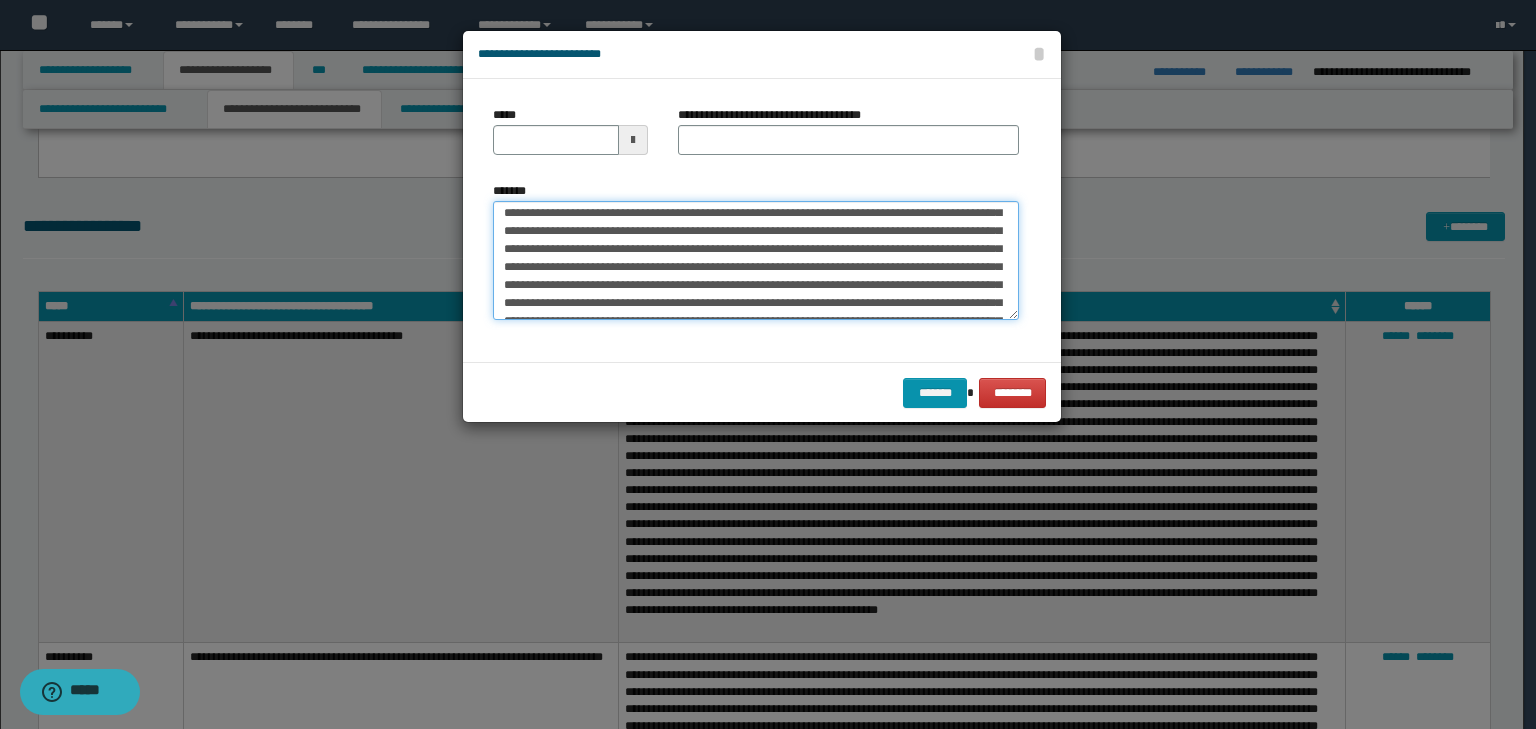 scroll, scrollTop: 0, scrollLeft: 0, axis: both 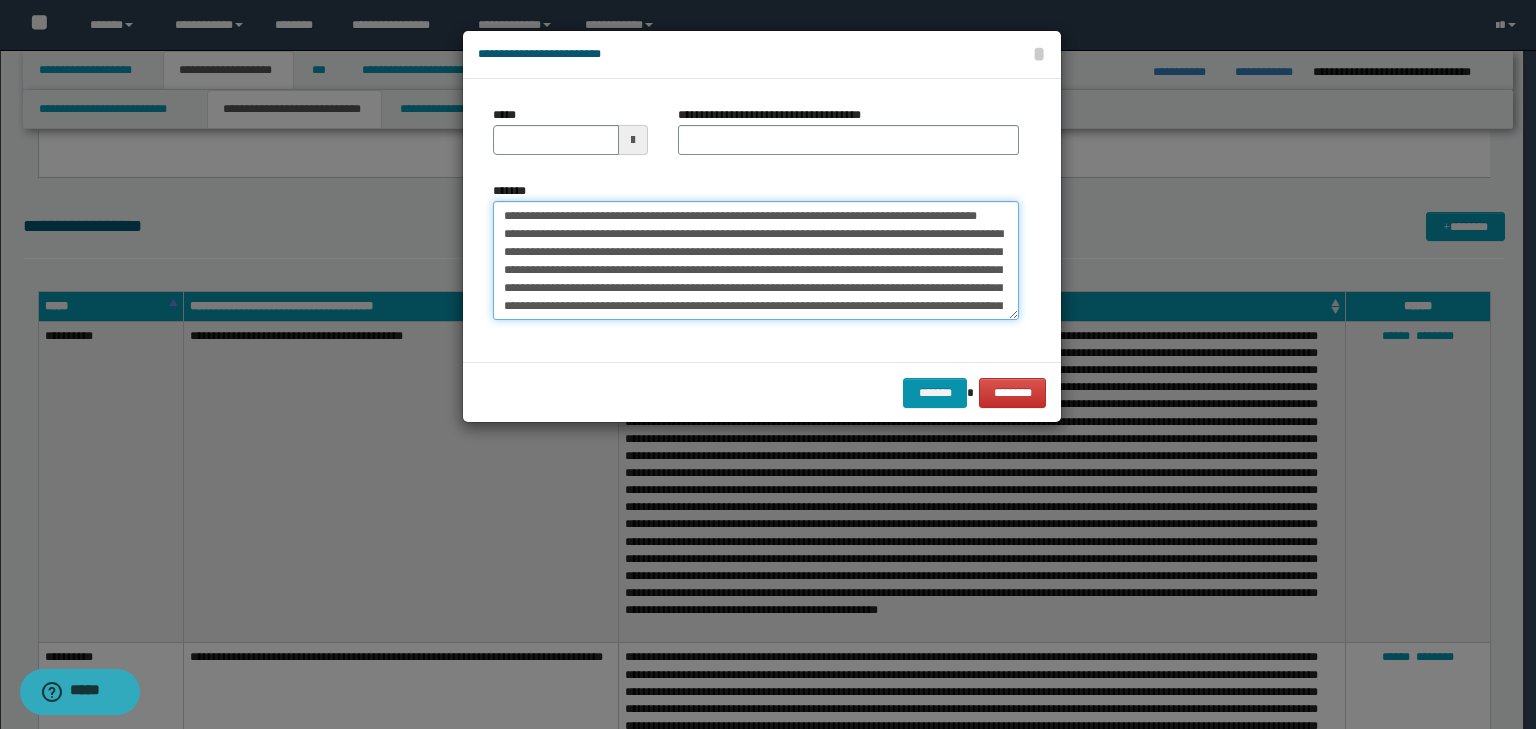 drag, startPoint x: 558, startPoint y: 215, endPoint x: 459, endPoint y: 204, distance: 99.60924 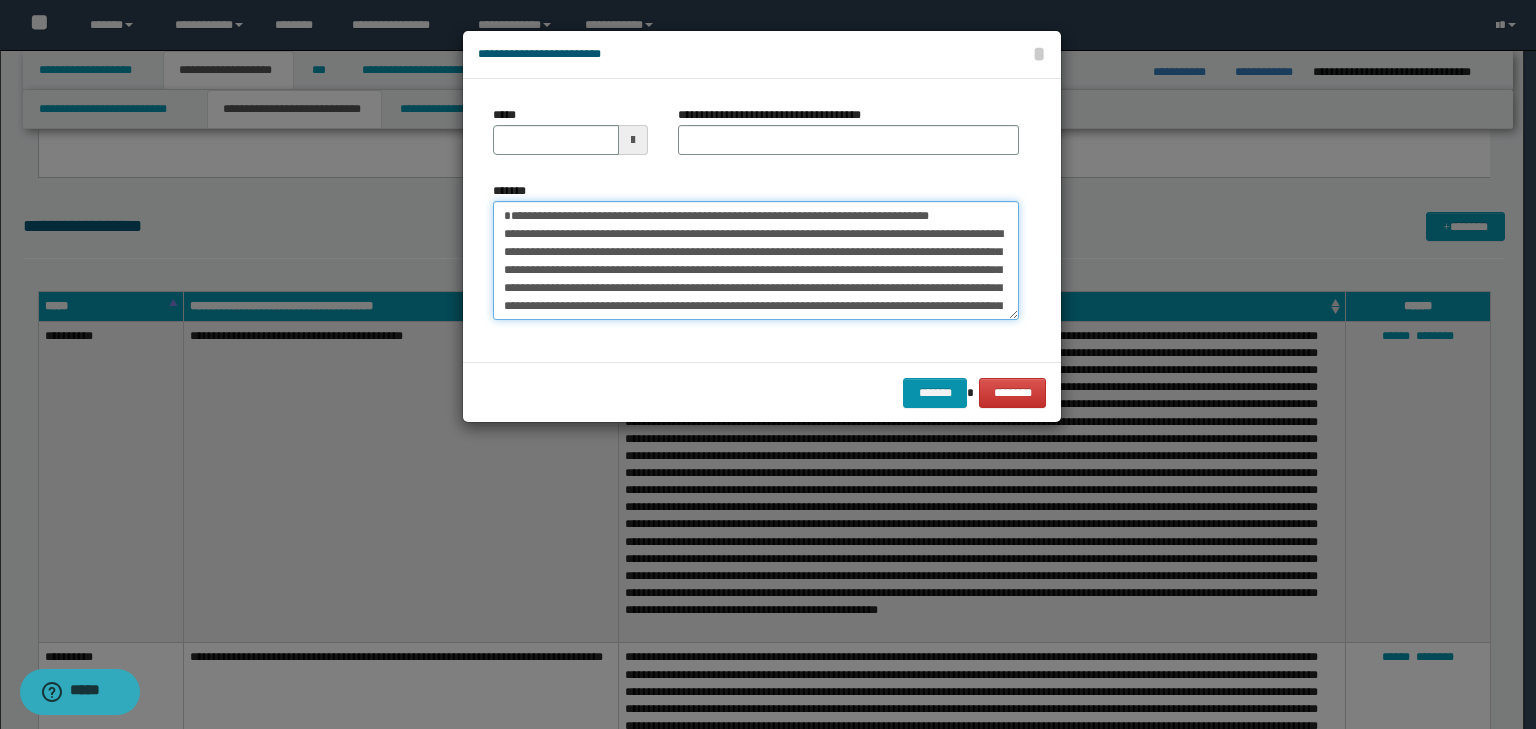 type 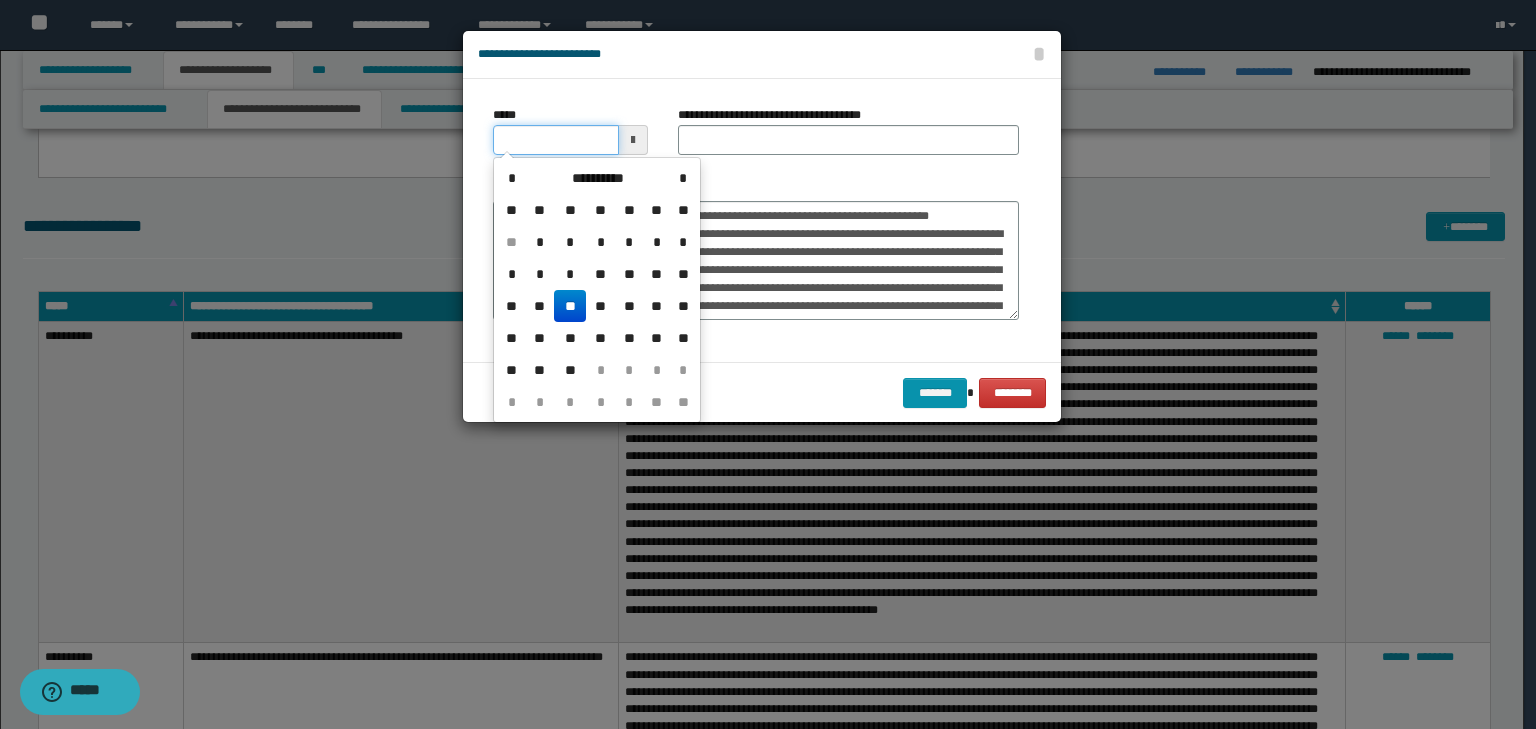 click on "*****" at bounding box center [556, 140] 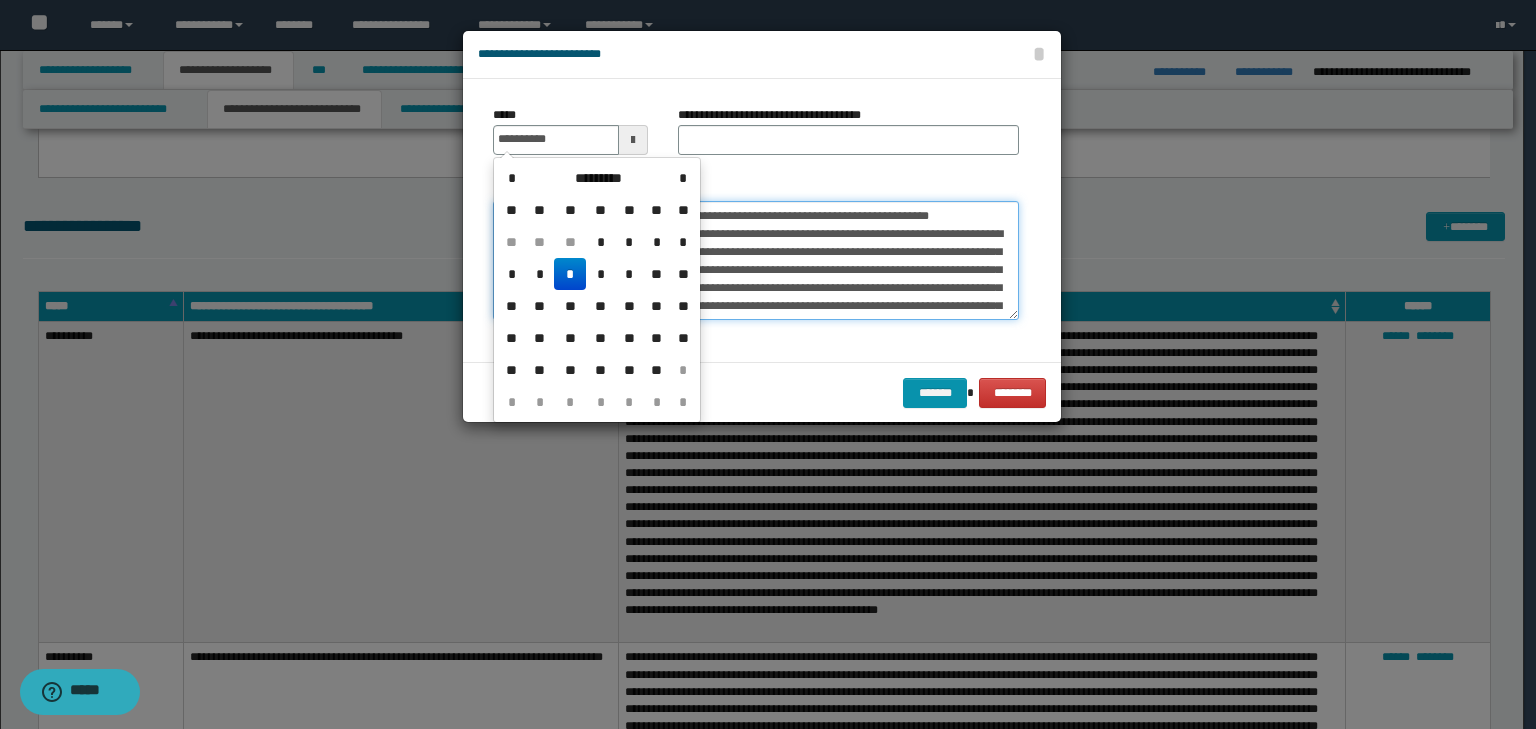 type on "**********" 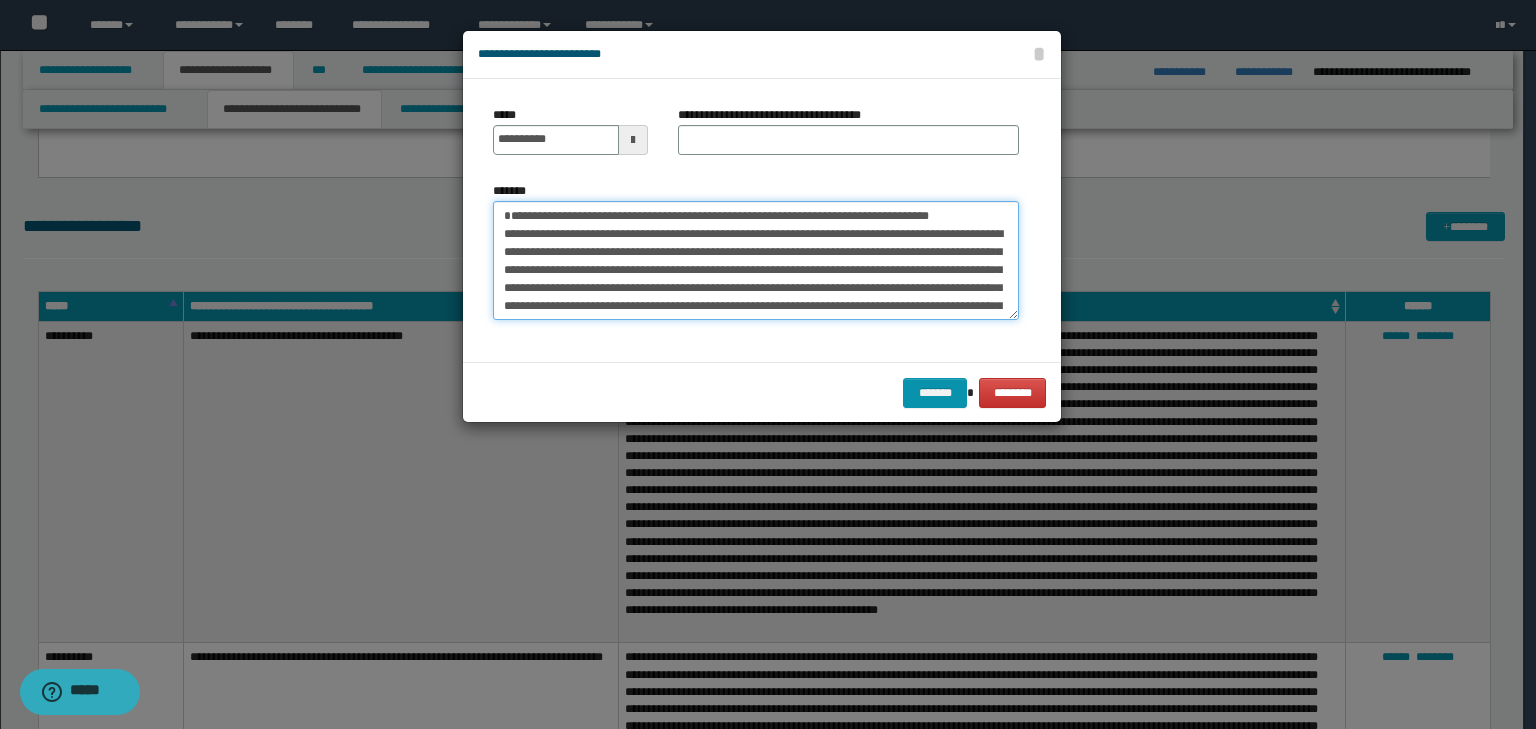 drag, startPoint x: 724, startPoint y: 227, endPoint x: 392, endPoint y: 215, distance: 332.2168 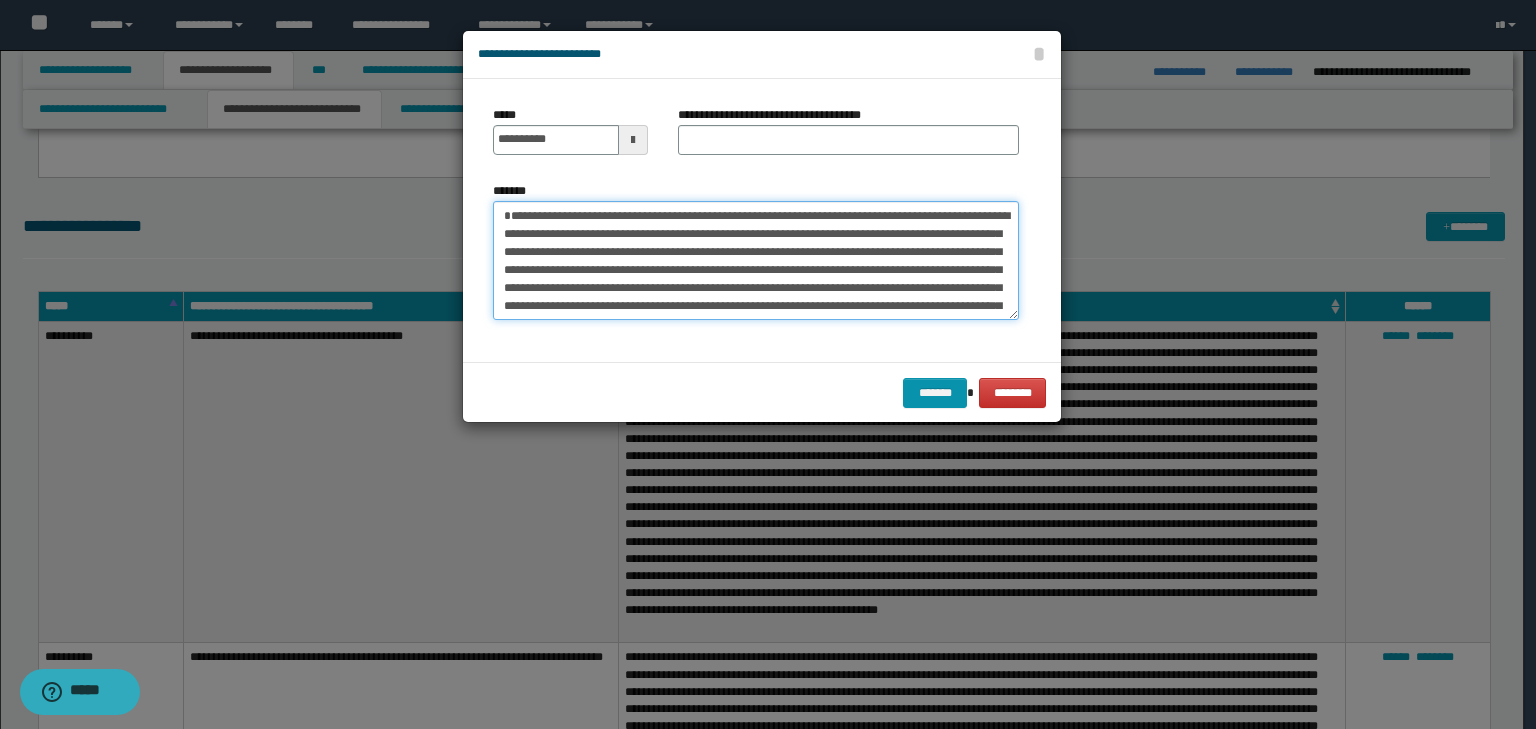 type on "**********" 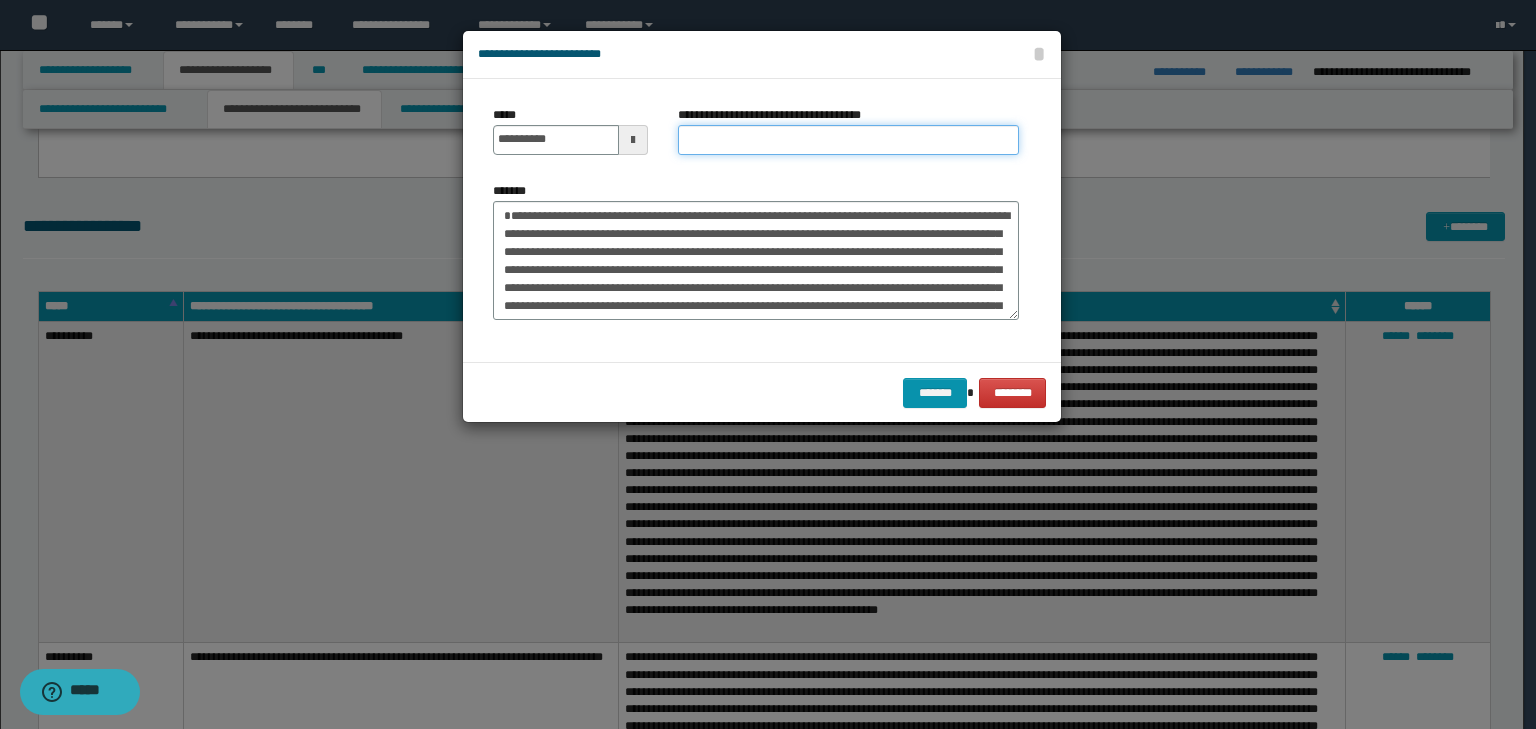 click on "**********" at bounding box center (848, 140) 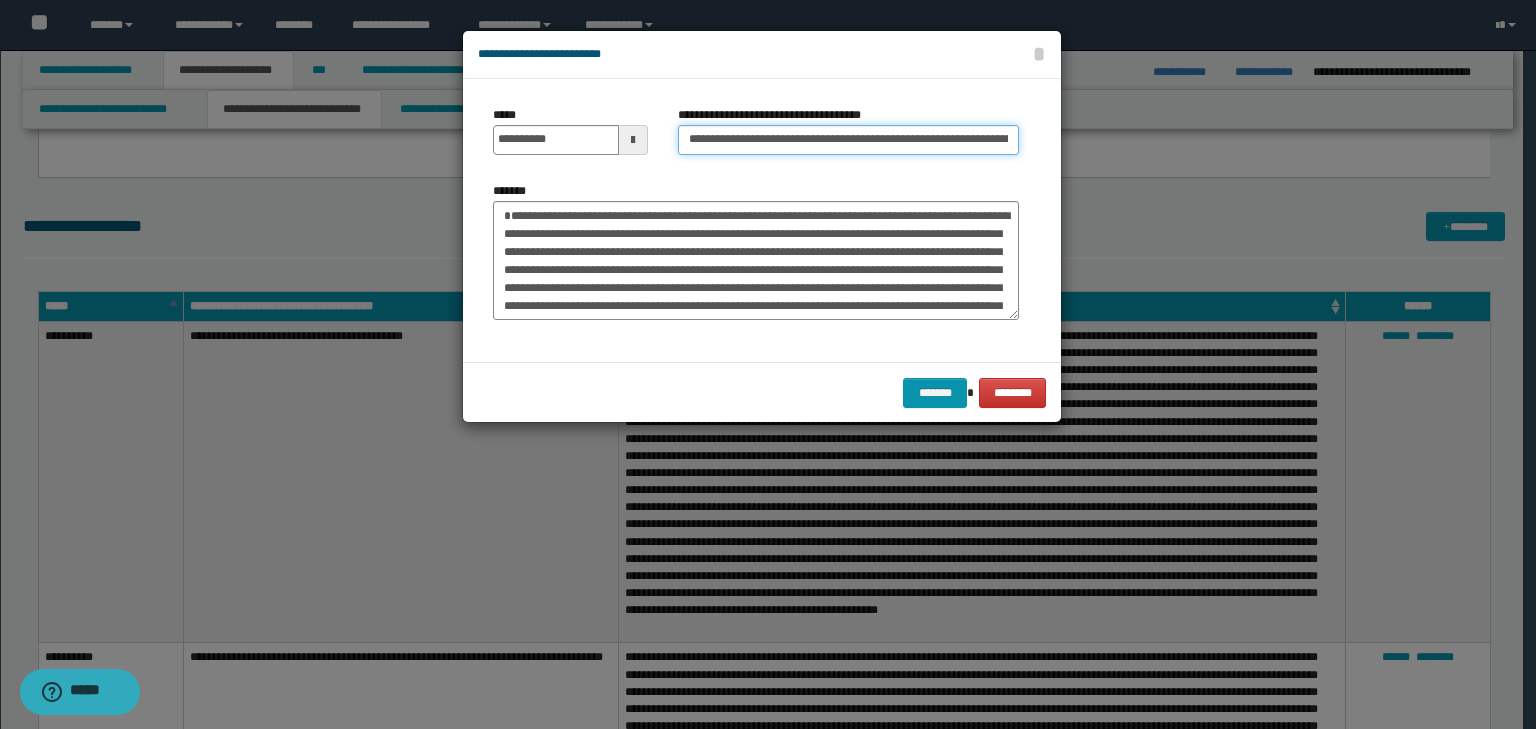 scroll, scrollTop: 0, scrollLeft: 222, axis: horizontal 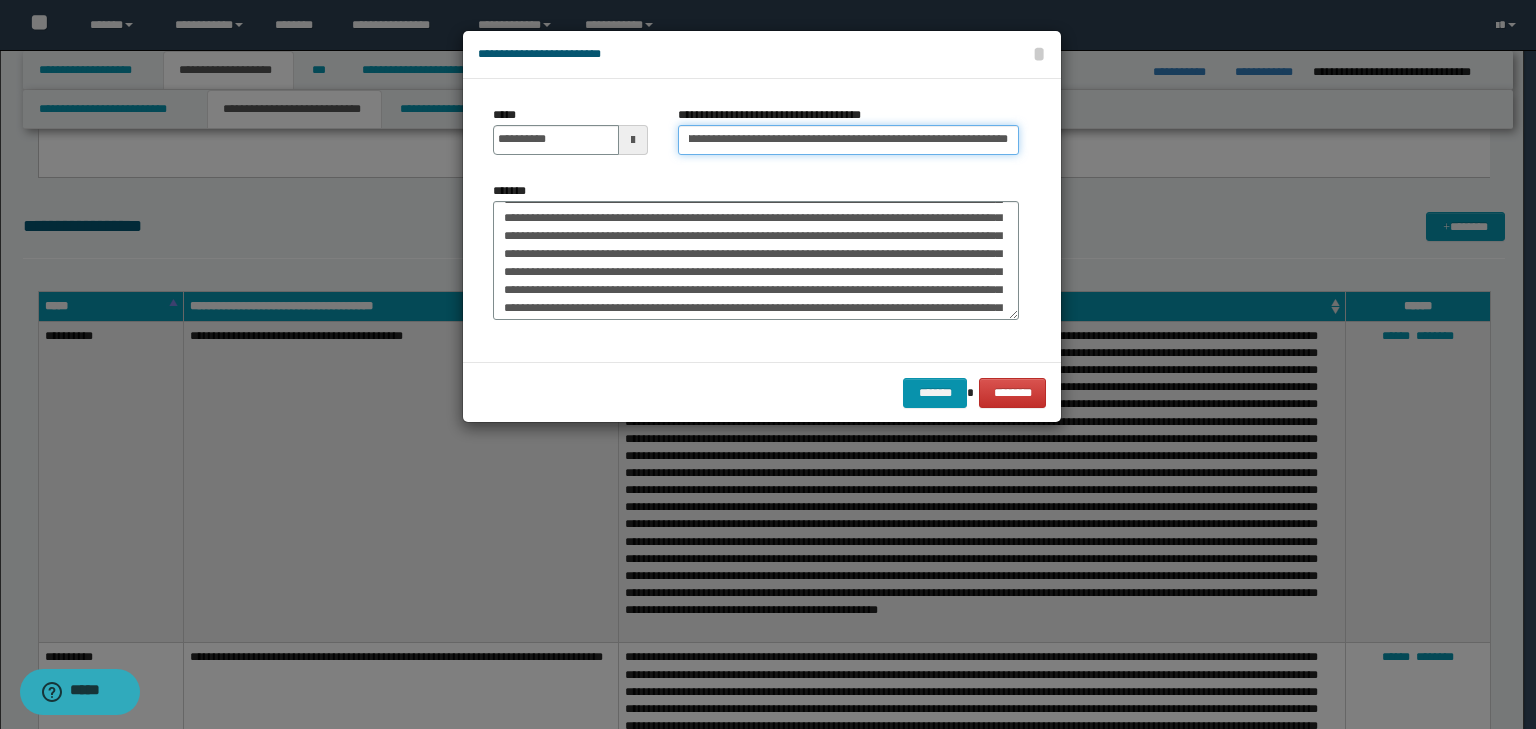 type on "**********" 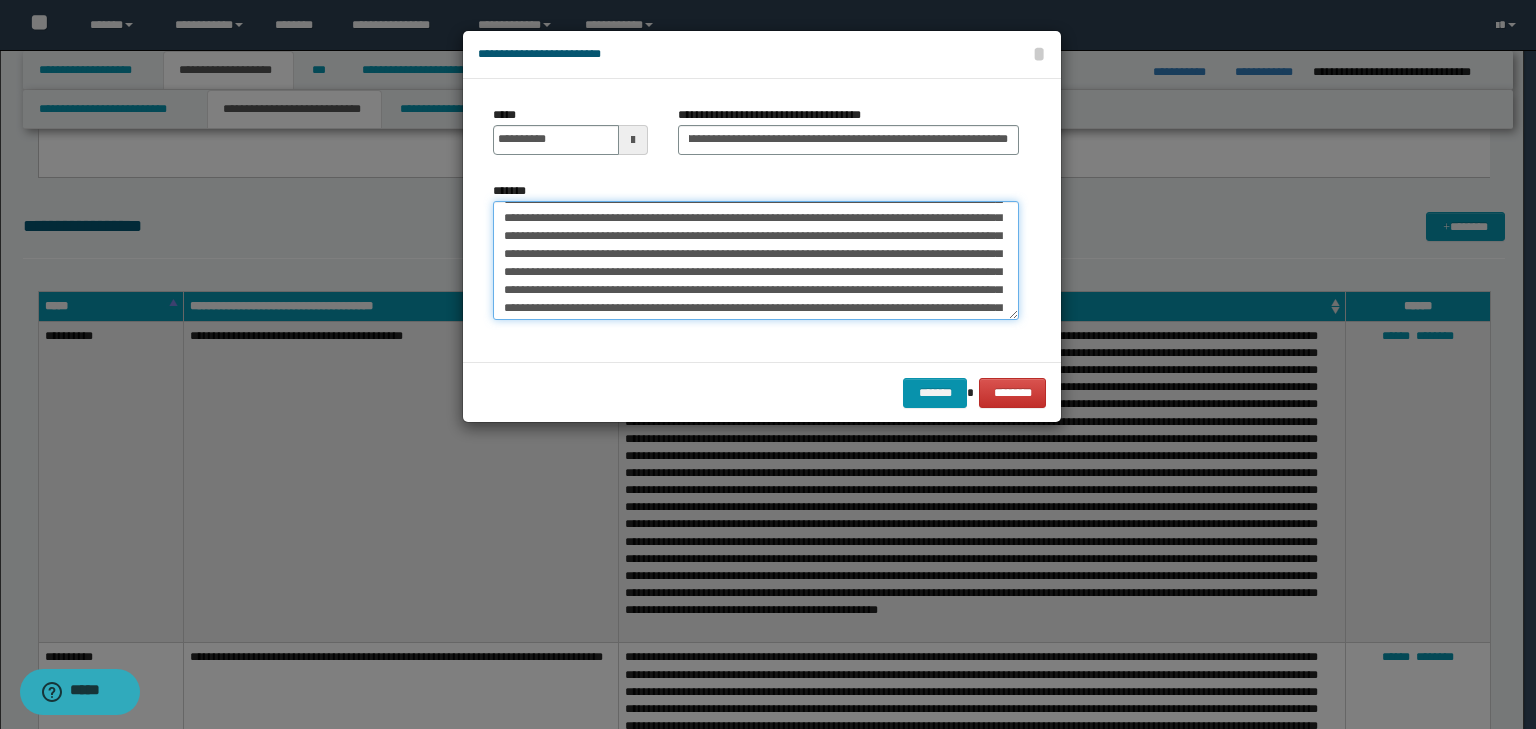 scroll, scrollTop: 0, scrollLeft: 0, axis: both 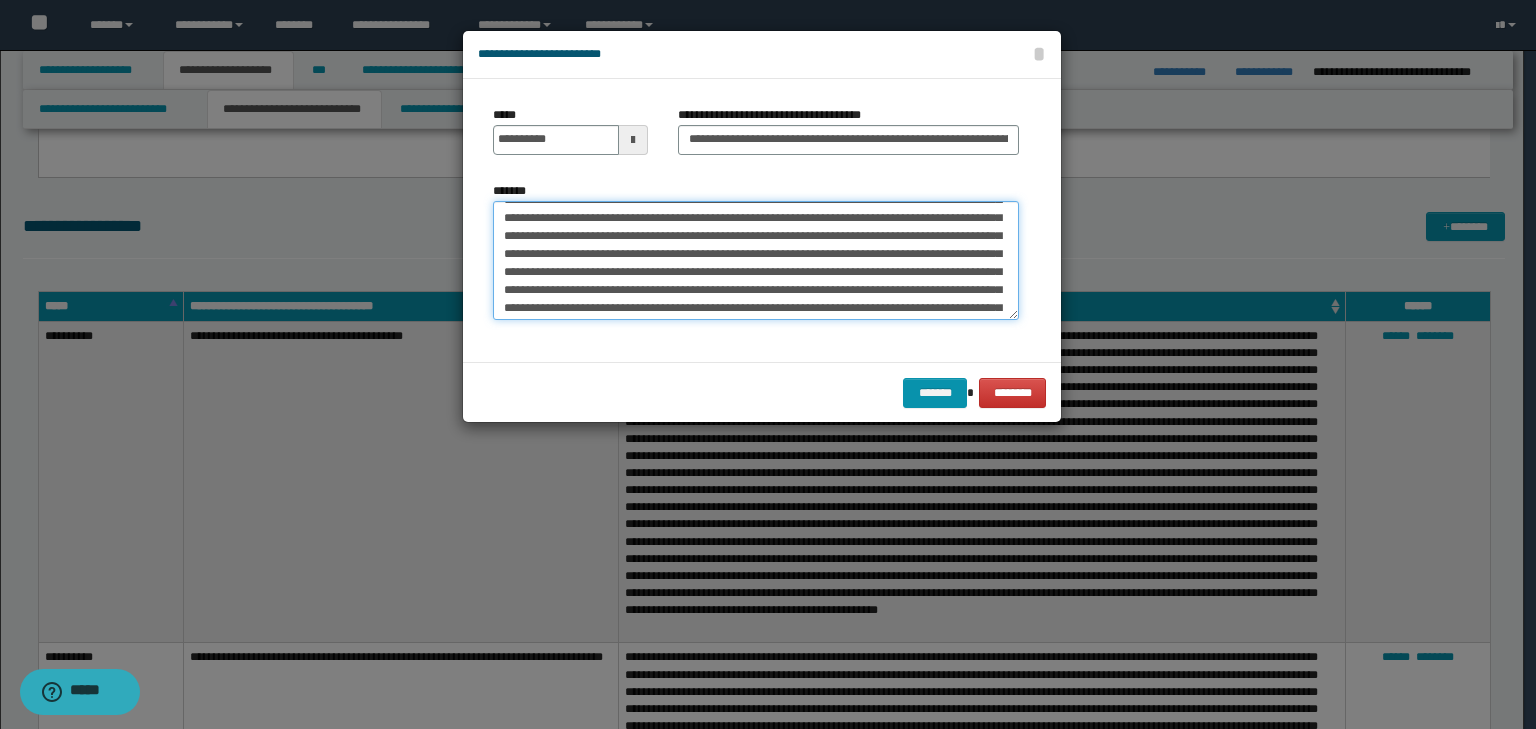 click on "*******" at bounding box center (756, 261) 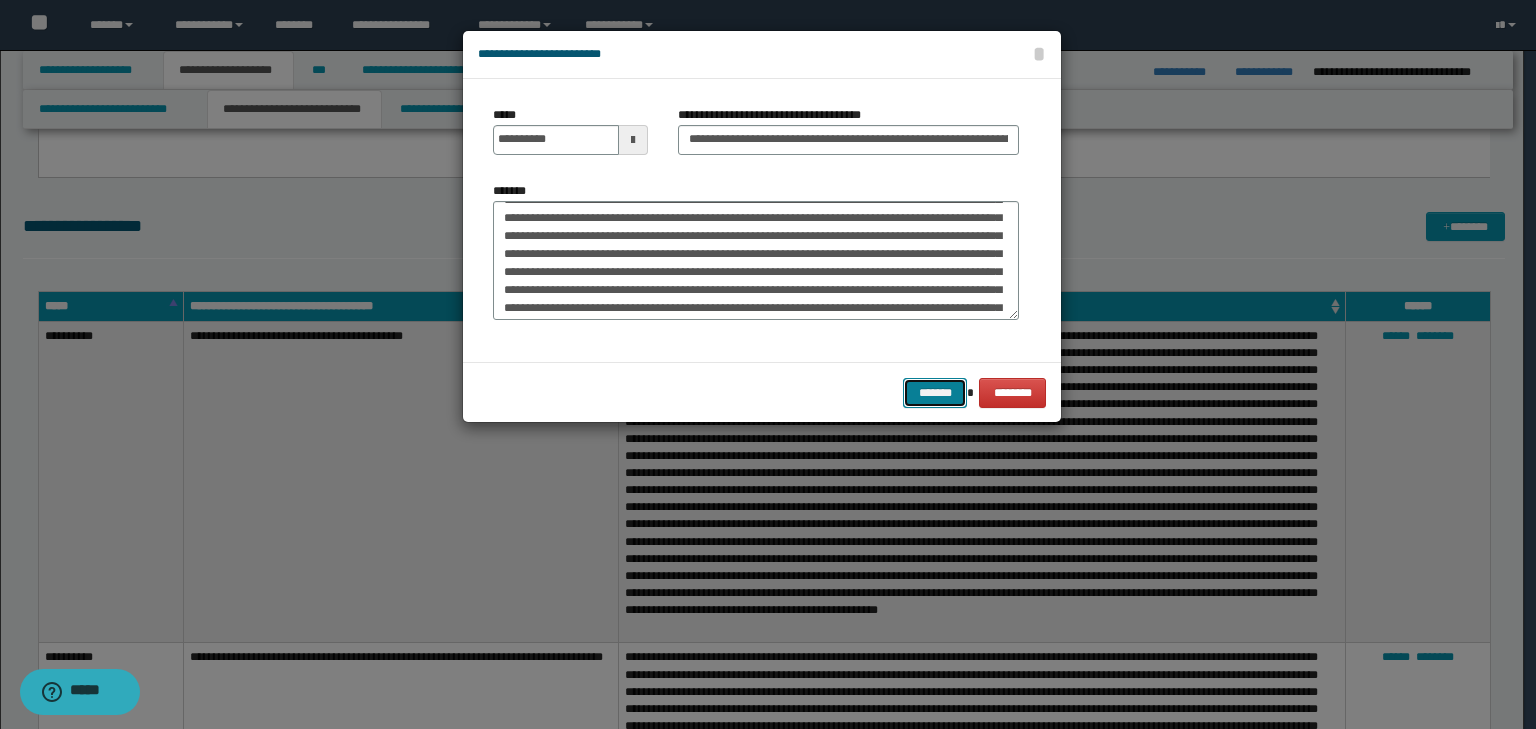 click on "*******" at bounding box center [935, 393] 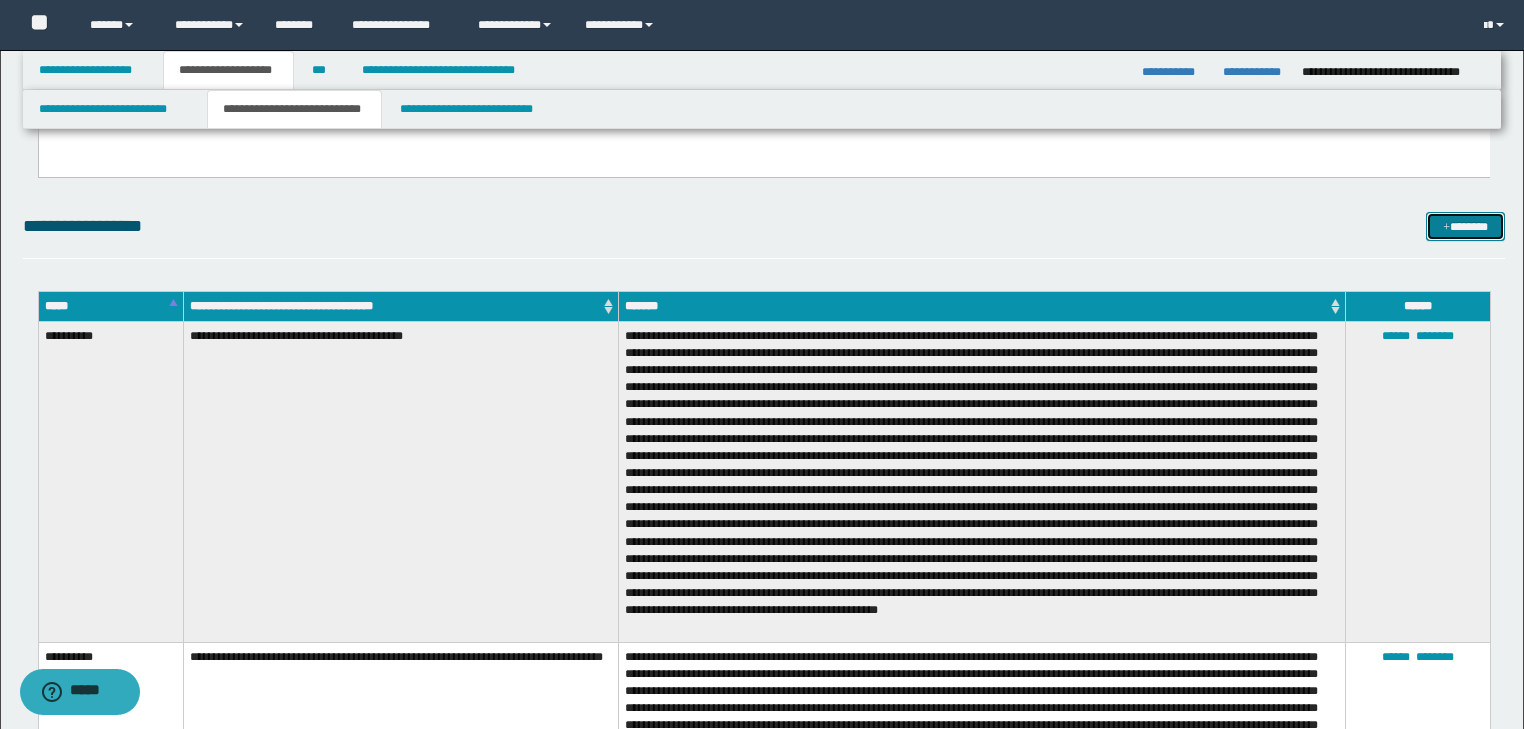 click at bounding box center [1446, 228] 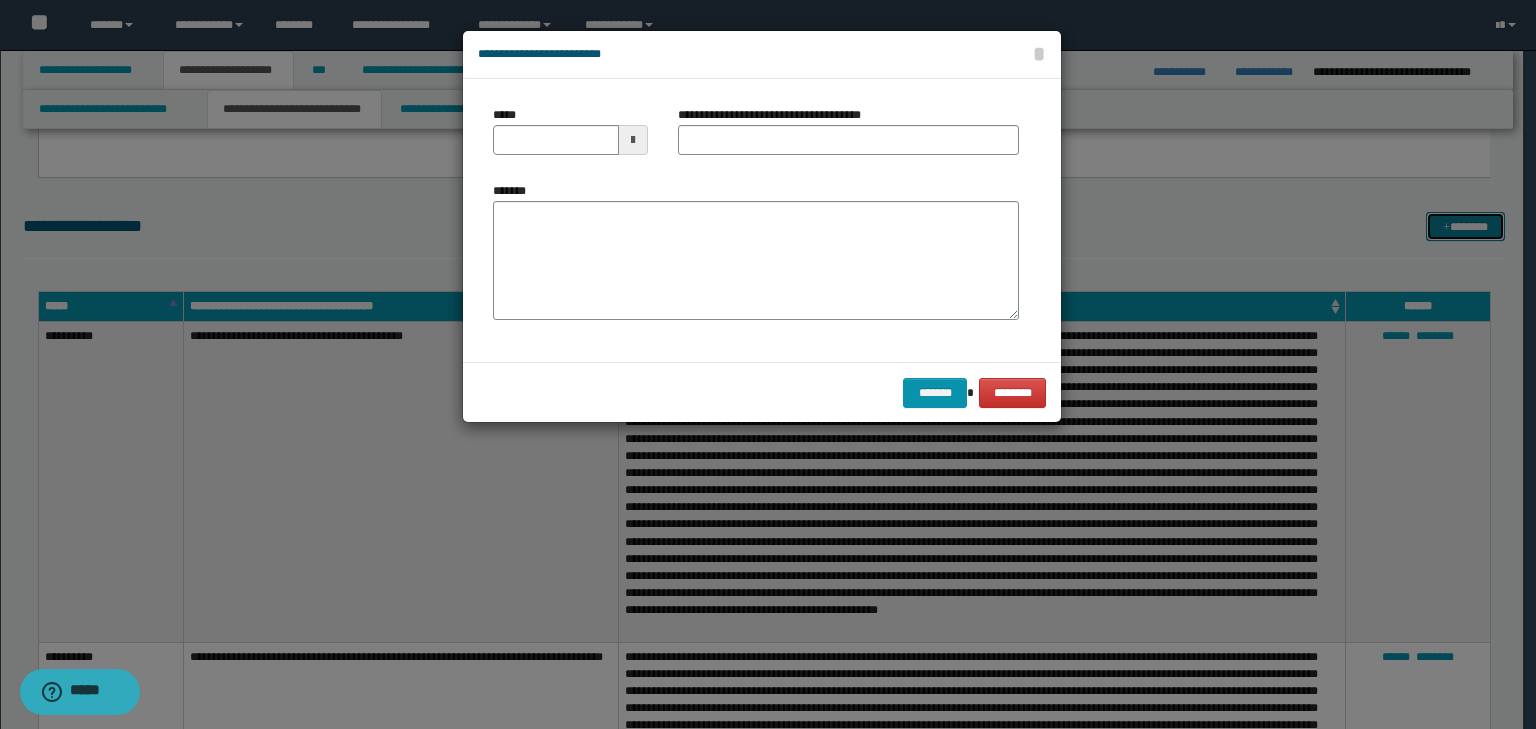 scroll, scrollTop: 0, scrollLeft: 0, axis: both 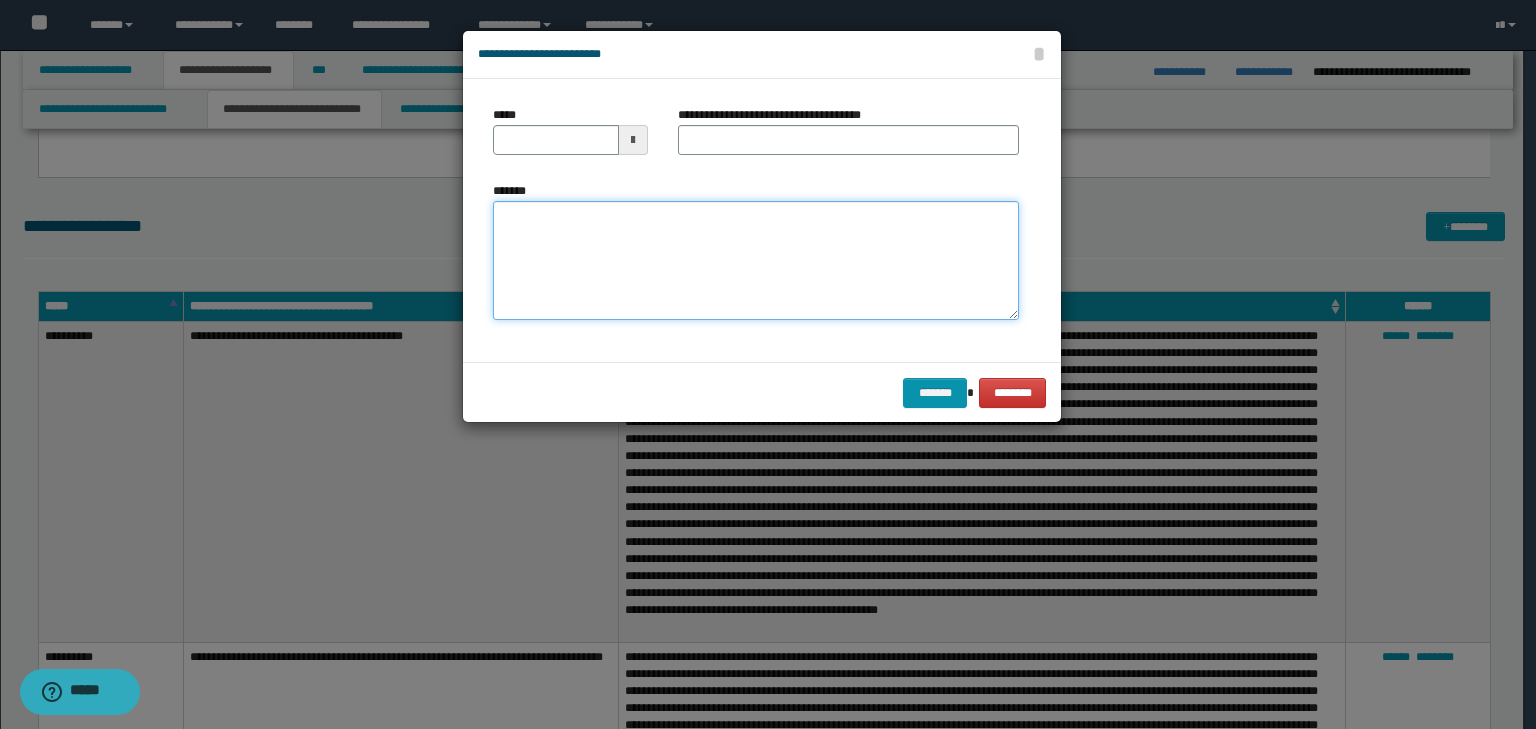 click on "*******" at bounding box center (756, 261) 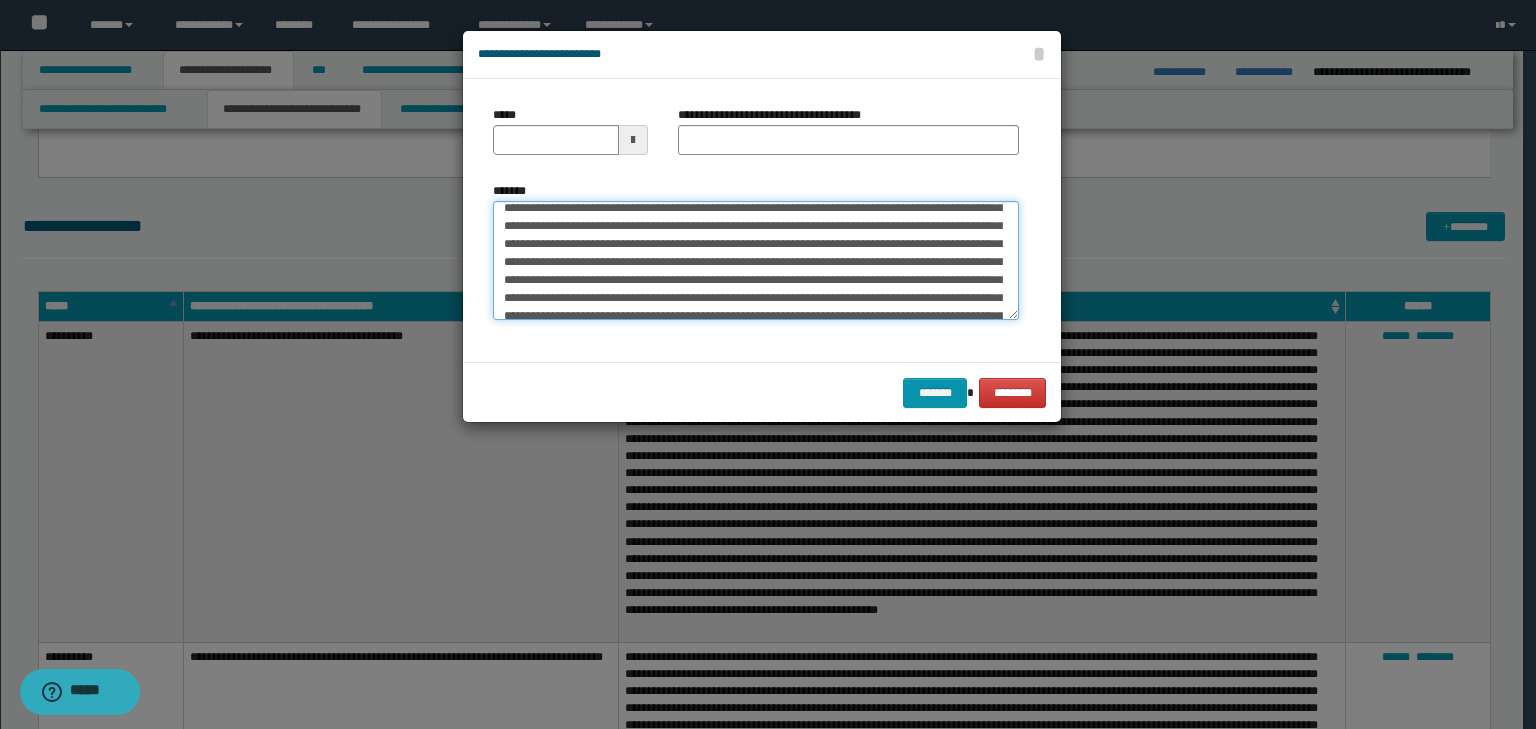 scroll, scrollTop: 0, scrollLeft: 0, axis: both 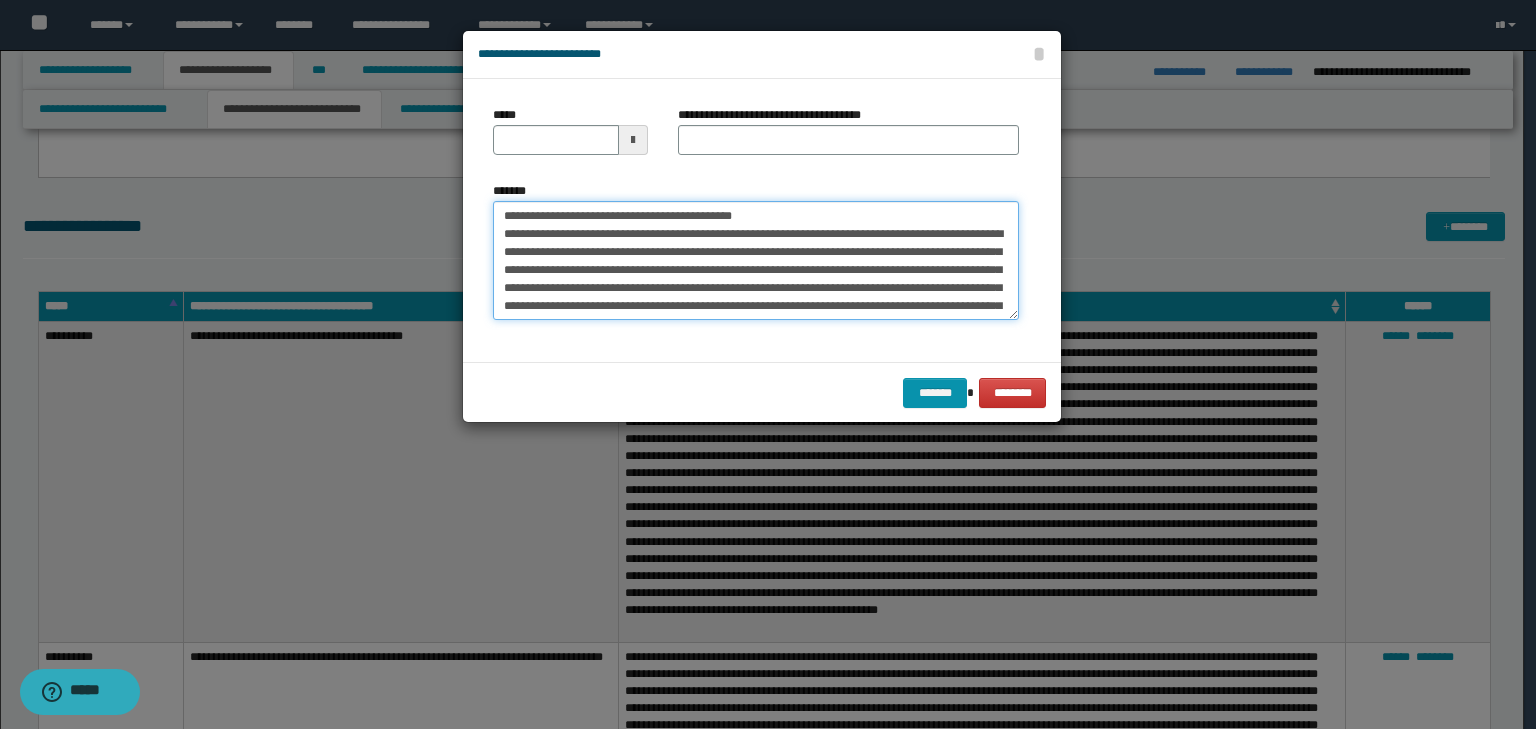 drag, startPoint x: 567, startPoint y: 208, endPoint x: 470, endPoint y: 208, distance: 97 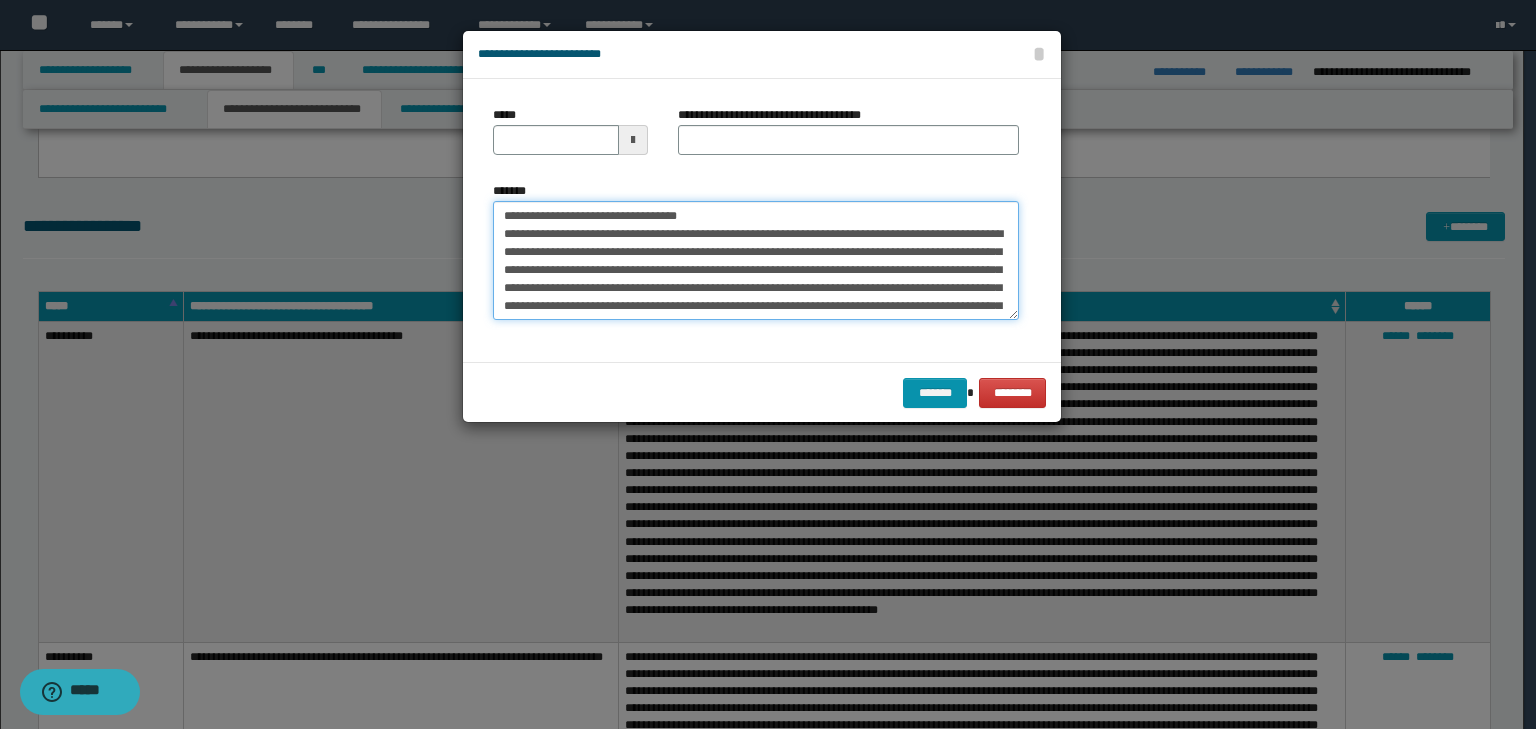 type 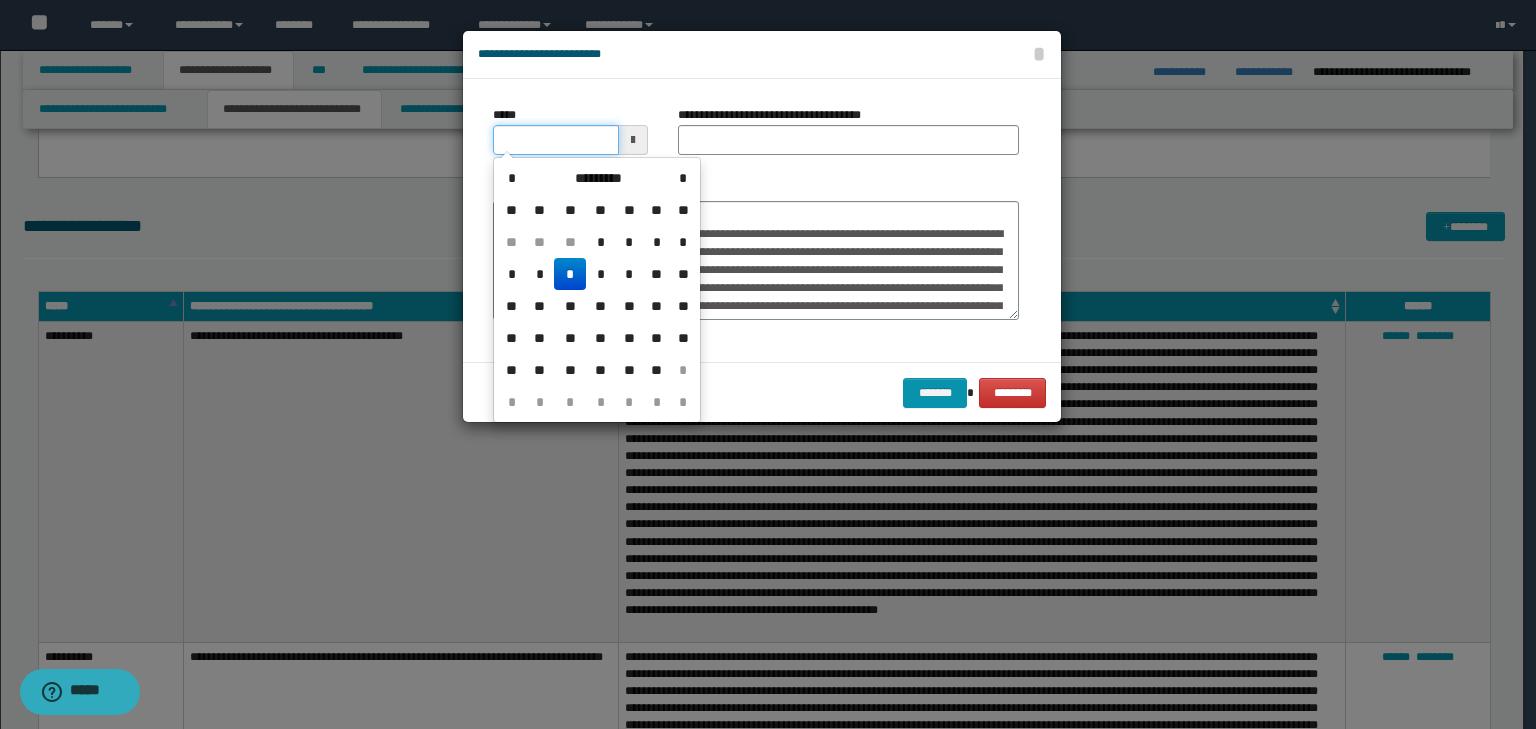 click on "*****" at bounding box center [556, 140] 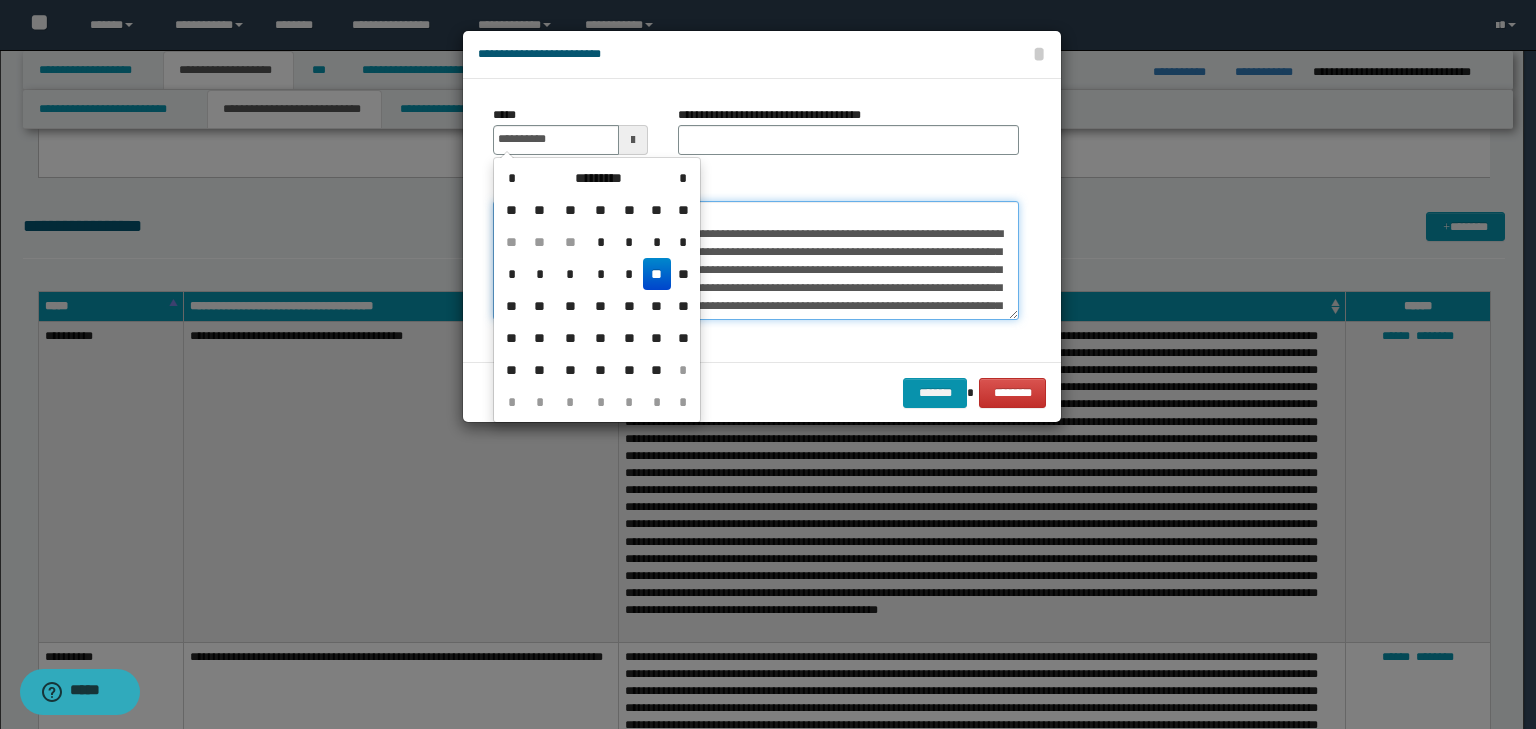type on "**********" 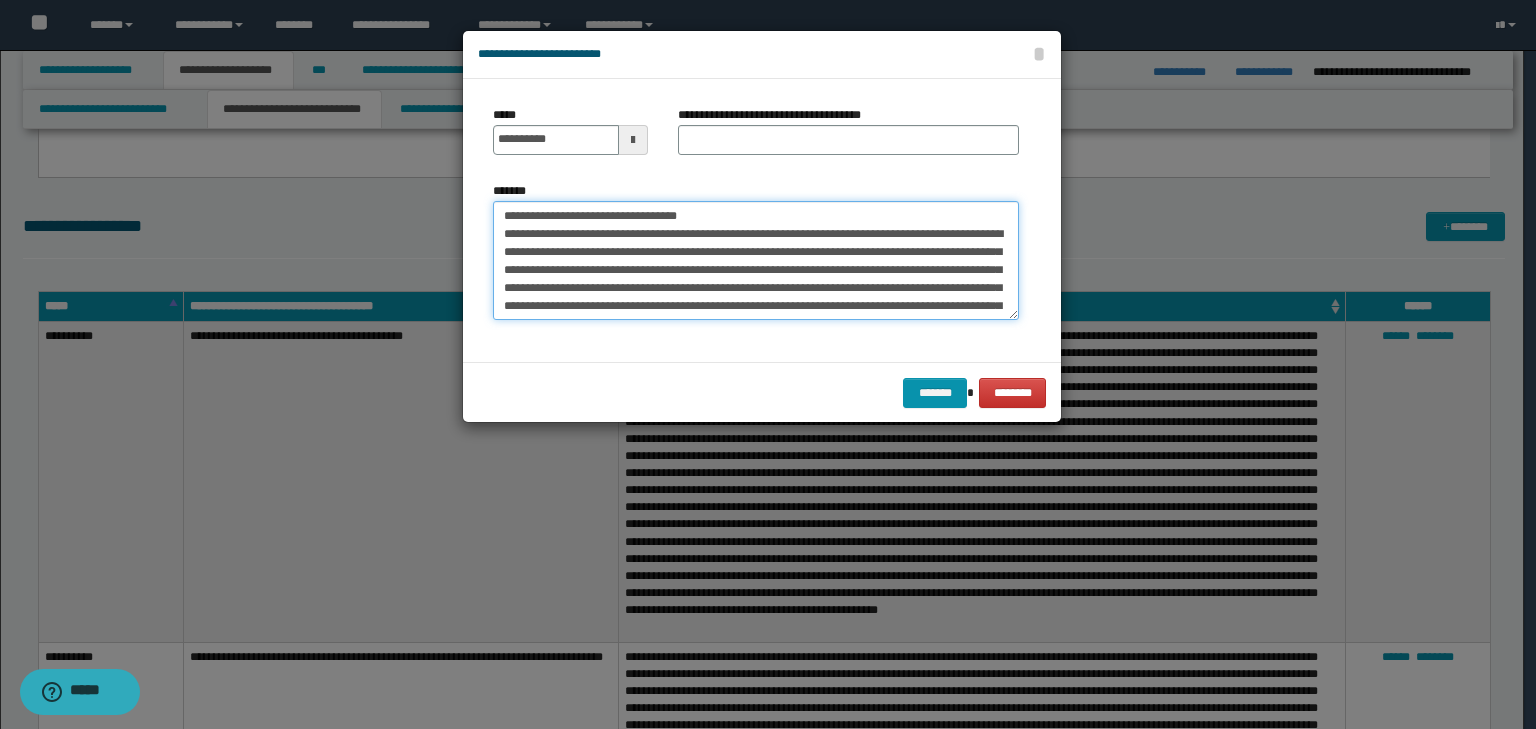 drag, startPoint x: 746, startPoint y: 211, endPoint x: 355, endPoint y: 223, distance: 391.1841 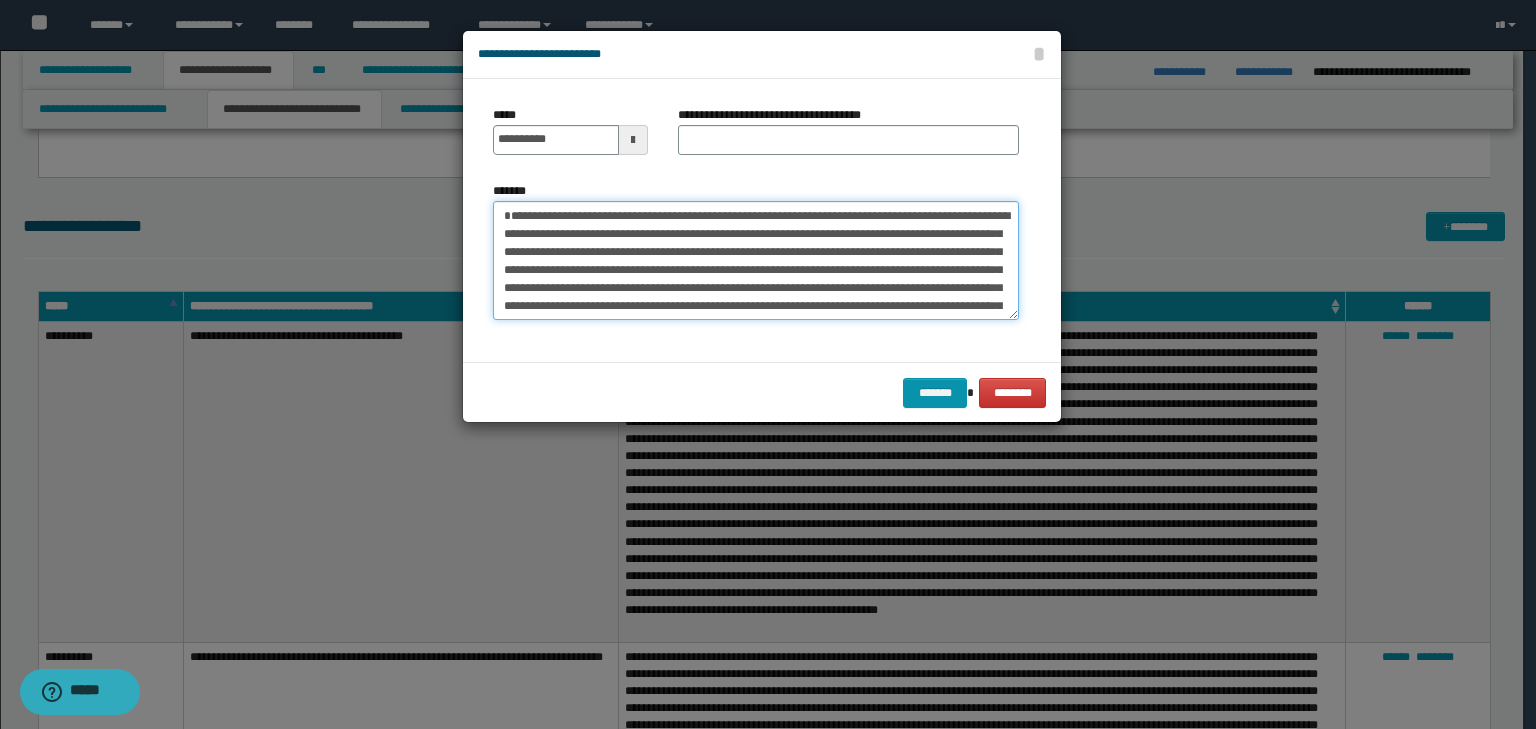 type on "**********" 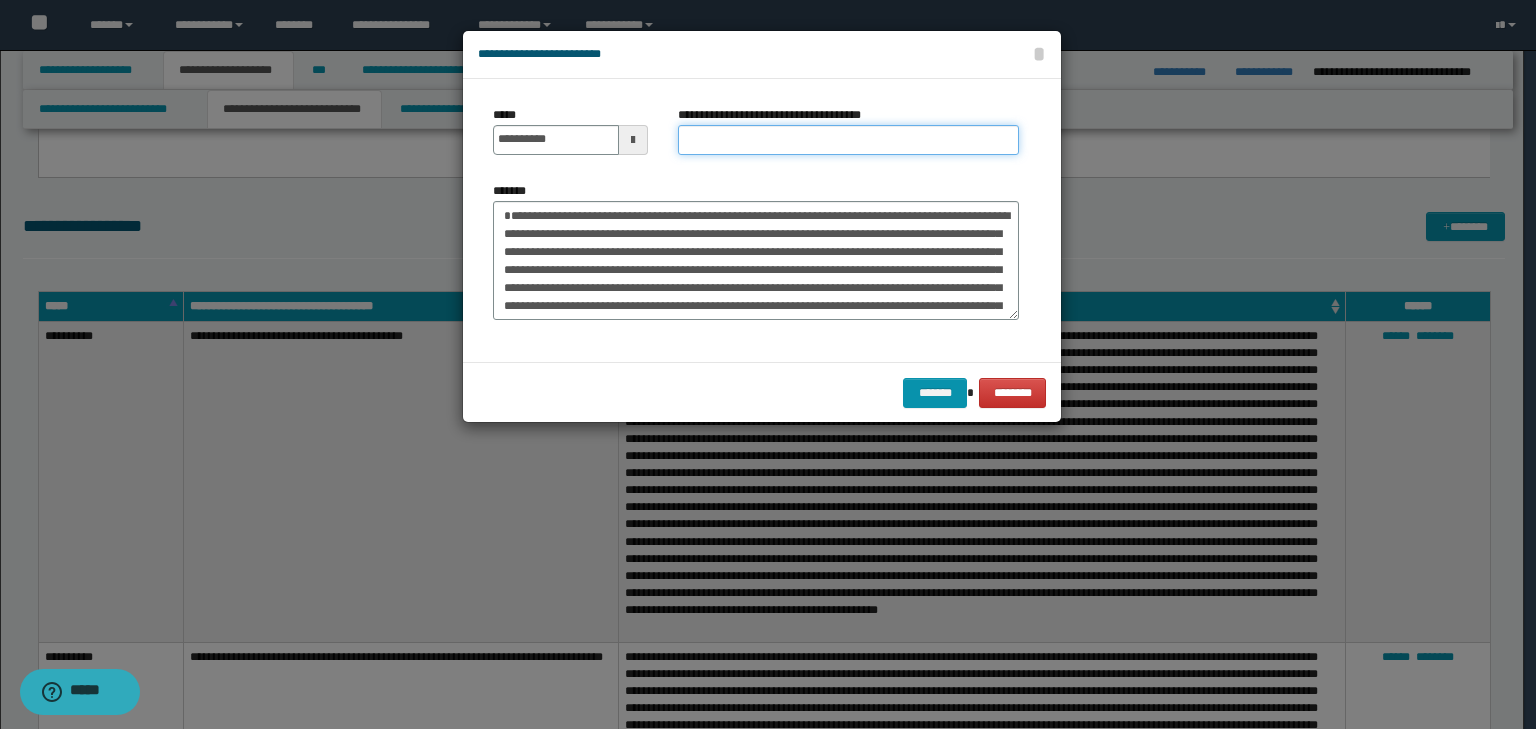 click on "**********" at bounding box center (848, 140) 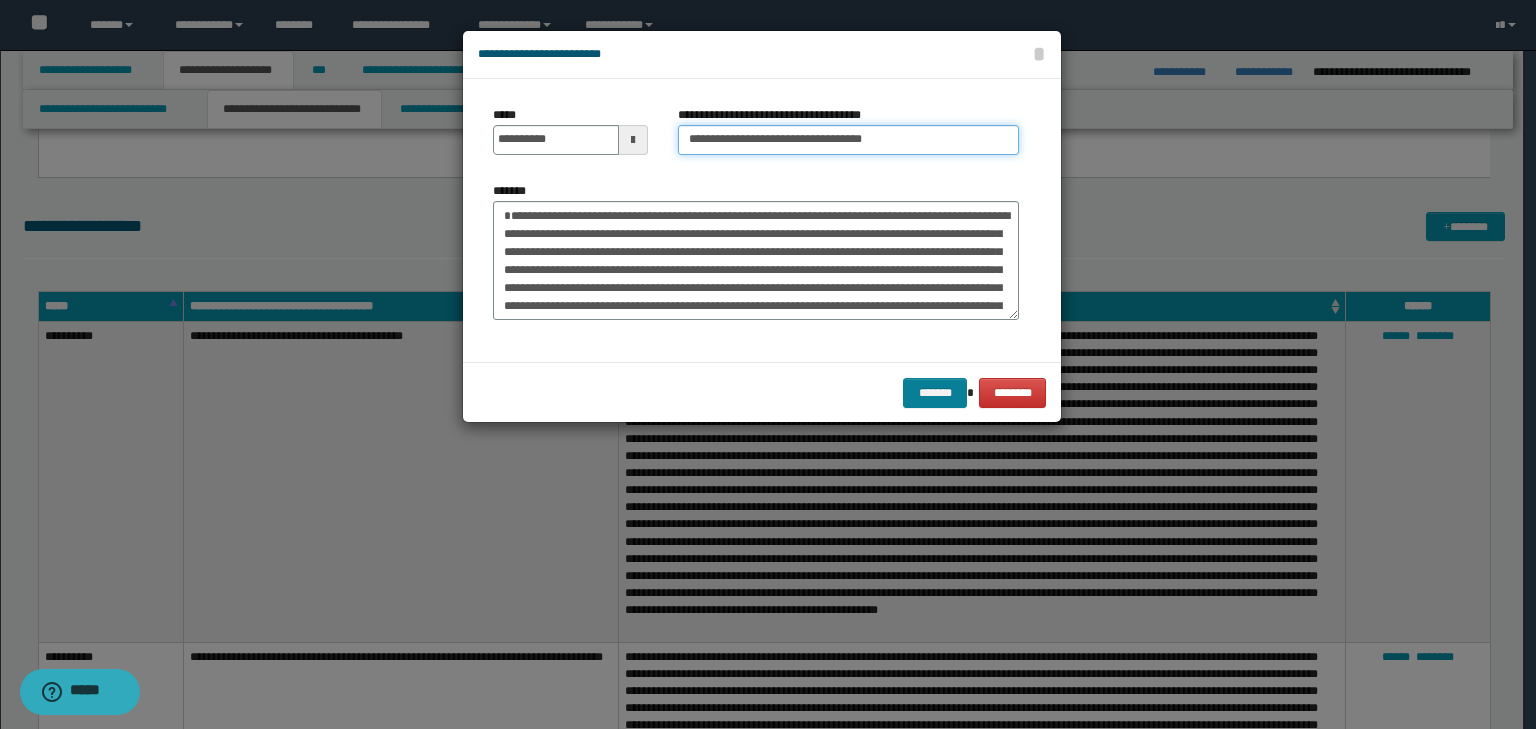 type on "**********" 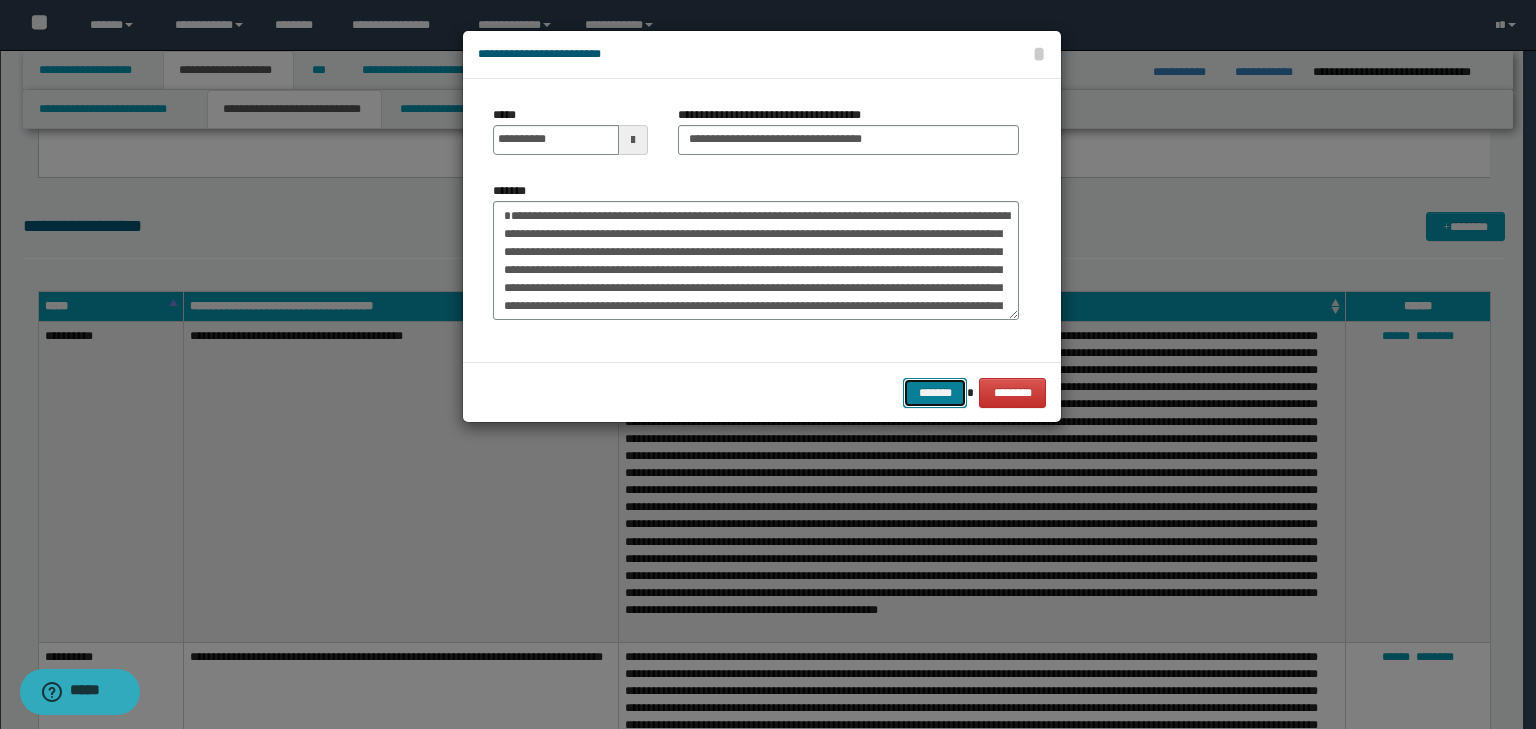 click on "*******" at bounding box center (935, 393) 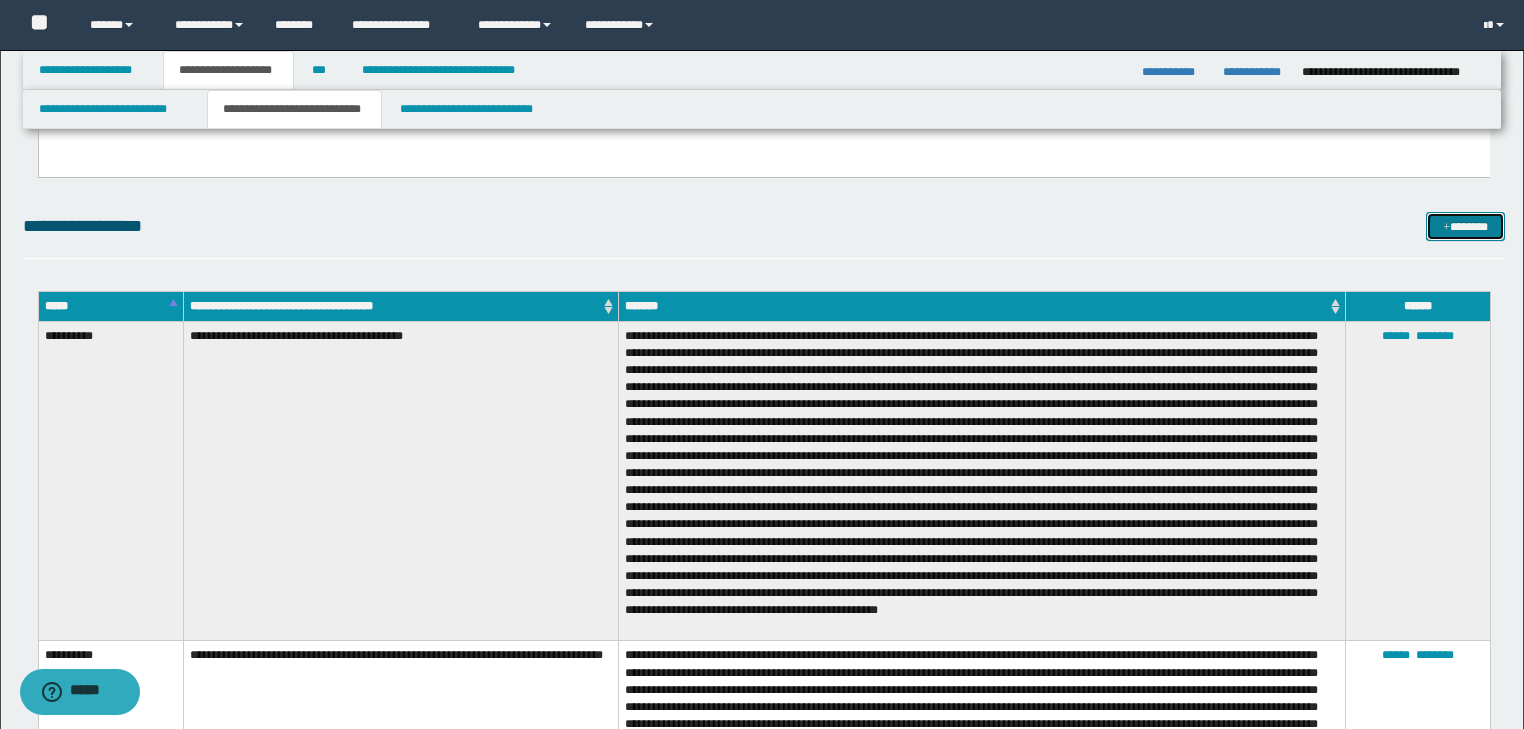click on "*******" at bounding box center [1465, 227] 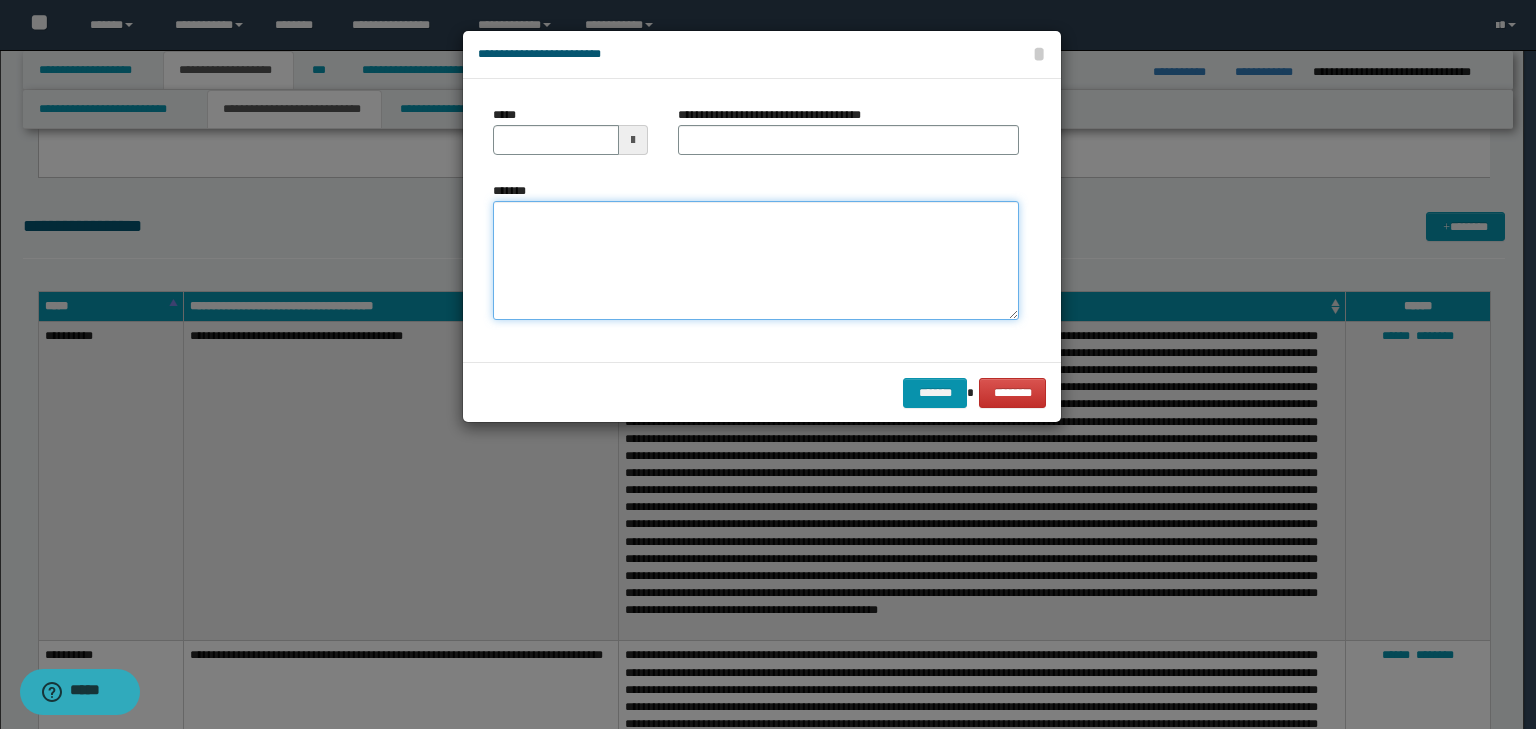 click on "*******" at bounding box center [756, 261] 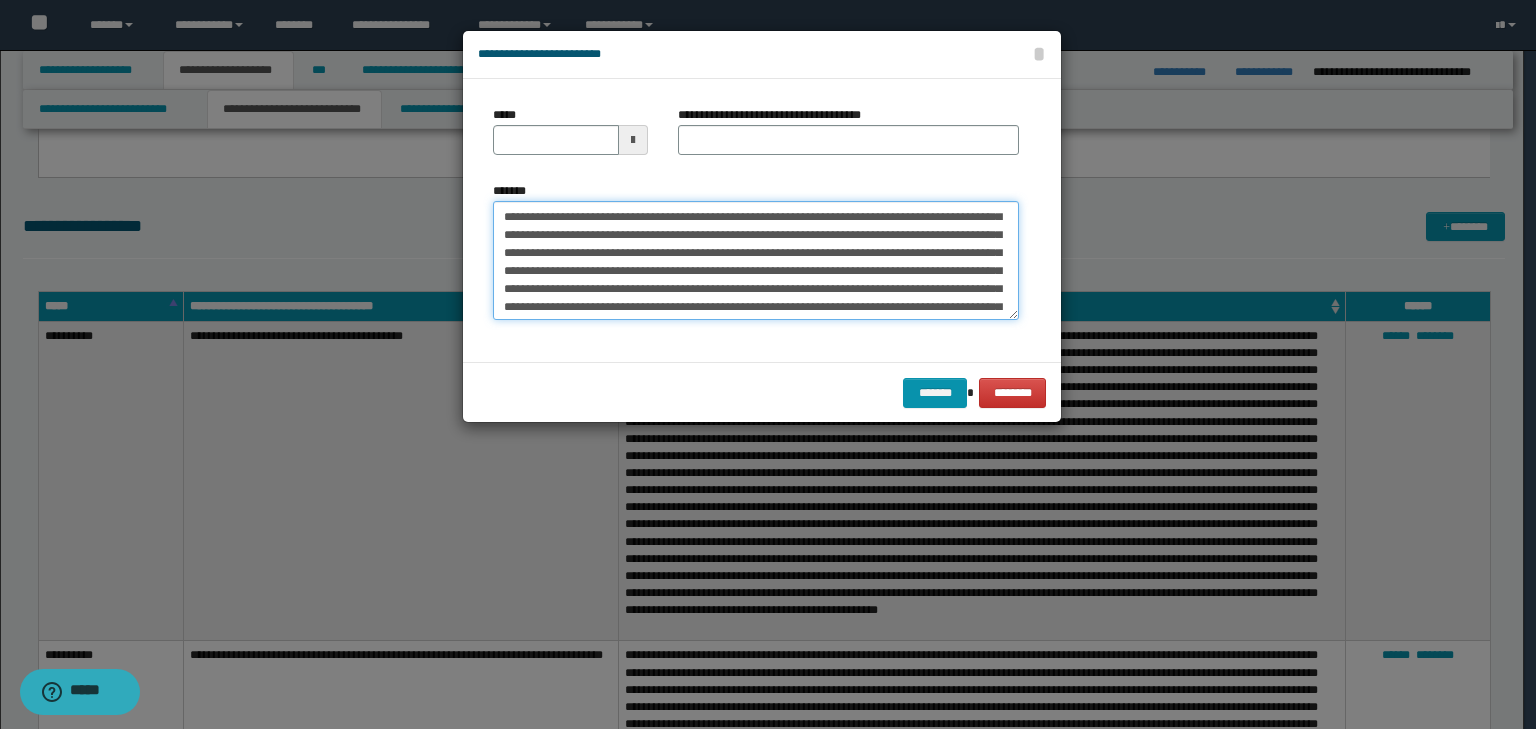 scroll, scrollTop: 0, scrollLeft: 0, axis: both 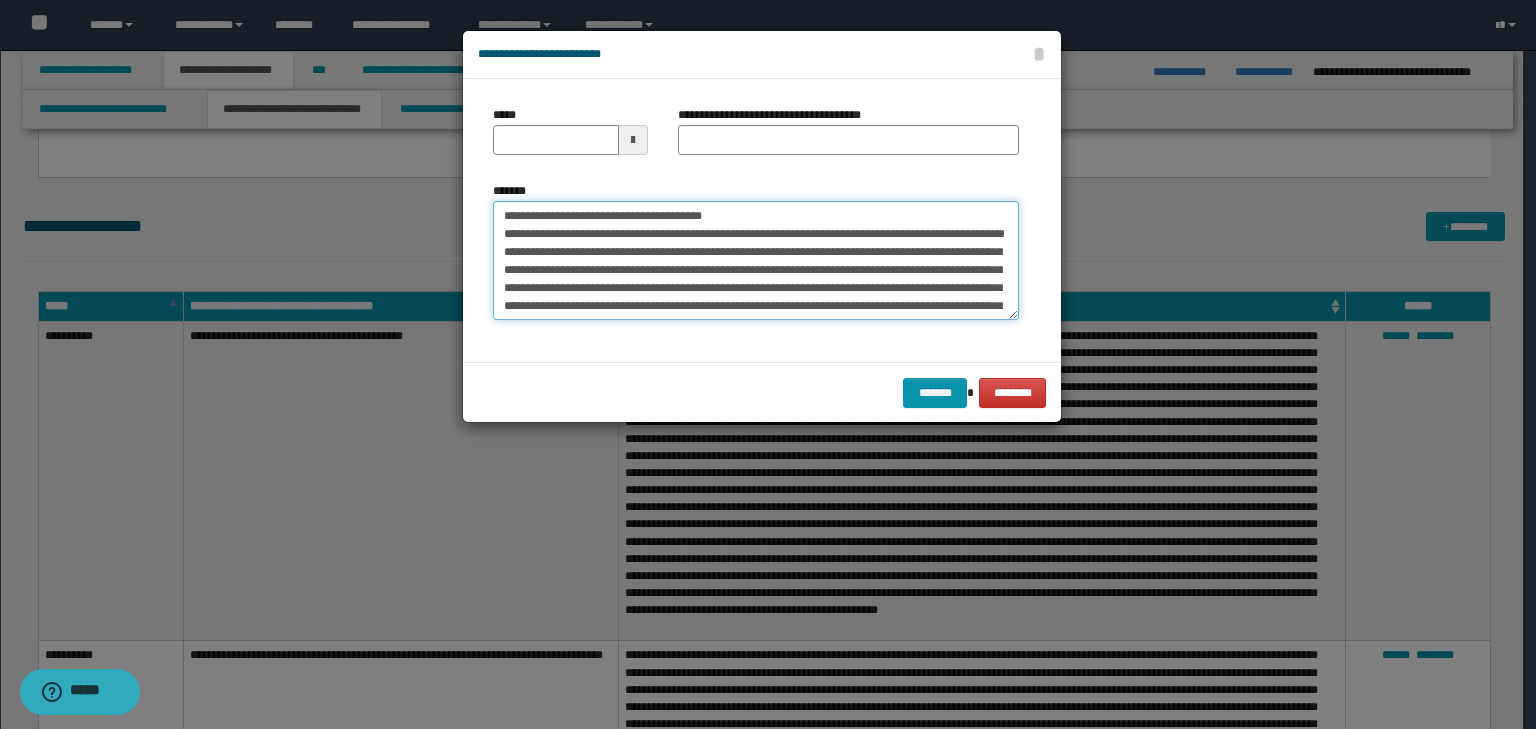 drag, startPoint x: 568, startPoint y: 215, endPoint x: 470, endPoint y: 198, distance: 99.46356 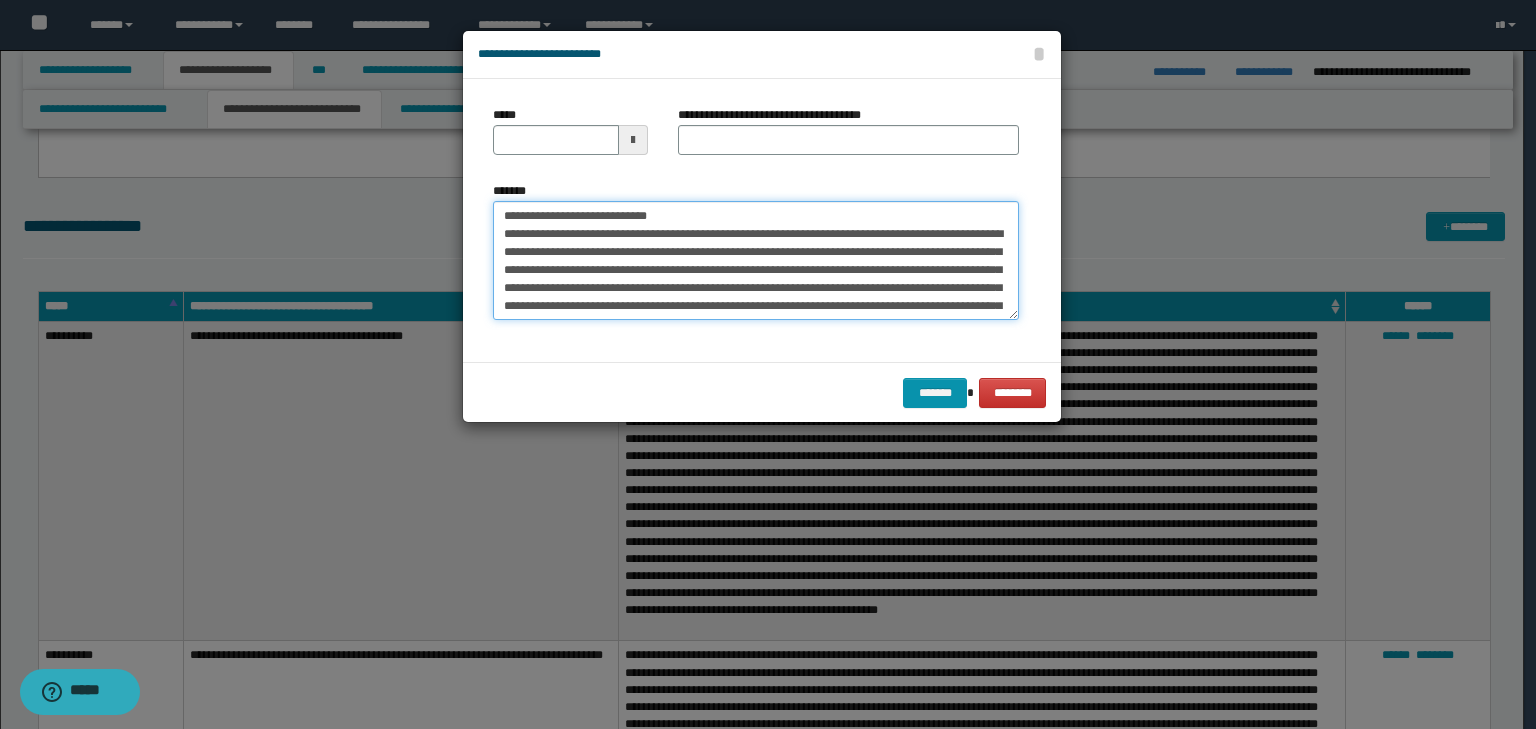 type 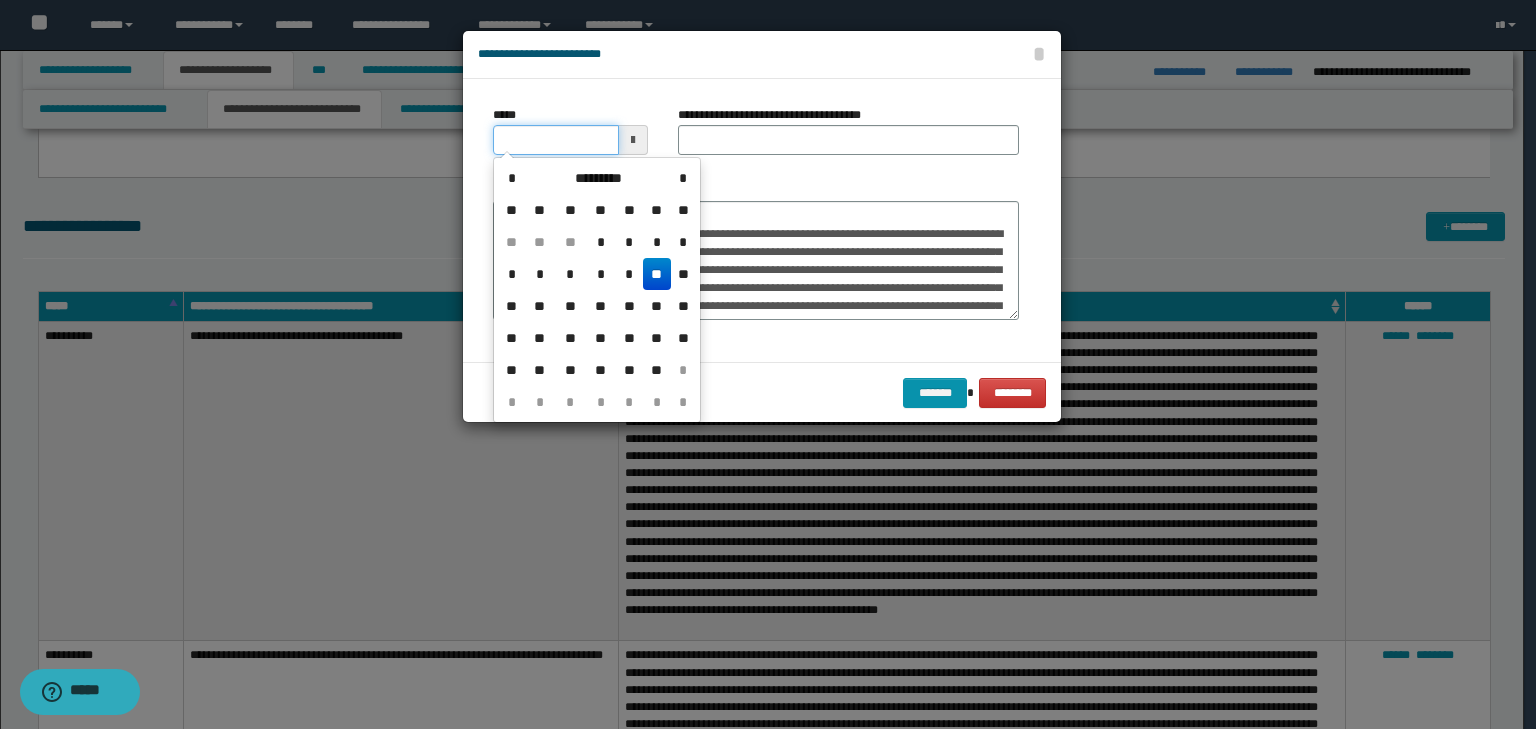 click on "*****" at bounding box center [556, 140] 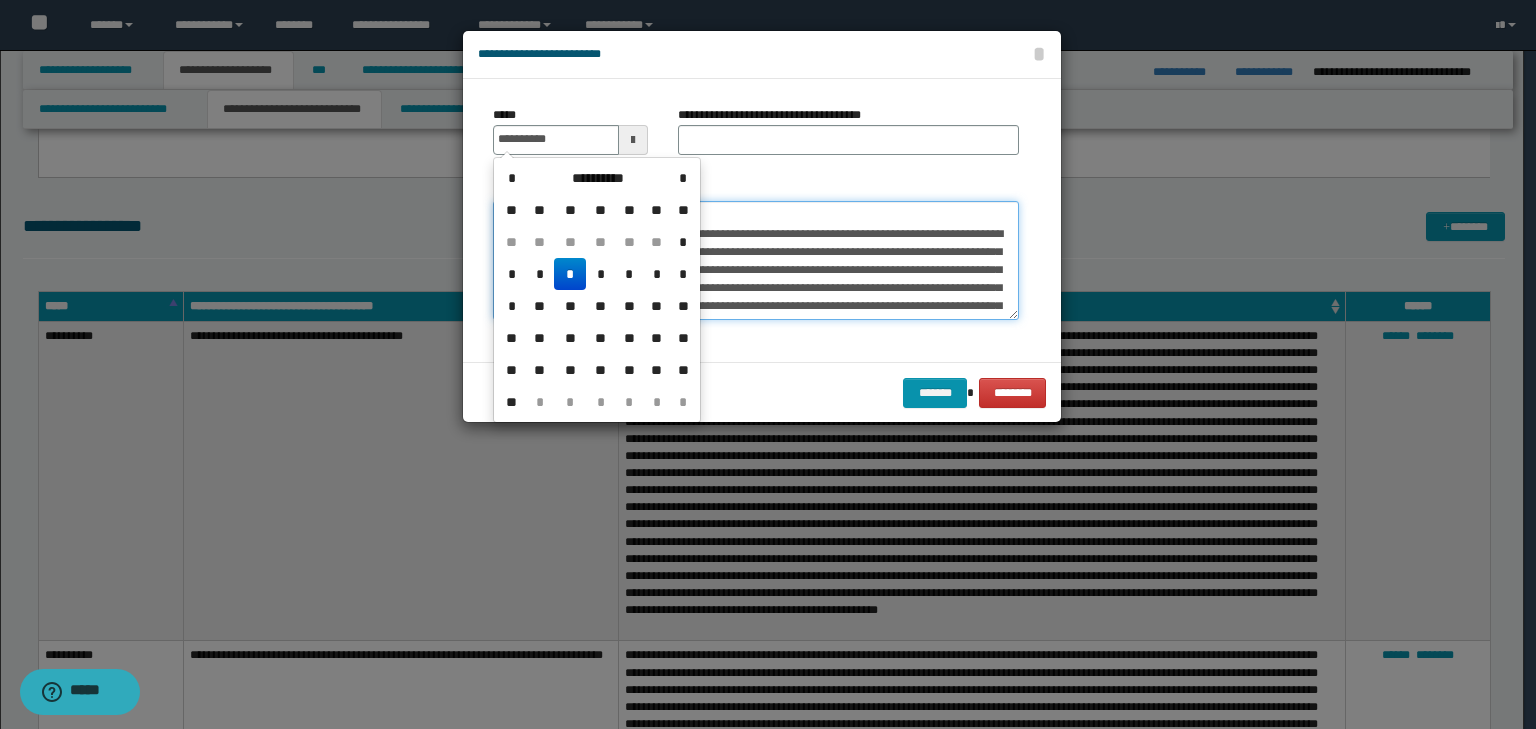 type on "**********" 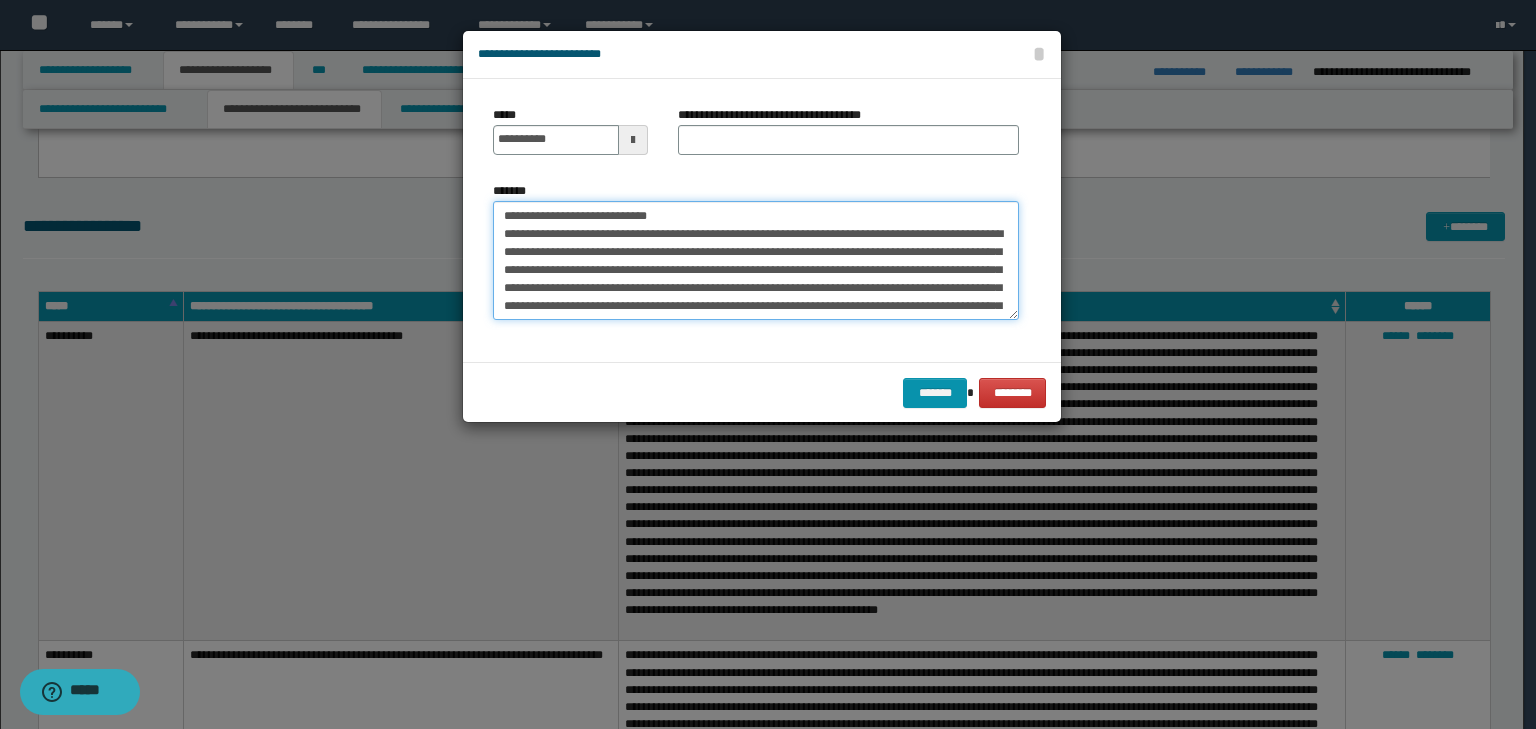 drag, startPoint x: 601, startPoint y: 212, endPoint x: 352, endPoint y: 209, distance: 249.01807 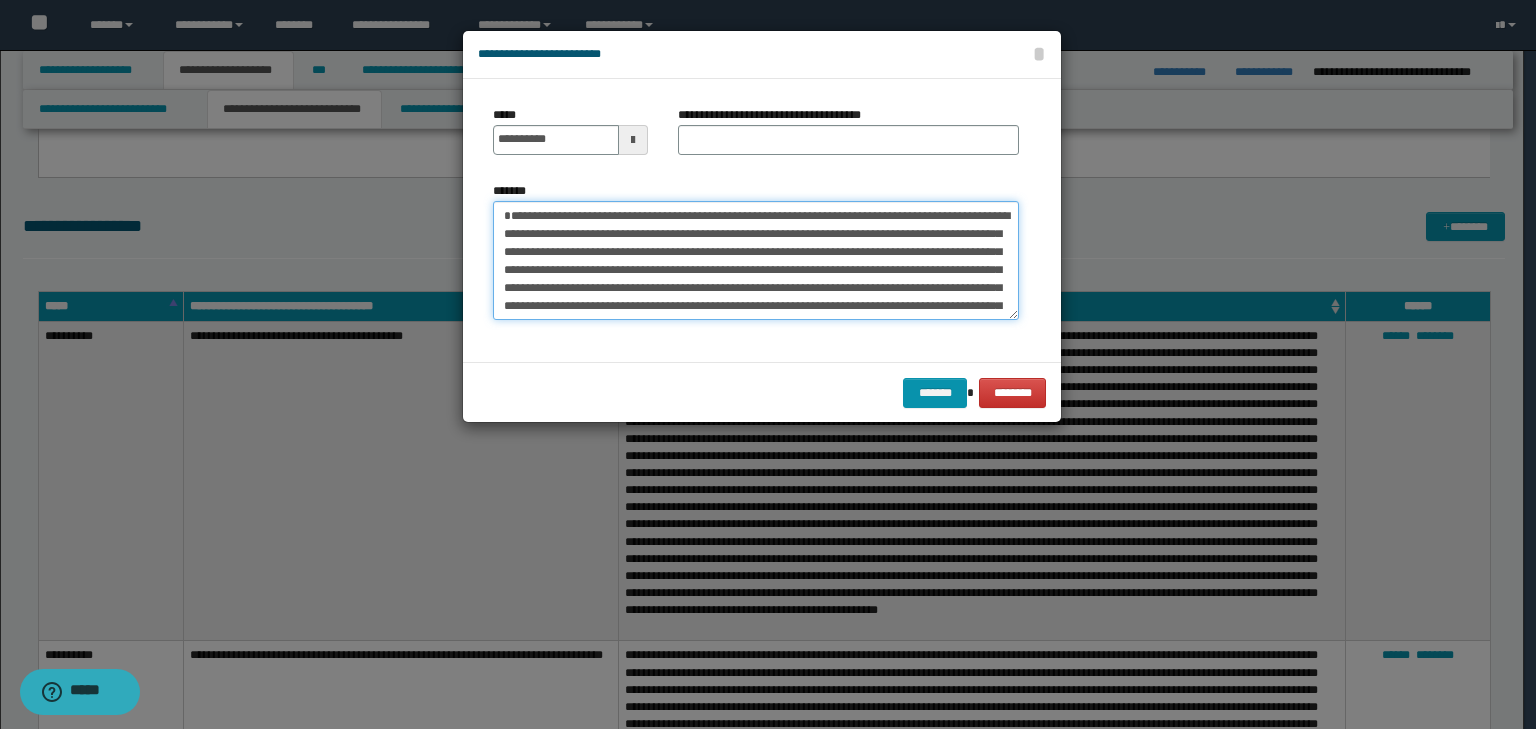 type on "**********" 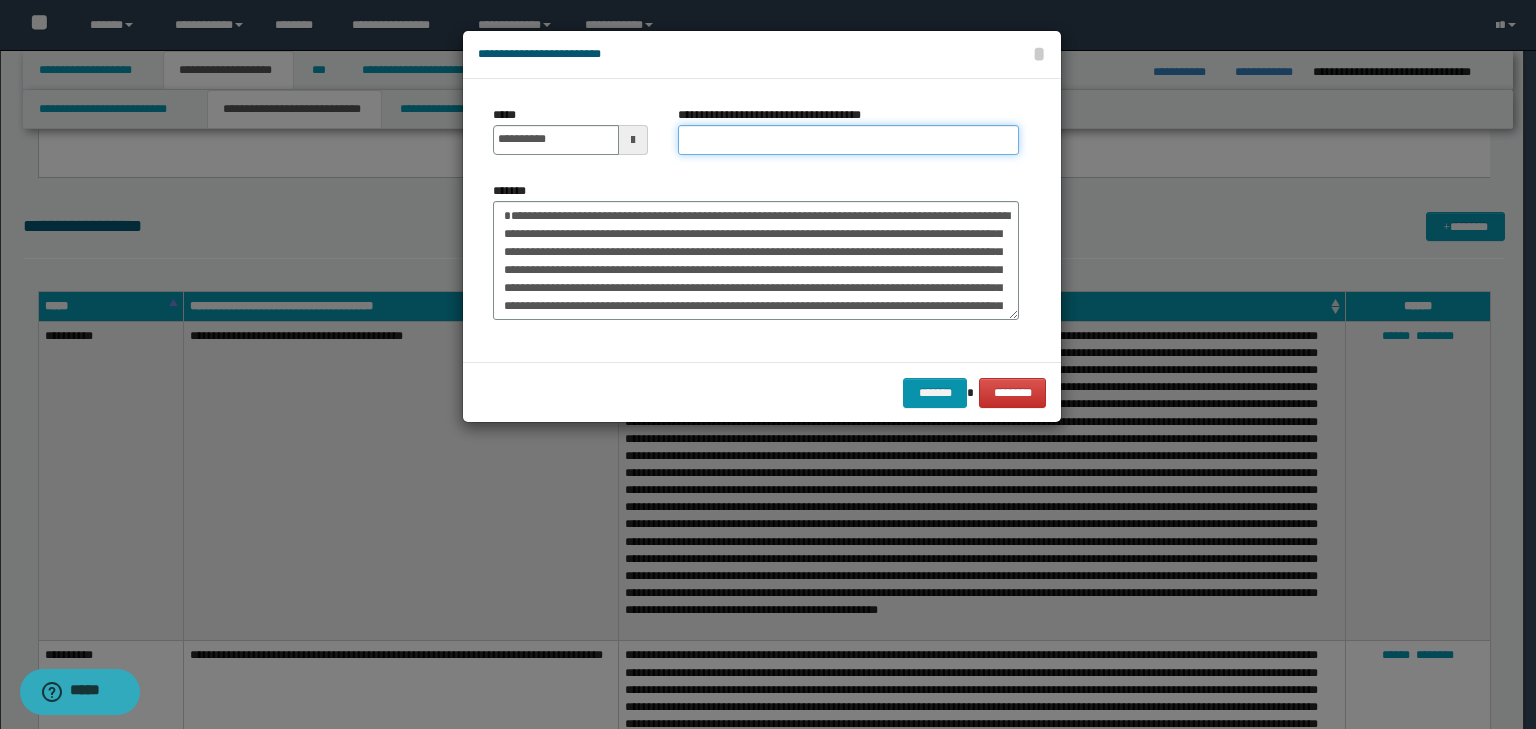 click on "**********" at bounding box center (848, 140) 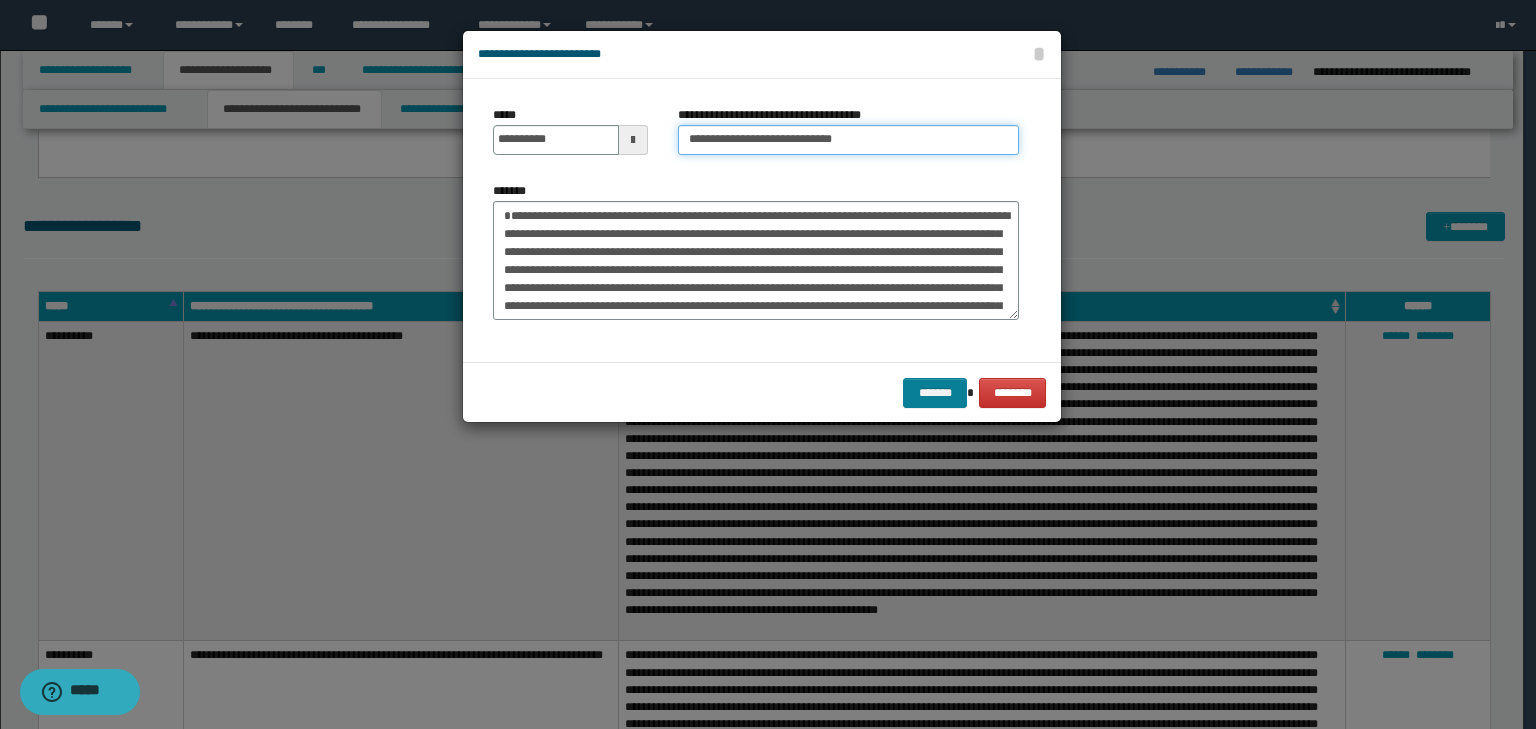type on "**********" 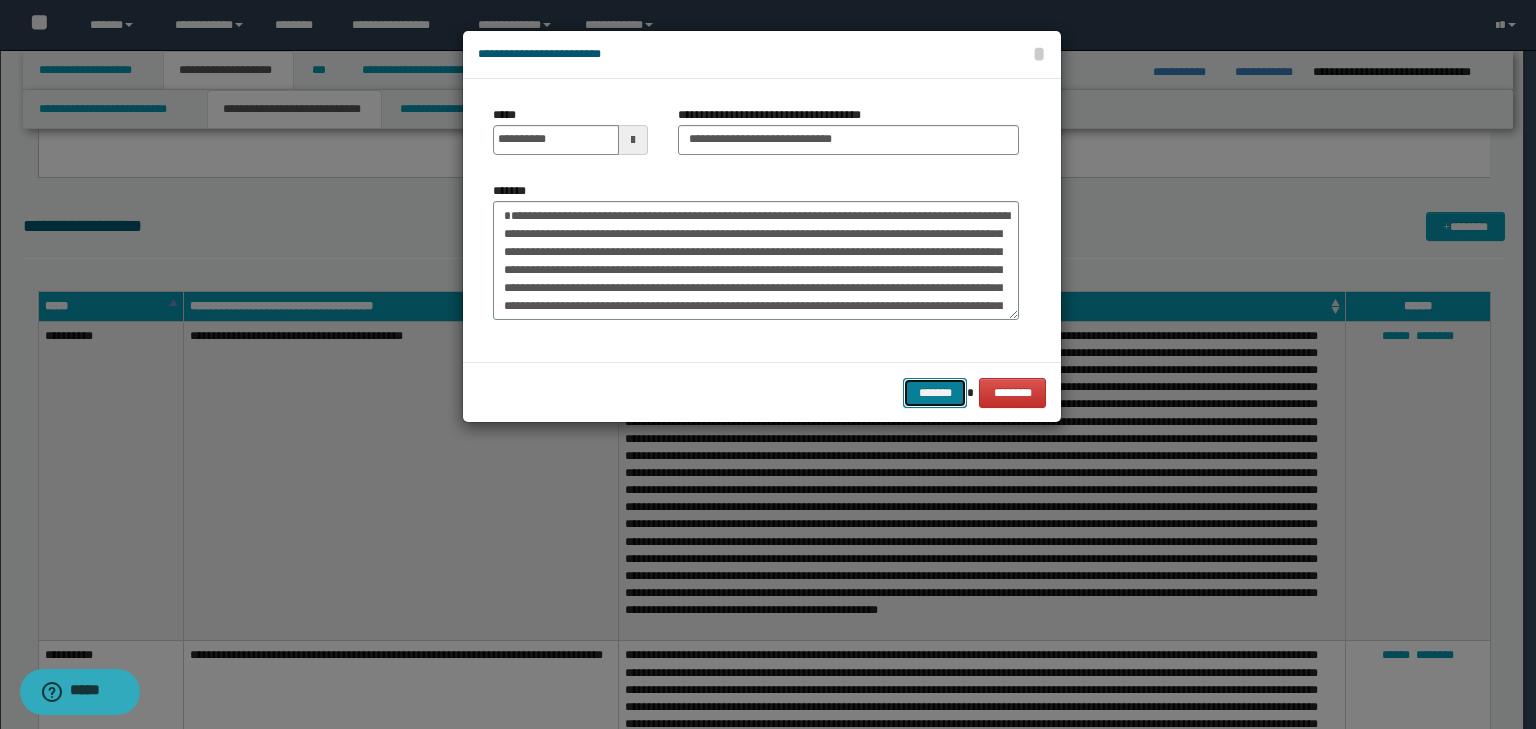 click on "*******" at bounding box center [935, 393] 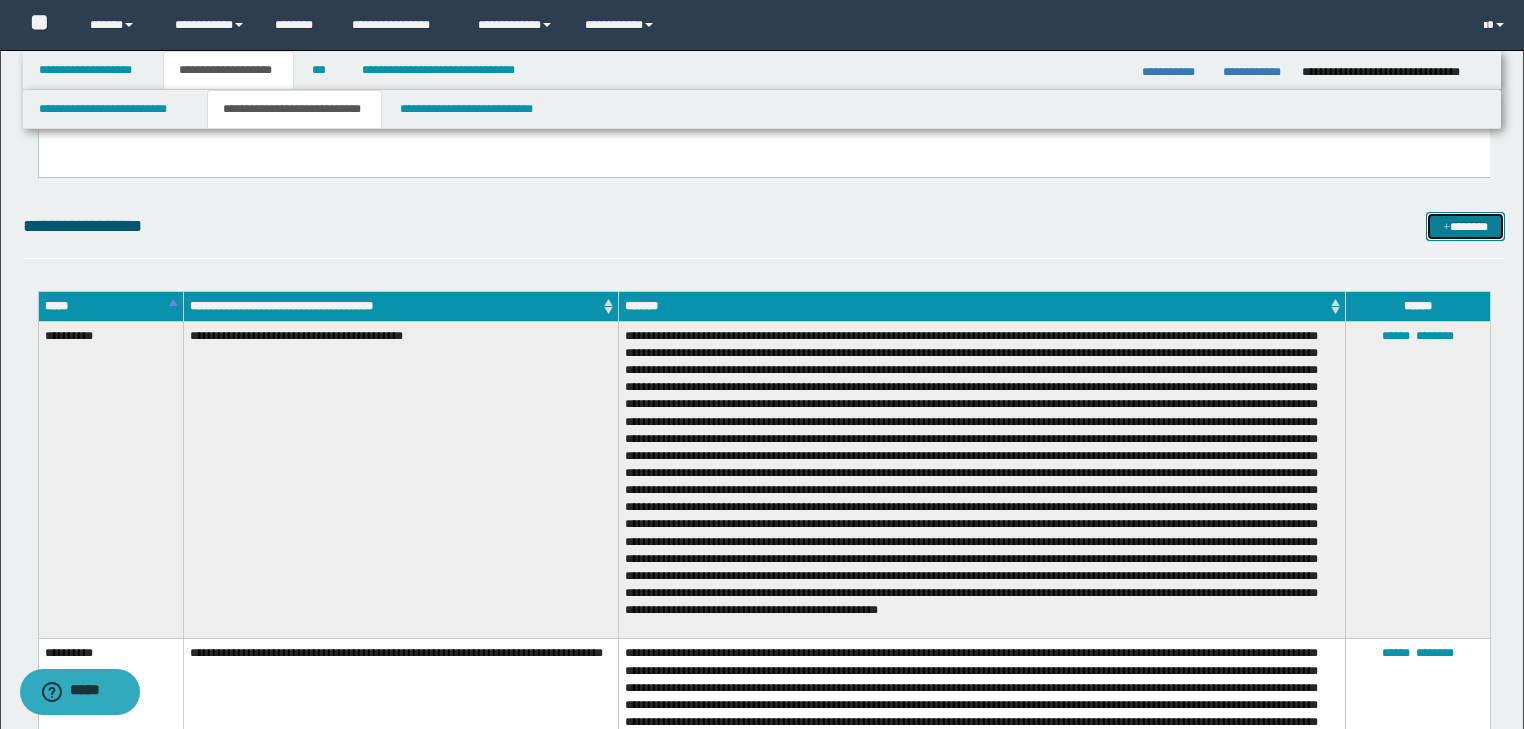click at bounding box center [1446, 228] 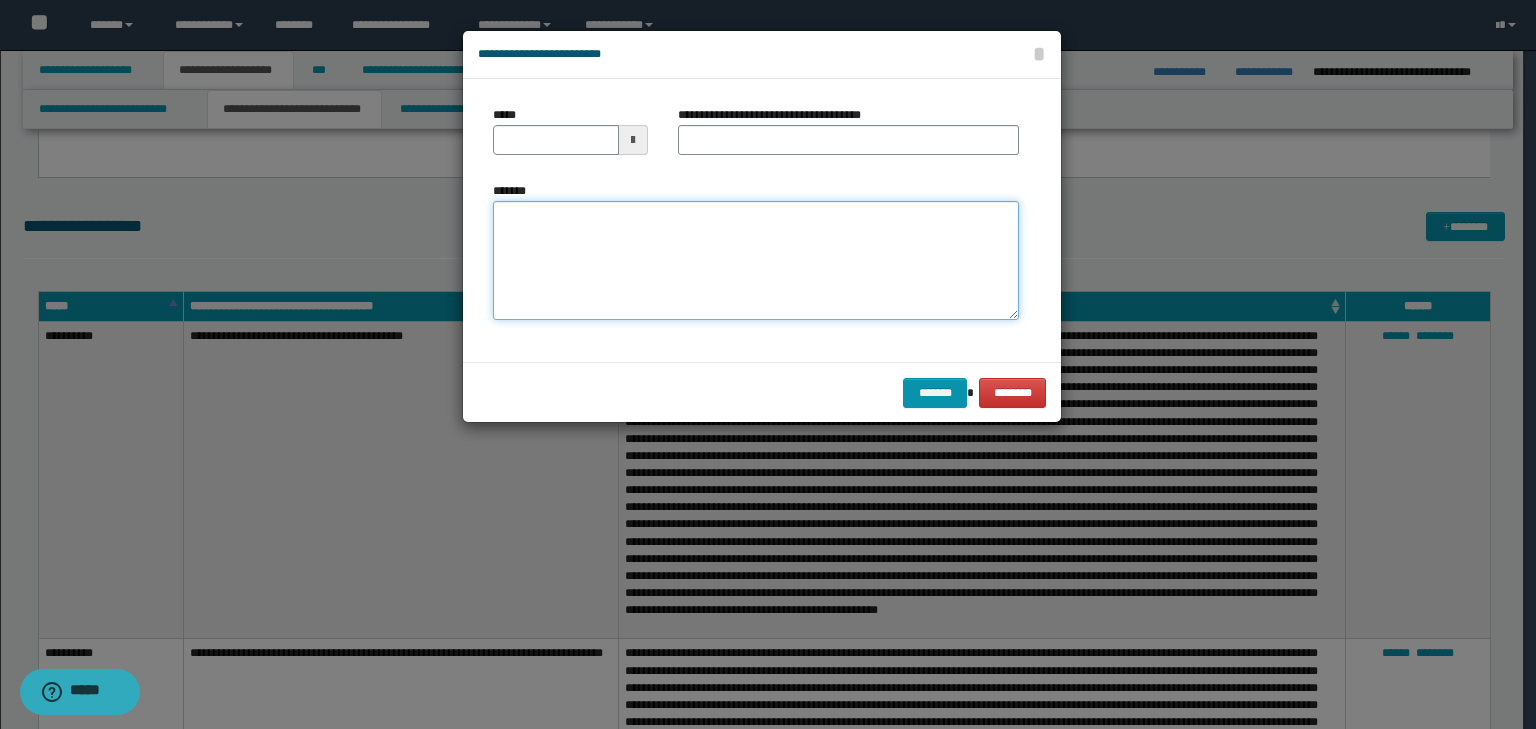 click on "*******" at bounding box center [756, 261] 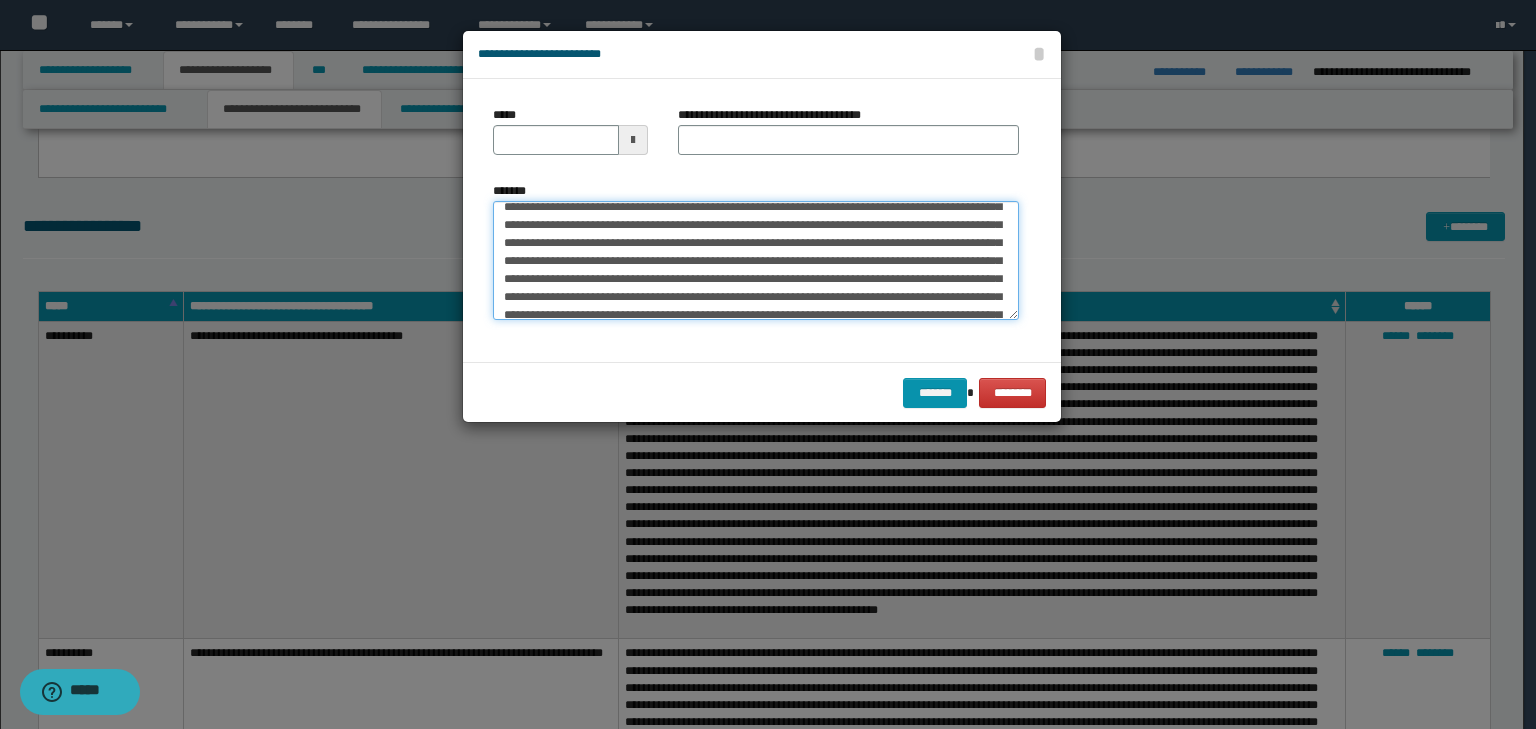 scroll, scrollTop: 0, scrollLeft: 0, axis: both 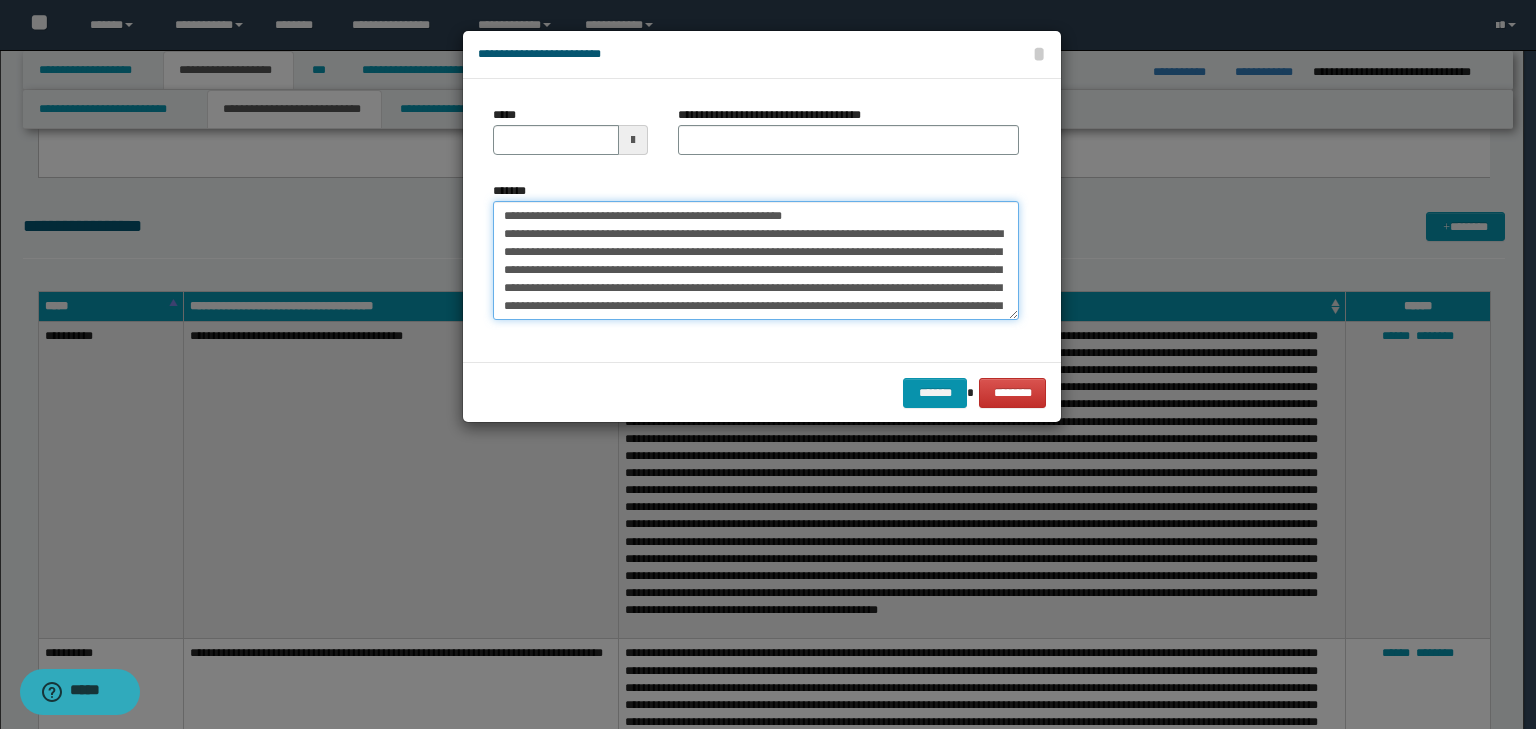 drag, startPoint x: 568, startPoint y: 212, endPoint x: 496, endPoint y: 211, distance: 72.00694 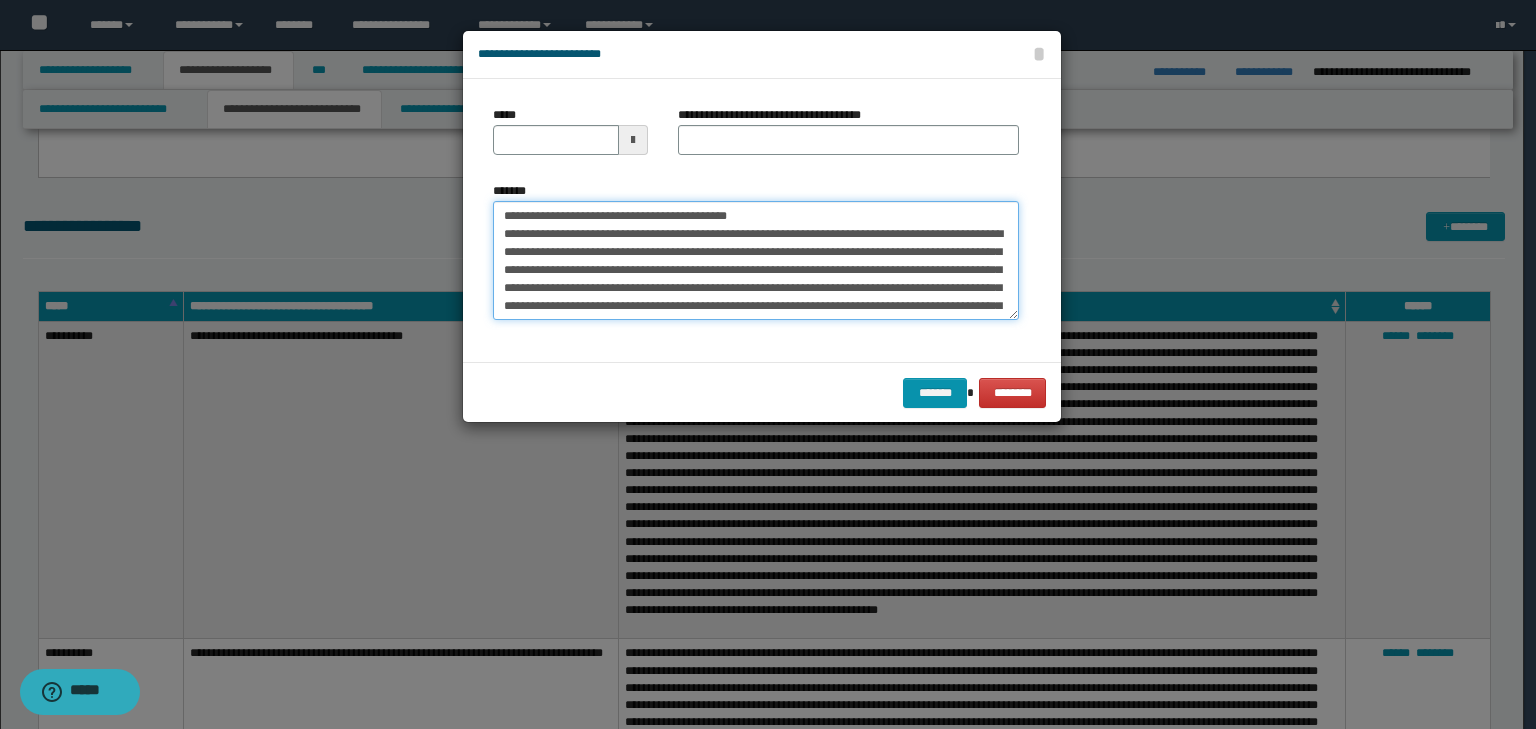 type 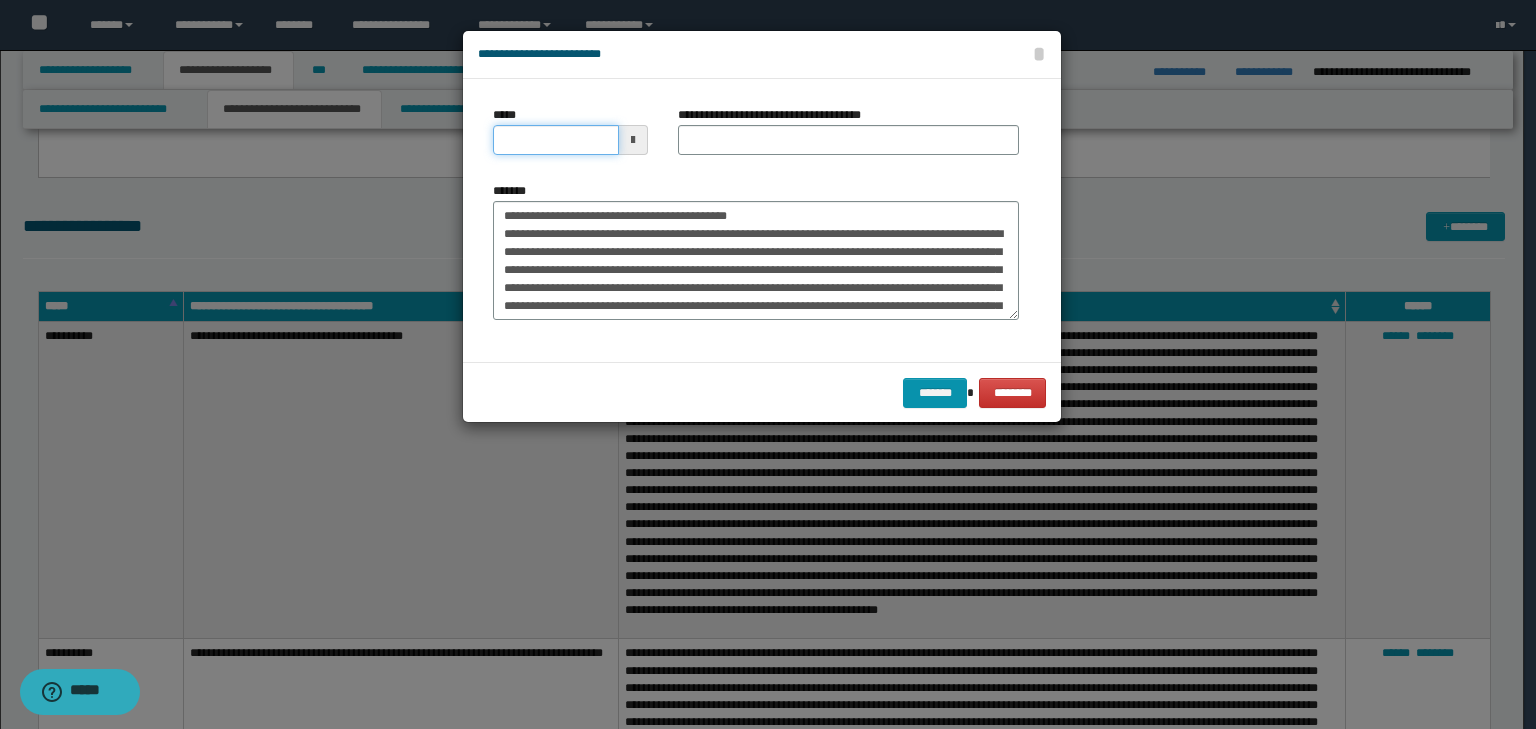 click on "*****" at bounding box center [556, 140] 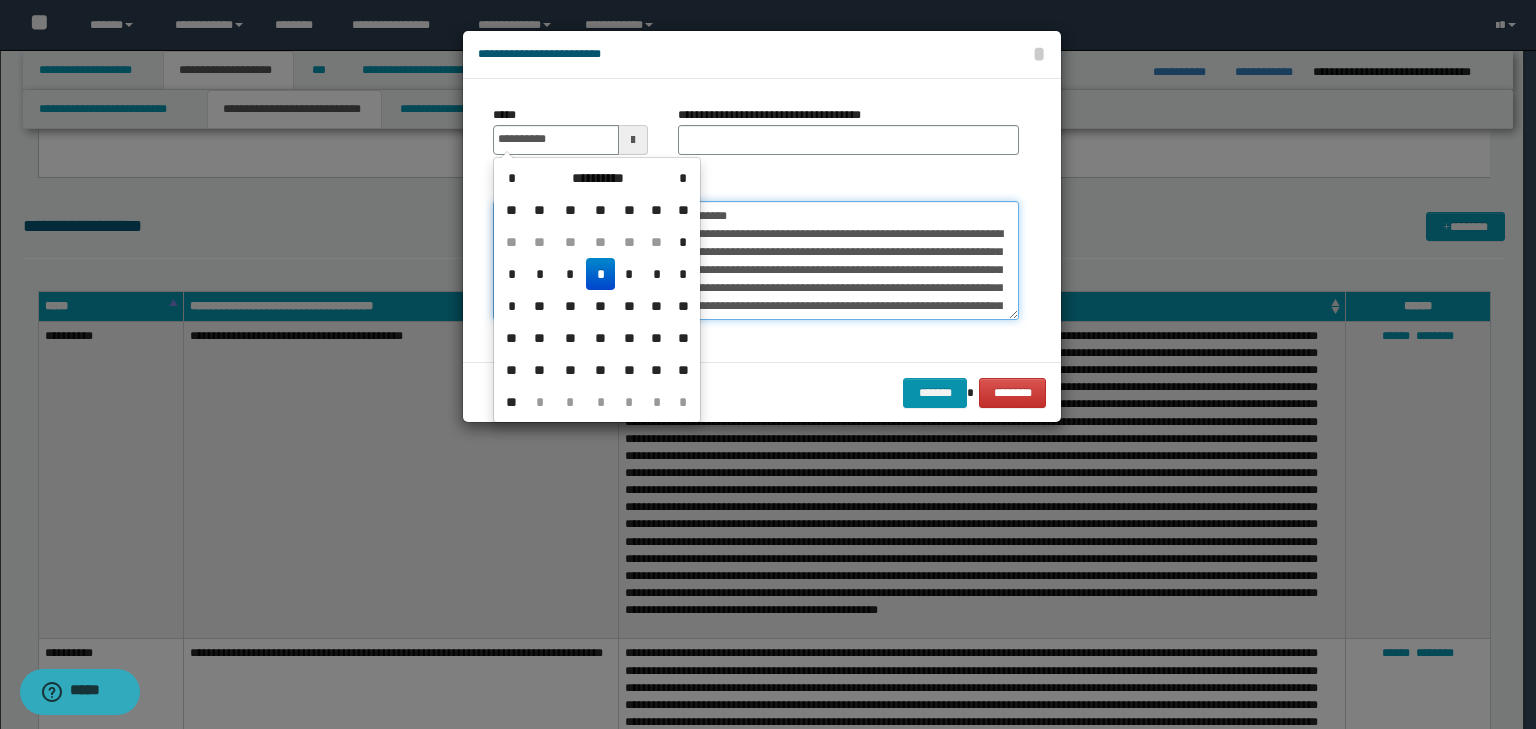 type on "**********" 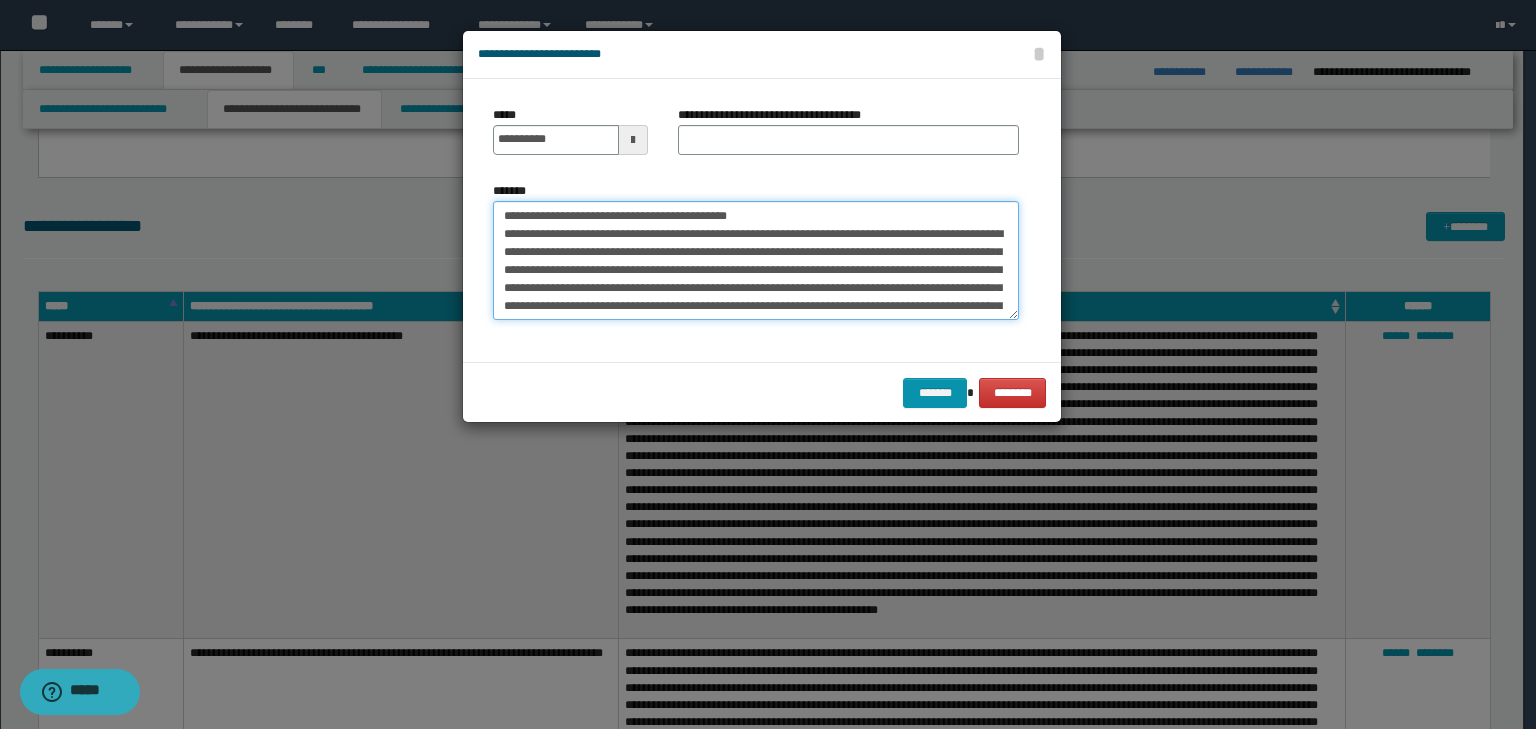 drag, startPoint x: 830, startPoint y: 208, endPoint x: 364, endPoint y: 216, distance: 466.06866 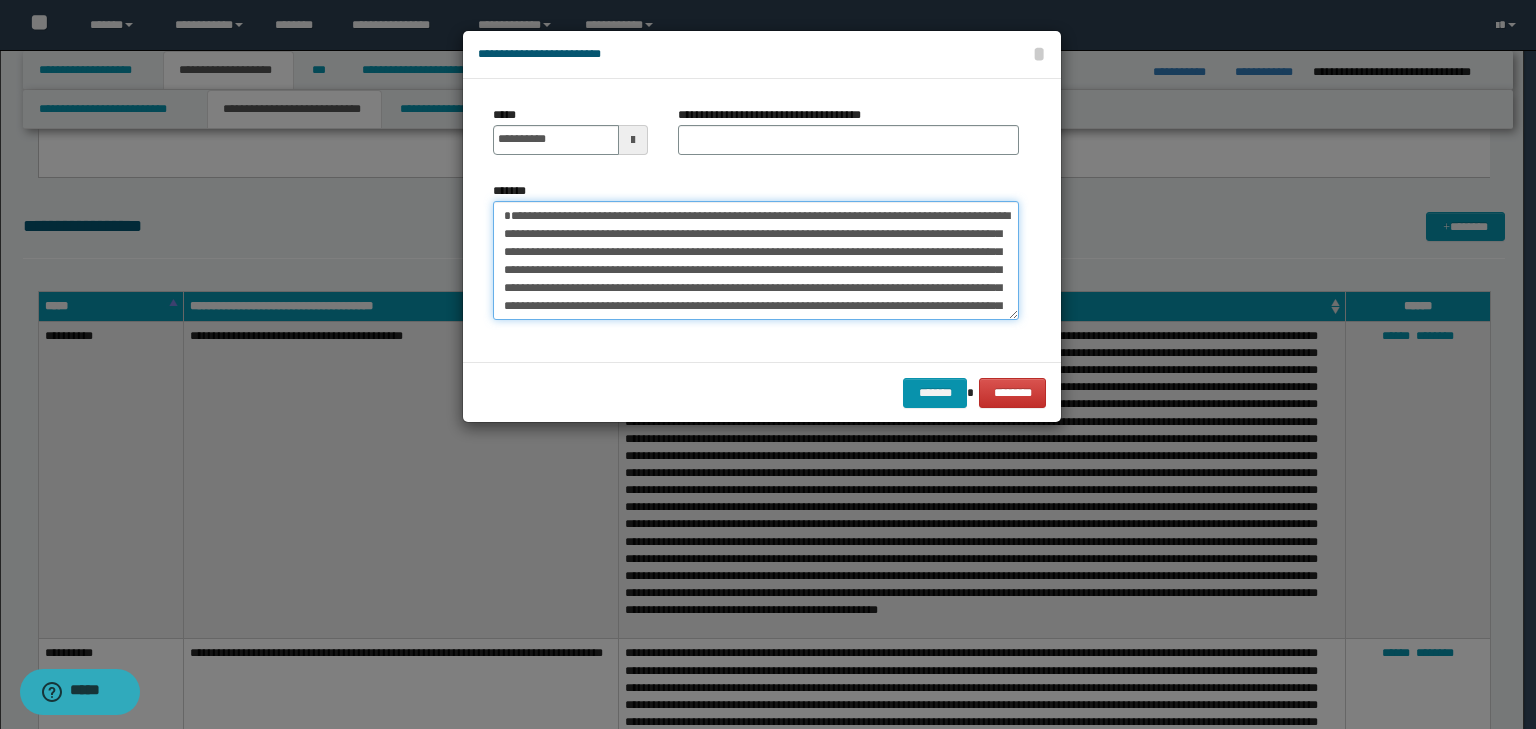 type on "**********" 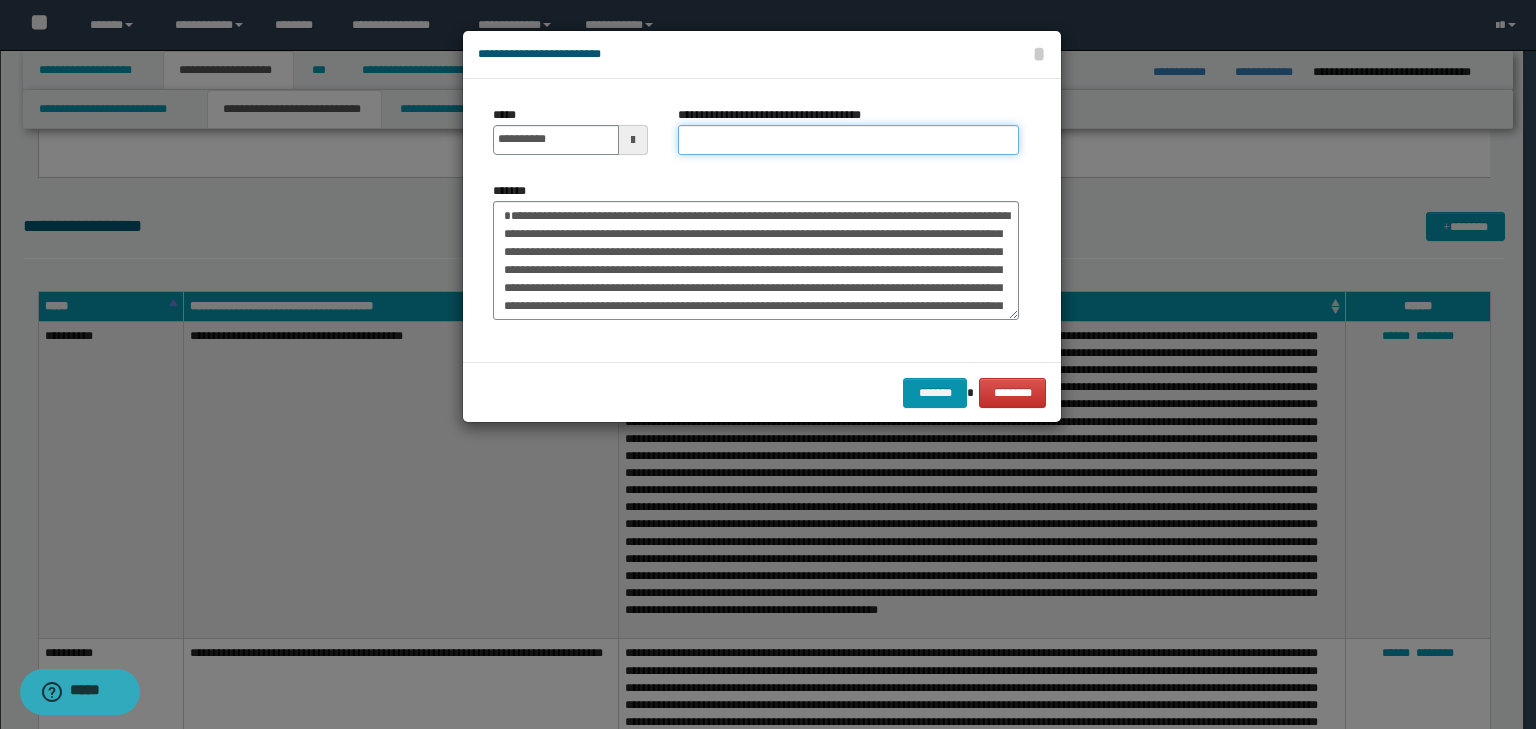 click on "**********" at bounding box center (848, 140) 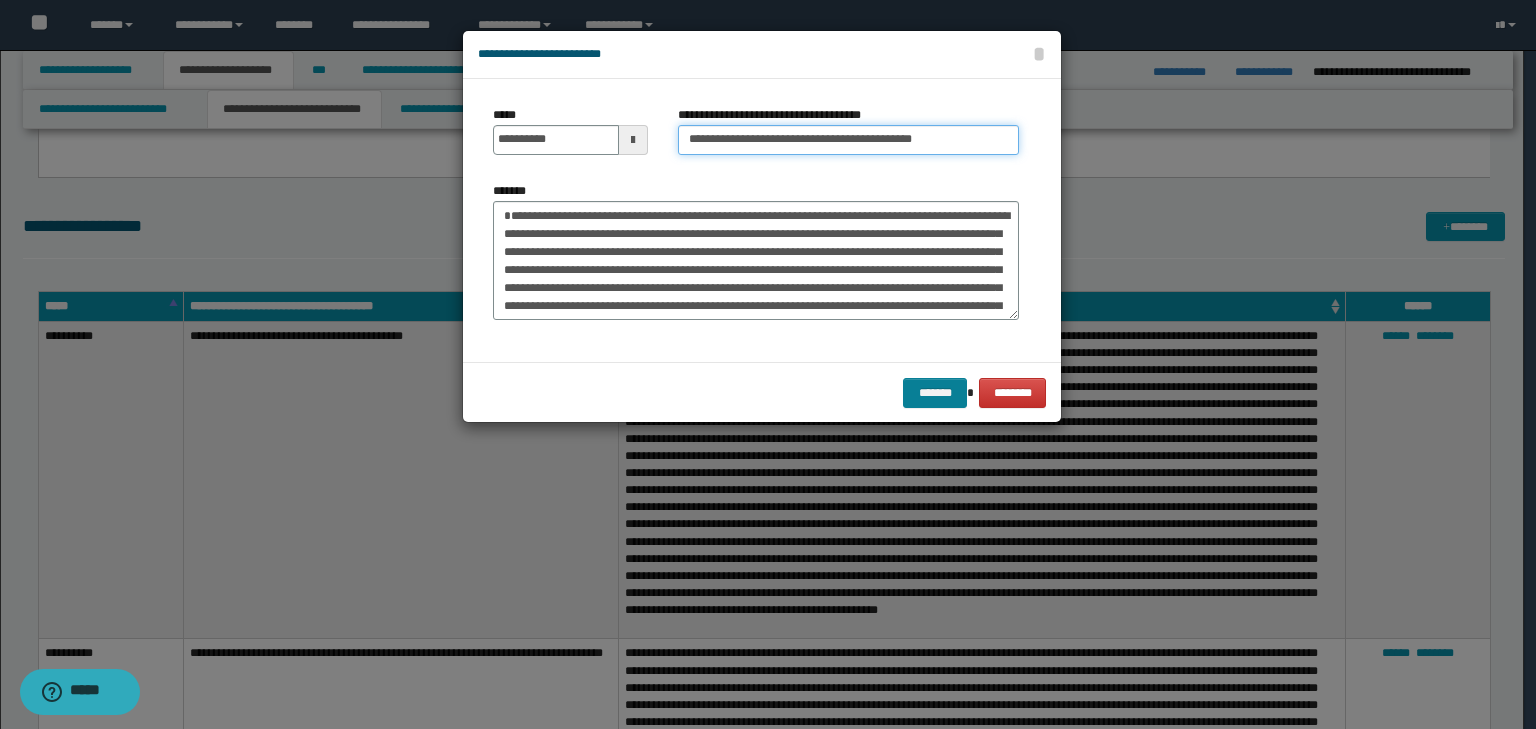 type on "**********" 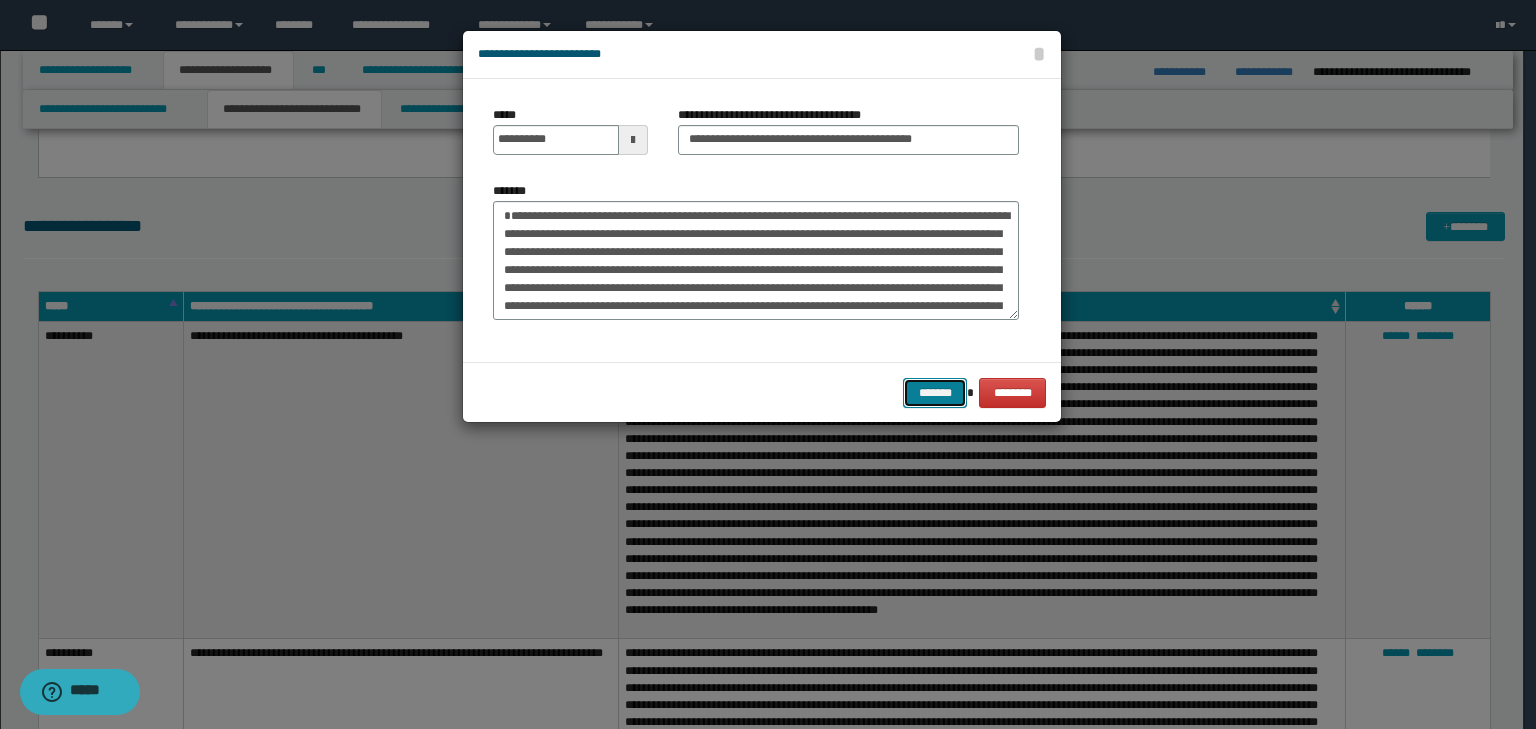 click on "*******" at bounding box center (935, 393) 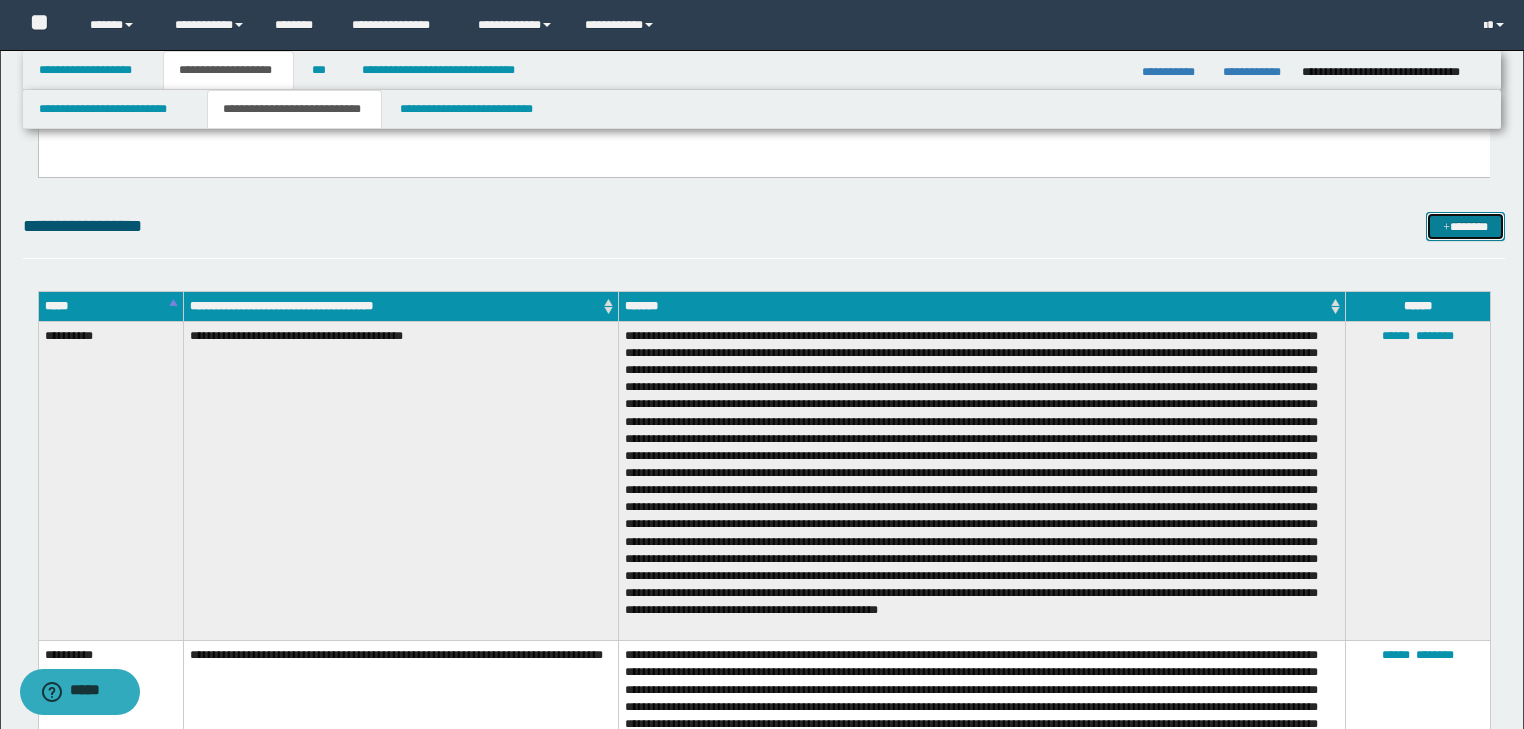 click on "*******" at bounding box center [1465, 227] 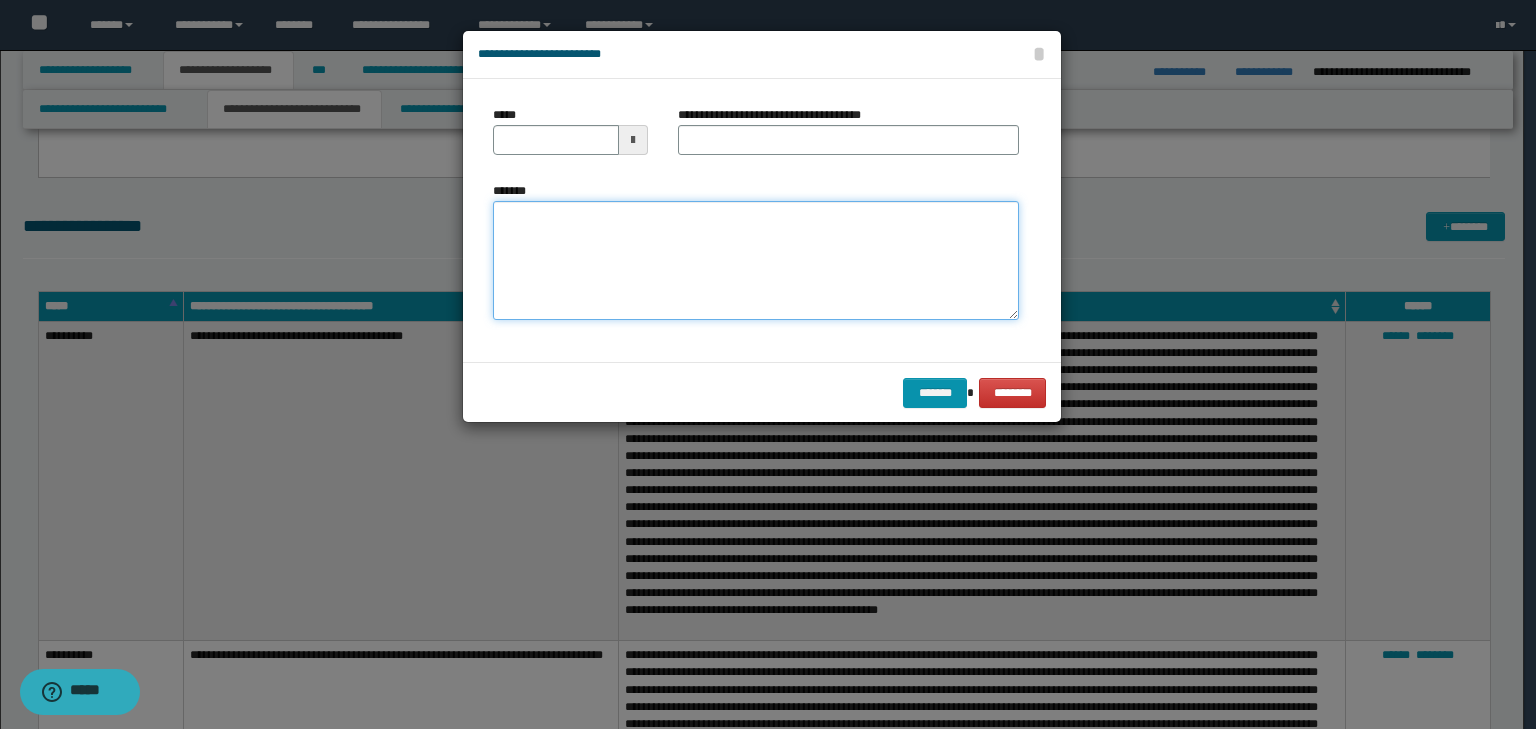 click on "*******" at bounding box center (756, 261) 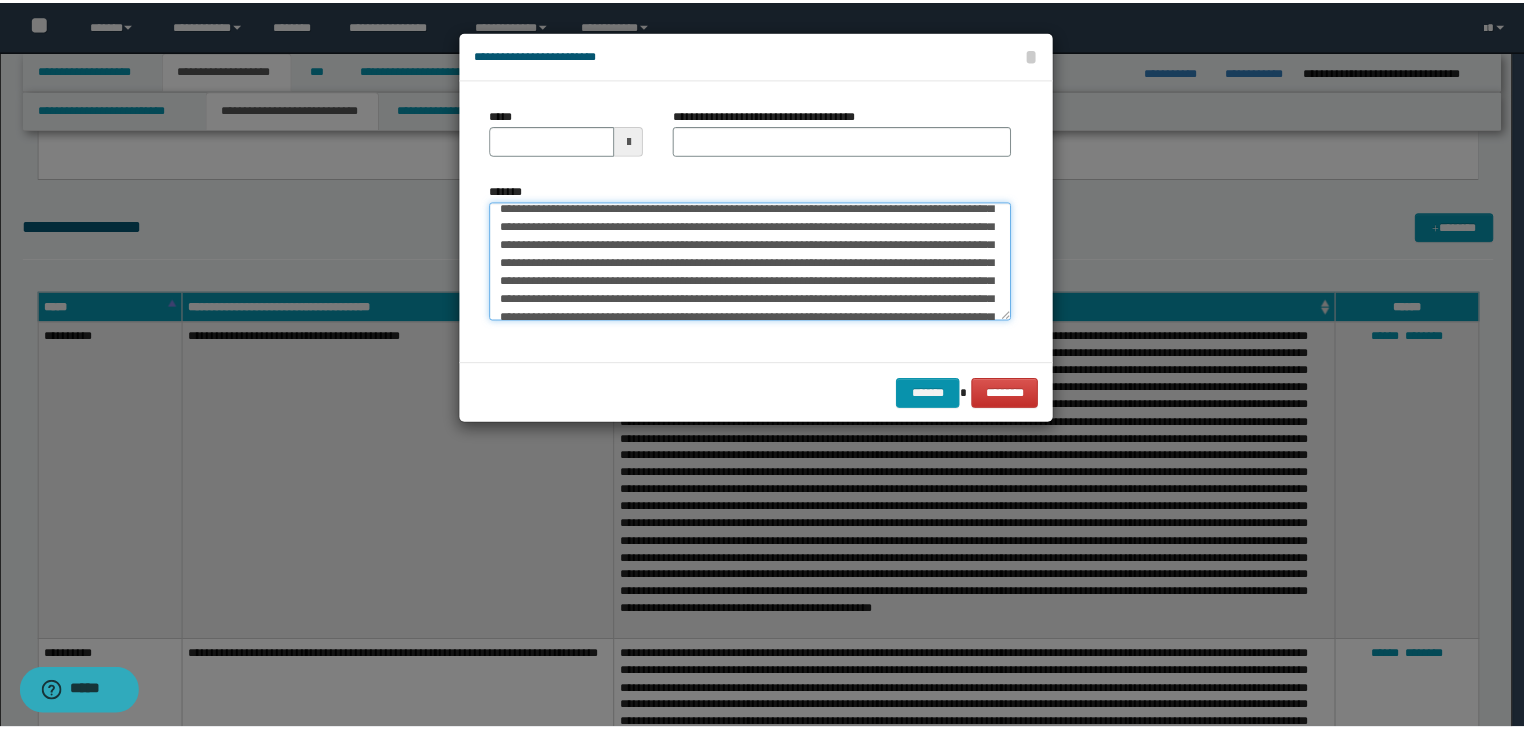 scroll, scrollTop: 0, scrollLeft: 0, axis: both 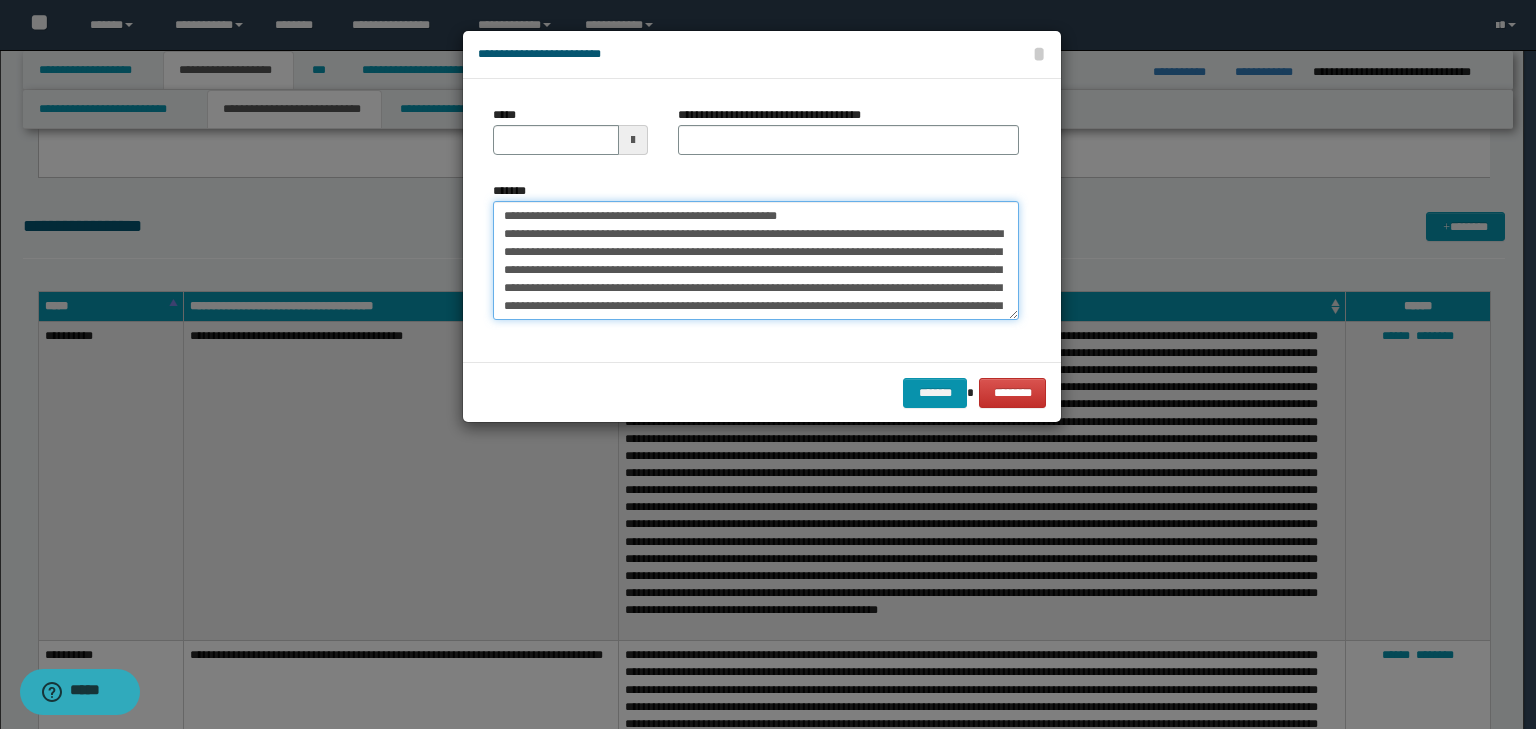 drag, startPoint x: 565, startPoint y: 214, endPoint x: 465, endPoint y: 200, distance: 100.97524 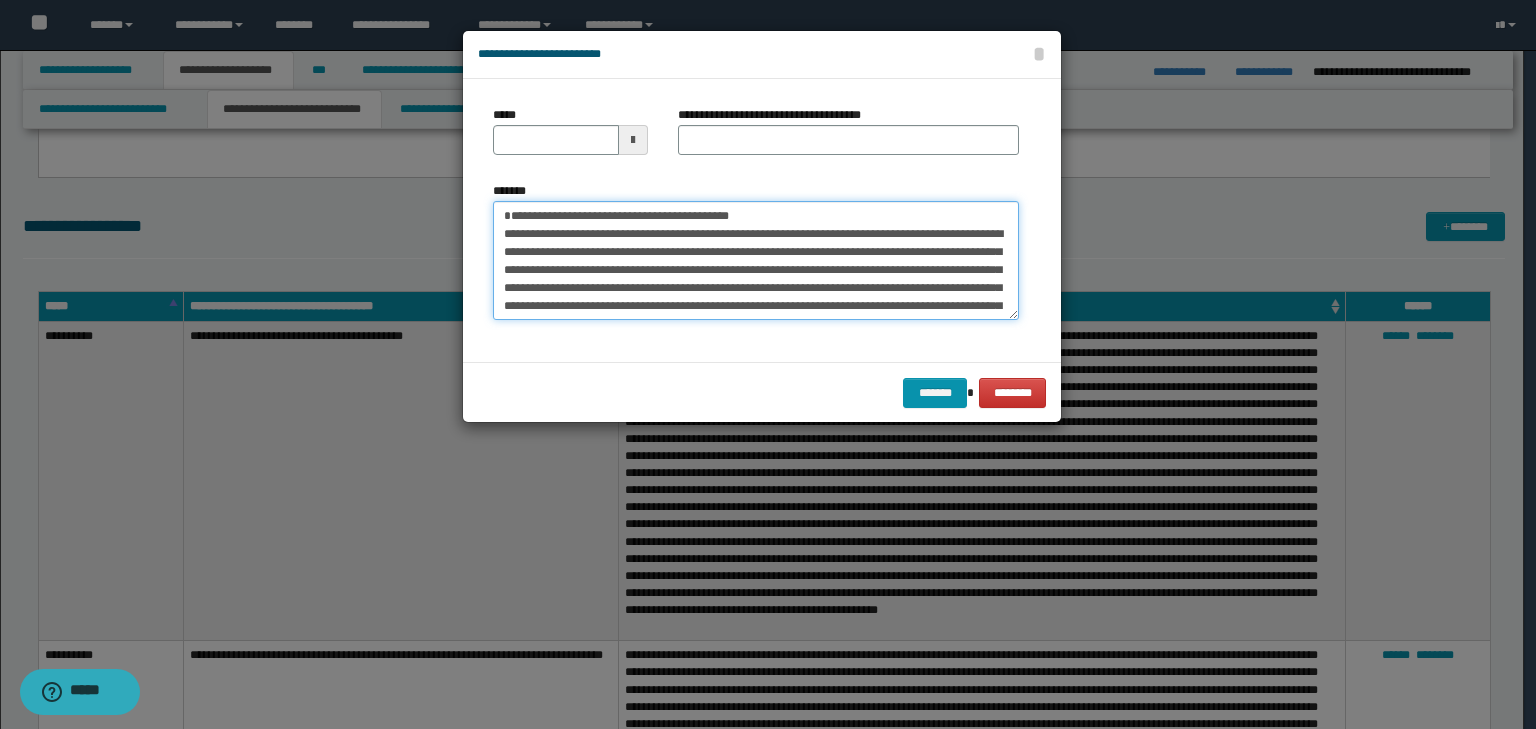 type 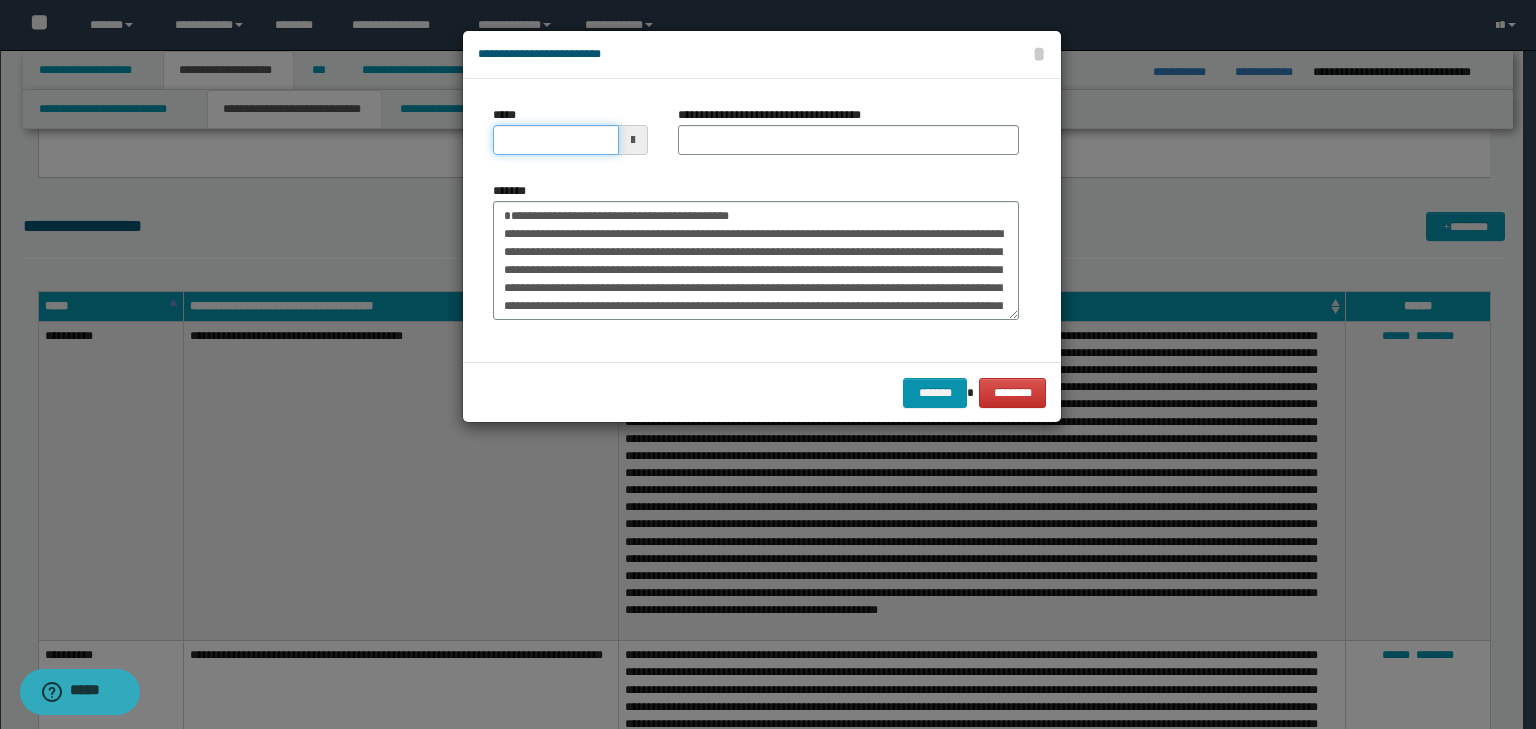 click on "*****" at bounding box center [556, 140] 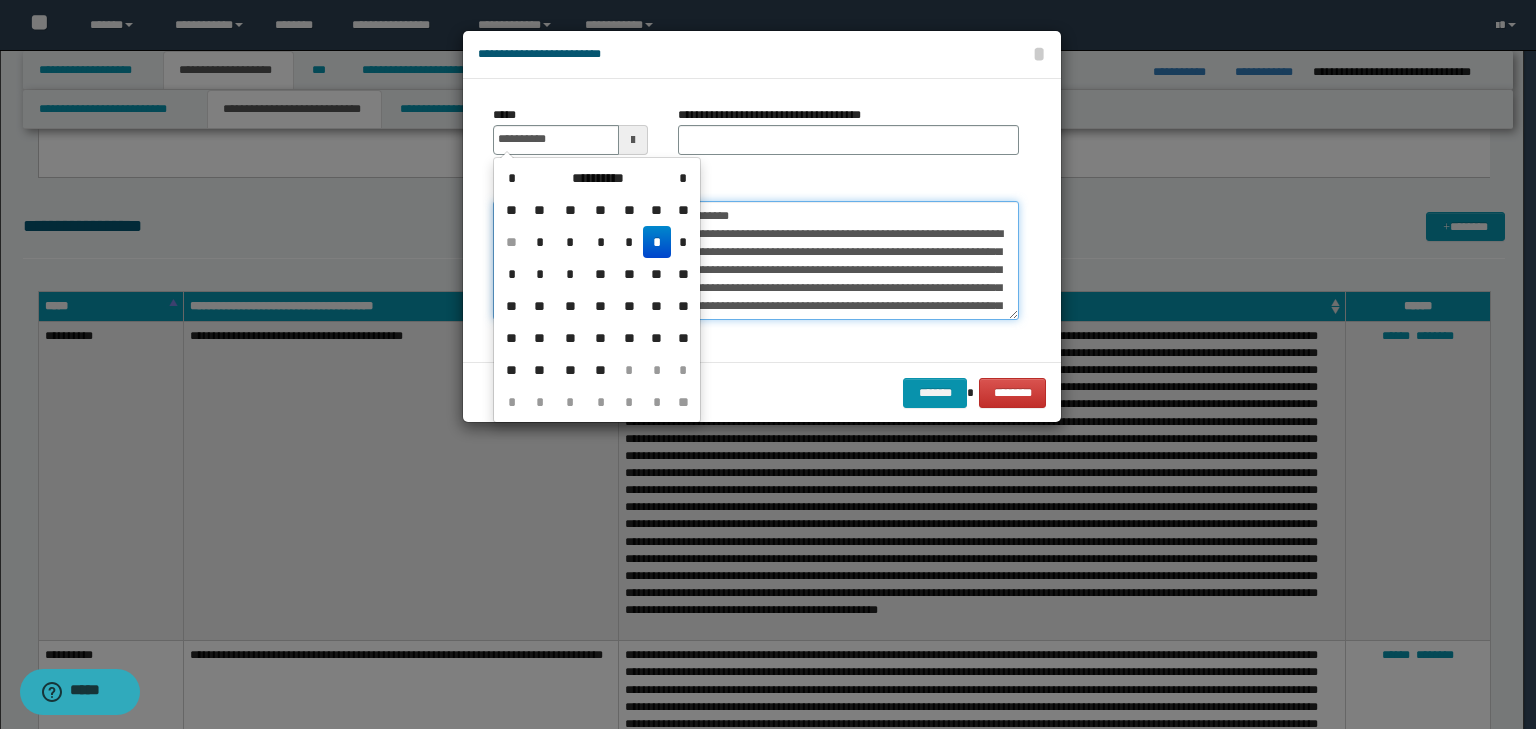 type on "**********" 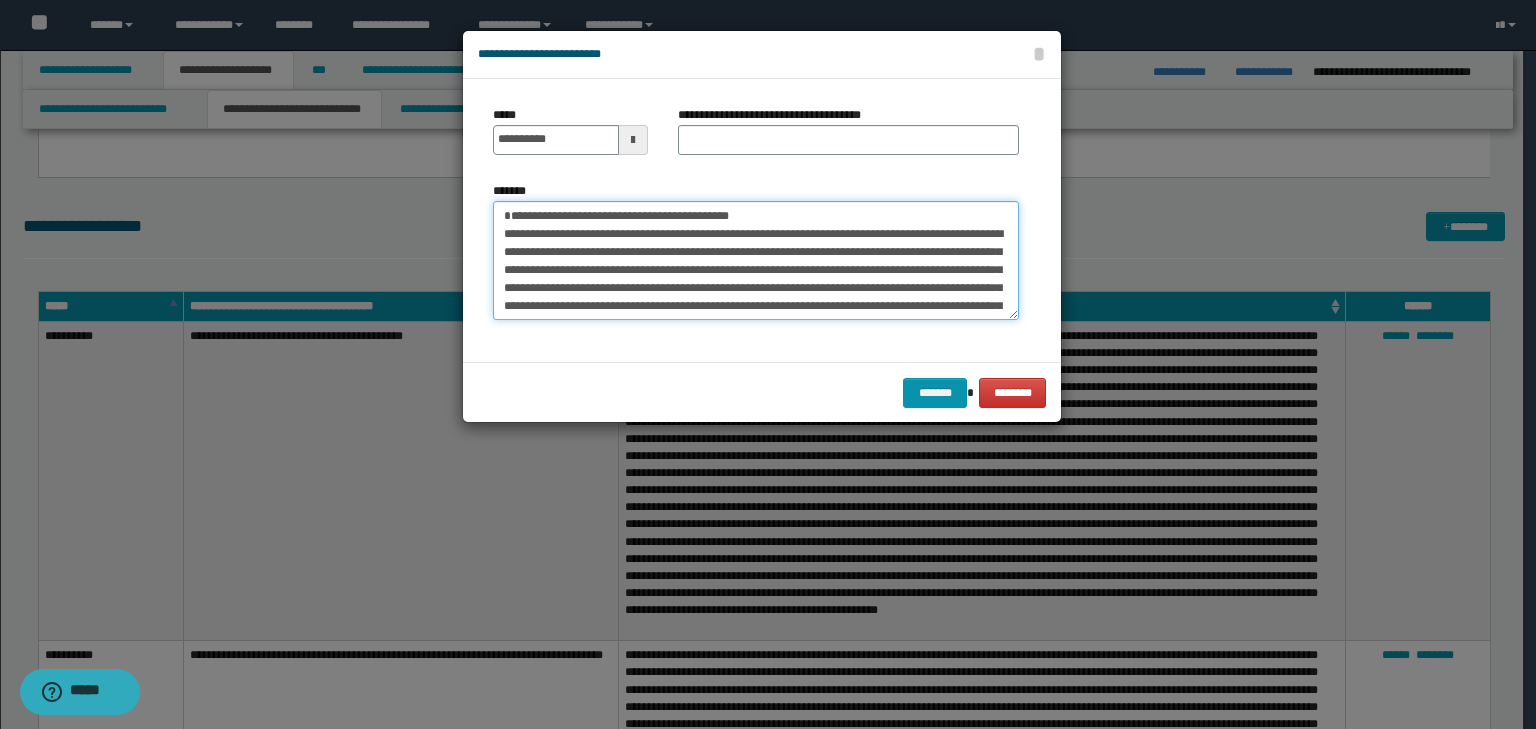 drag, startPoint x: 848, startPoint y: 216, endPoint x: 284, endPoint y: 210, distance: 564.0319 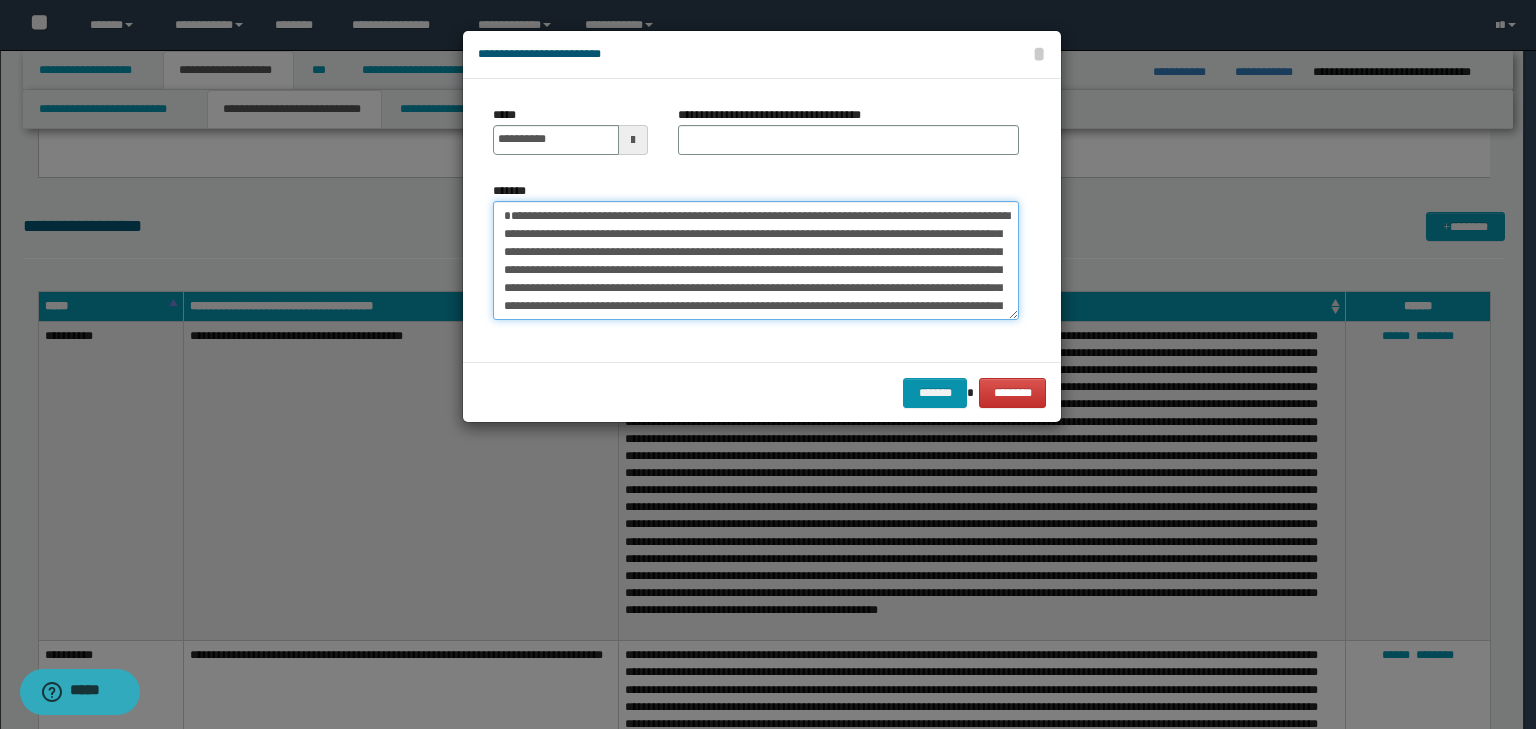 type on "**********" 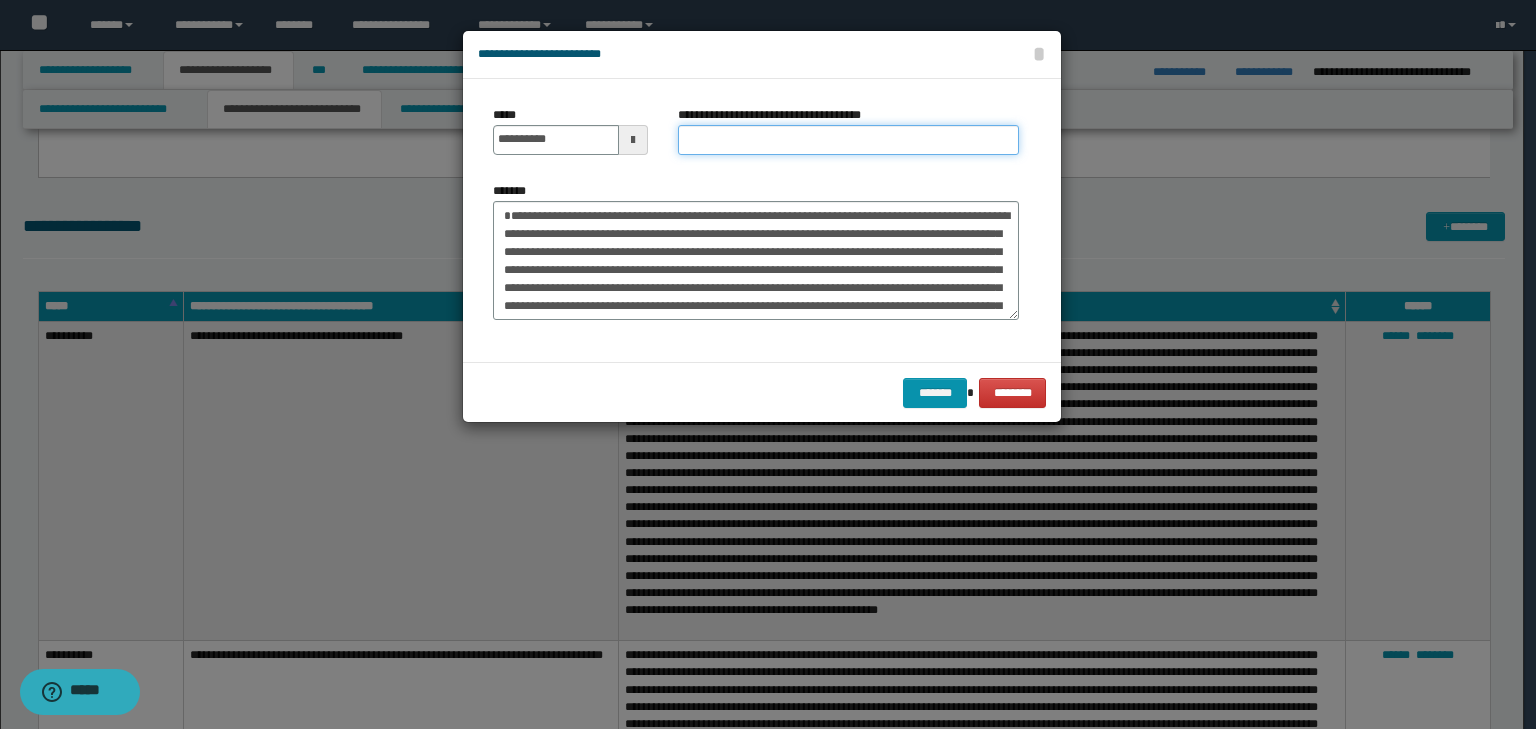 click on "**********" at bounding box center [848, 140] 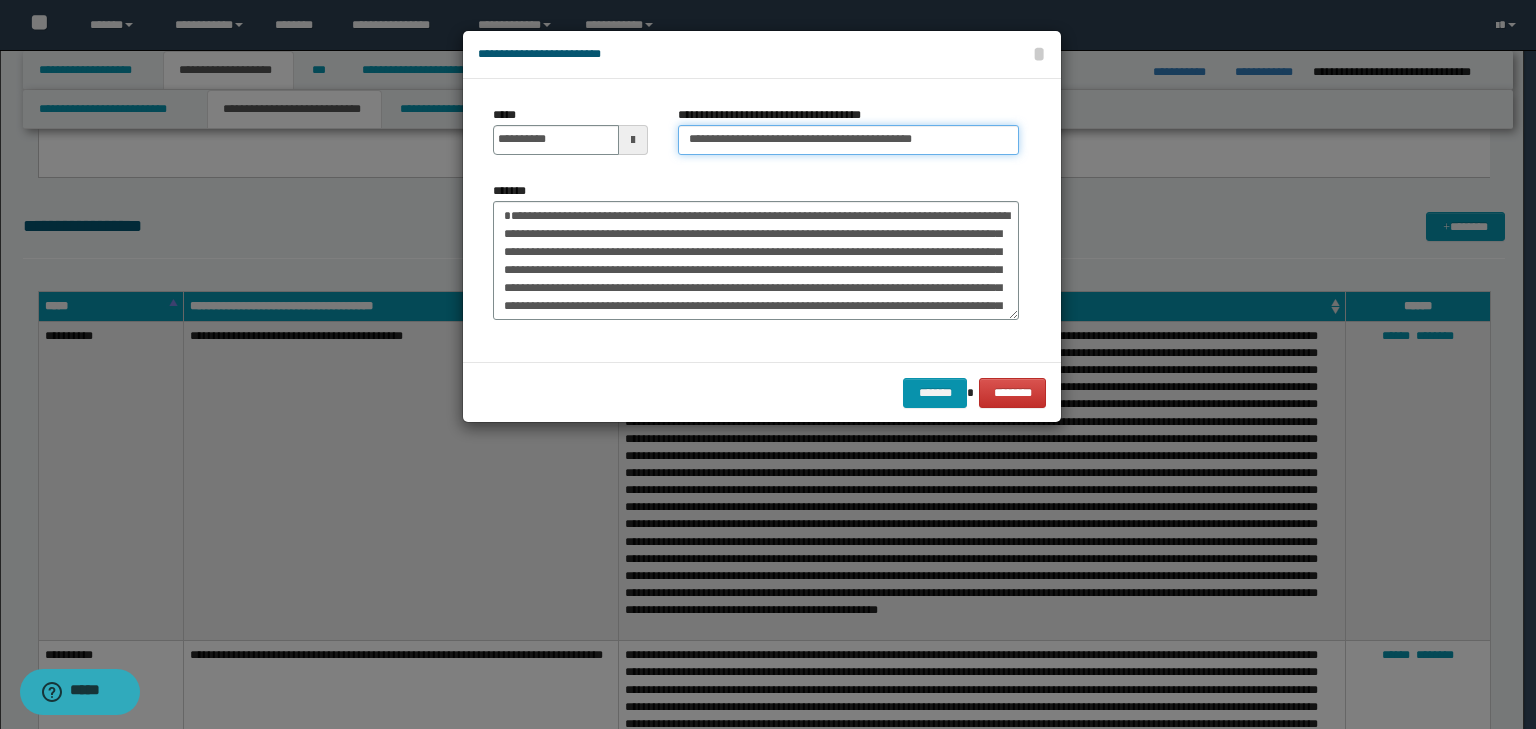 type on "**********" 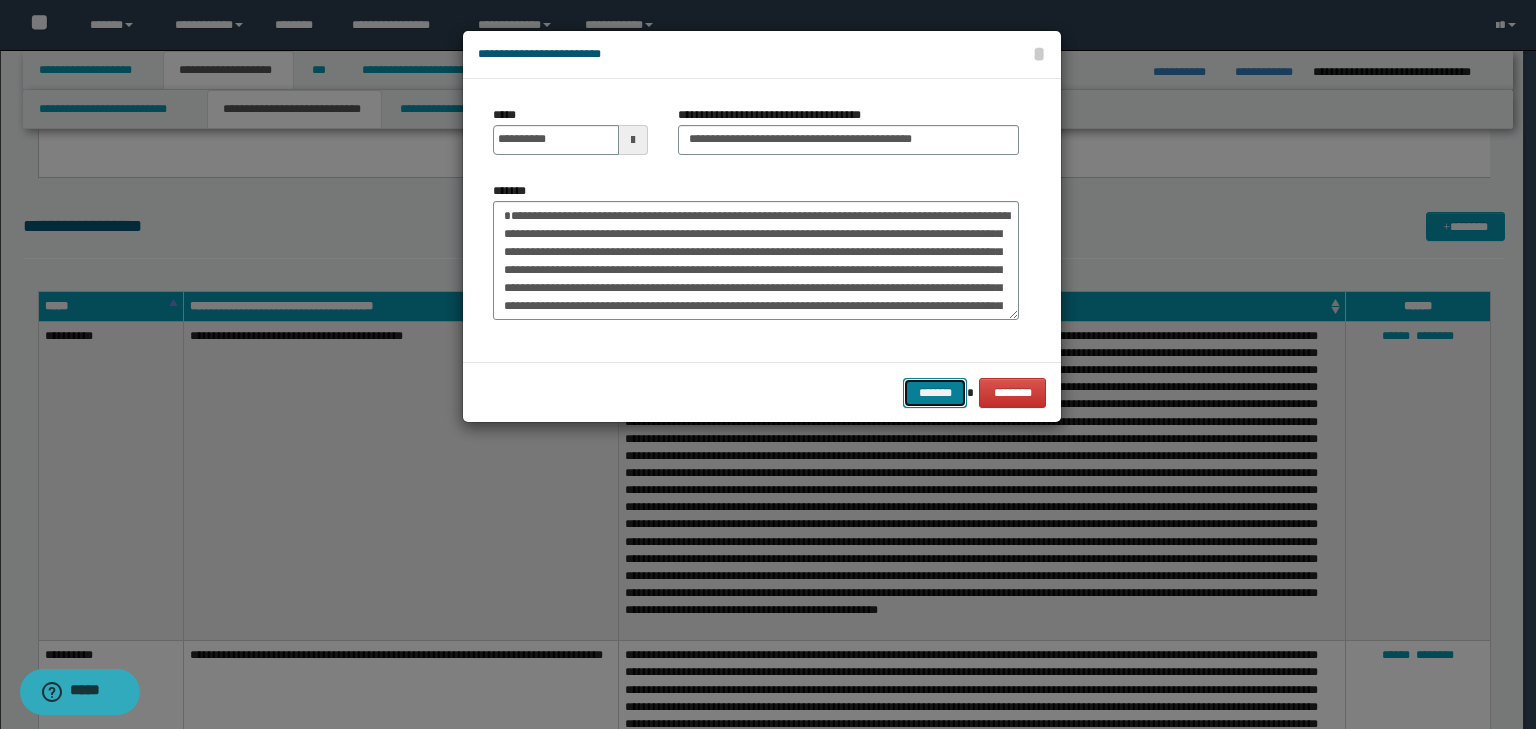 click on "*******" at bounding box center [935, 393] 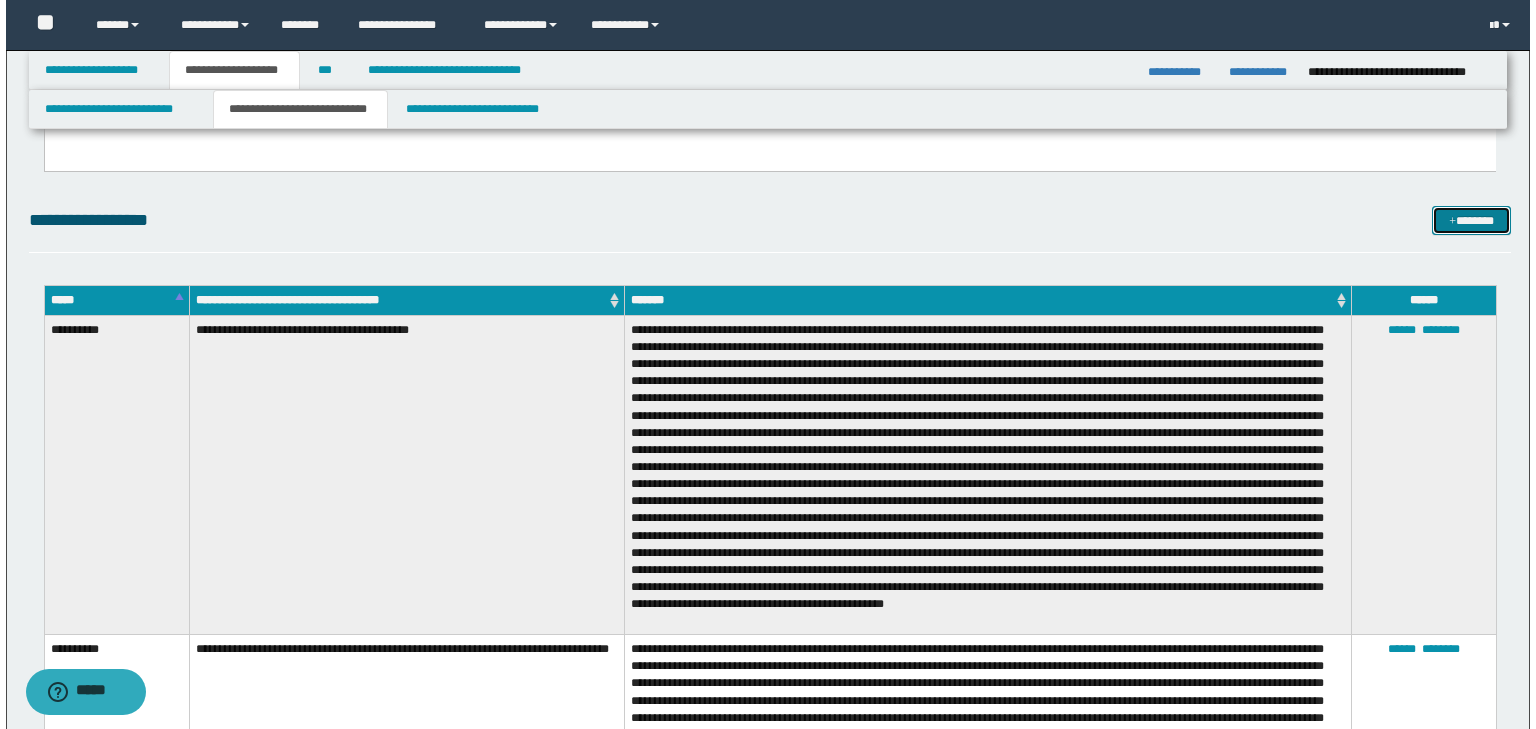 scroll, scrollTop: 1280, scrollLeft: 0, axis: vertical 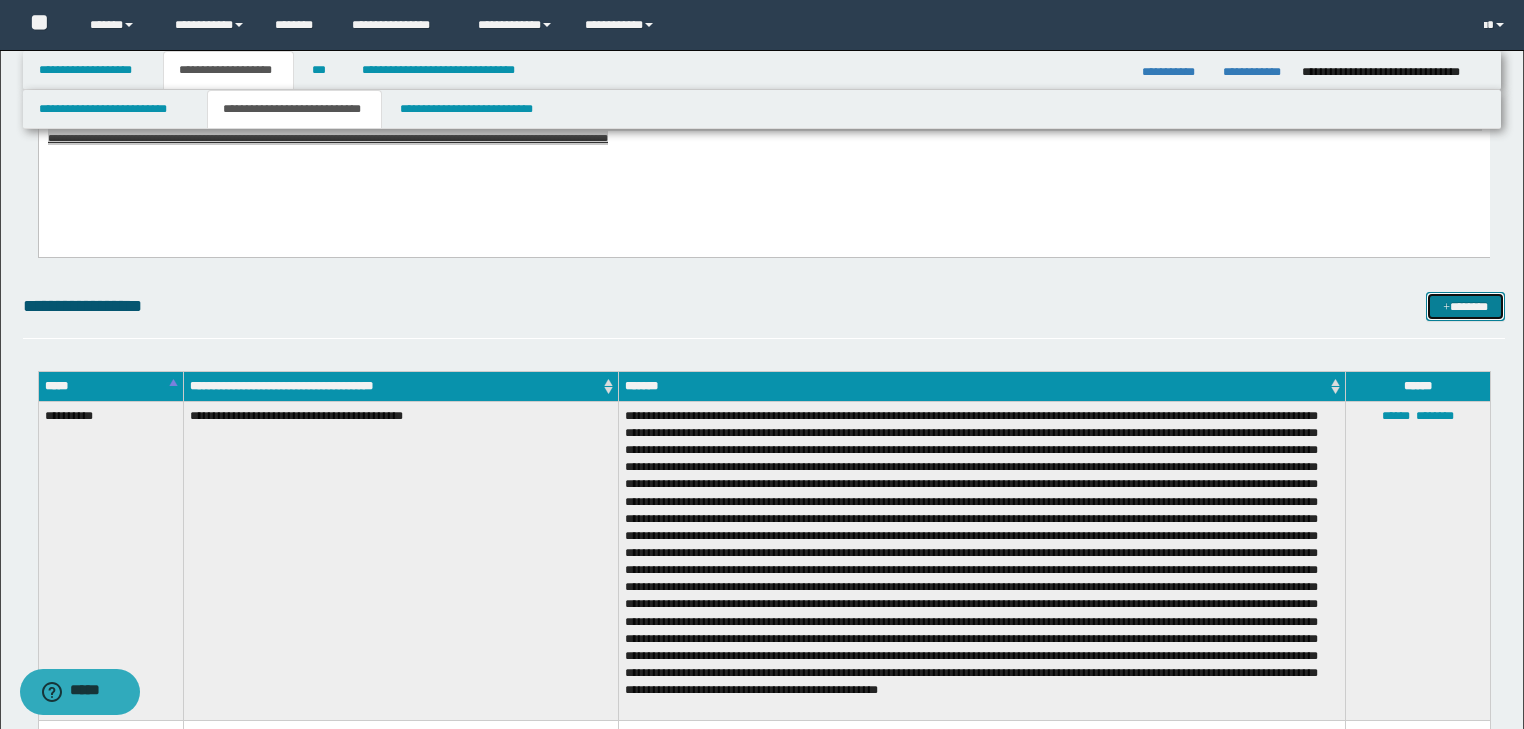 click on "*******" at bounding box center [1465, 307] 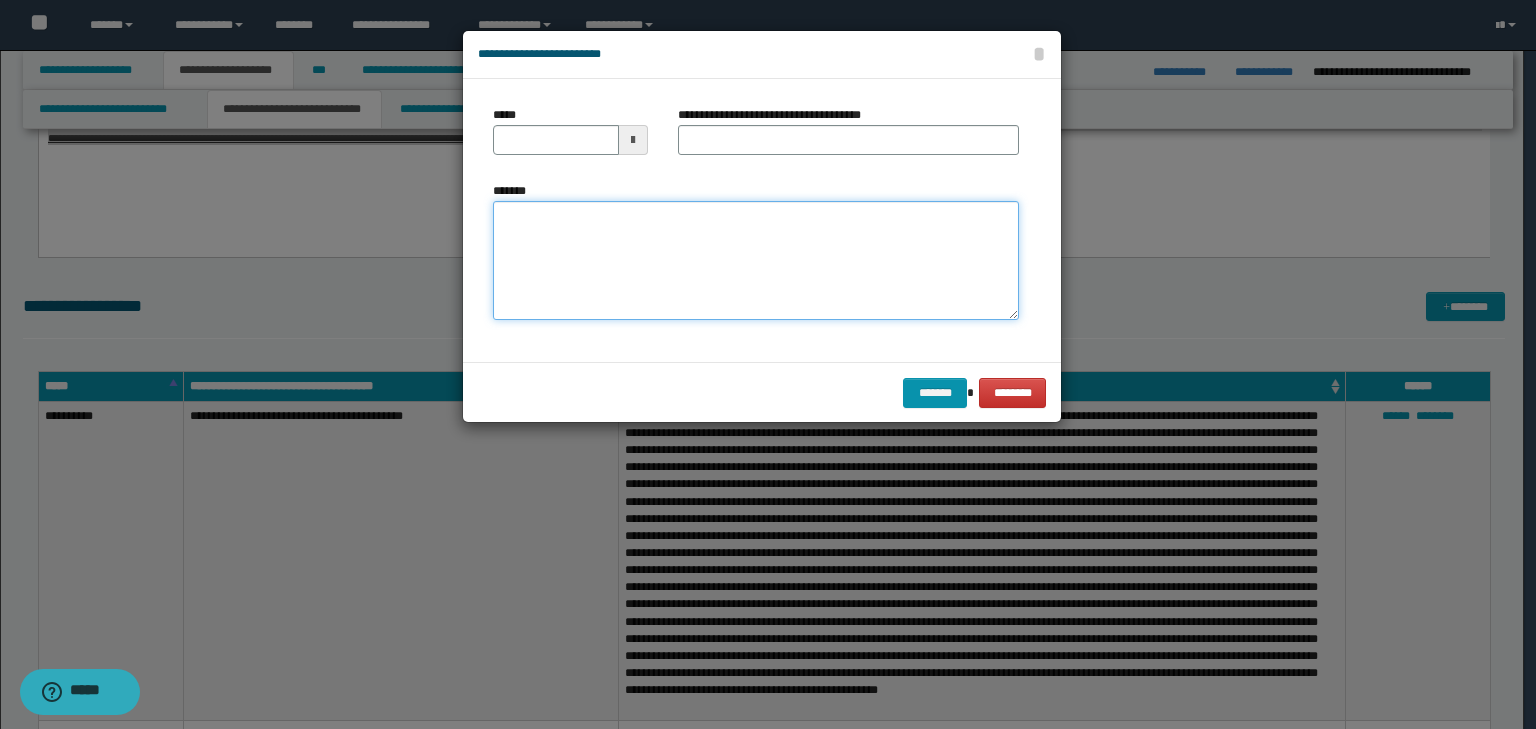 click on "*******" at bounding box center (756, 261) 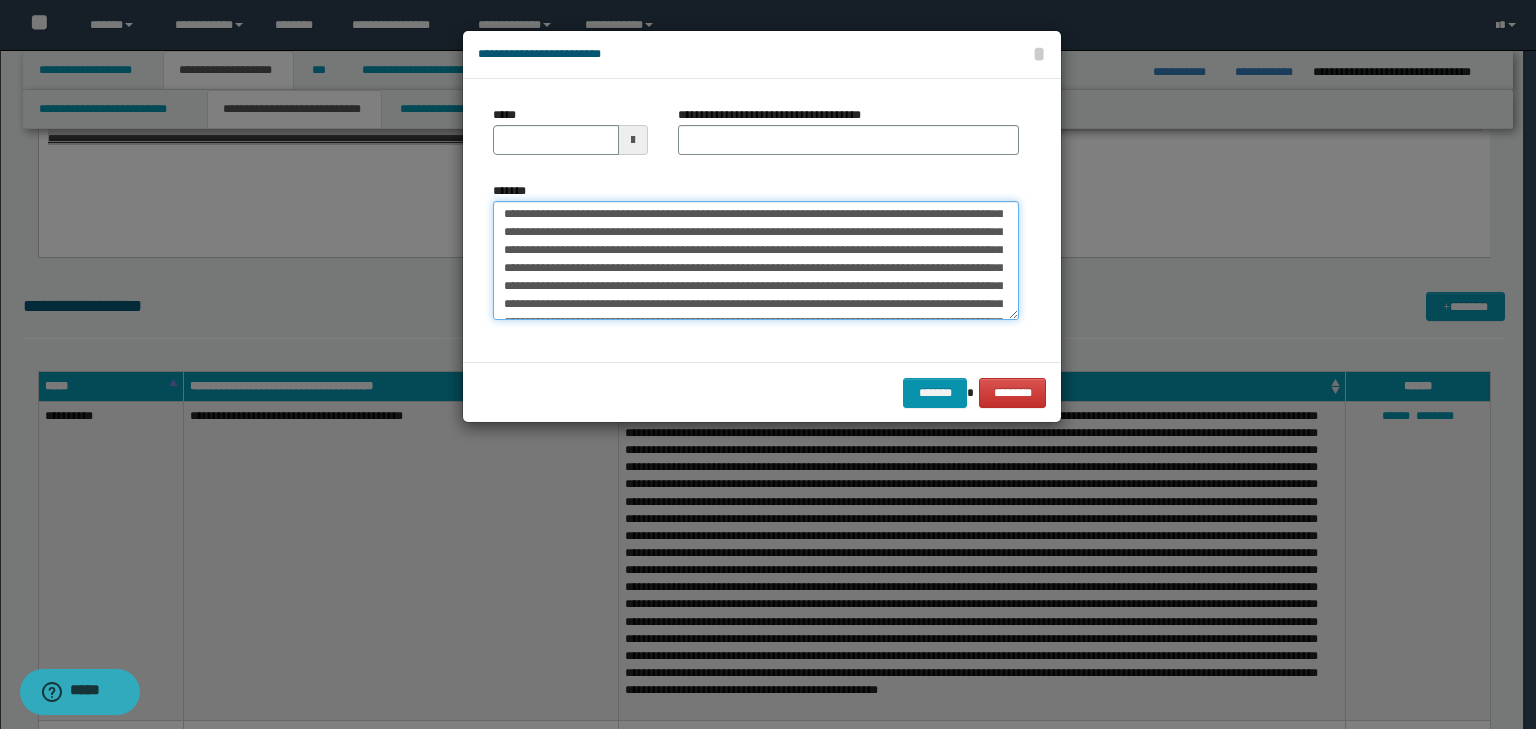 scroll, scrollTop: 0, scrollLeft: 0, axis: both 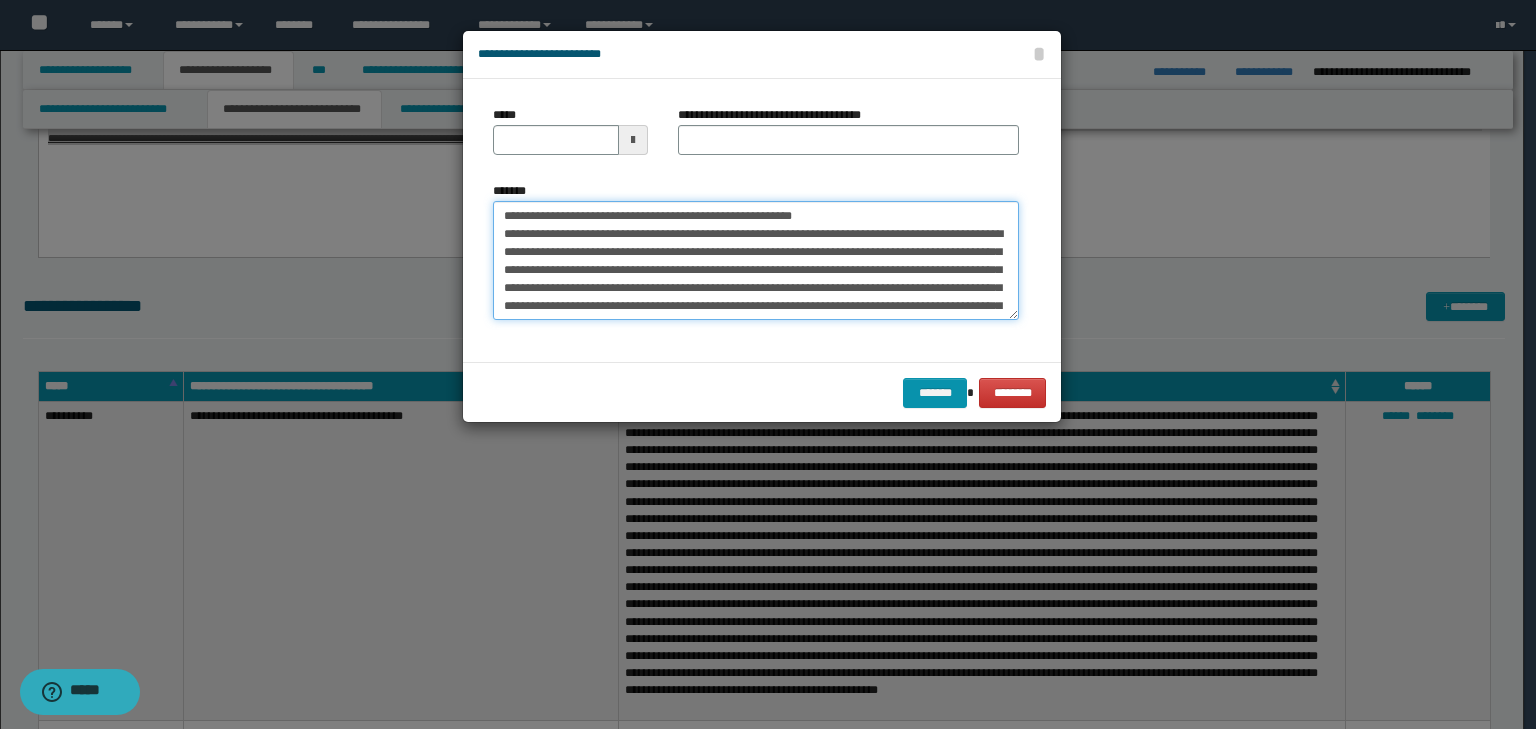 drag, startPoint x: 560, startPoint y: 216, endPoint x: 504, endPoint y: 207, distance: 56.718605 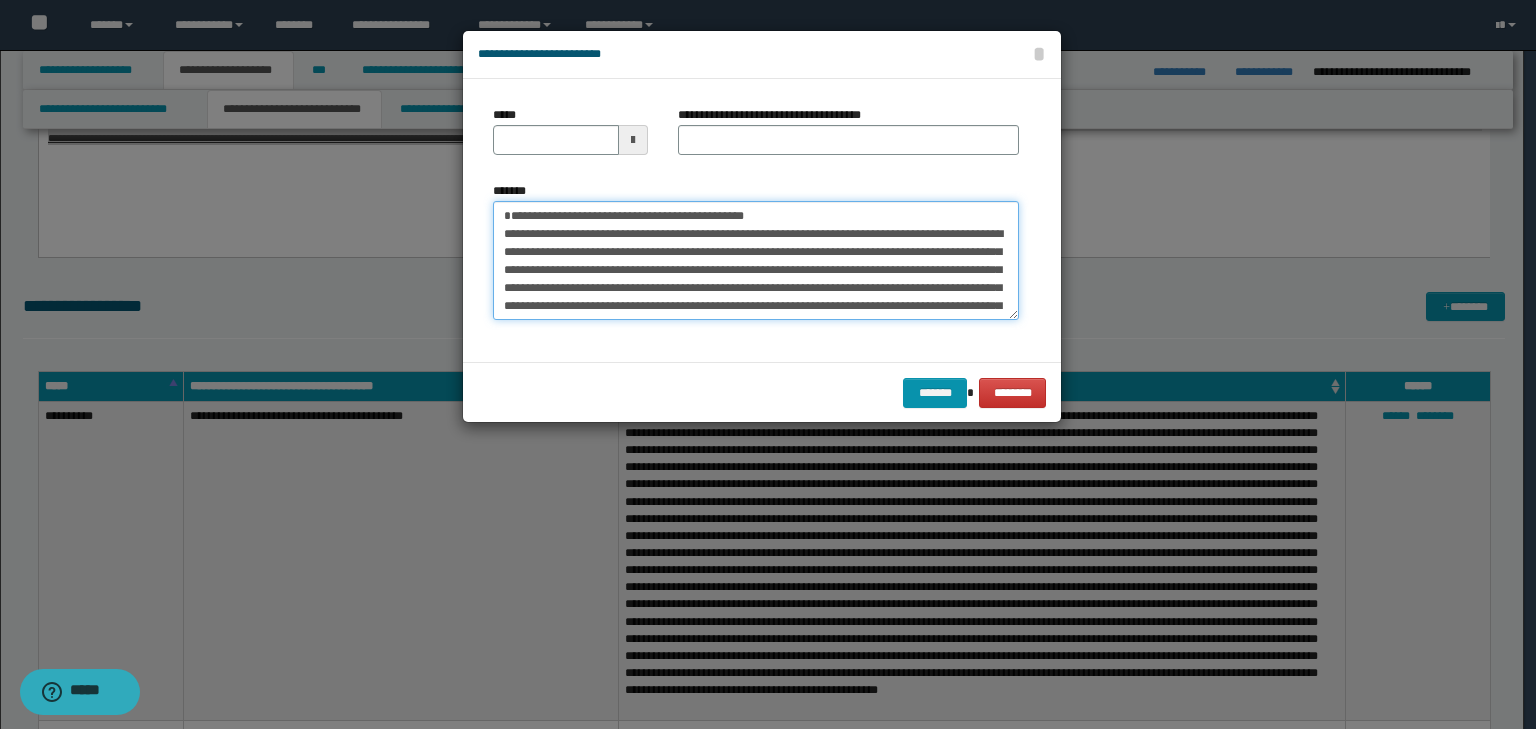 type 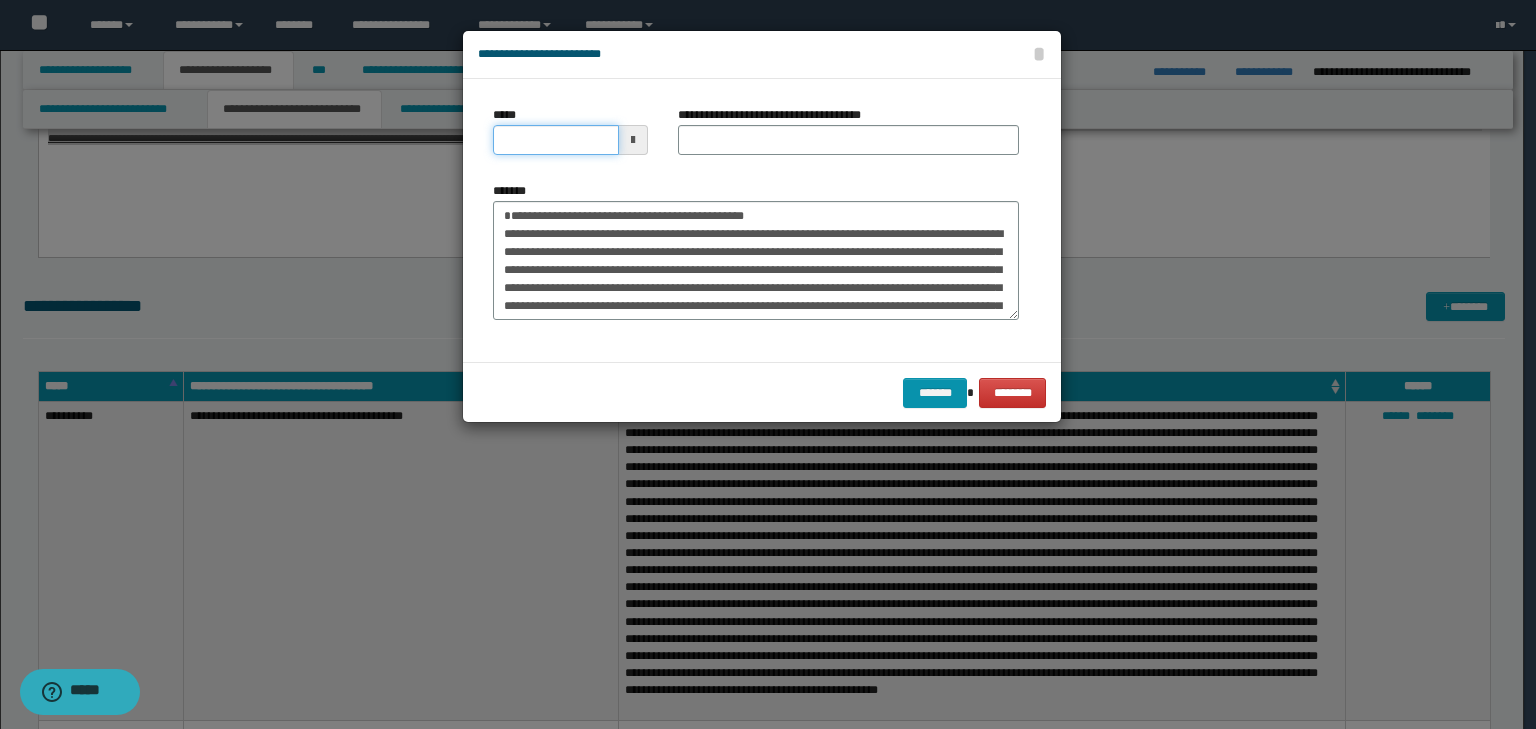 click on "*****" at bounding box center (556, 140) 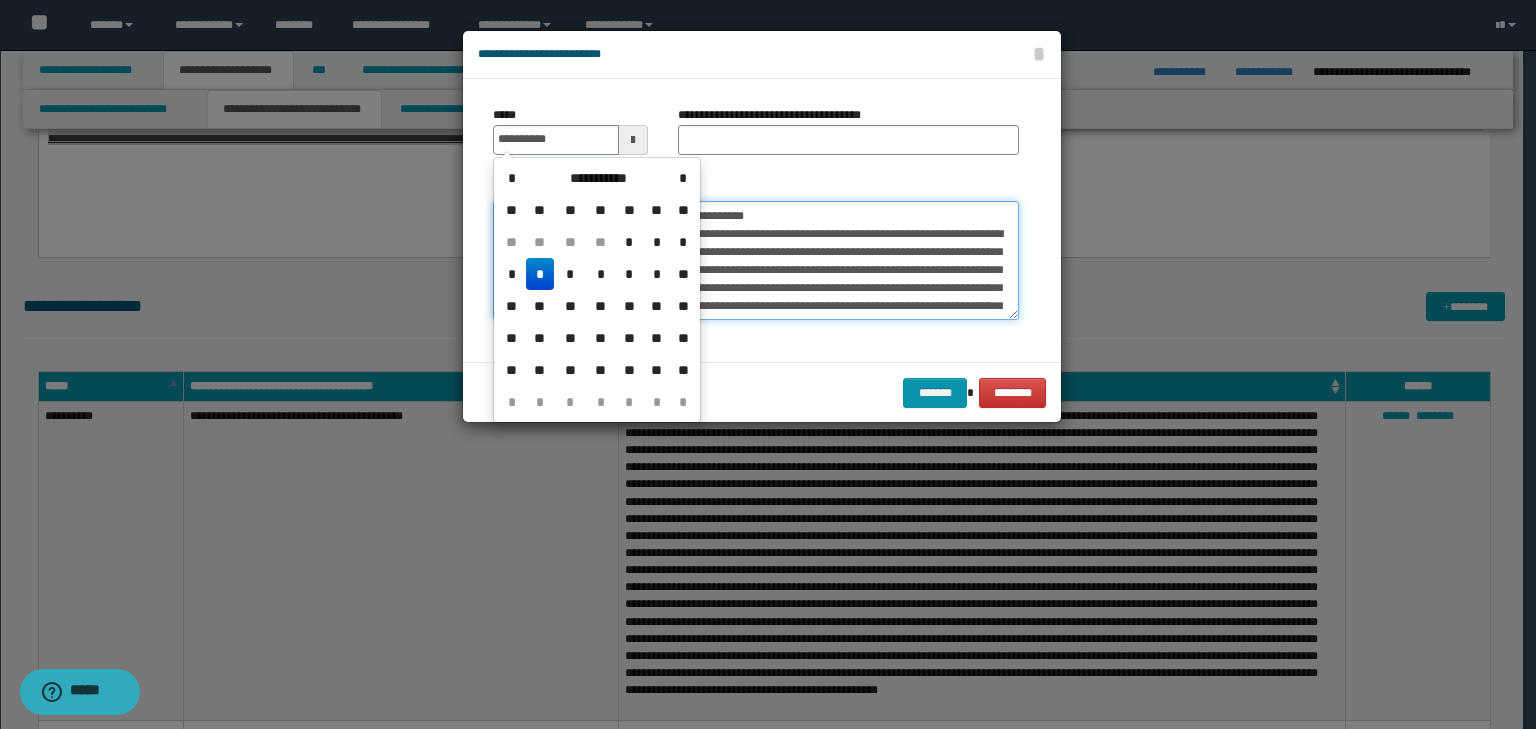 type on "**********" 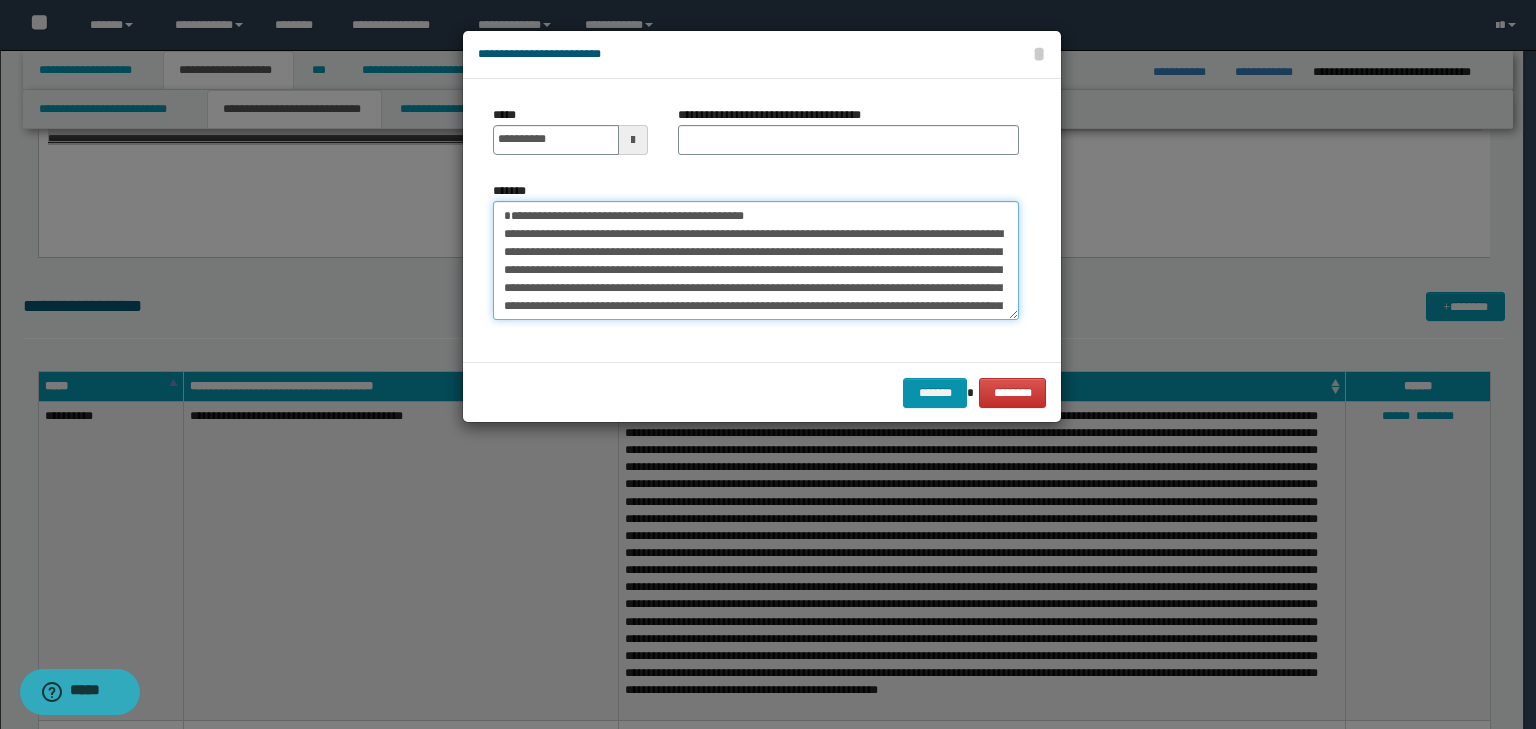 drag, startPoint x: 831, startPoint y: 207, endPoint x: 388, endPoint y: 199, distance: 443.07224 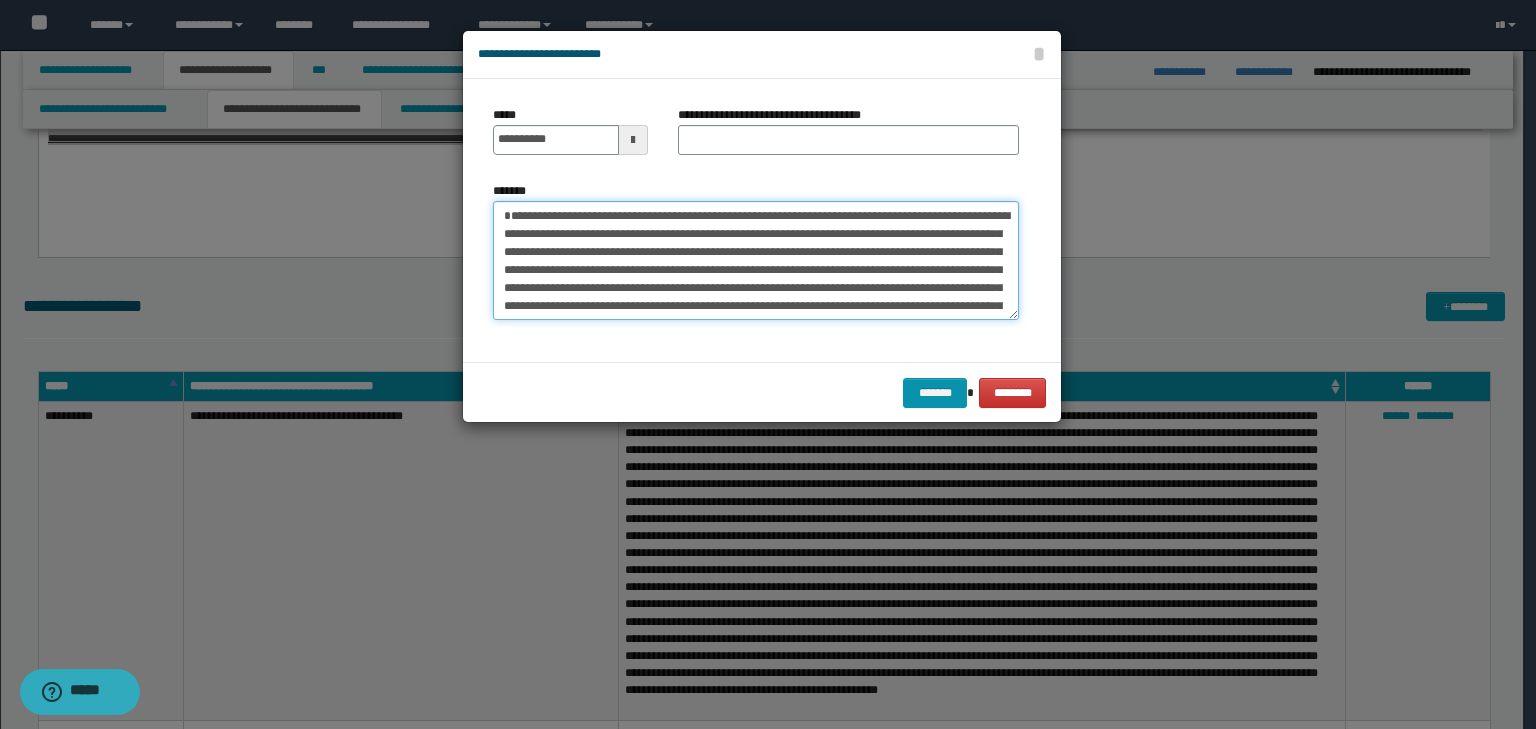 type on "**********" 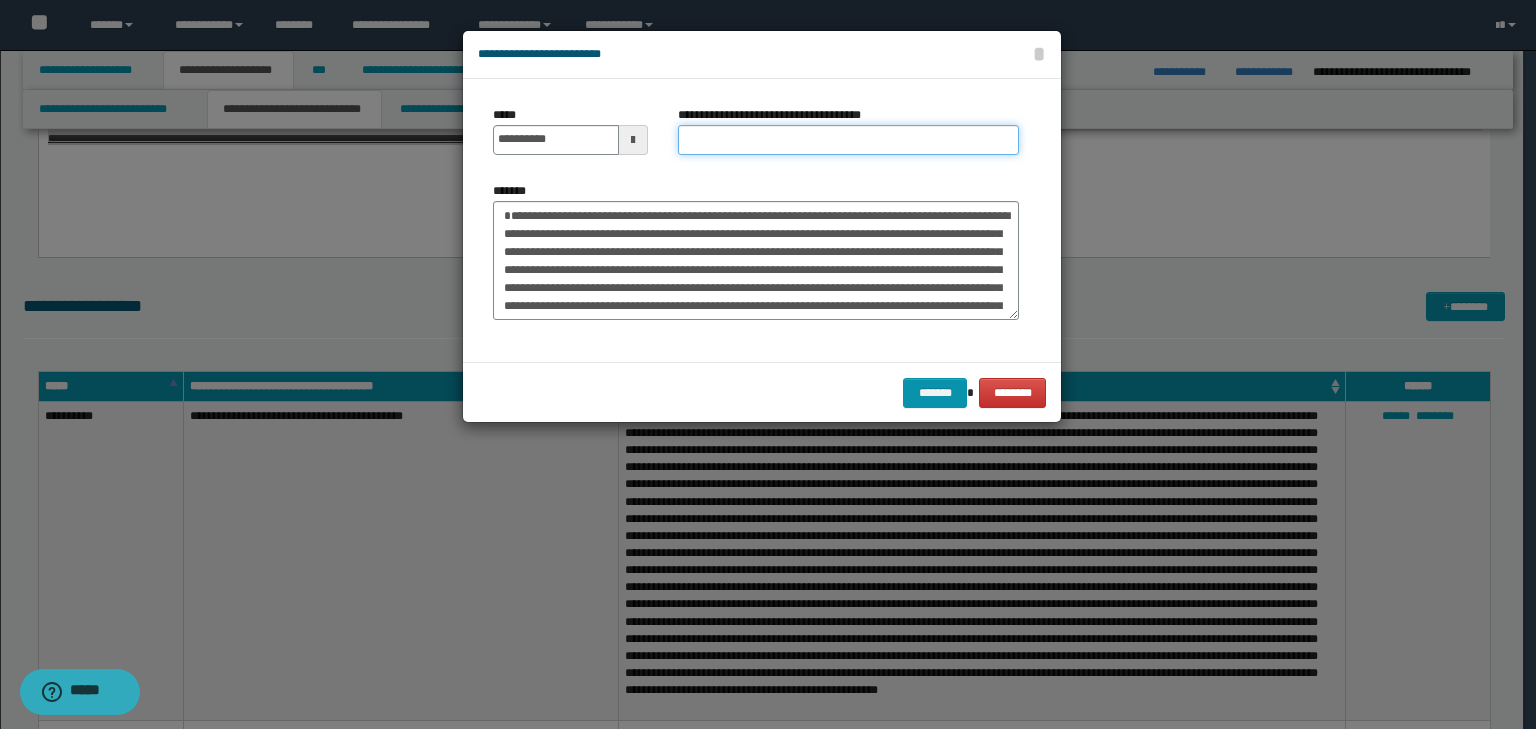 click on "**********" at bounding box center [848, 140] 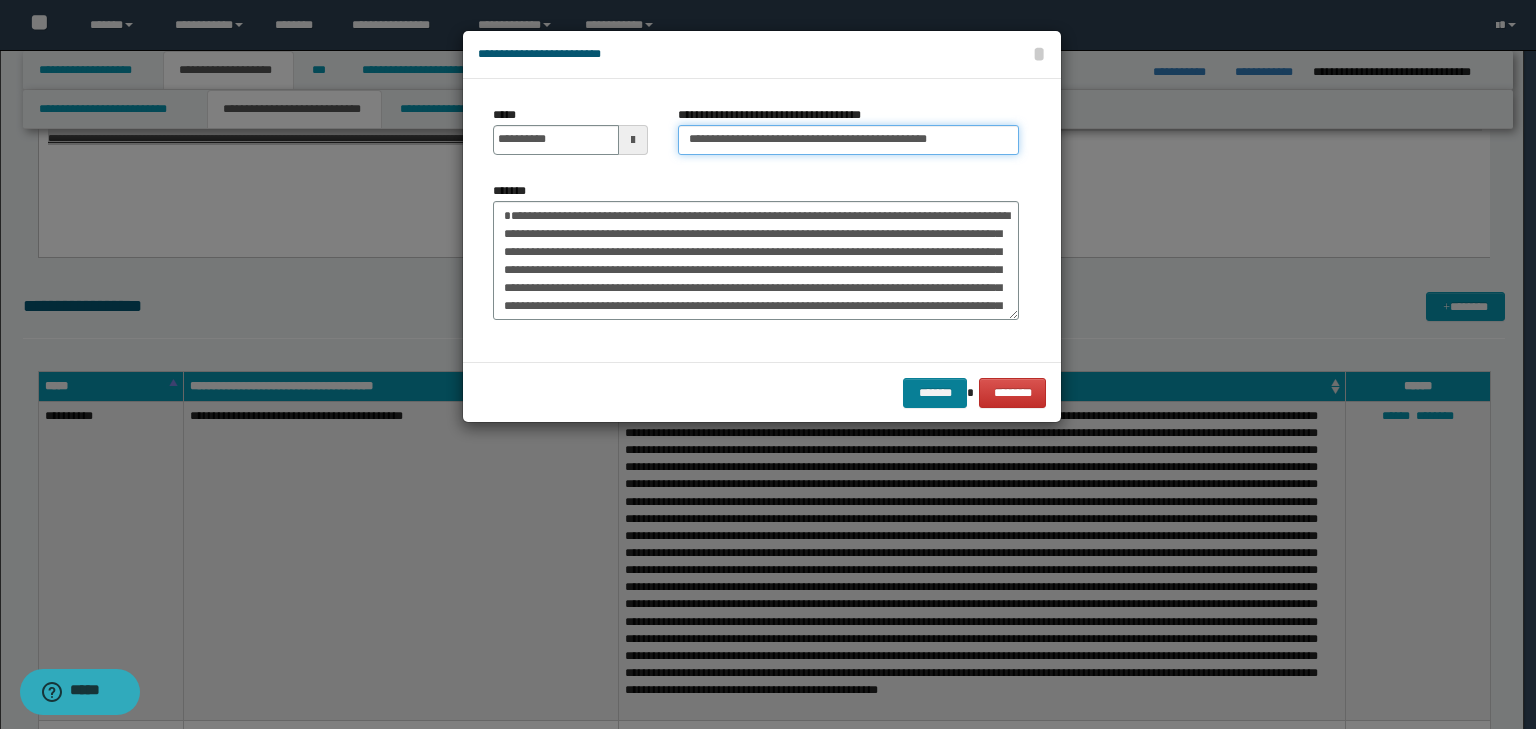type on "**********" 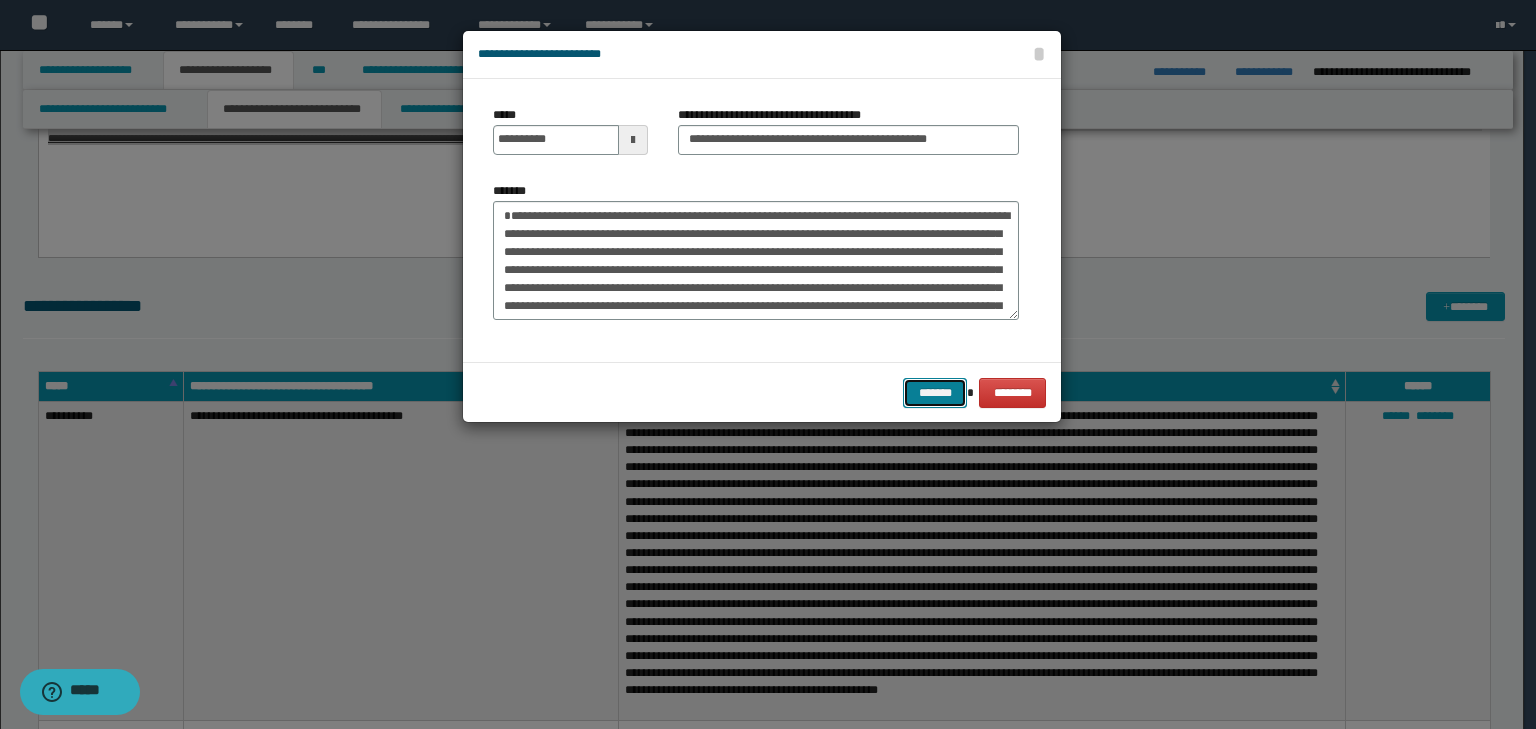 click on "*******" at bounding box center [935, 393] 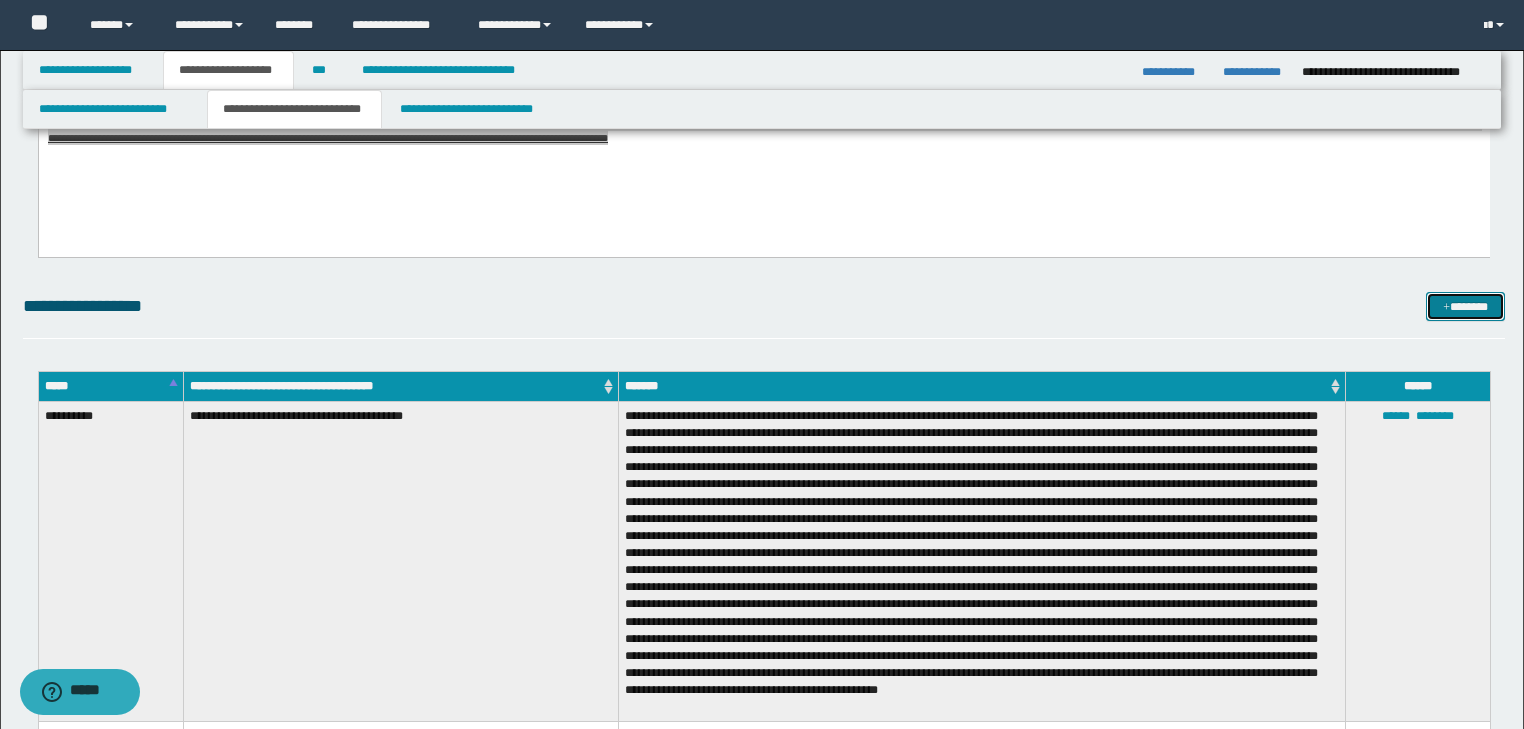 click on "*******" at bounding box center [1465, 307] 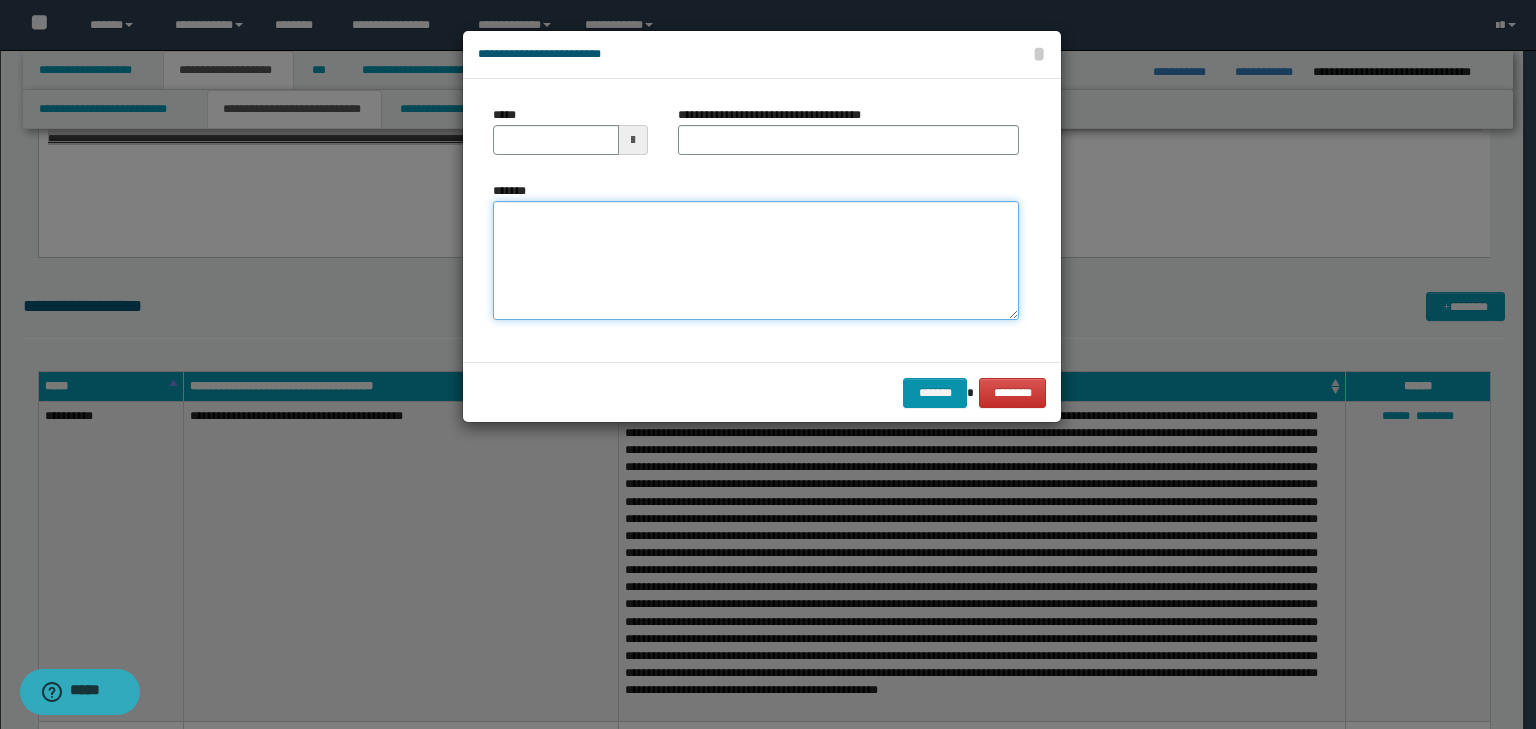 click on "*******" at bounding box center (756, 261) 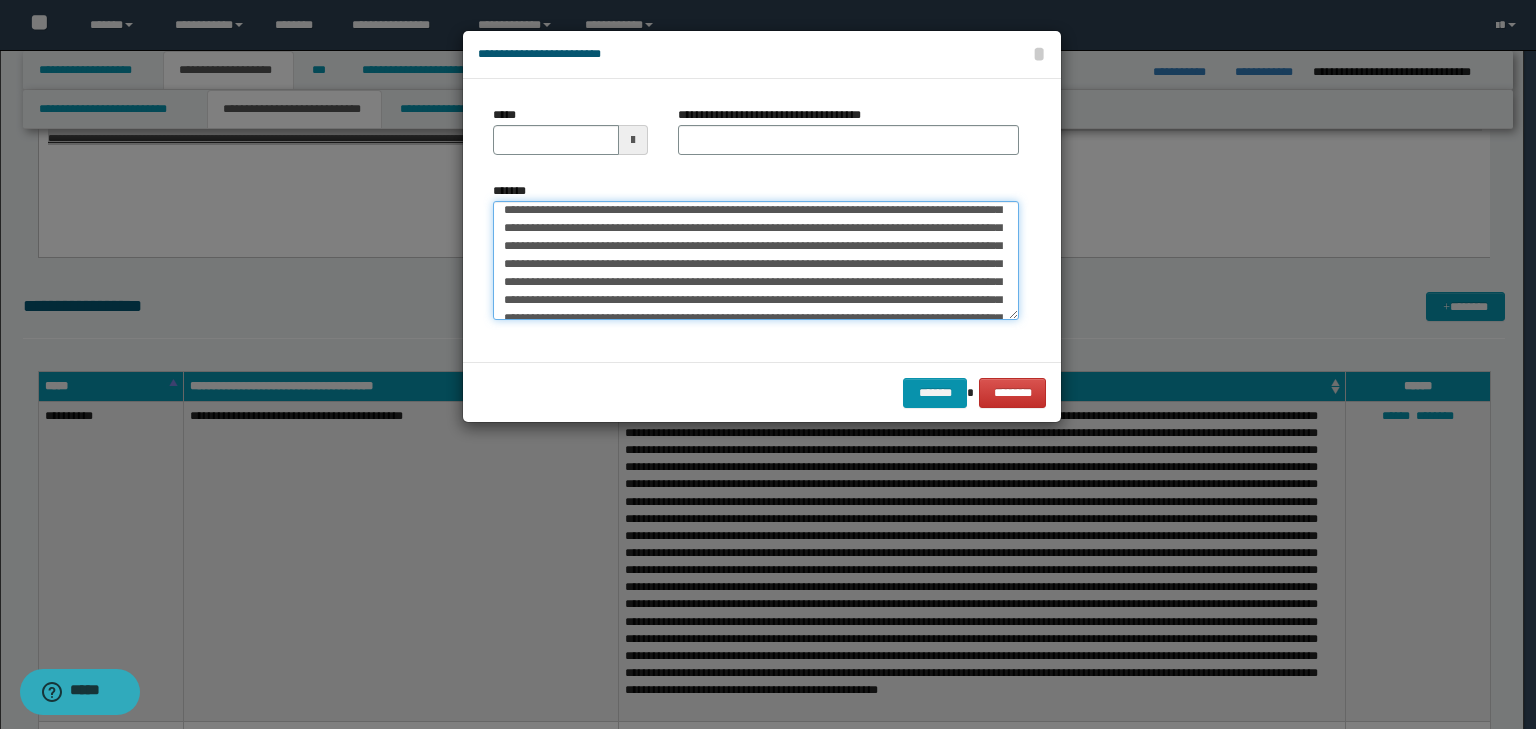 scroll, scrollTop: 0, scrollLeft: 0, axis: both 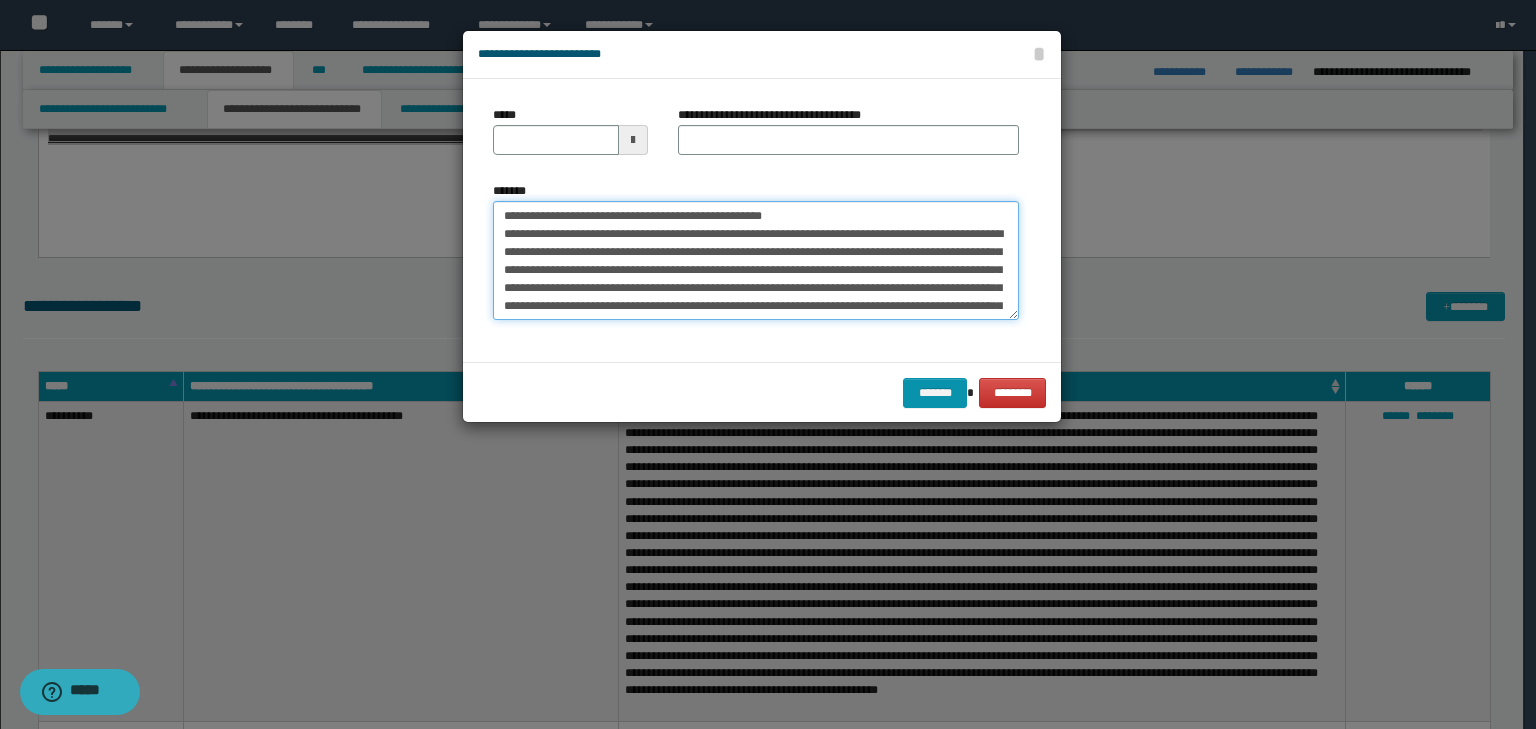 drag, startPoint x: 564, startPoint y: 210, endPoint x: 445, endPoint y: 210, distance: 119 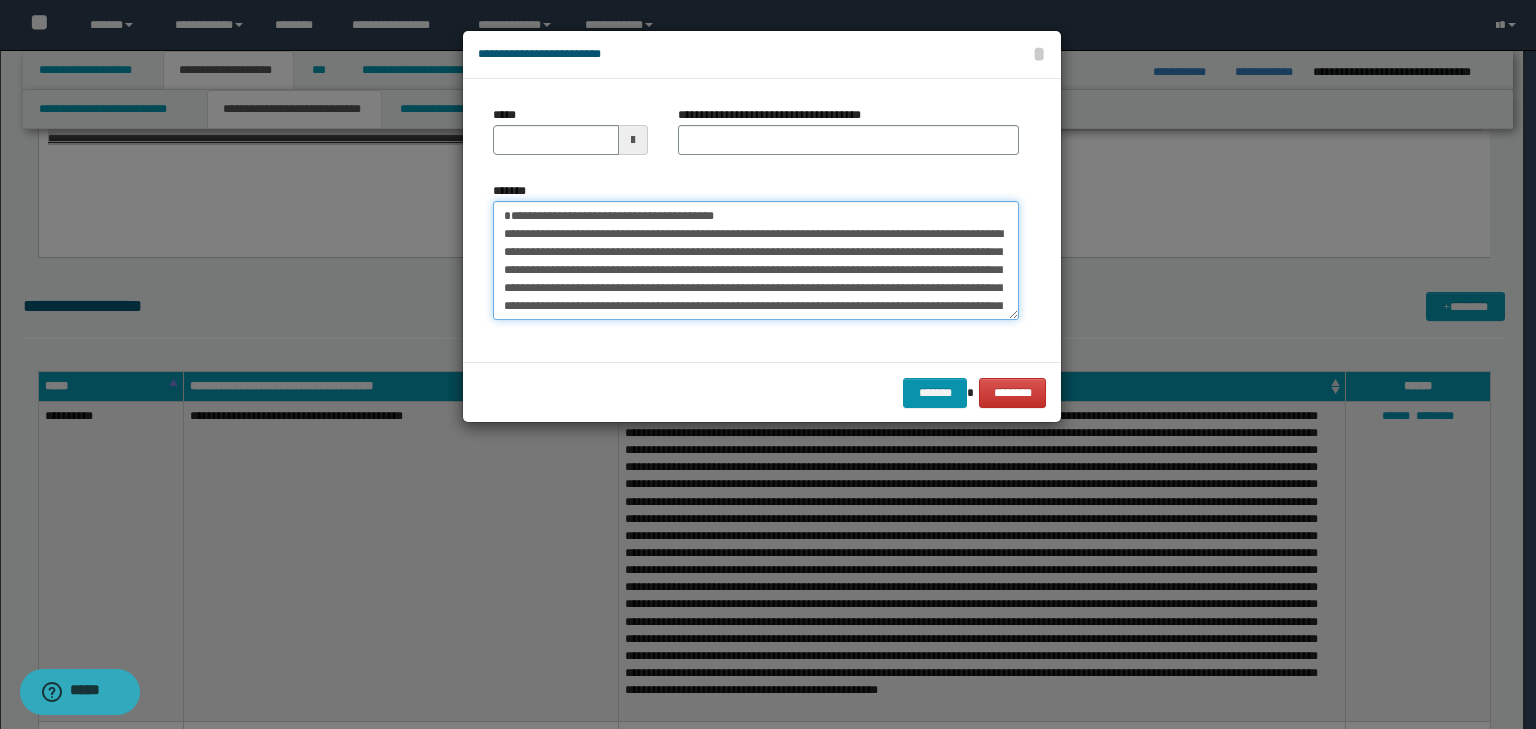 type 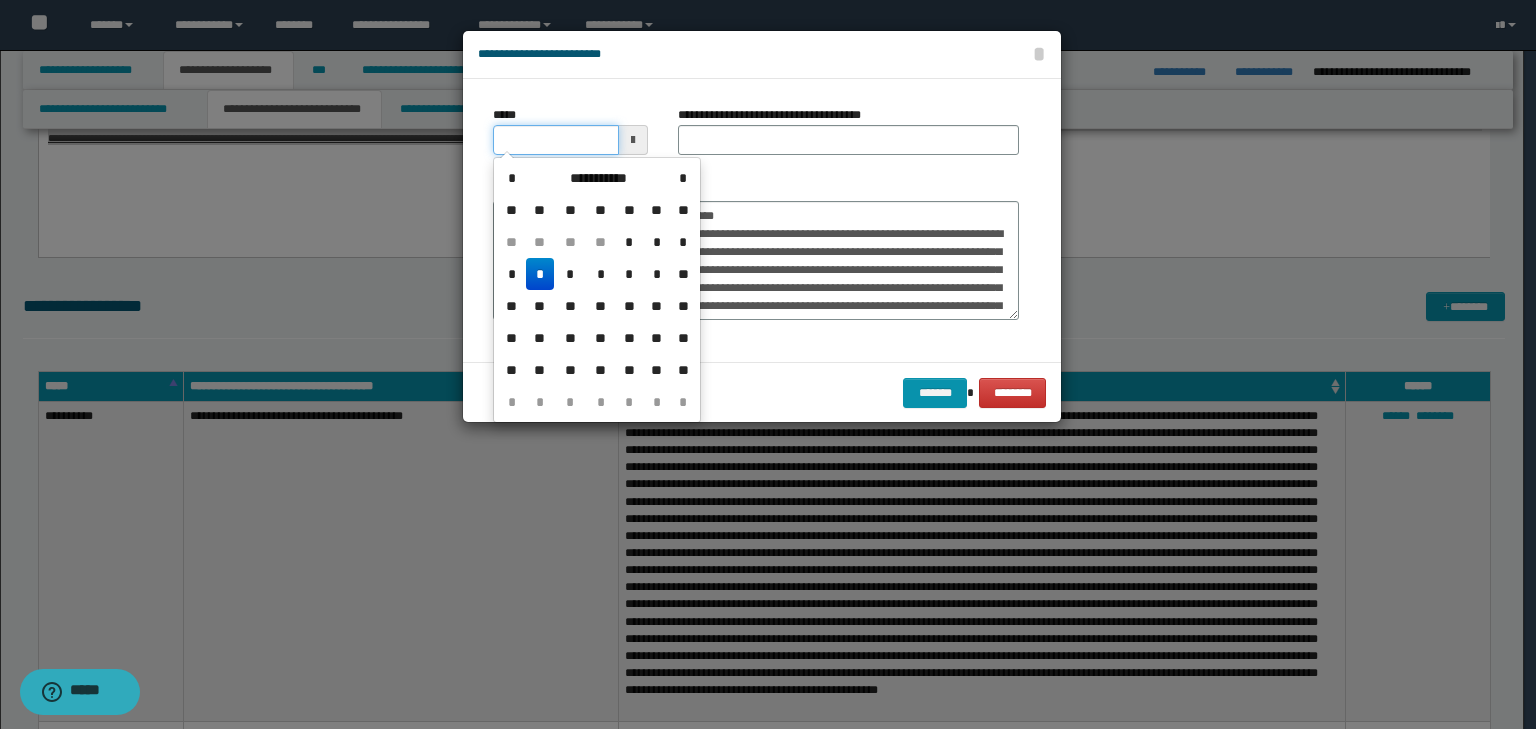 click on "*****" at bounding box center [556, 140] 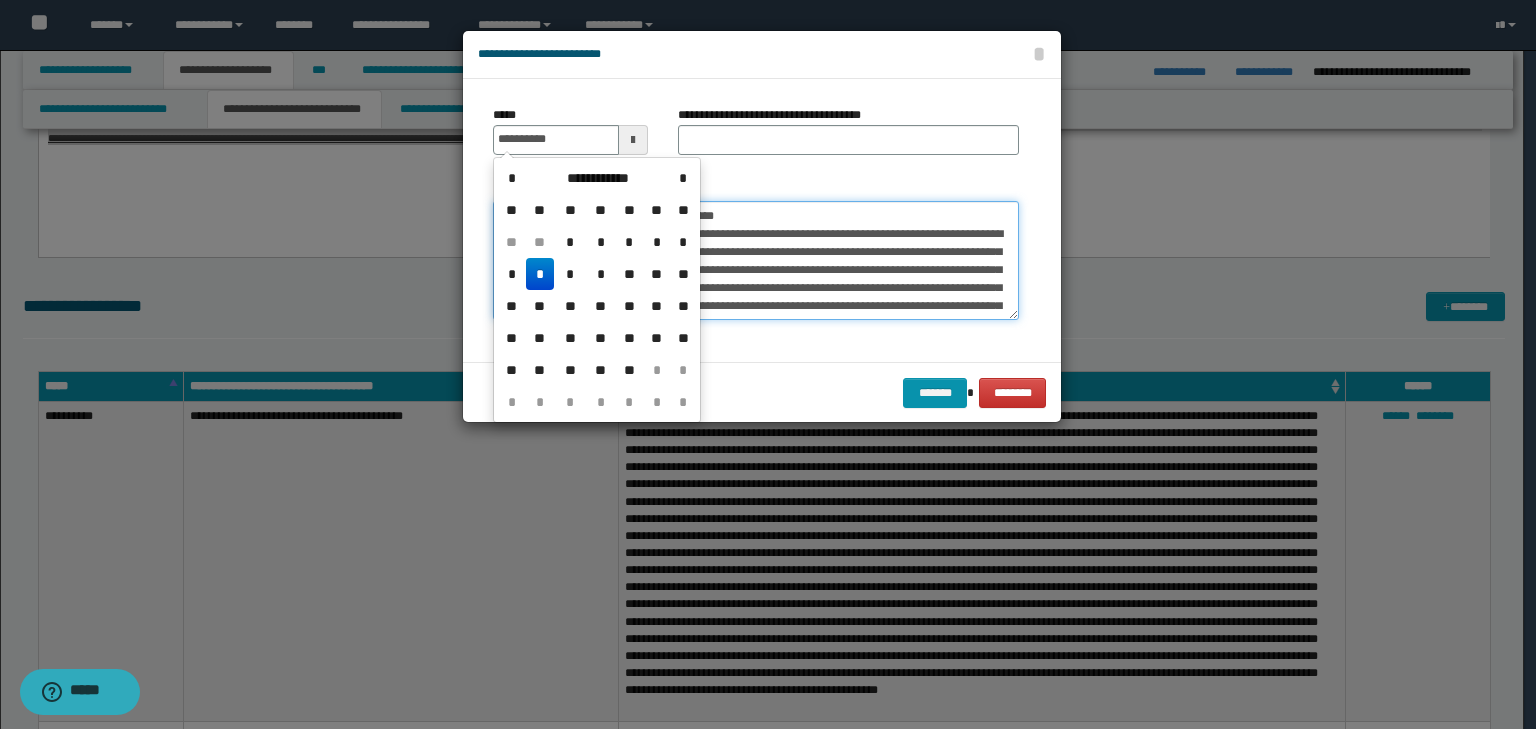 type on "**********" 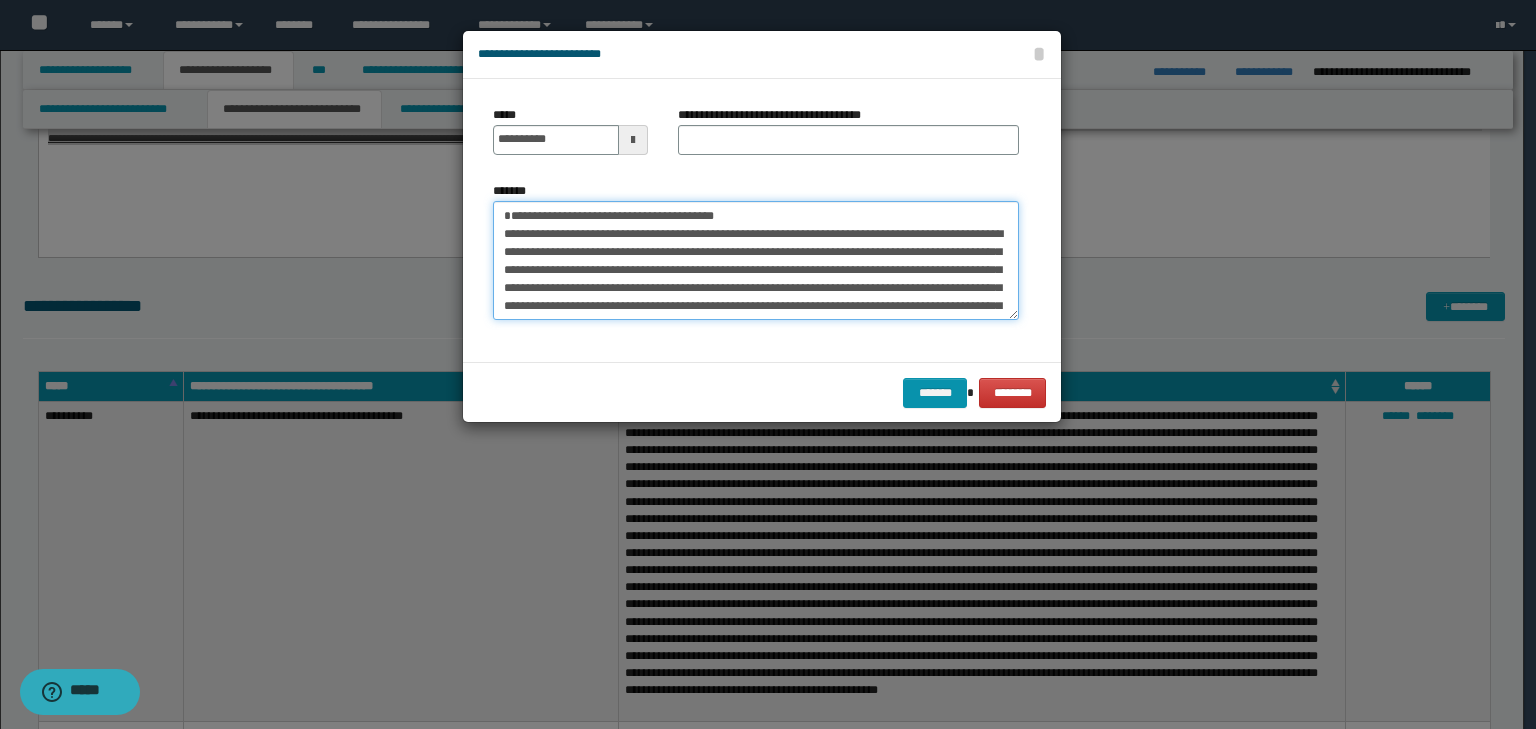 drag, startPoint x: 821, startPoint y: 207, endPoint x: 341, endPoint y: 202, distance: 480.02603 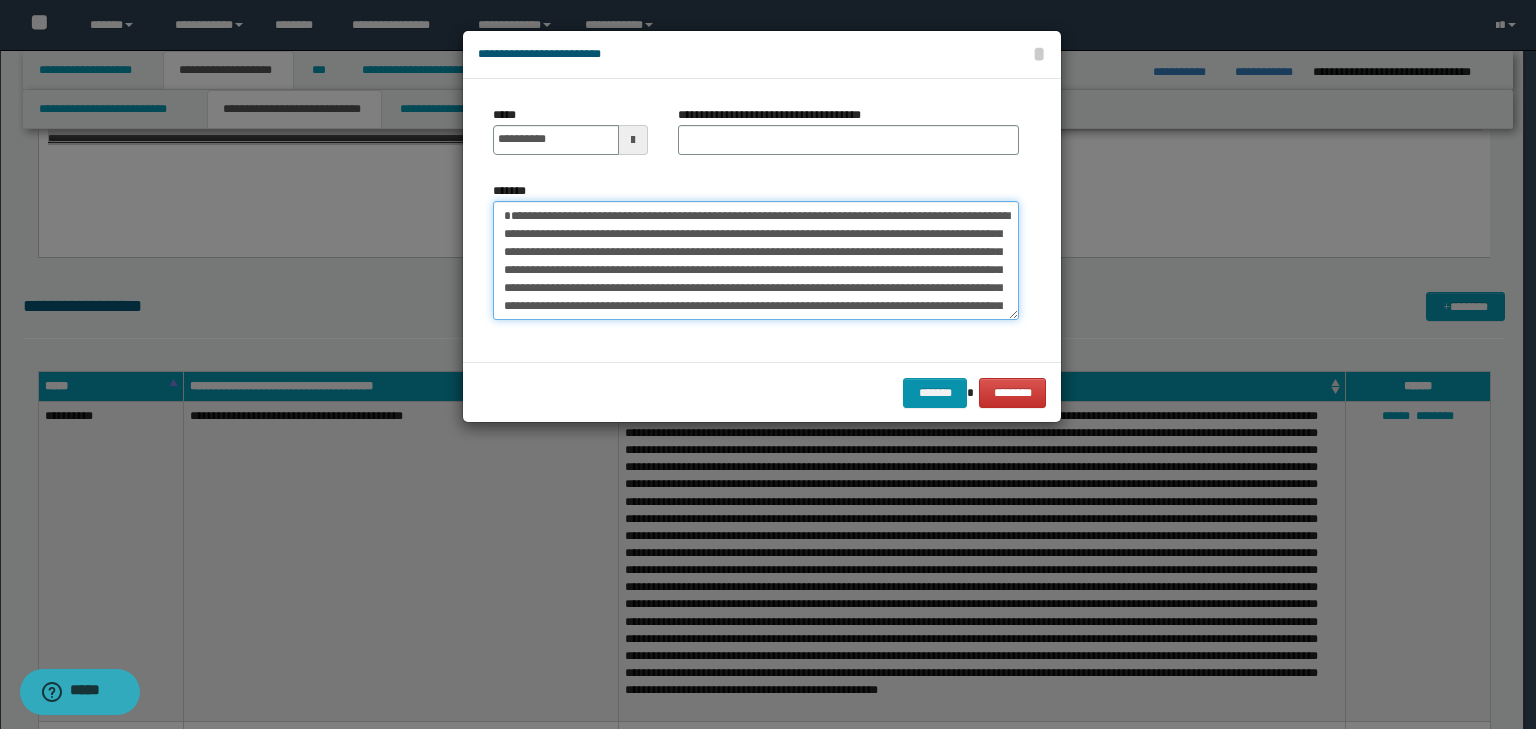 type on "**********" 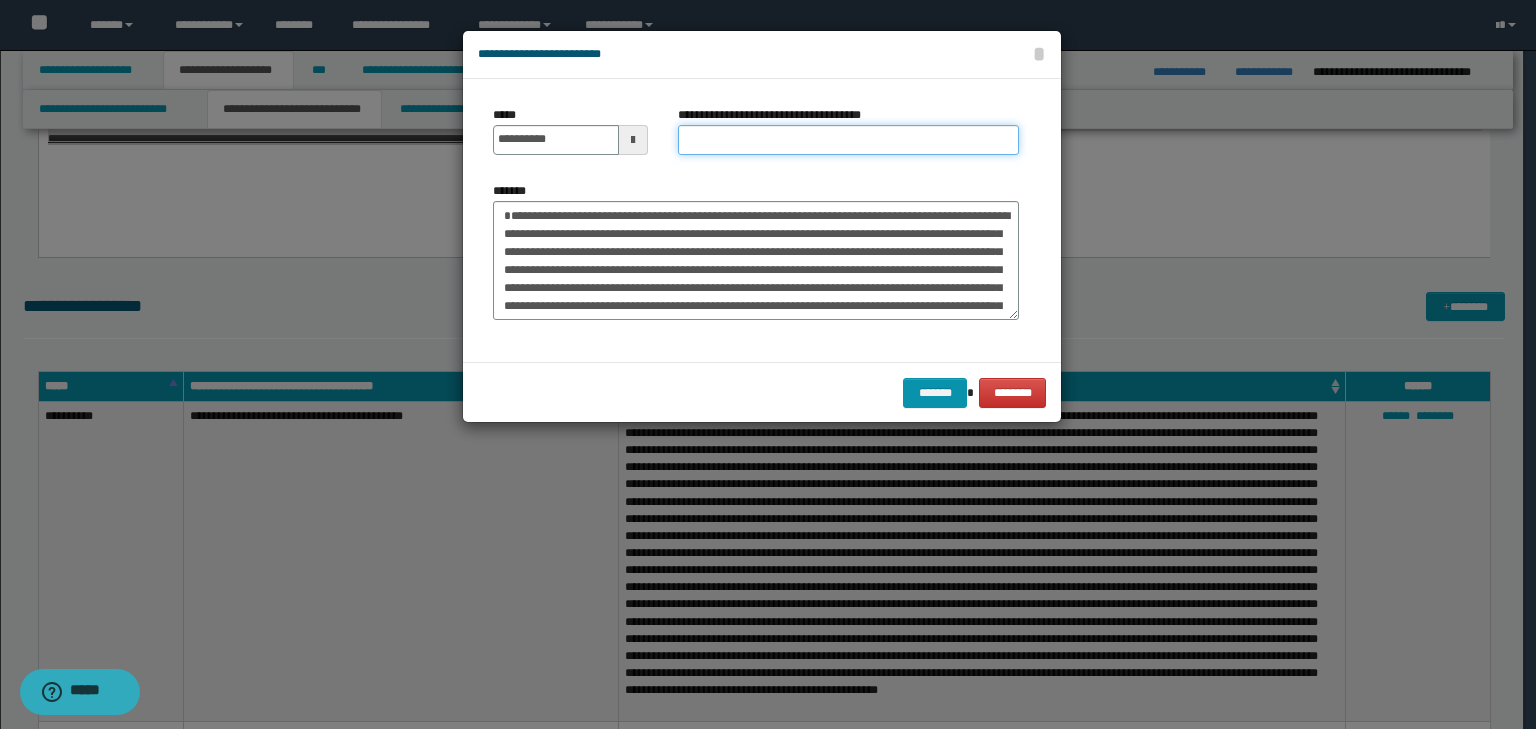 click on "**********" at bounding box center (848, 140) 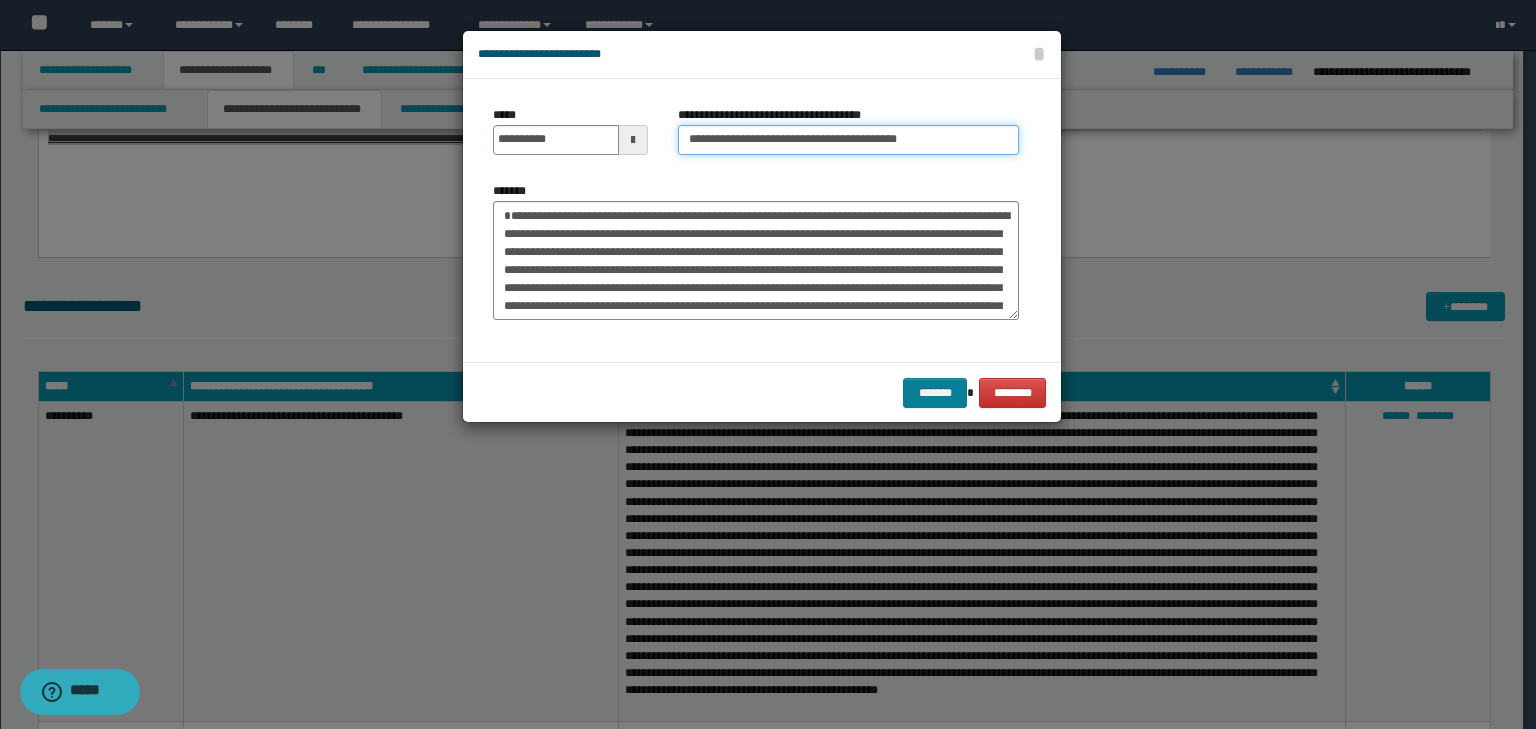 type on "**********" 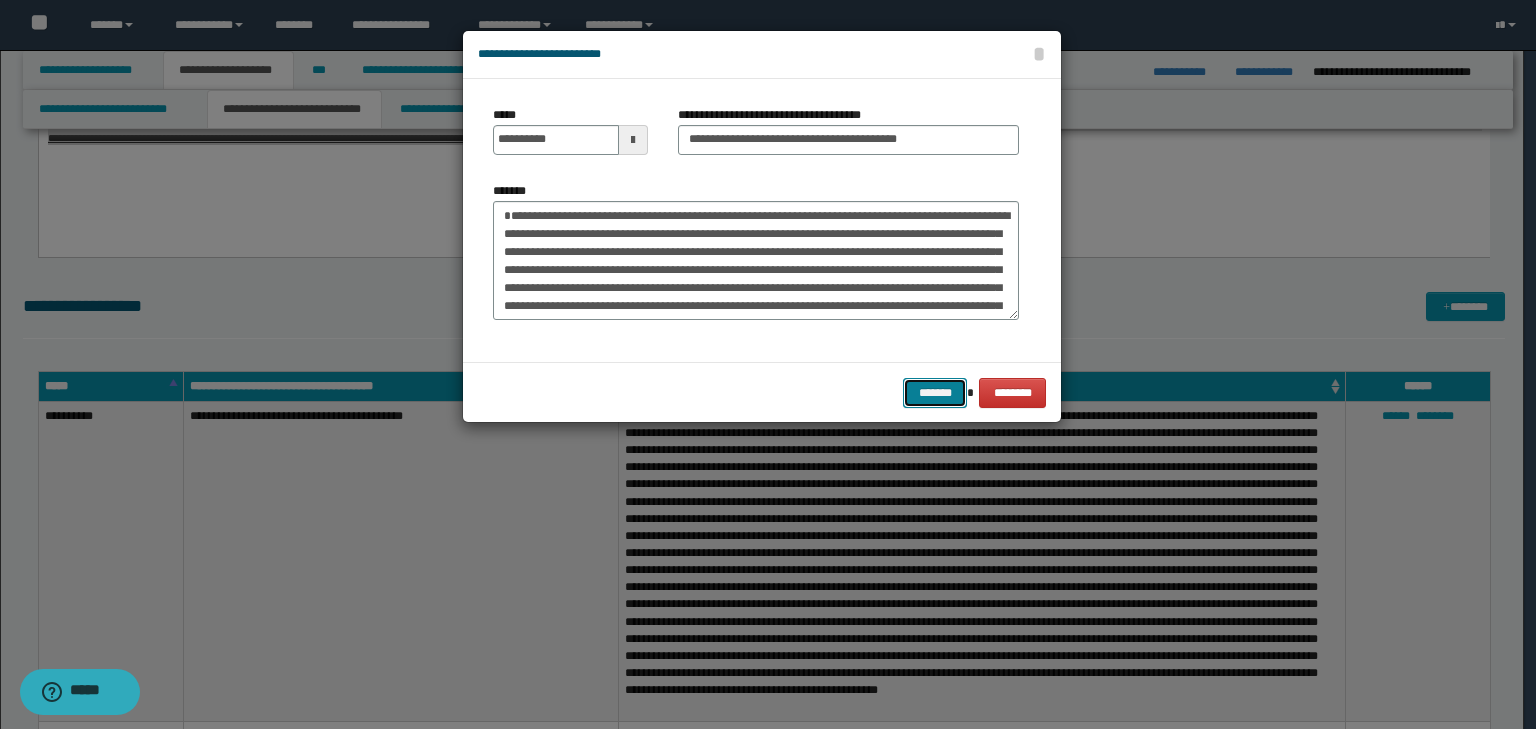 click on "*******" at bounding box center (935, 393) 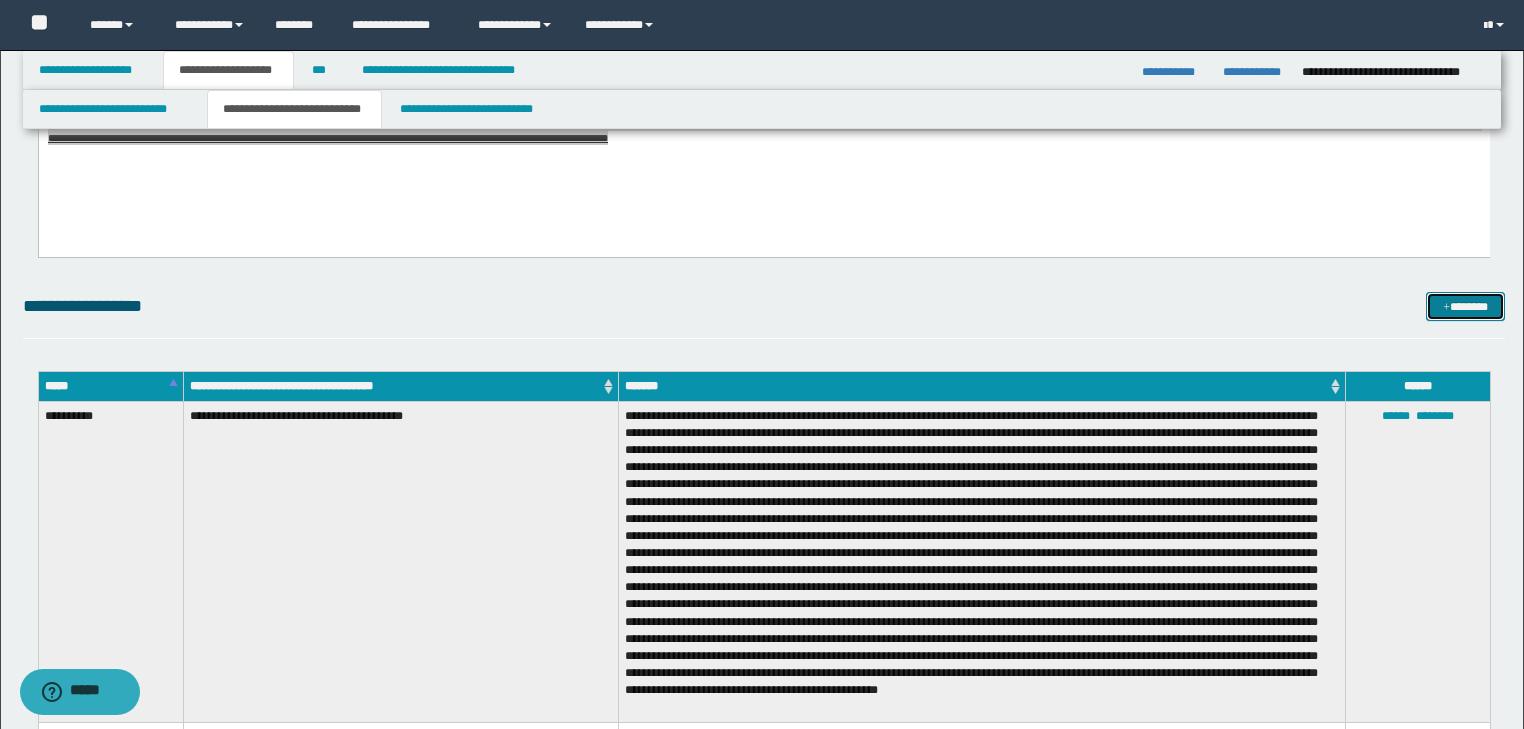 click on "*******" at bounding box center (1465, 307) 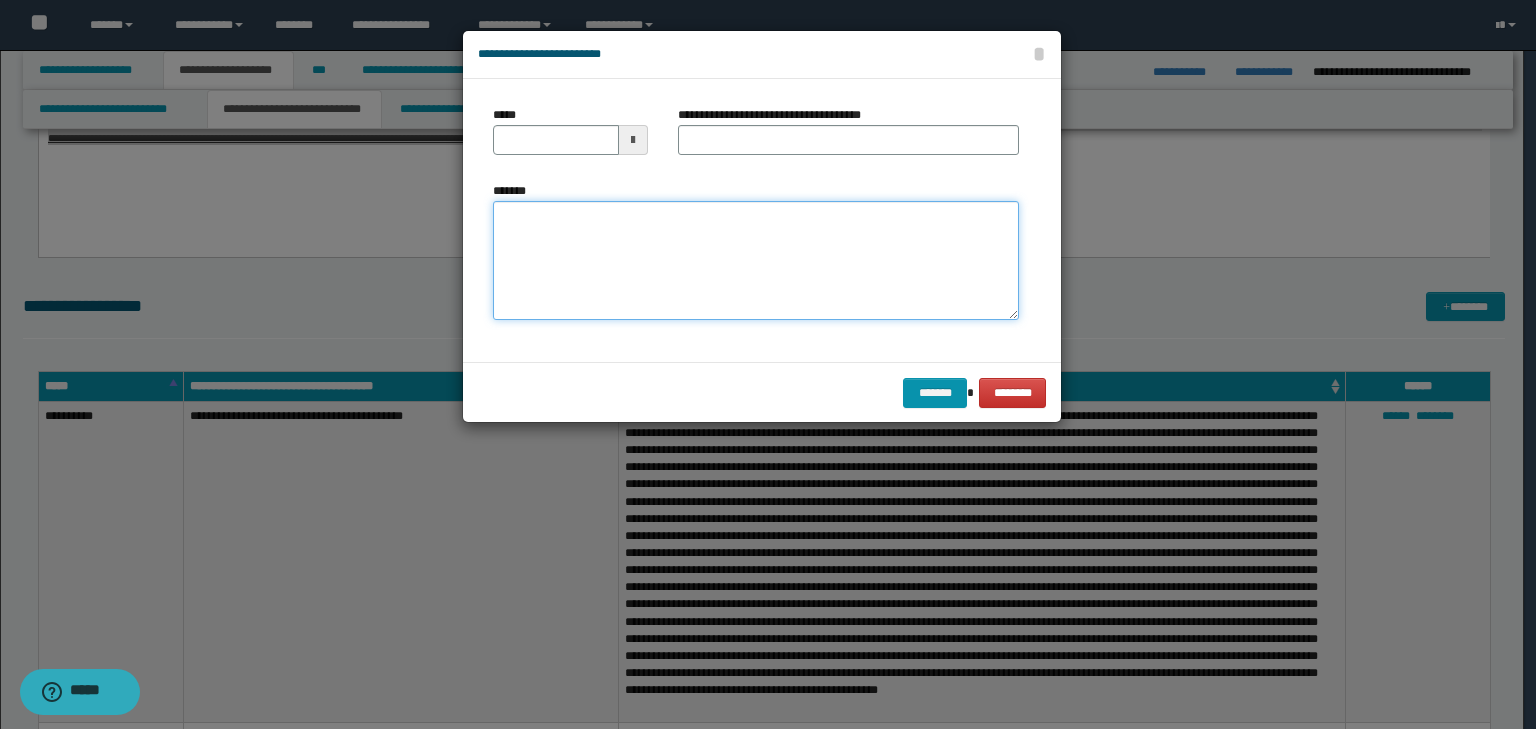 click on "*******" at bounding box center (756, 261) 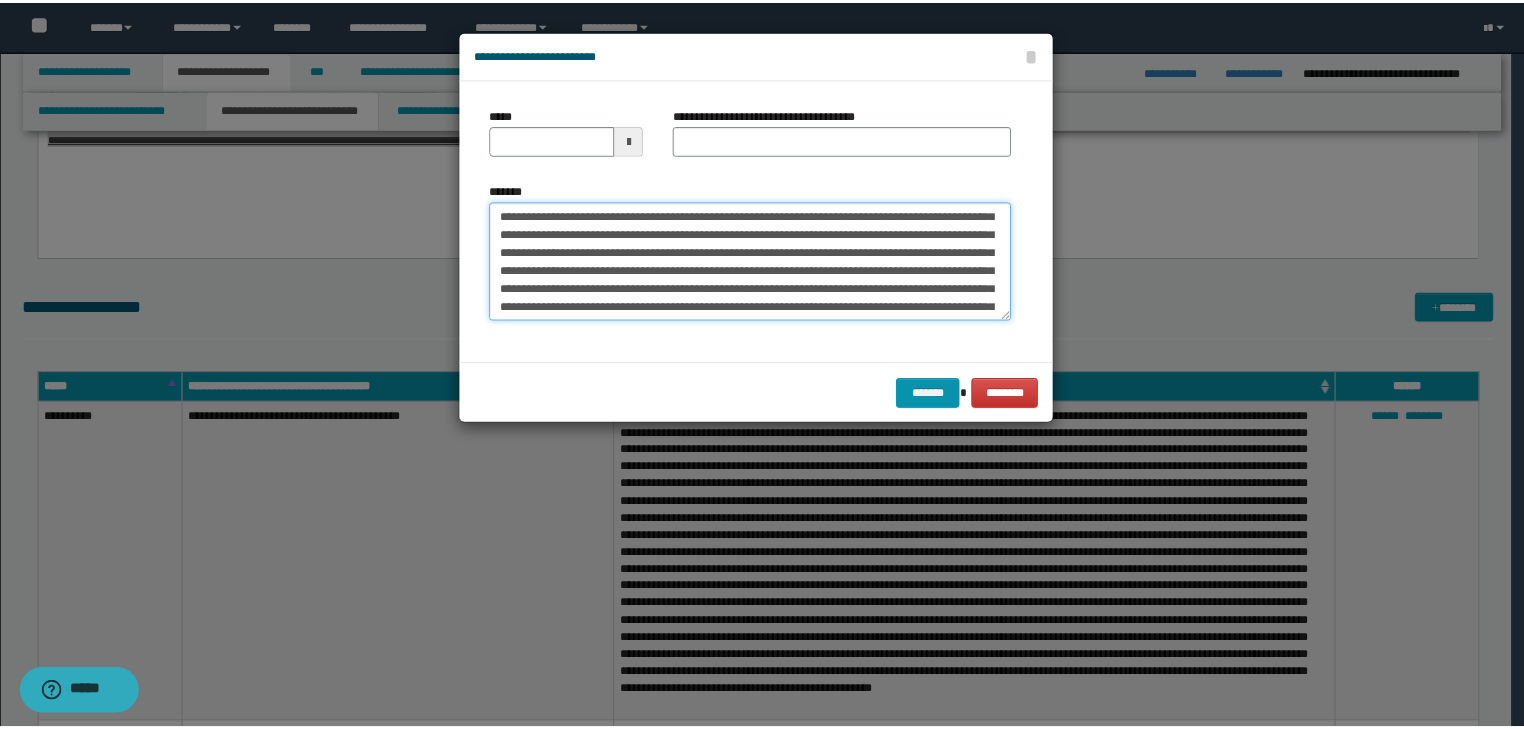 scroll, scrollTop: 0, scrollLeft: 0, axis: both 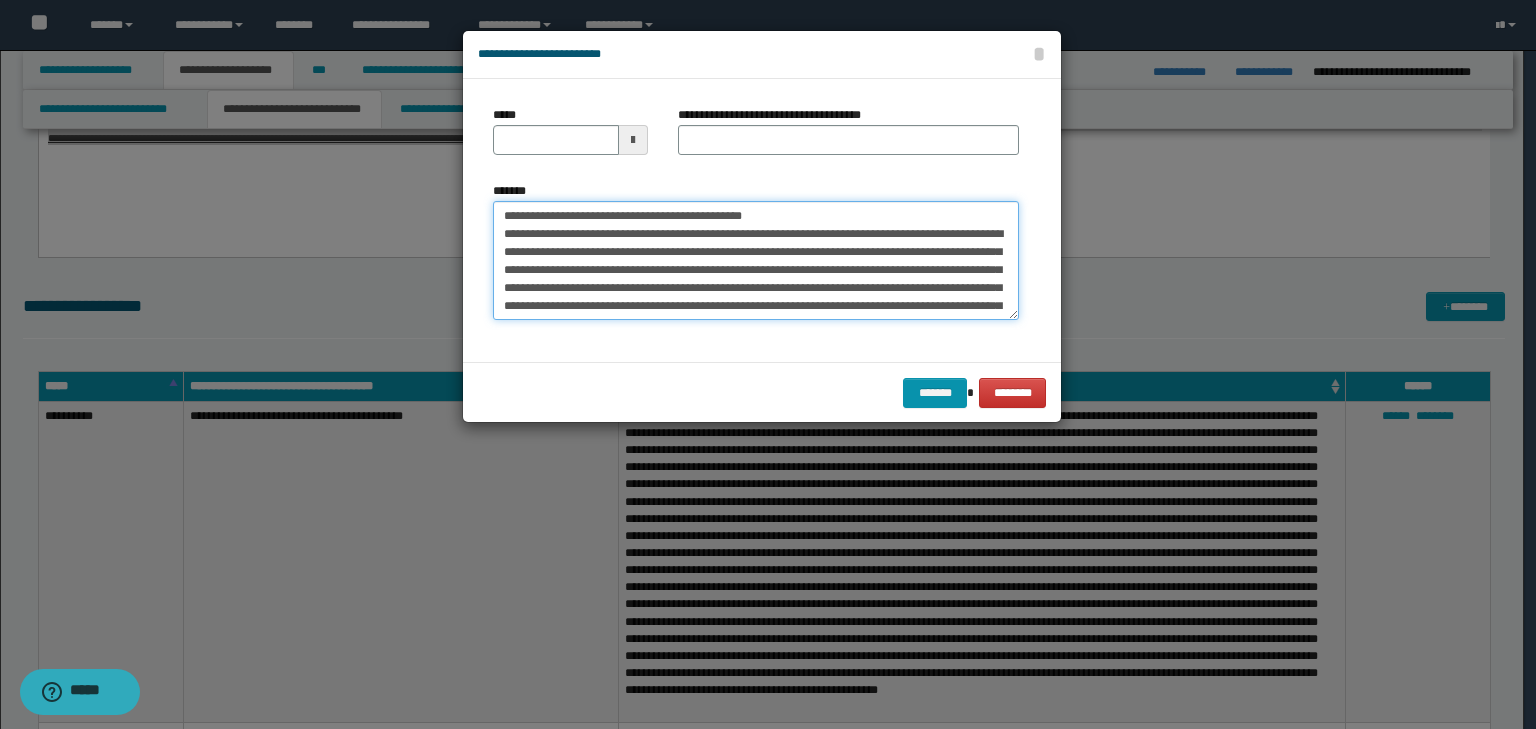 drag, startPoint x: 567, startPoint y: 214, endPoint x: 462, endPoint y: 193, distance: 107.07941 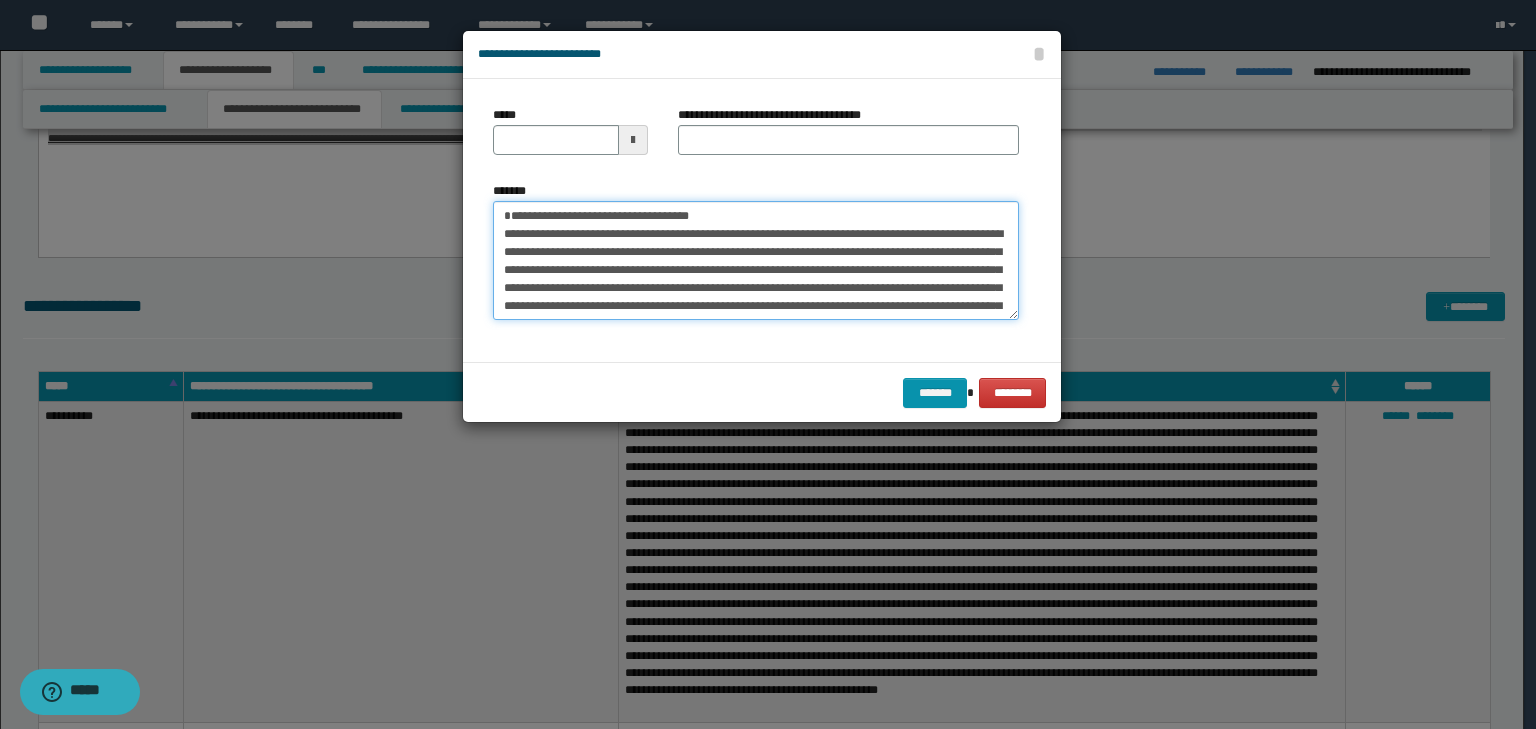type 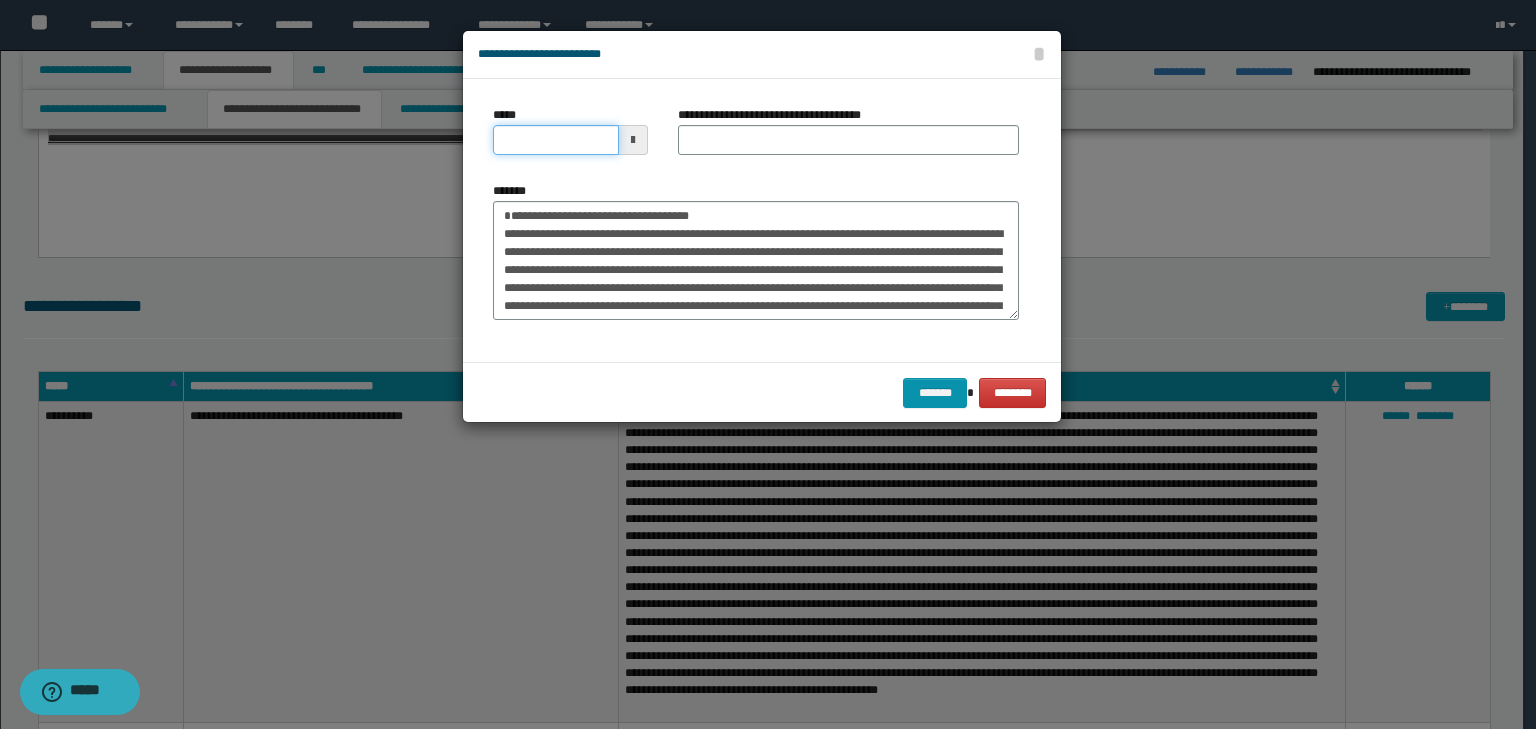 click on "*****" at bounding box center [556, 140] 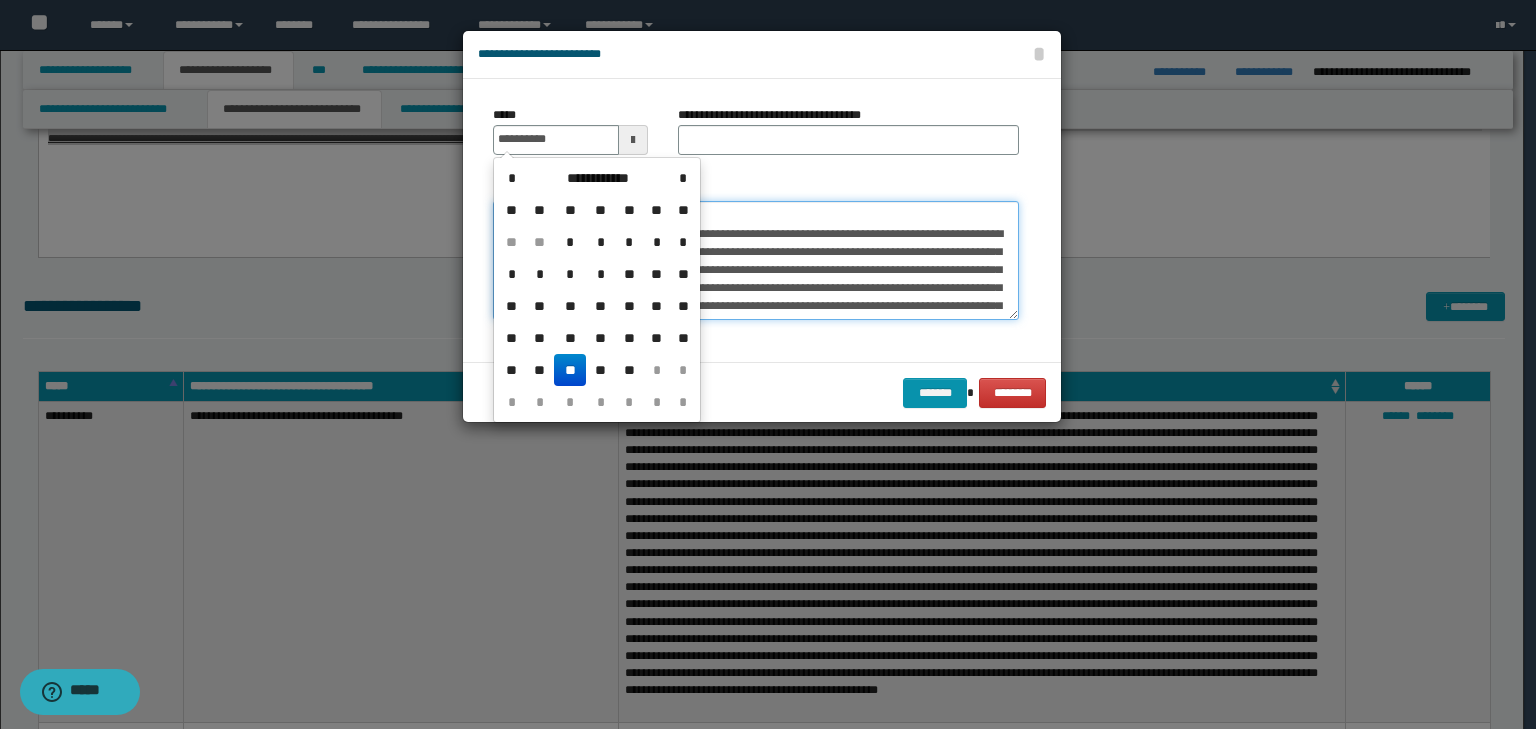 type on "**********" 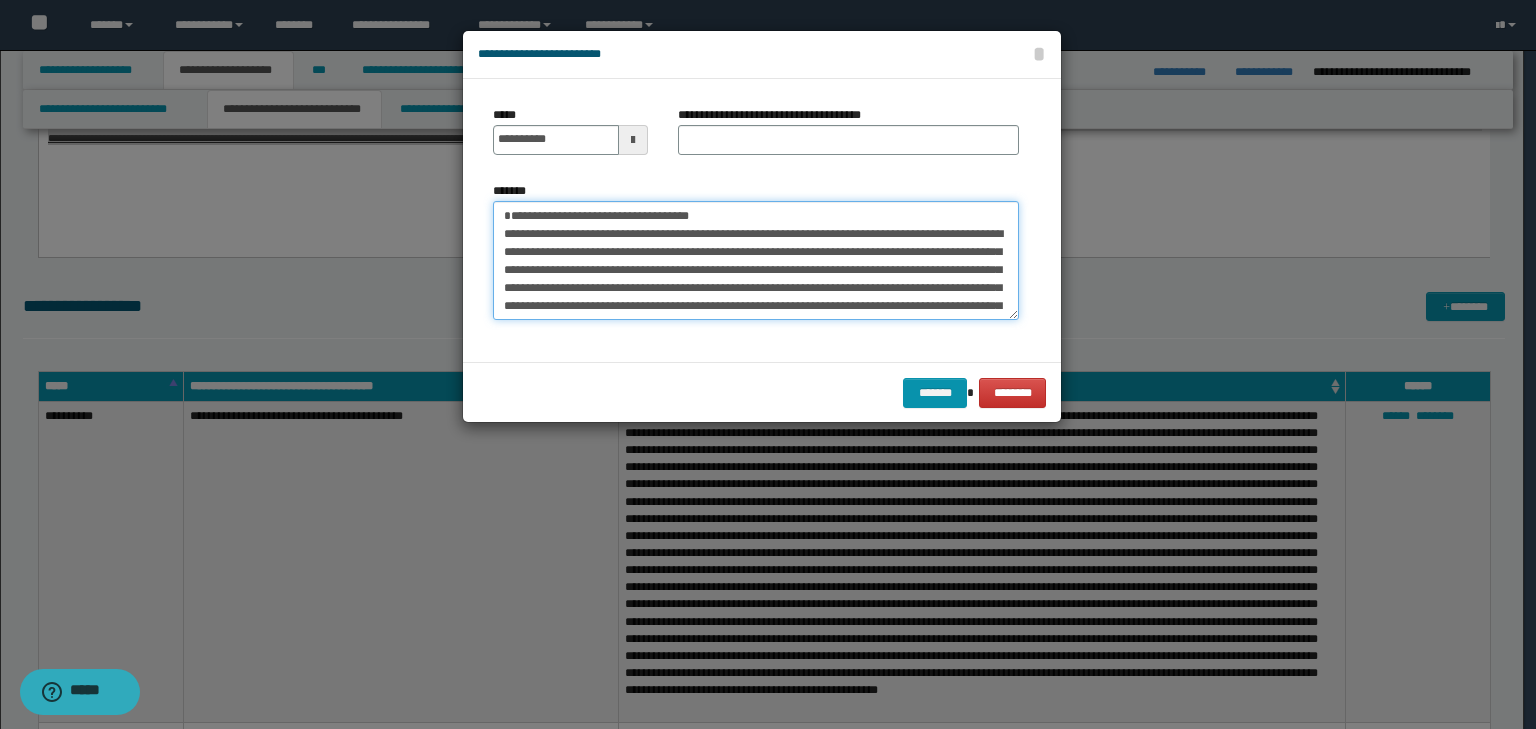 drag, startPoint x: 744, startPoint y: 218, endPoint x: 418, endPoint y: 206, distance: 326.2208 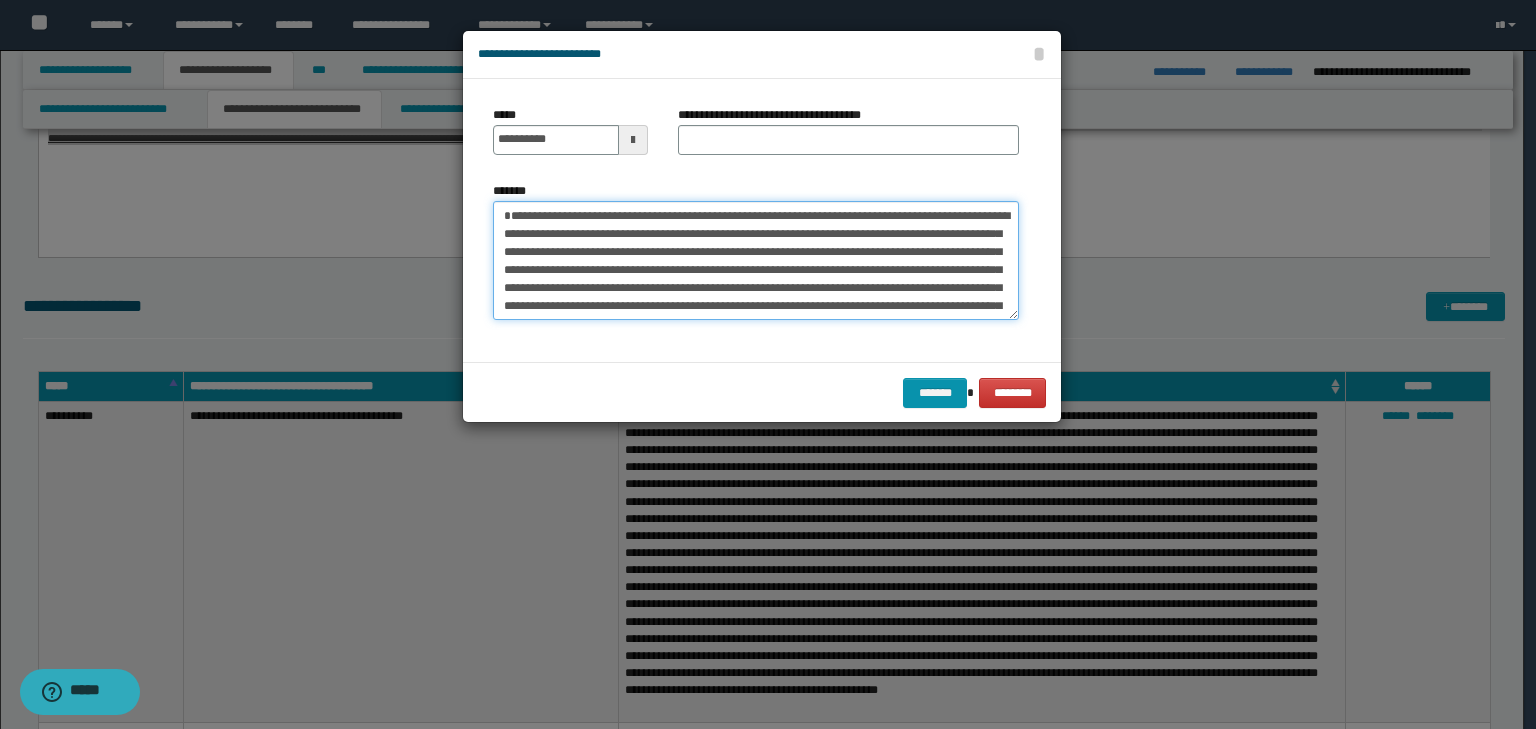 type on "**********" 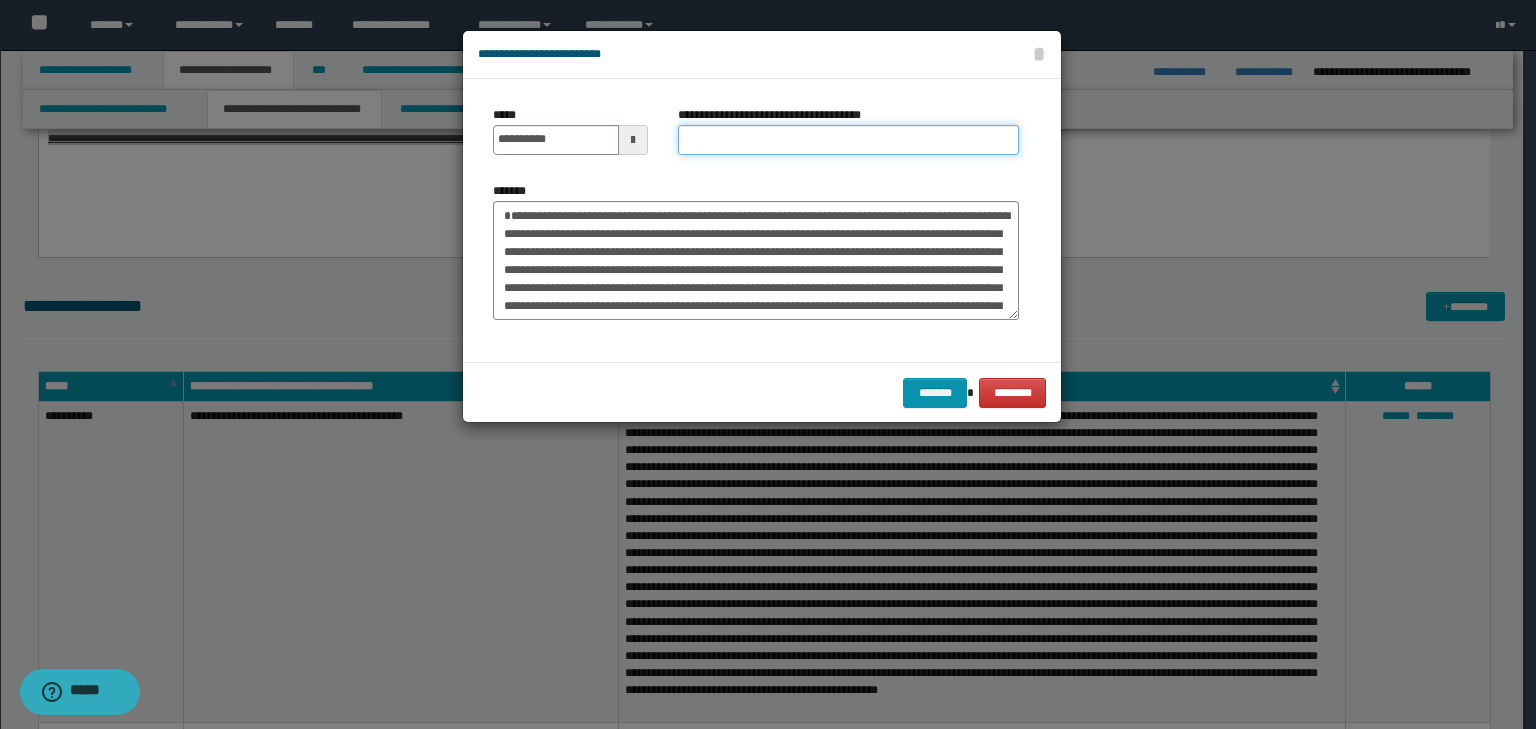 click on "**********" at bounding box center (848, 140) 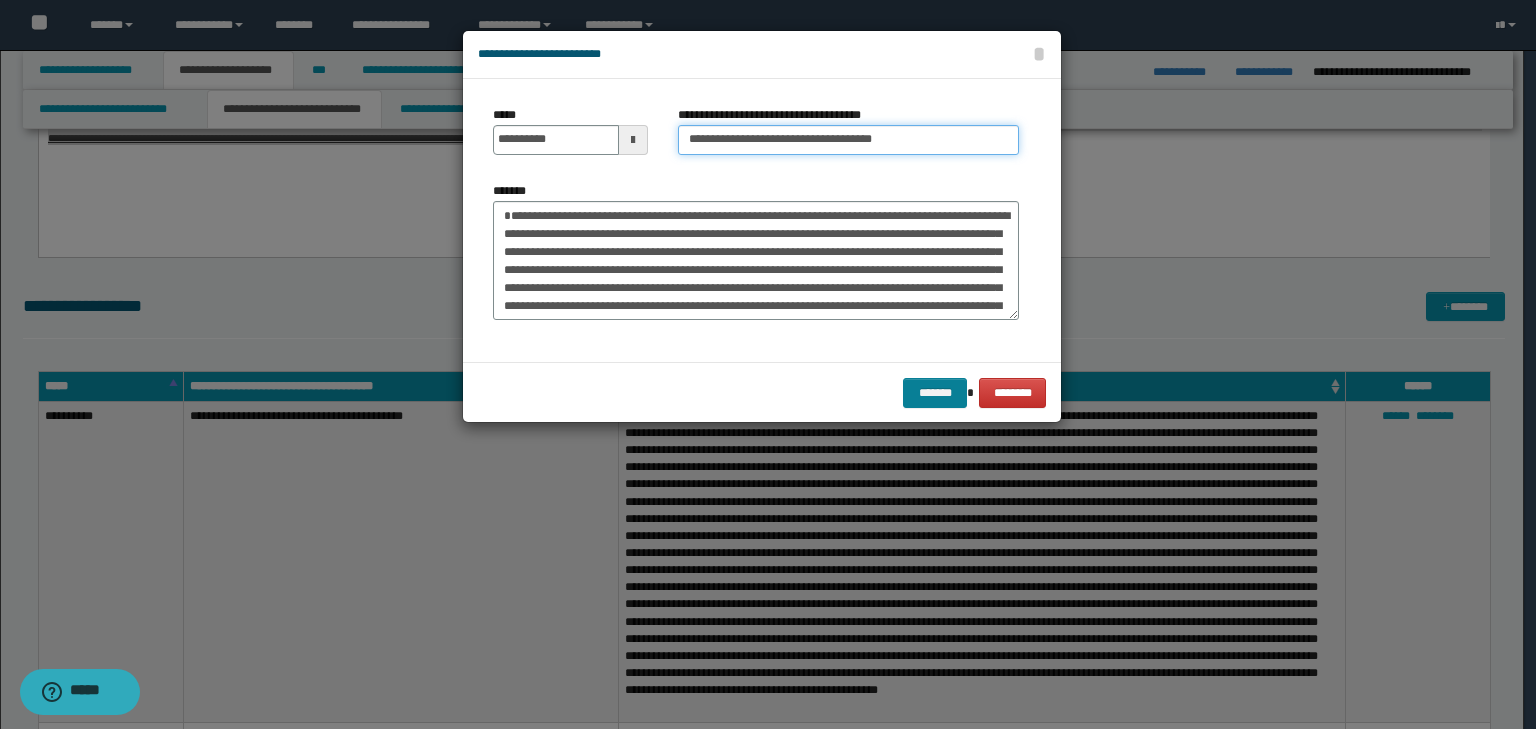 type on "**********" 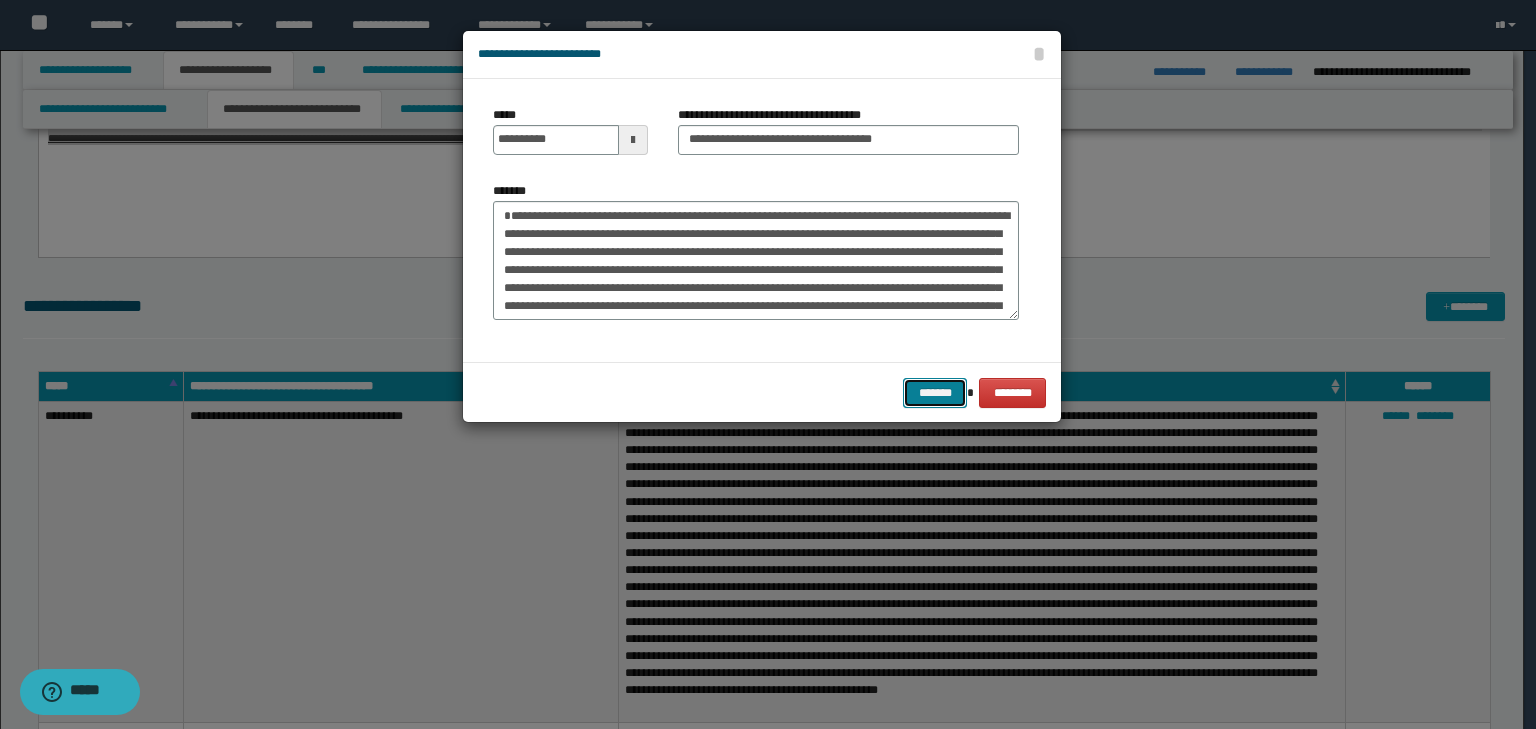 click on "*******" at bounding box center (935, 393) 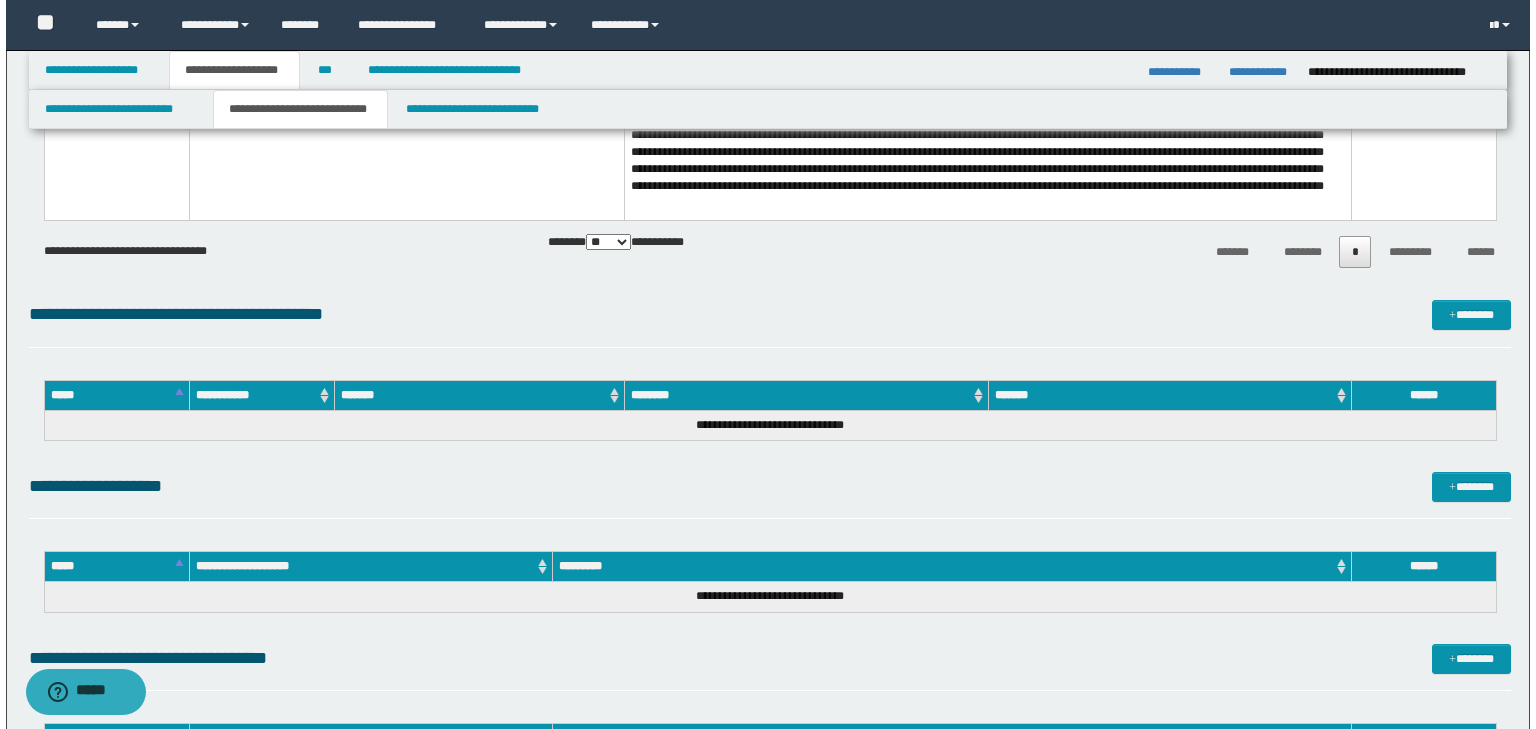 scroll, scrollTop: 4400, scrollLeft: 0, axis: vertical 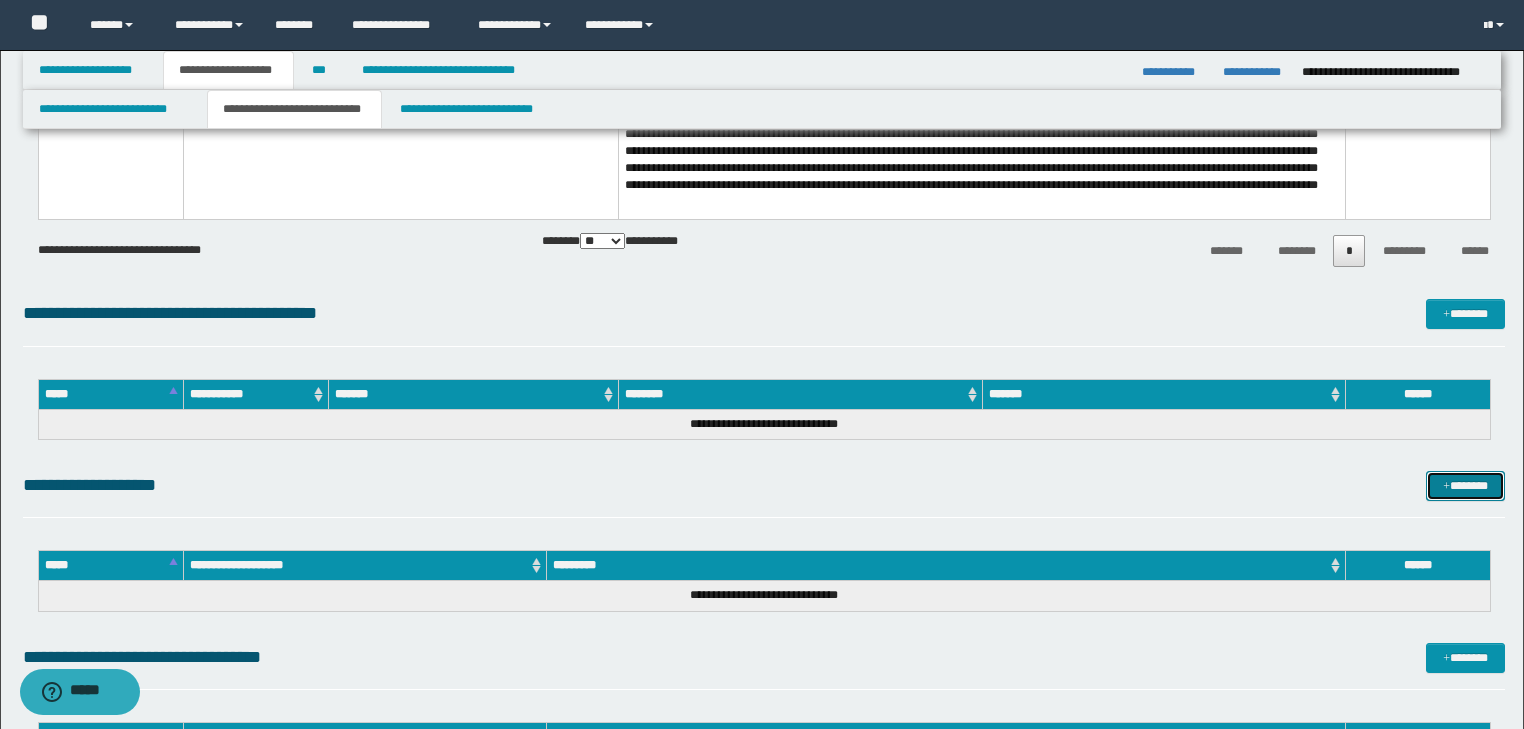 click at bounding box center [1446, 487] 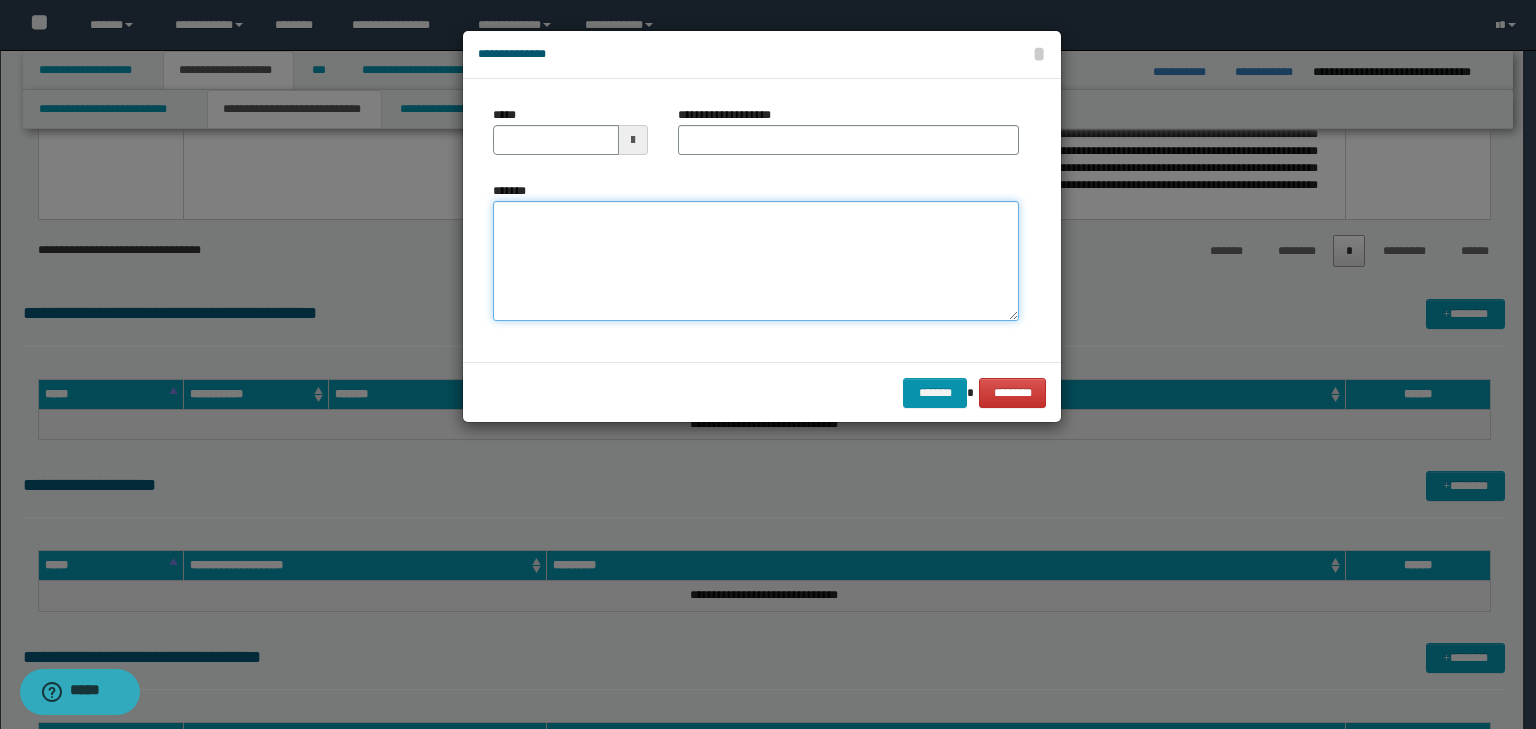 click on "*******" at bounding box center (756, 261) 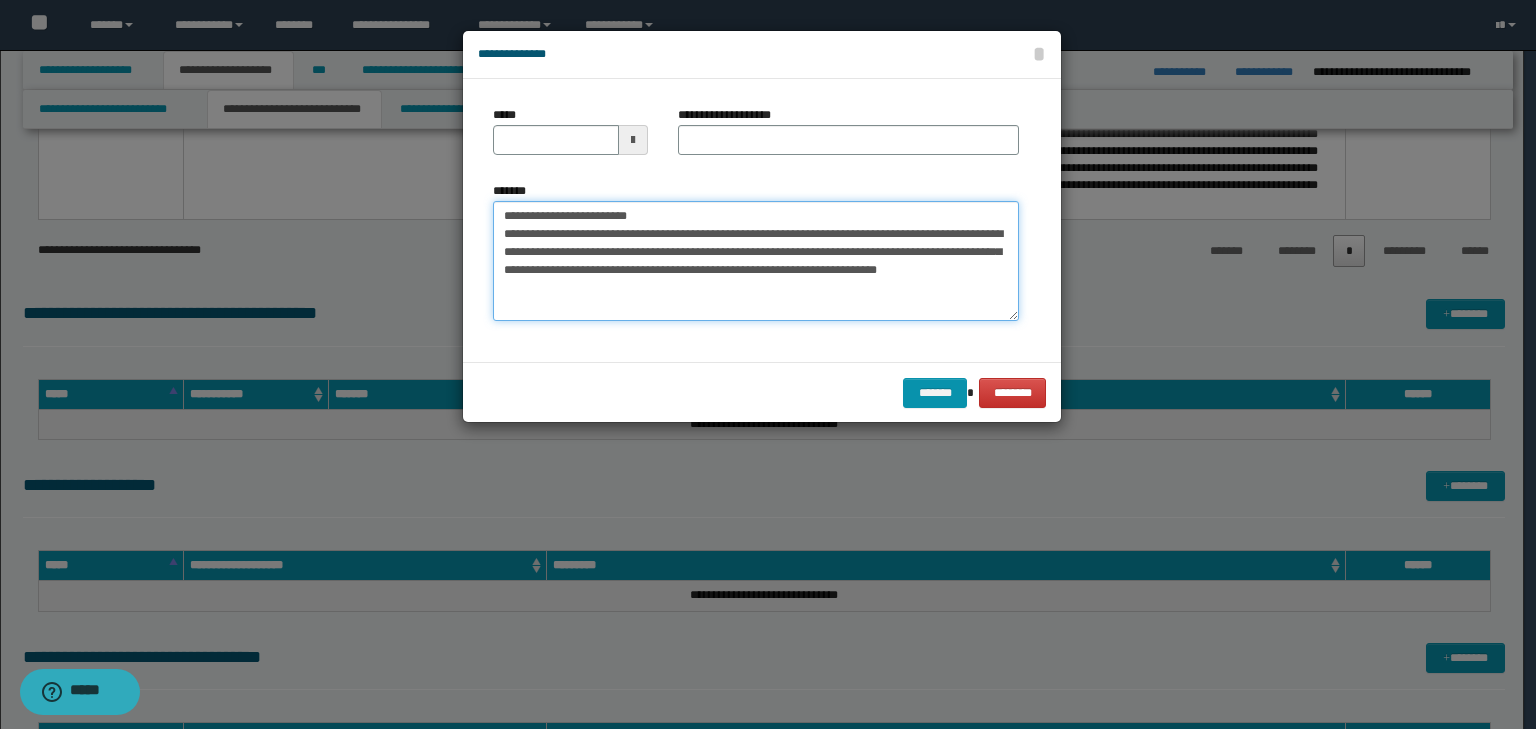 drag, startPoint x: 565, startPoint y: 212, endPoint x: 391, endPoint y: 188, distance: 175.64737 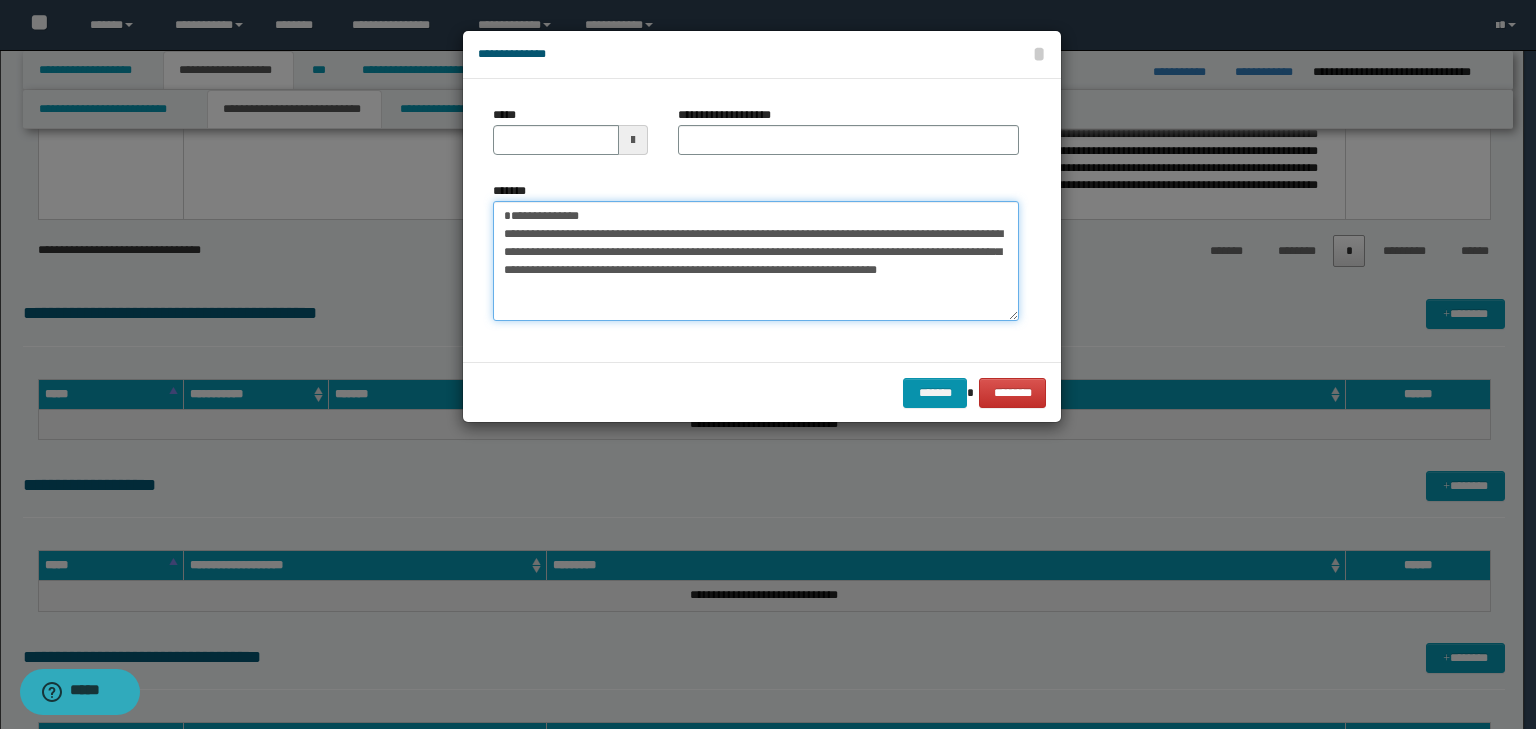 type 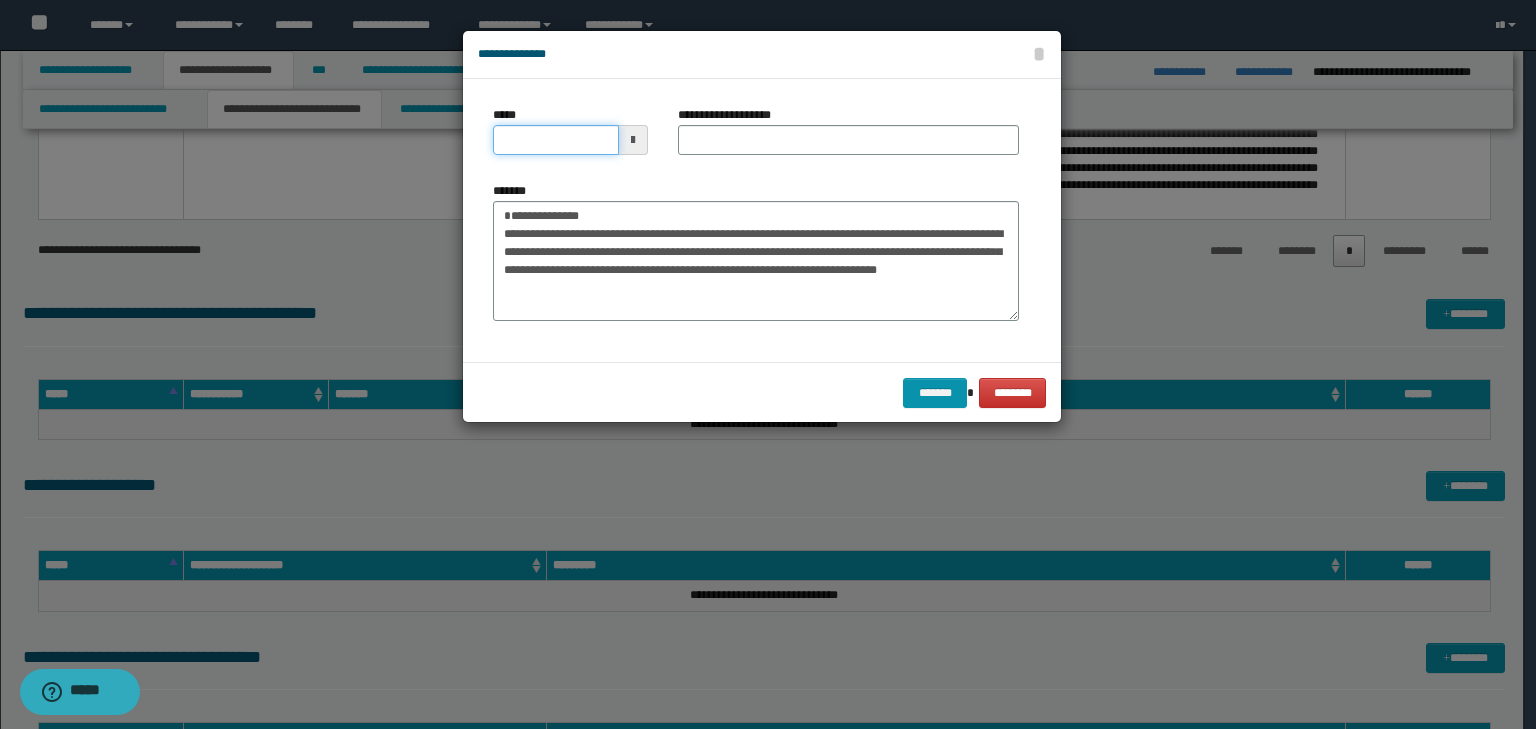 click on "*****" at bounding box center (556, 140) 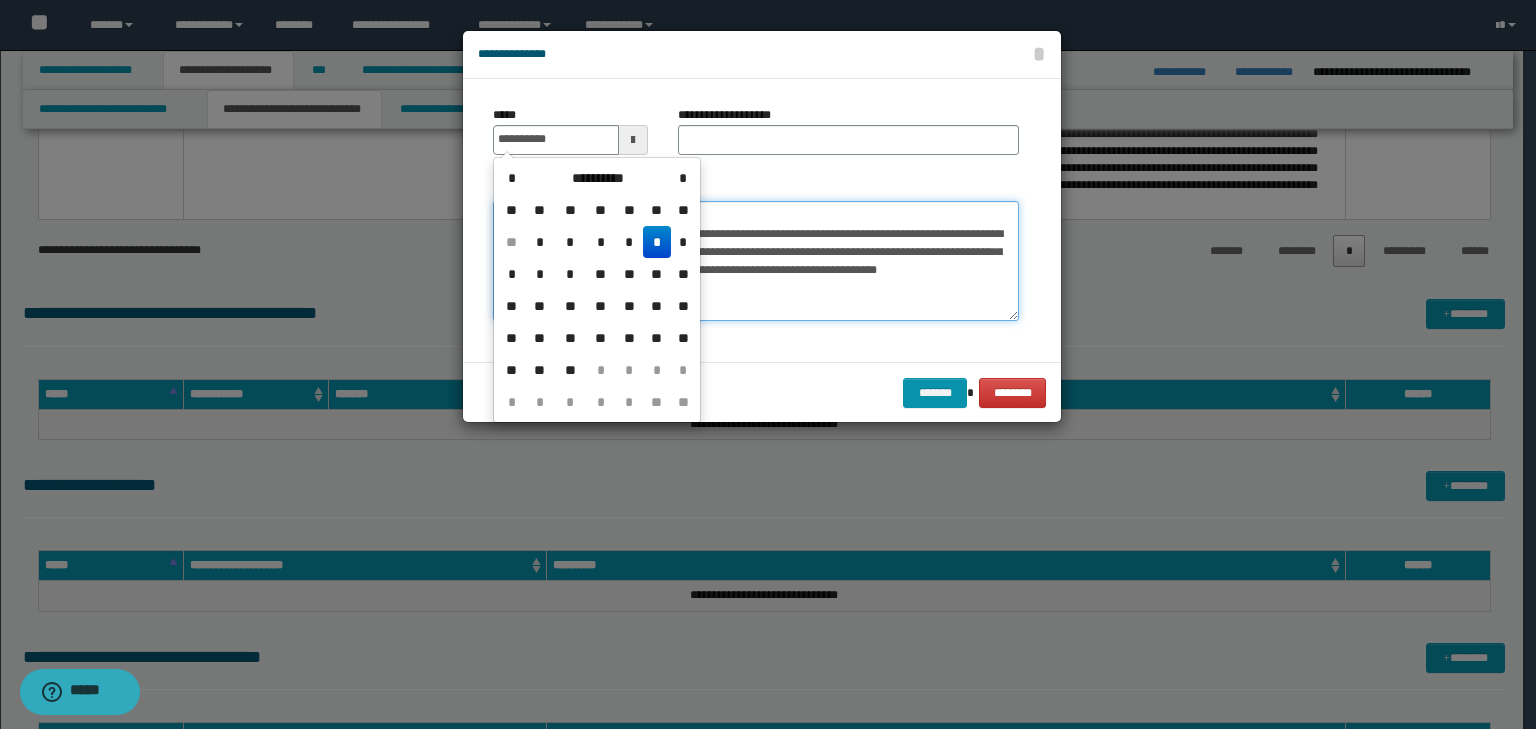 type on "**********" 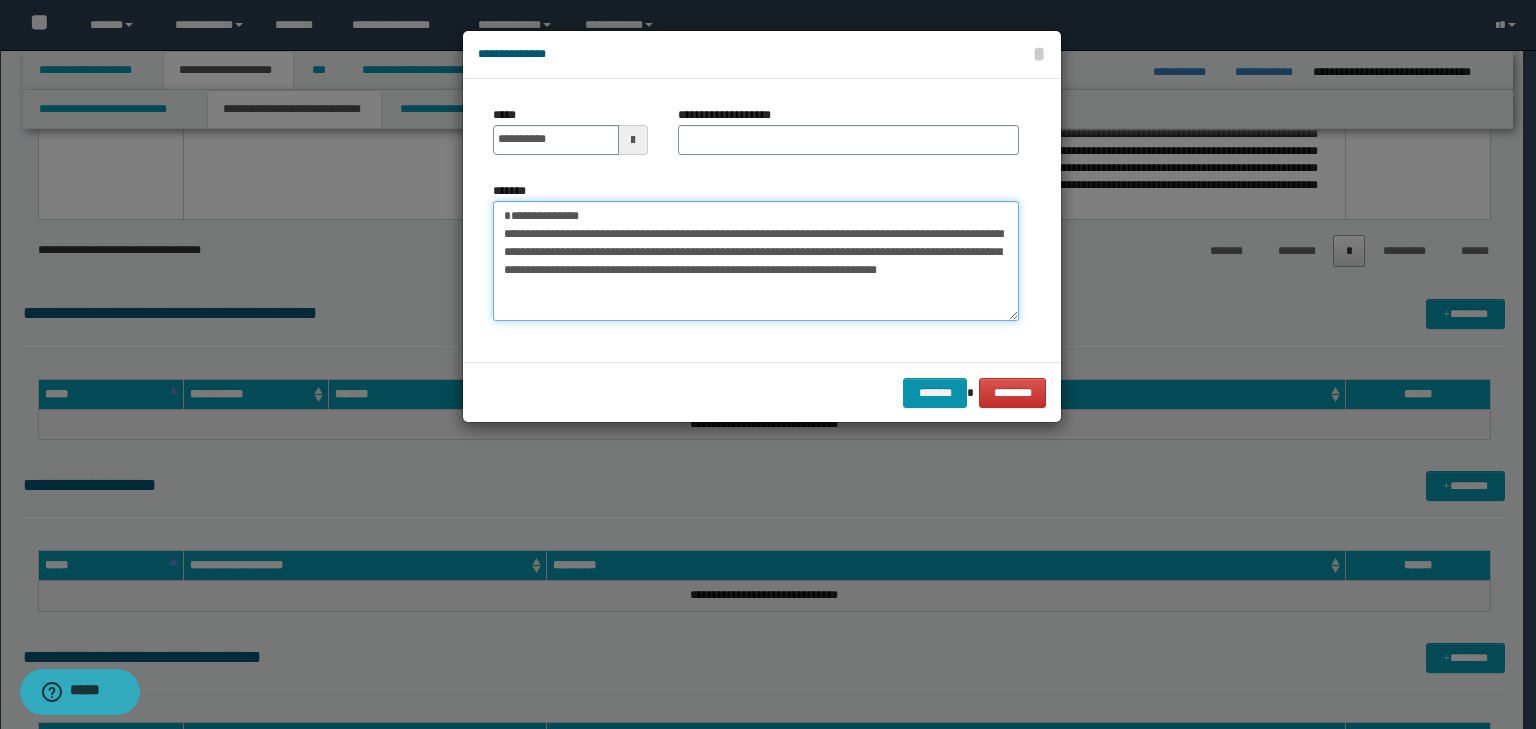 drag, startPoint x: 736, startPoint y: 220, endPoint x: 357, endPoint y: 187, distance: 380.43396 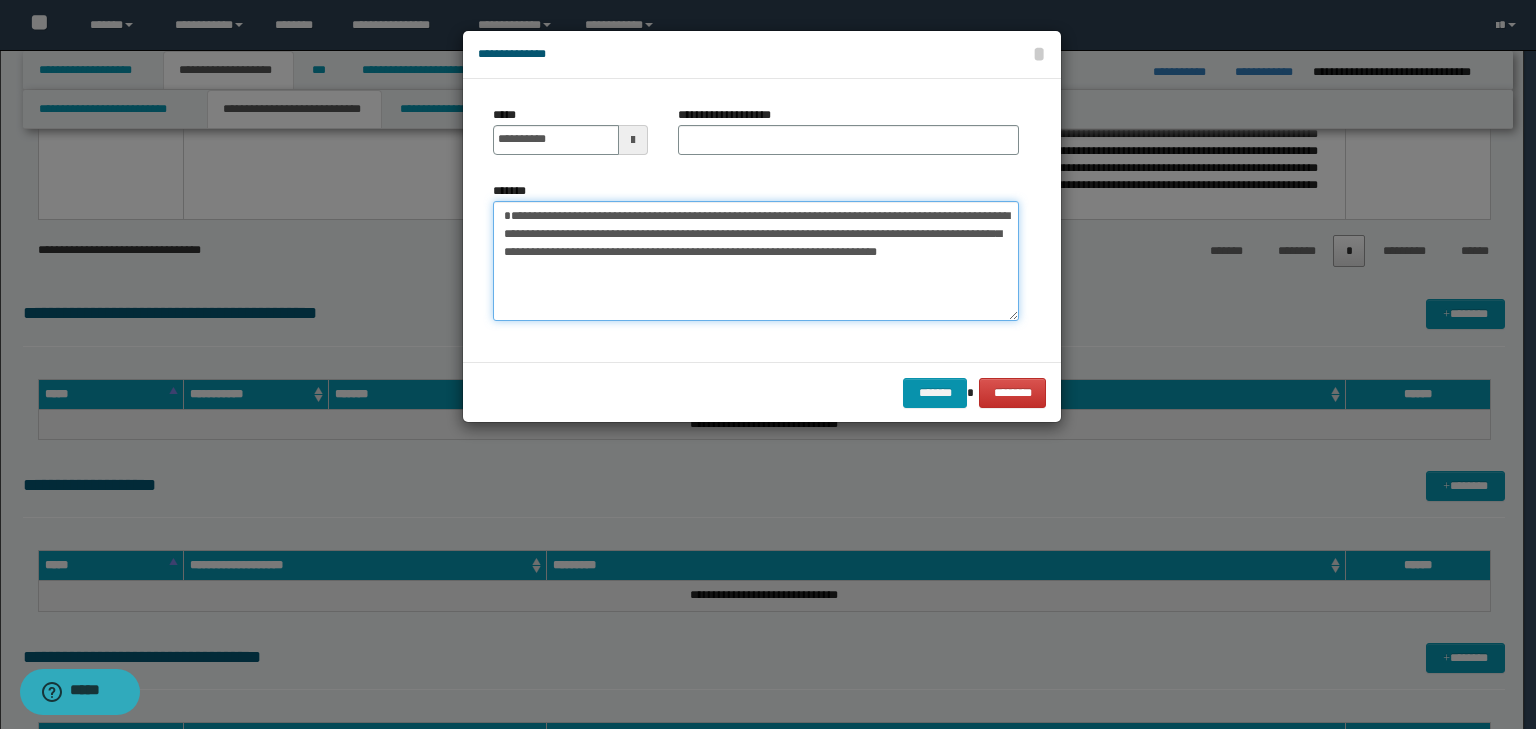 type on "**********" 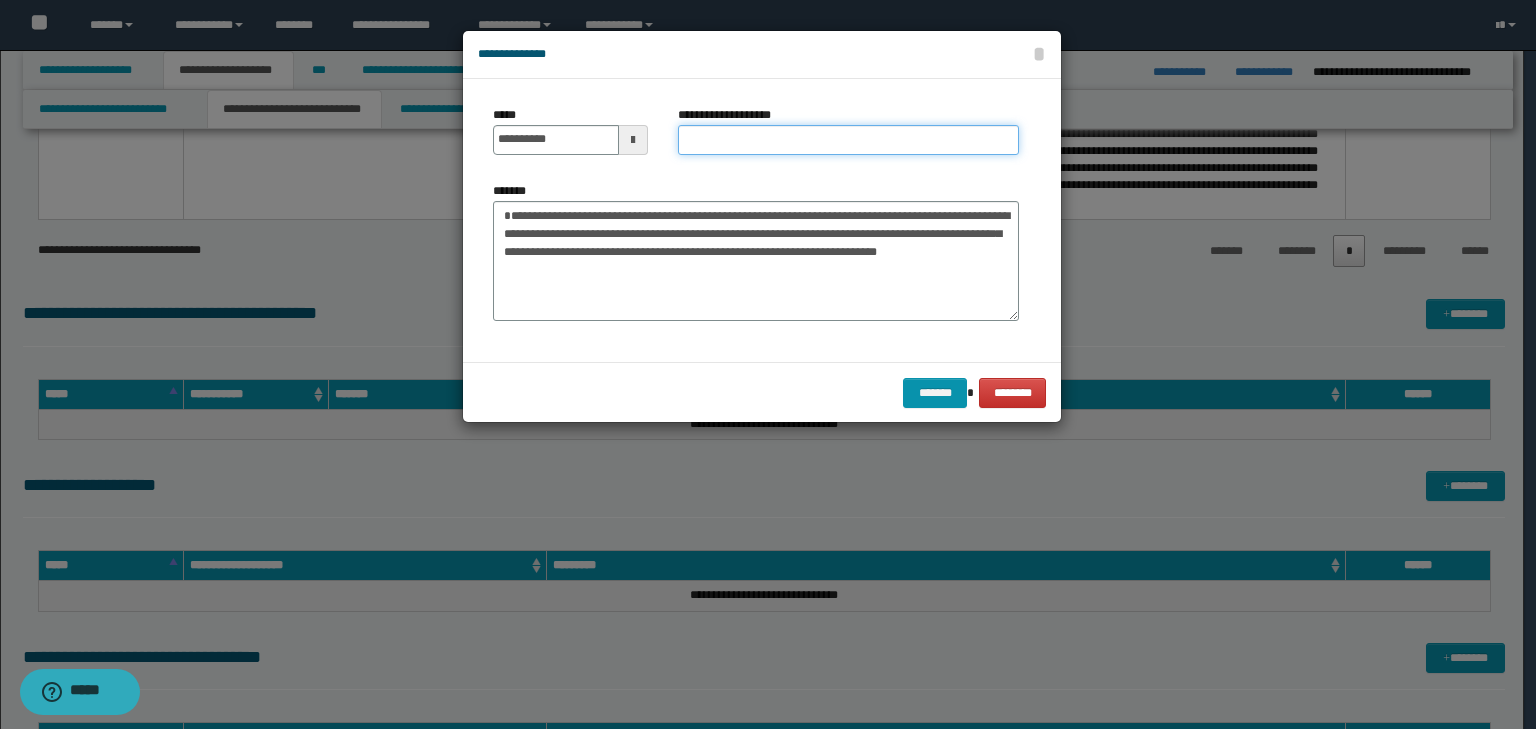 click on "**********" at bounding box center (848, 140) 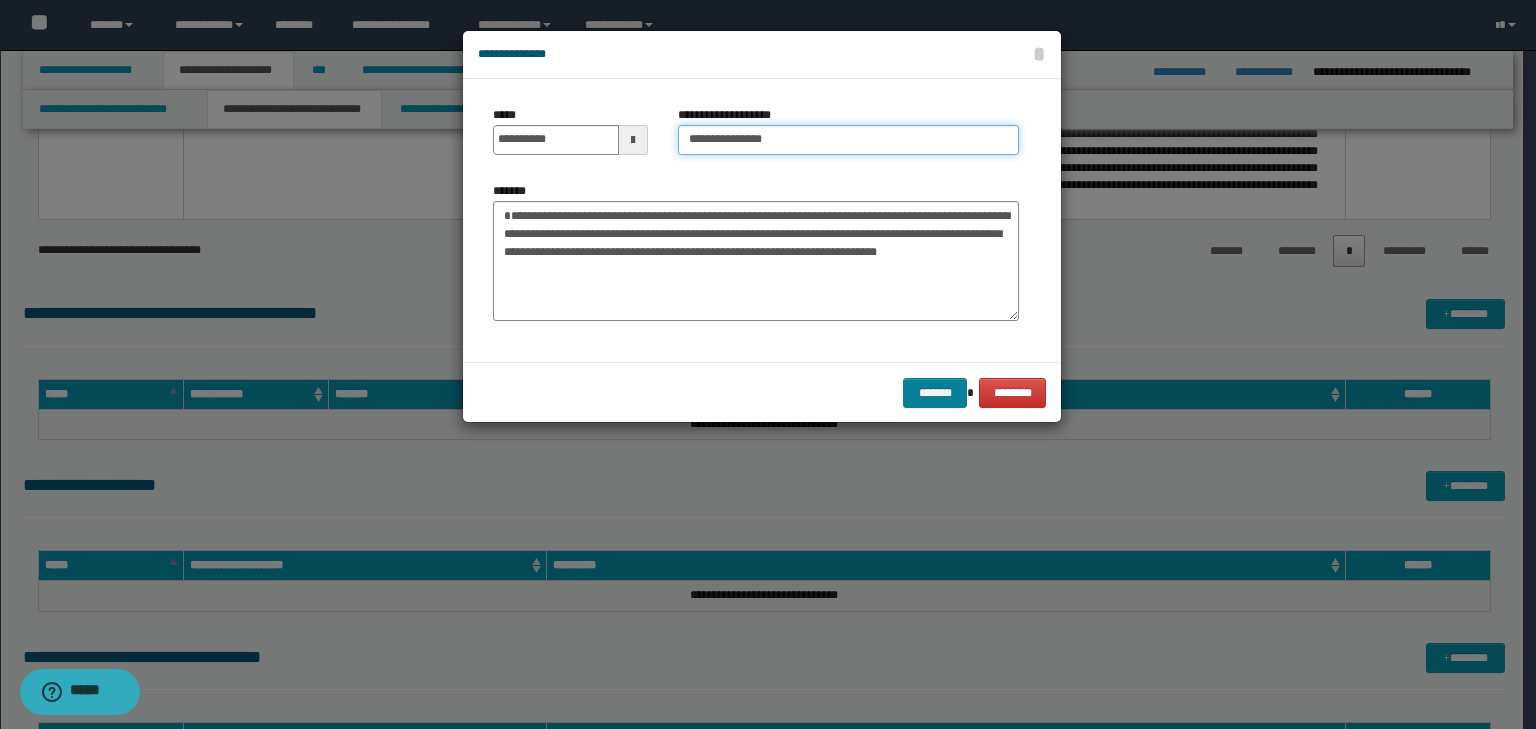 type on "**********" 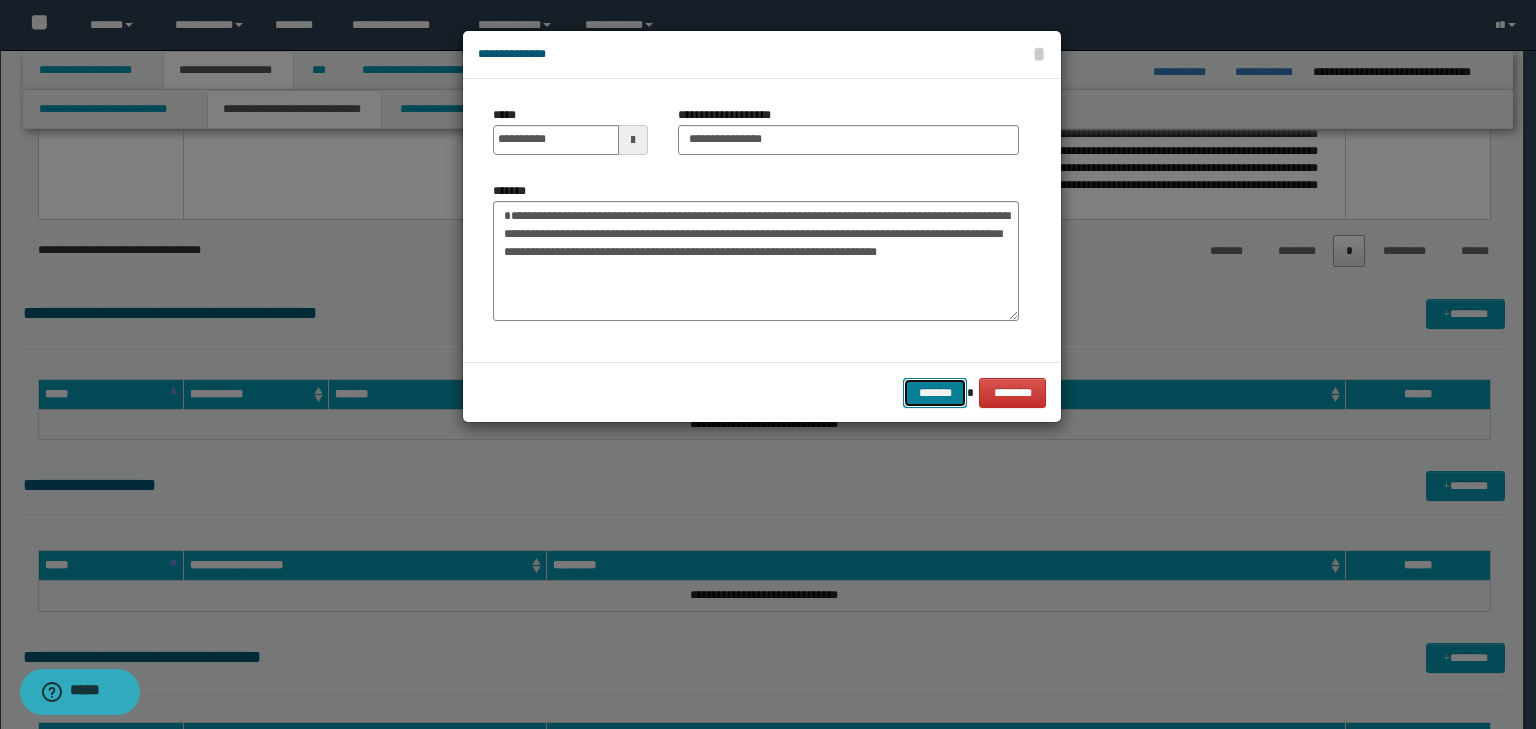 click on "*******" at bounding box center (935, 393) 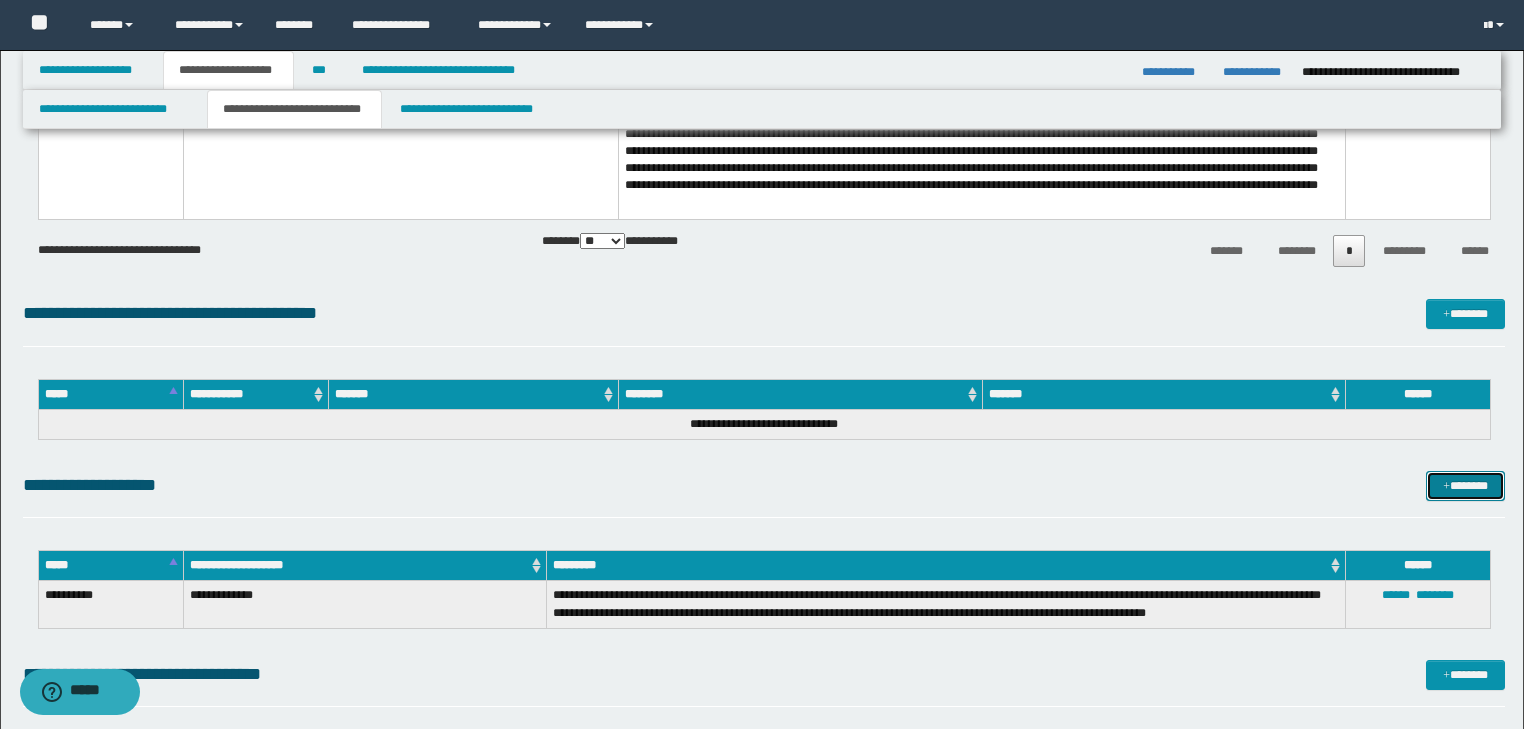 click on "*******" at bounding box center [1465, 486] 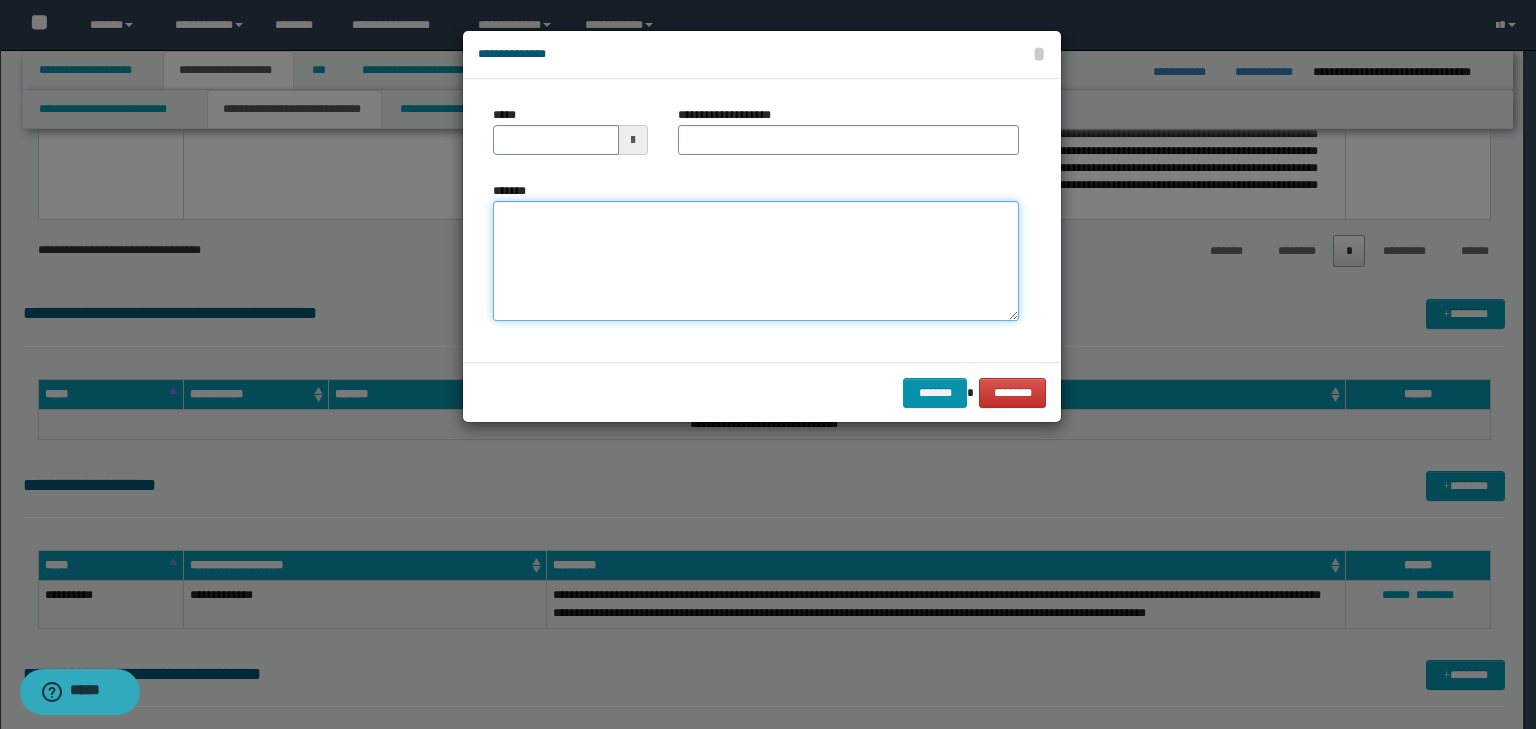 click on "*******" at bounding box center (756, 261) 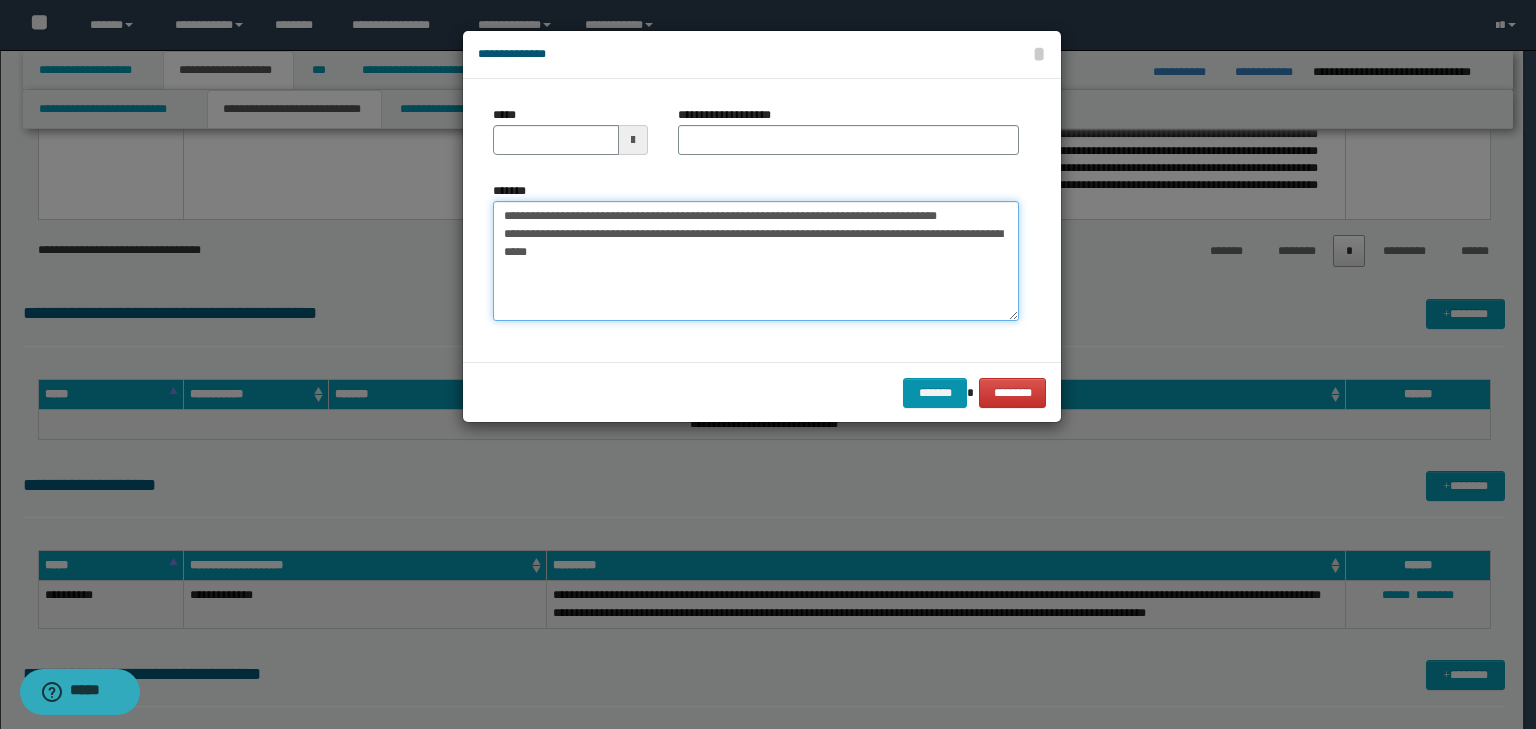 drag, startPoint x: 564, startPoint y: 216, endPoint x: 453, endPoint y: 201, distance: 112.00893 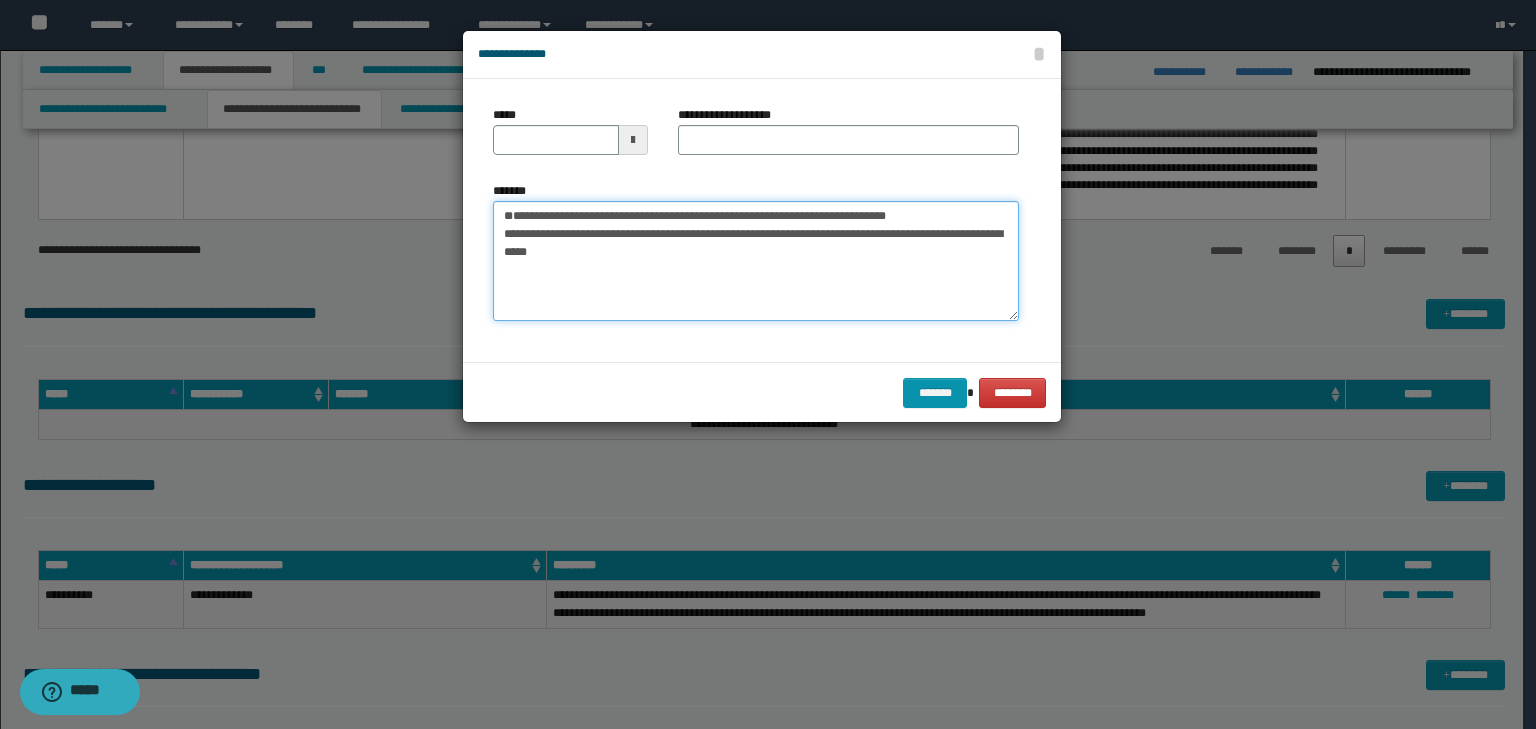 type 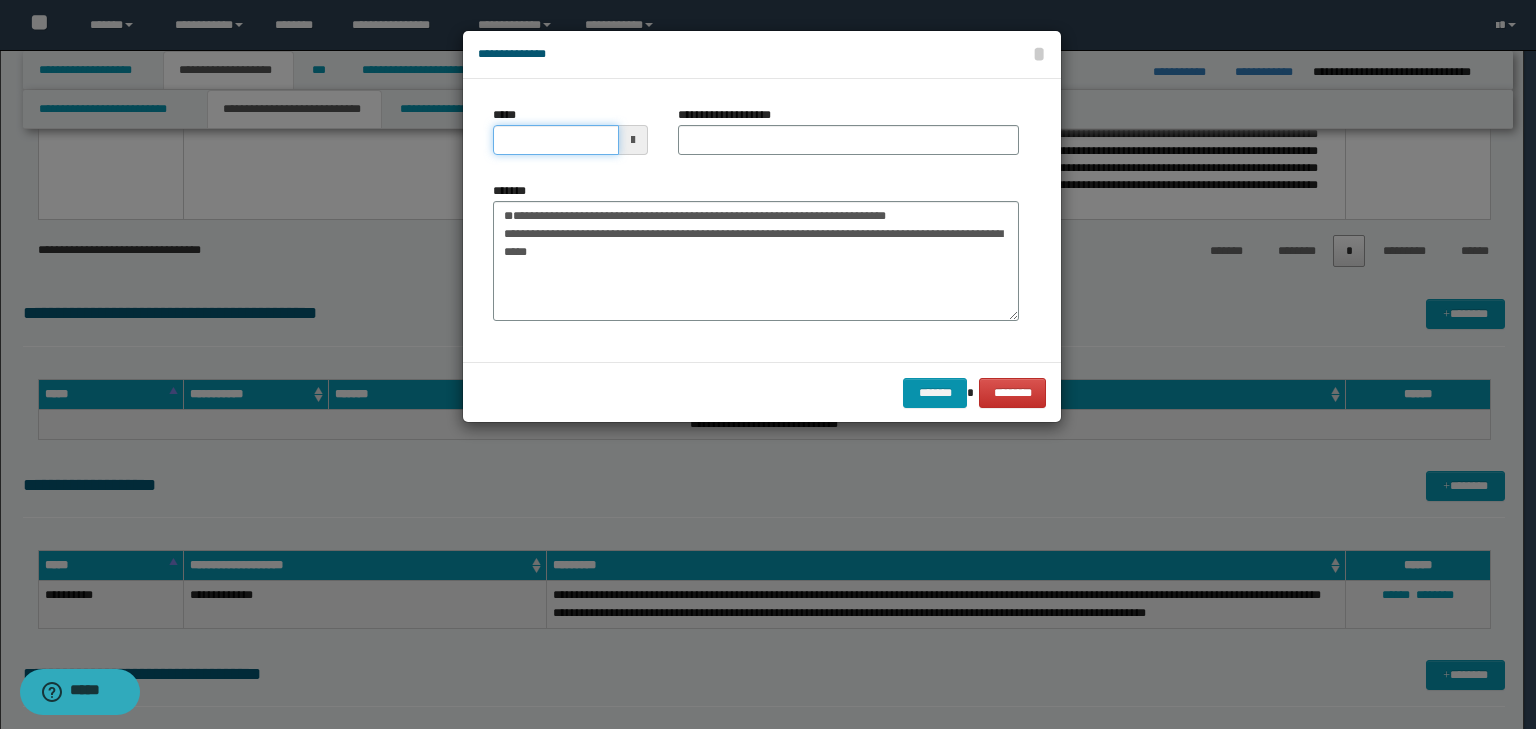 click on "*****" at bounding box center (556, 140) 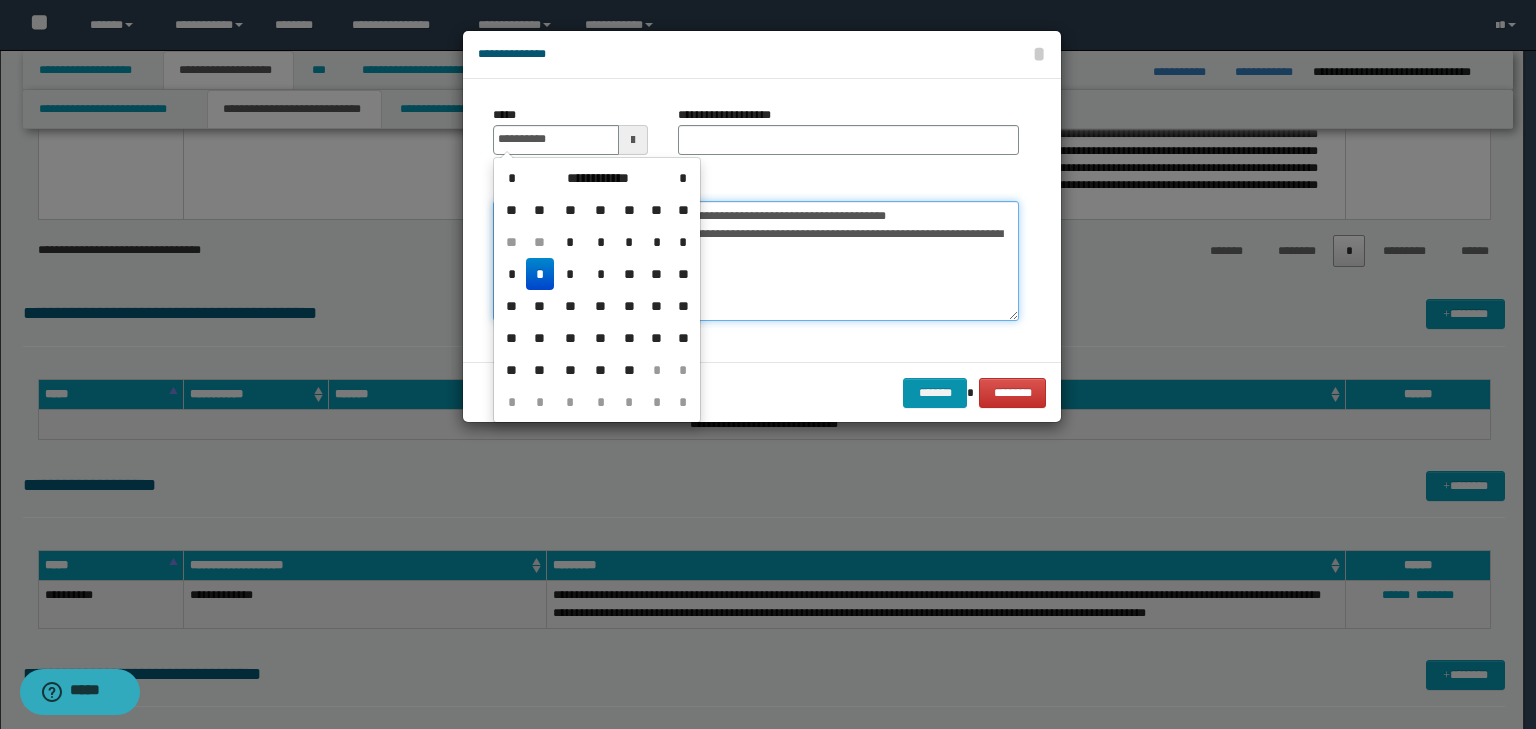 type on "**********" 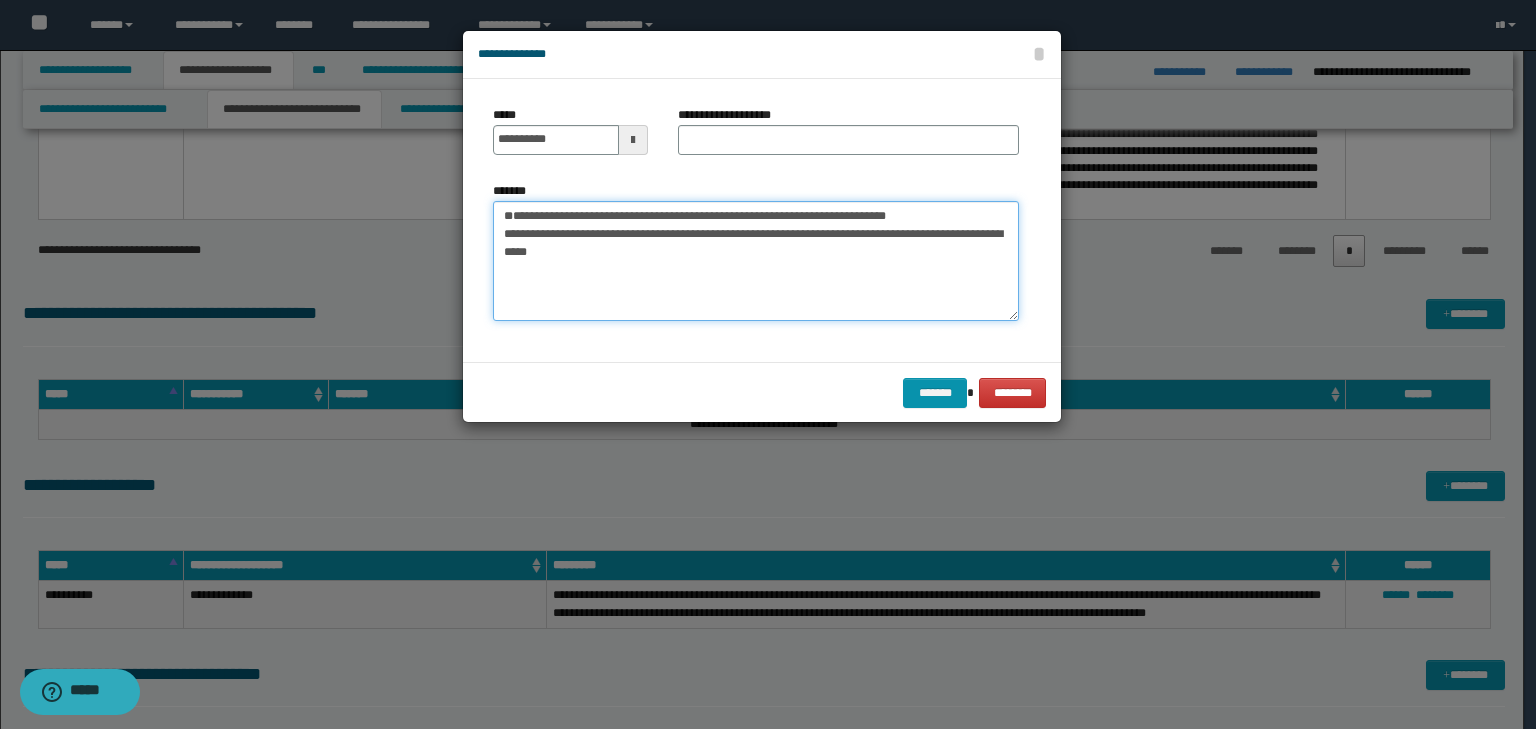 drag, startPoint x: 992, startPoint y: 212, endPoint x: 484, endPoint y: 192, distance: 508.39355 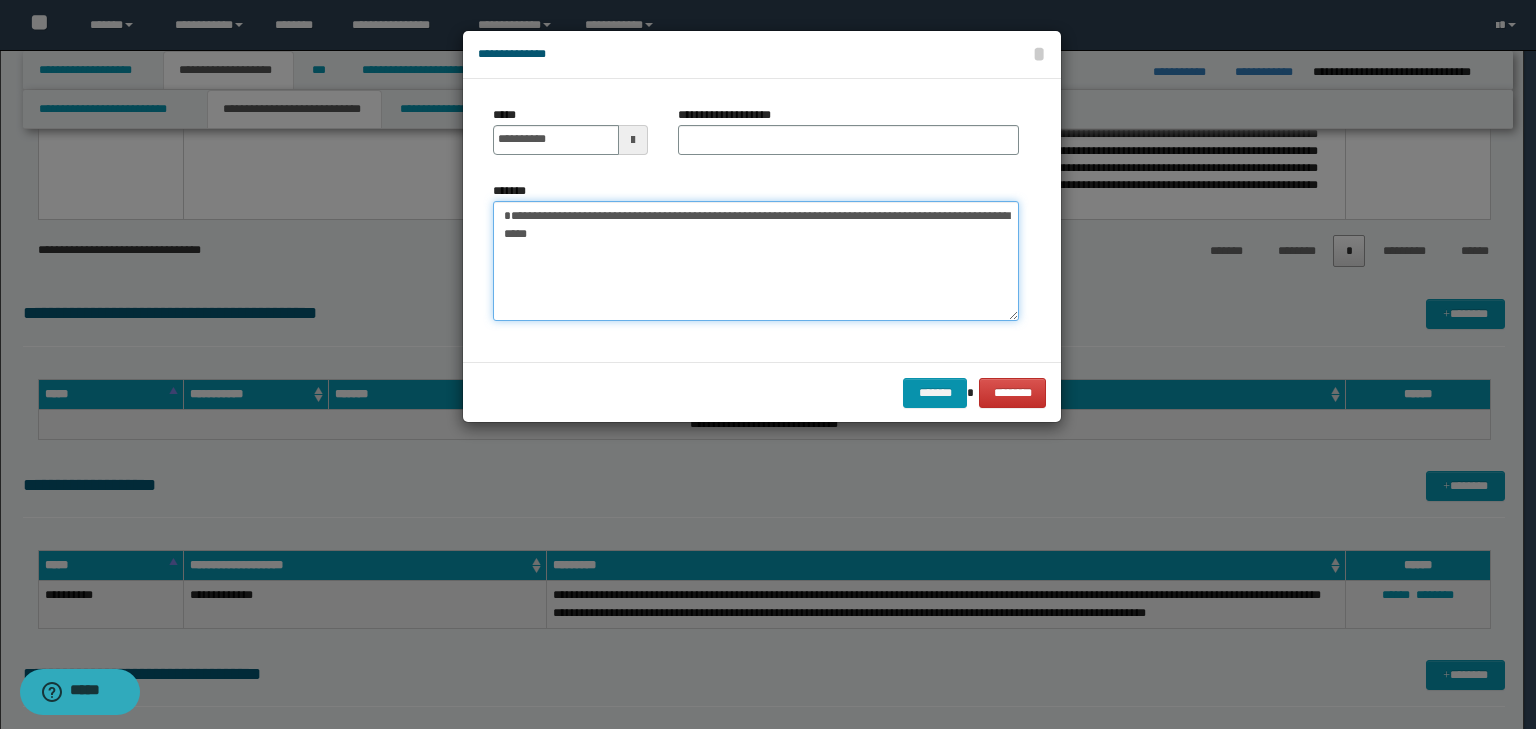 type on "**********" 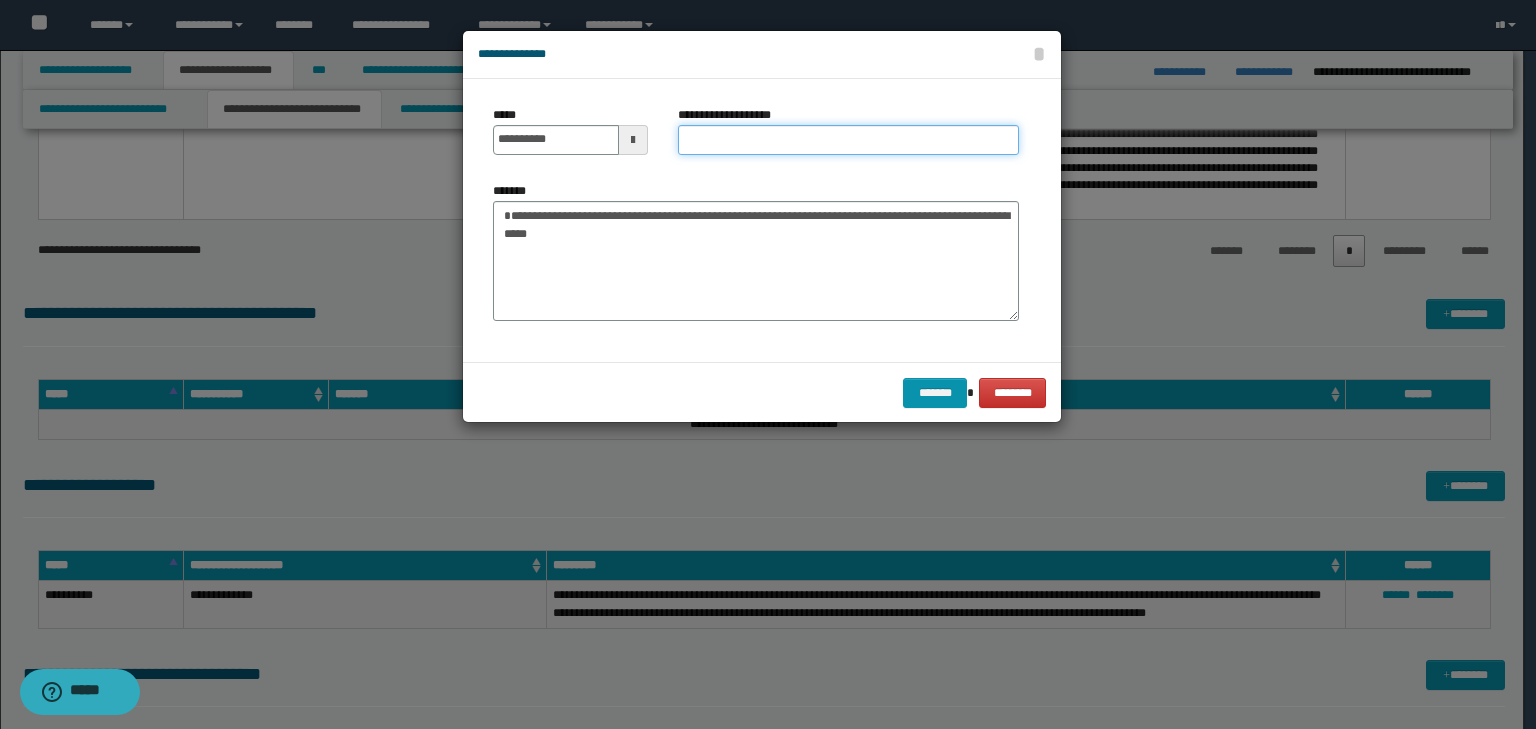 click on "**********" at bounding box center (848, 140) 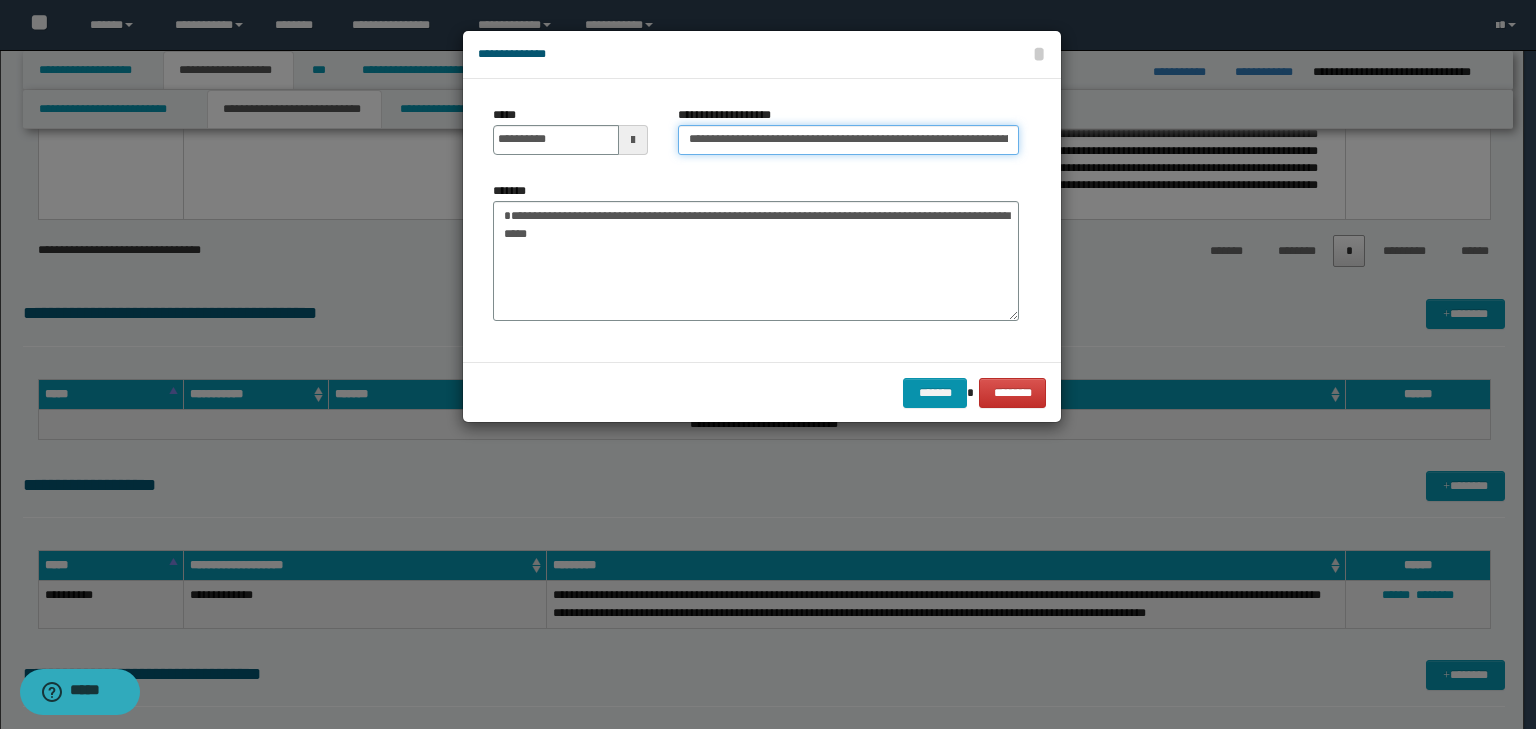 scroll, scrollTop: 0, scrollLeft: 172, axis: horizontal 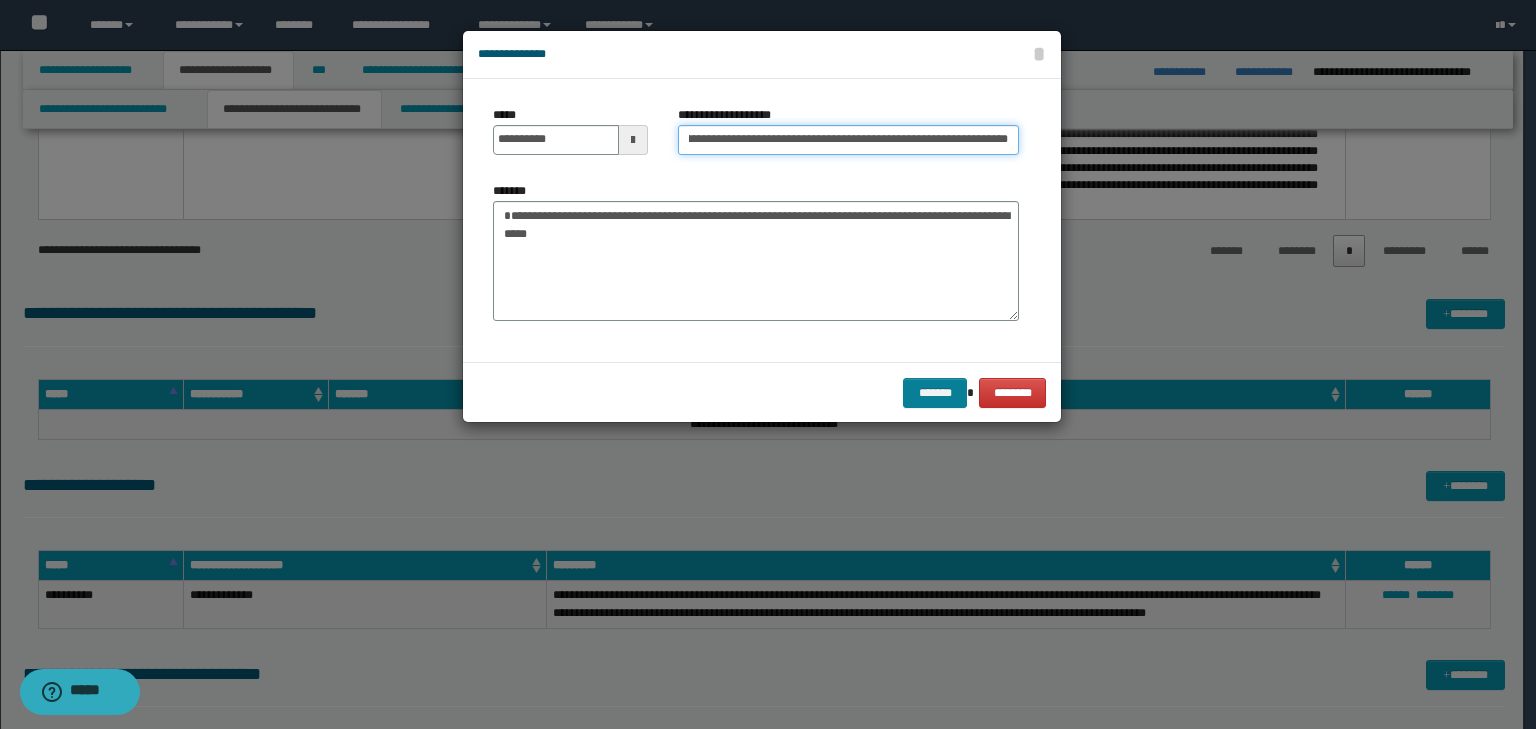type on "**********" 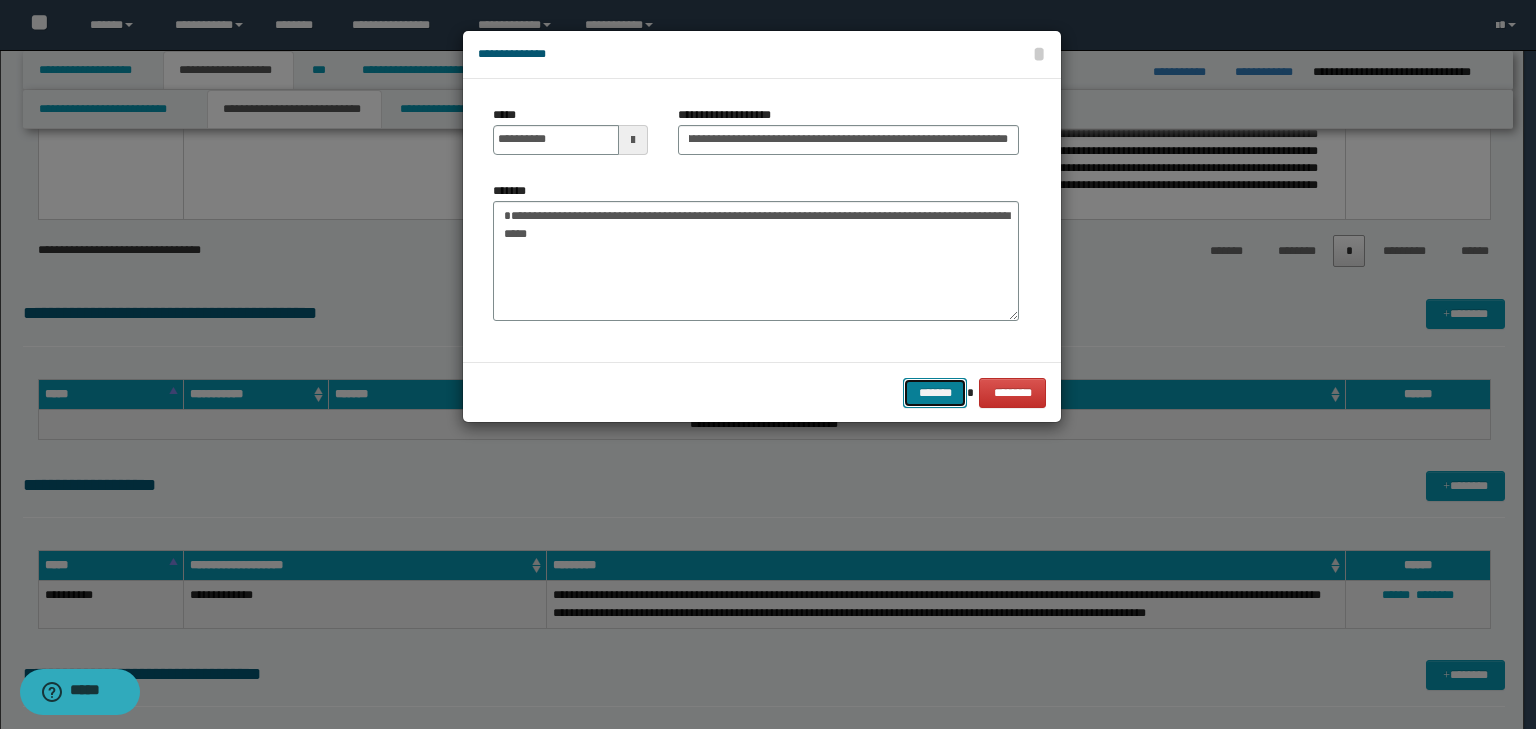 click on "*******" at bounding box center [935, 393] 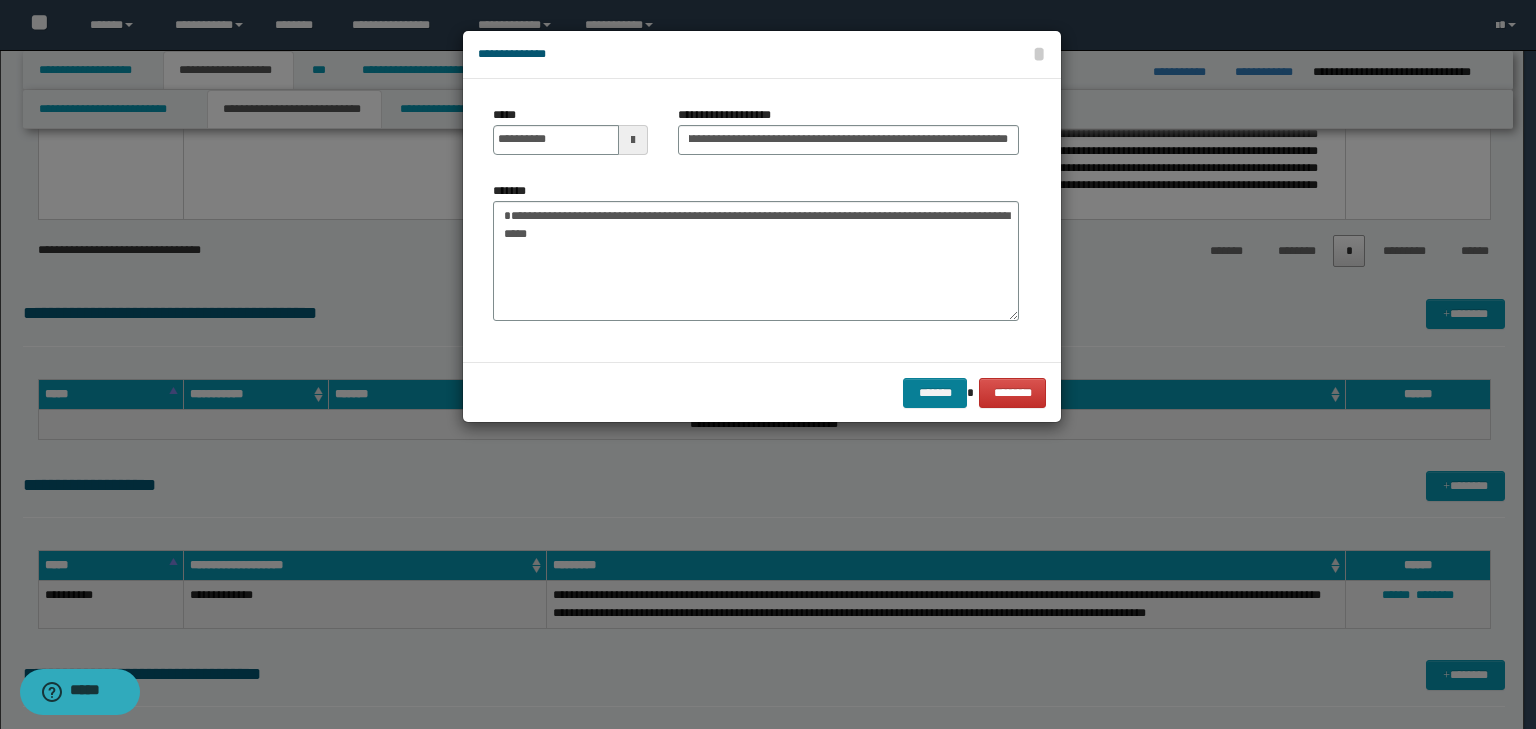 scroll, scrollTop: 0, scrollLeft: 0, axis: both 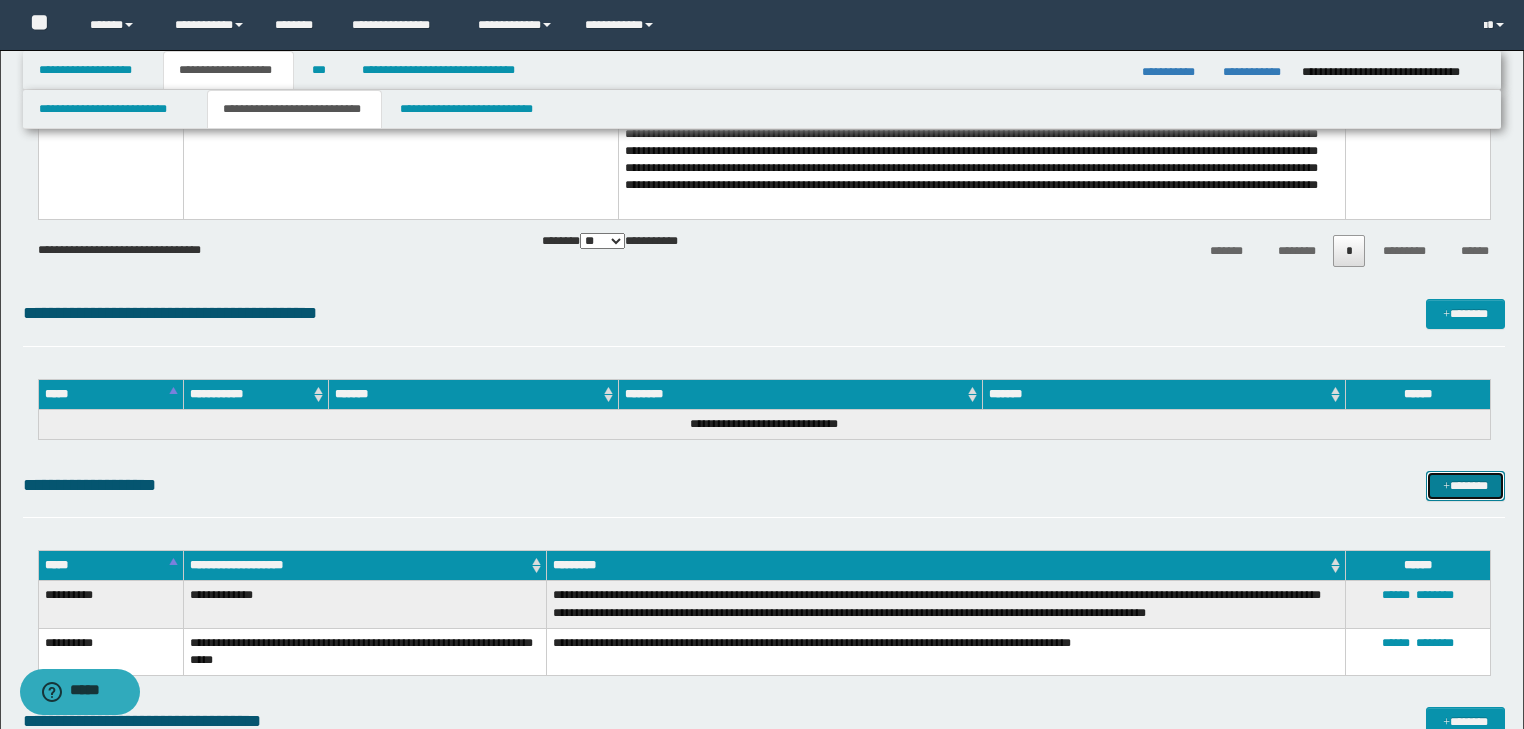 click on "*******" at bounding box center (1465, 486) 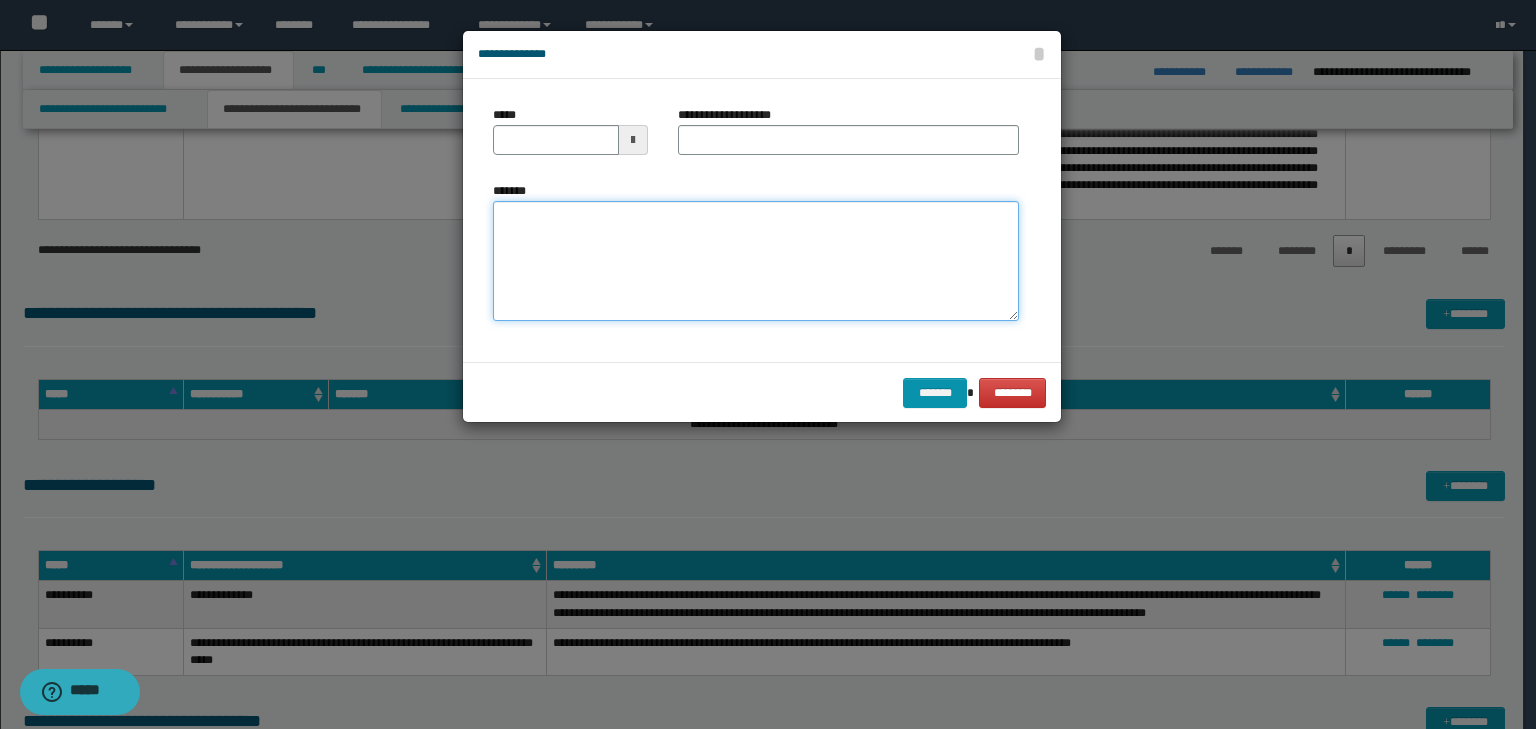 click on "*******" at bounding box center (756, 261) 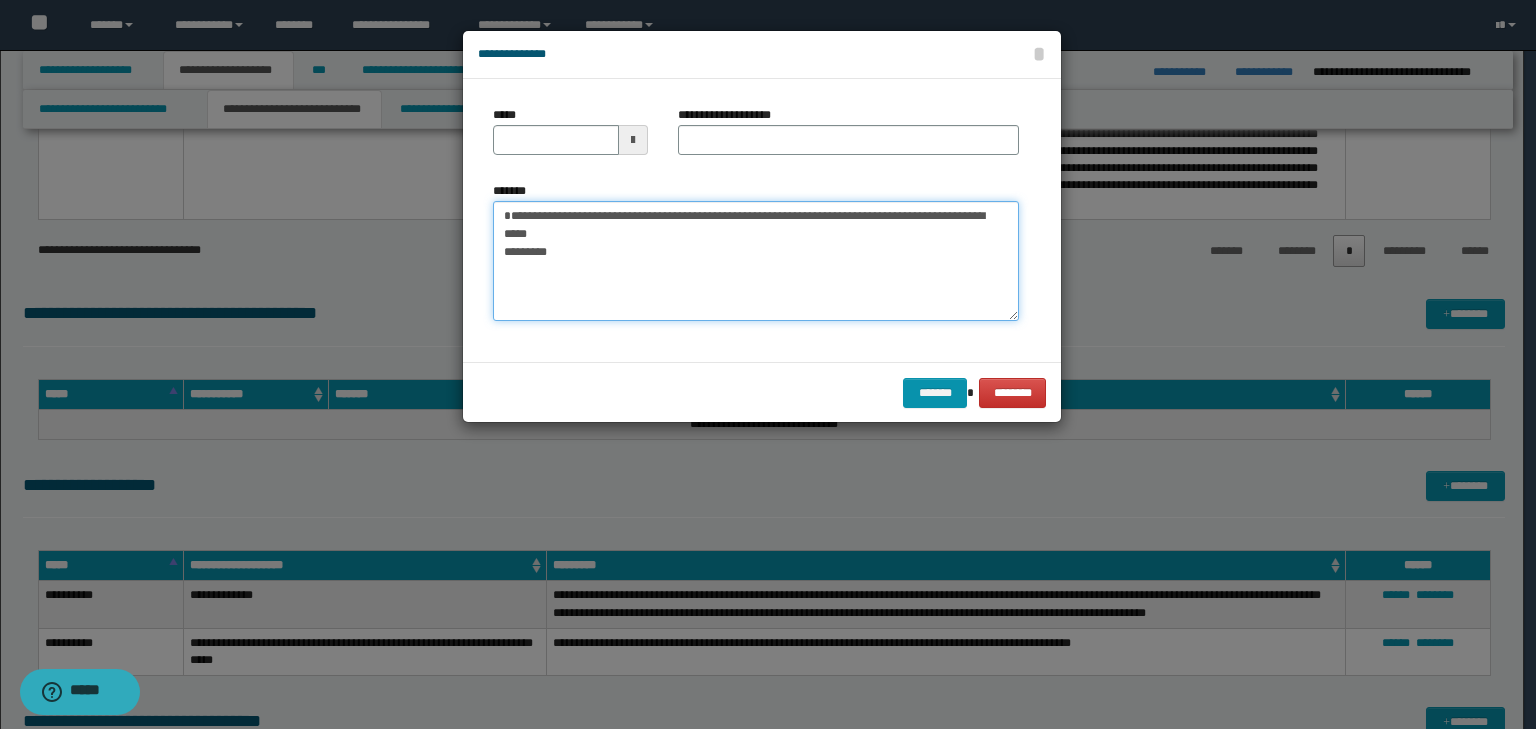 drag, startPoint x: 564, startPoint y: 232, endPoint x: 482, endPoint y: 229, distance: 82.05486 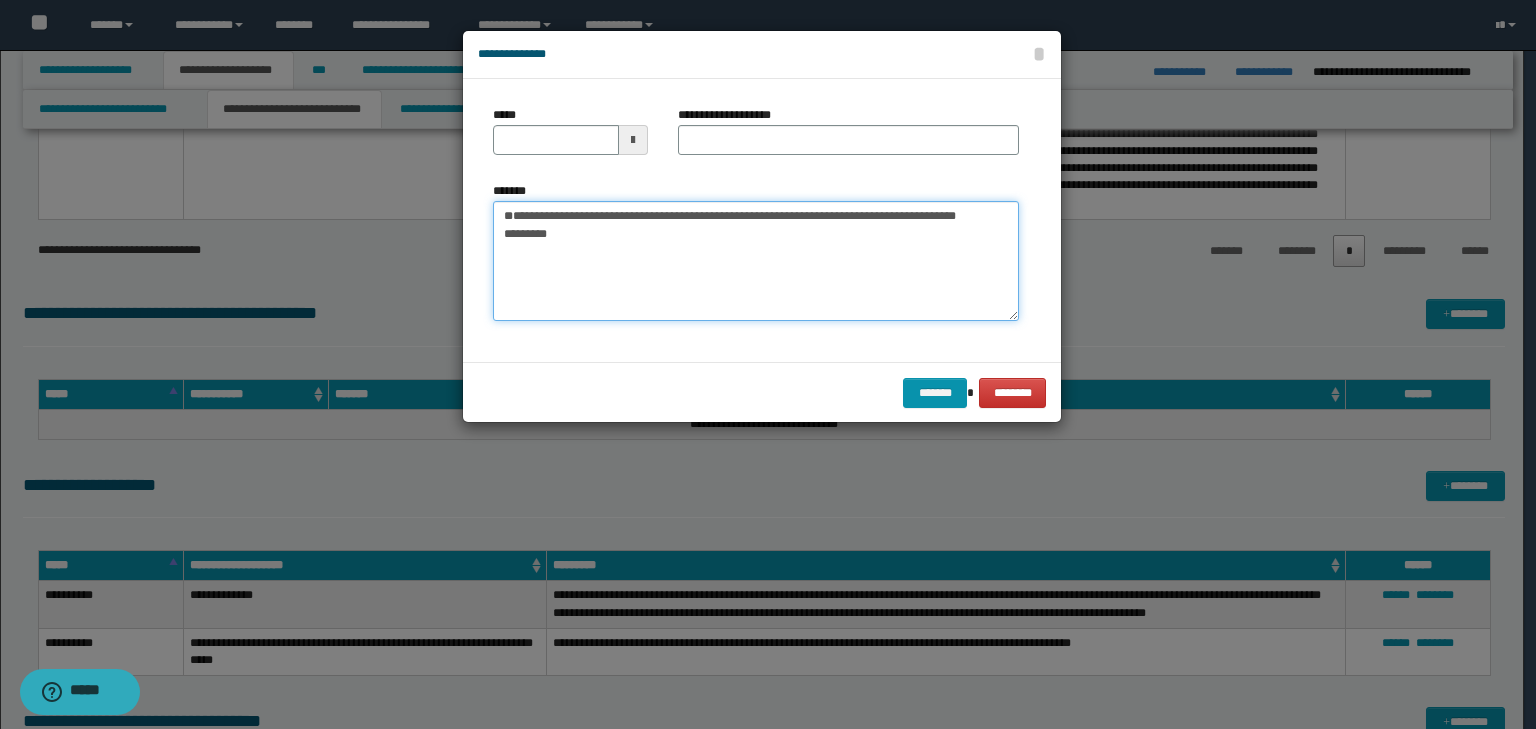 type 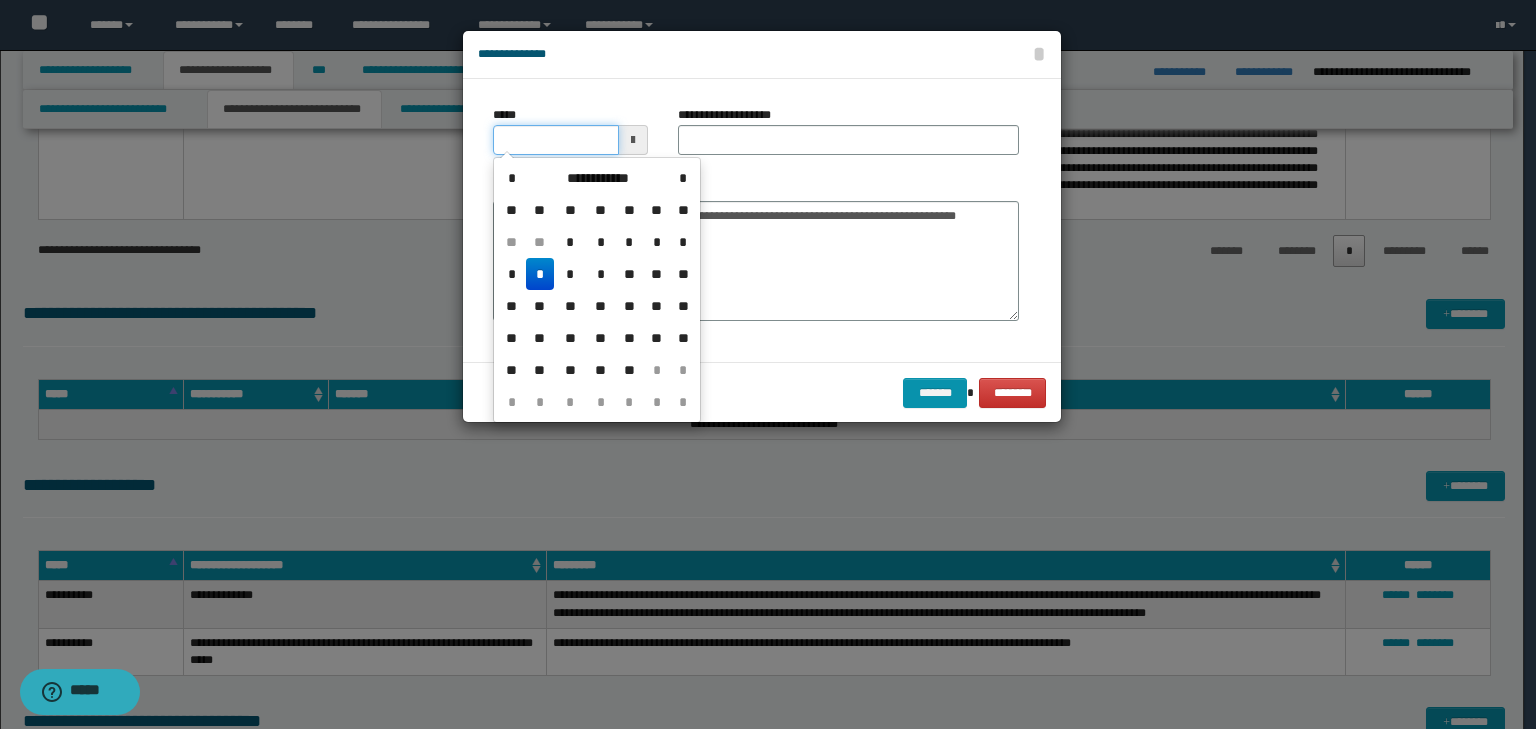 click on "*****" at bounding box center [556, 140] 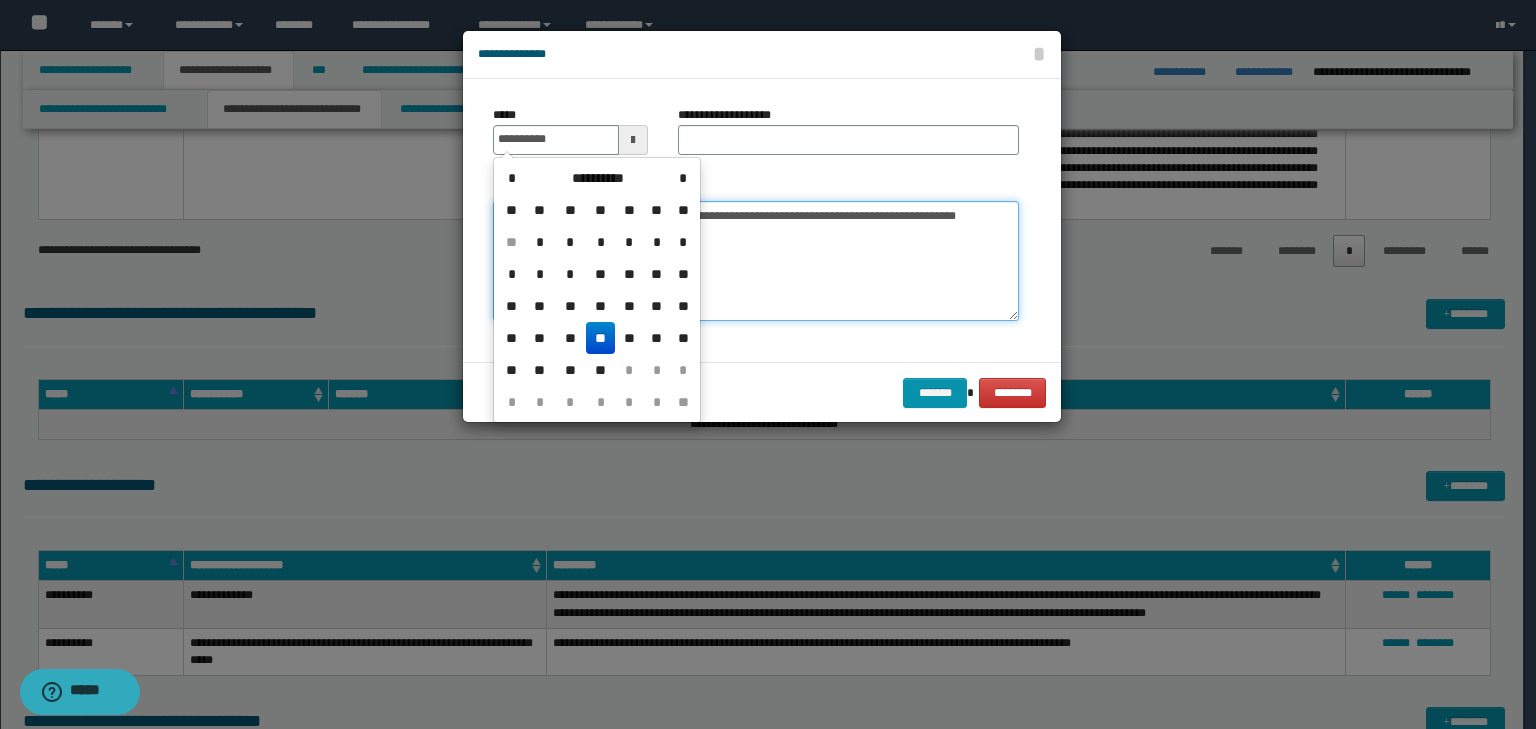 type on "**********" 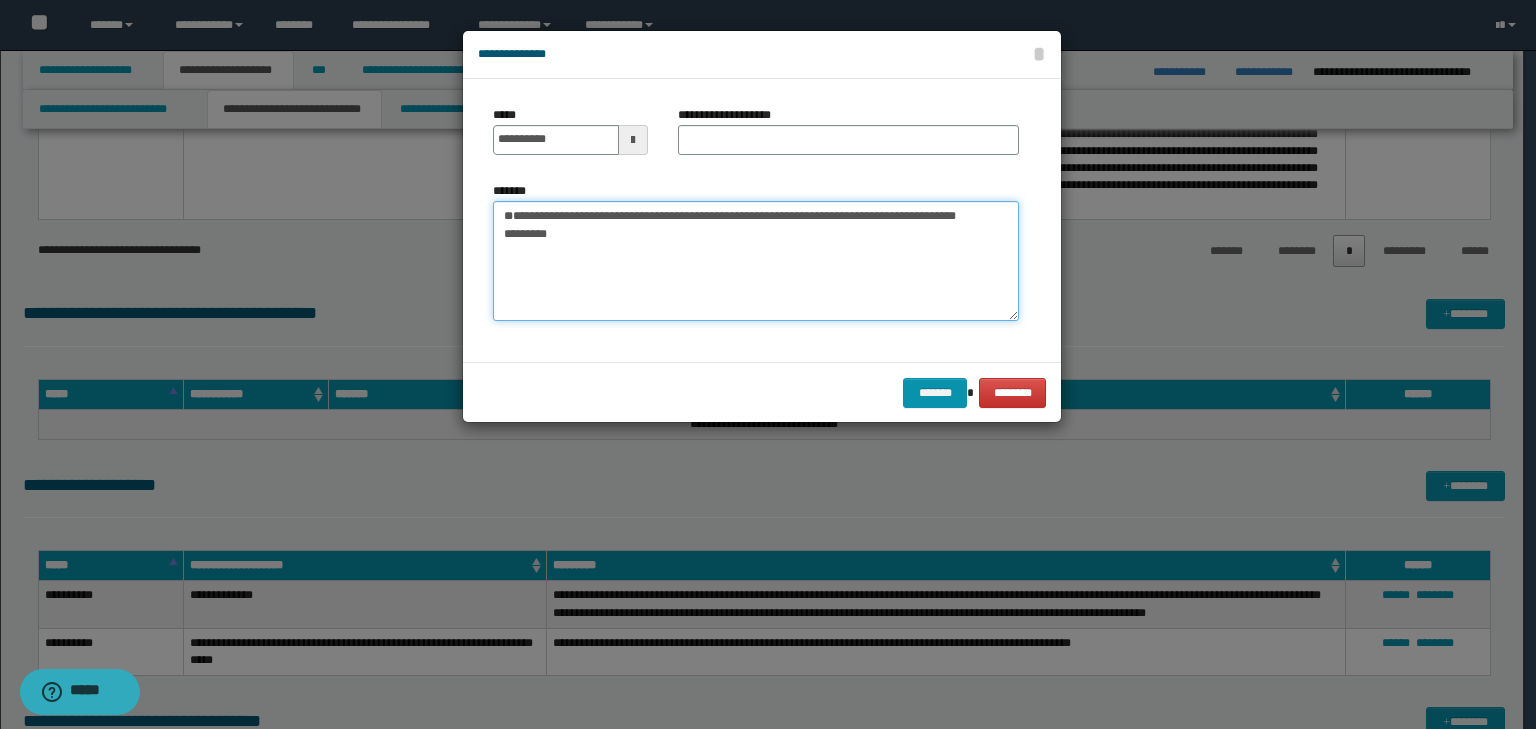 drag, startPoint x: 972, startPoint y: 235, endPoint x: 660, endPoint y: 233, distance: 312.0064 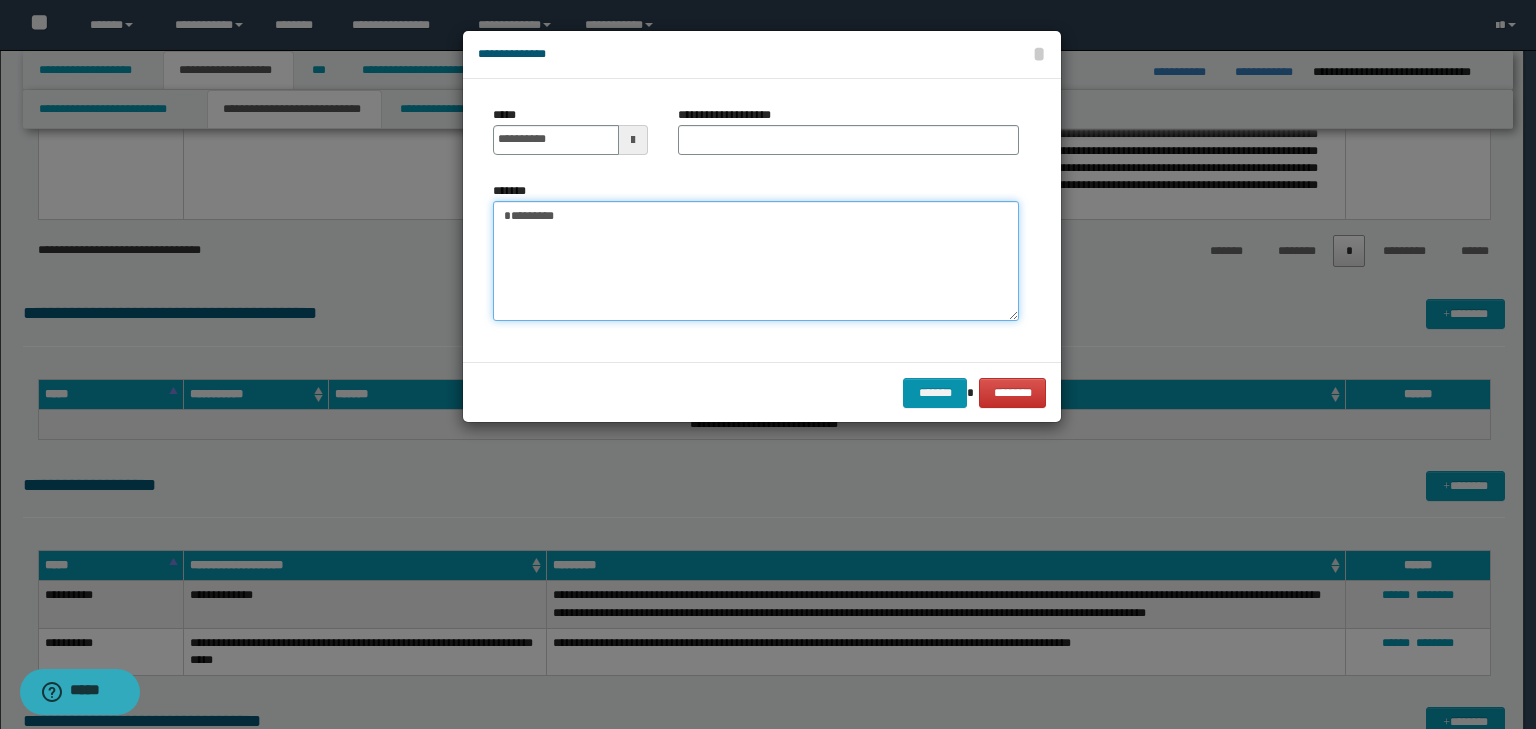 type on "*******" 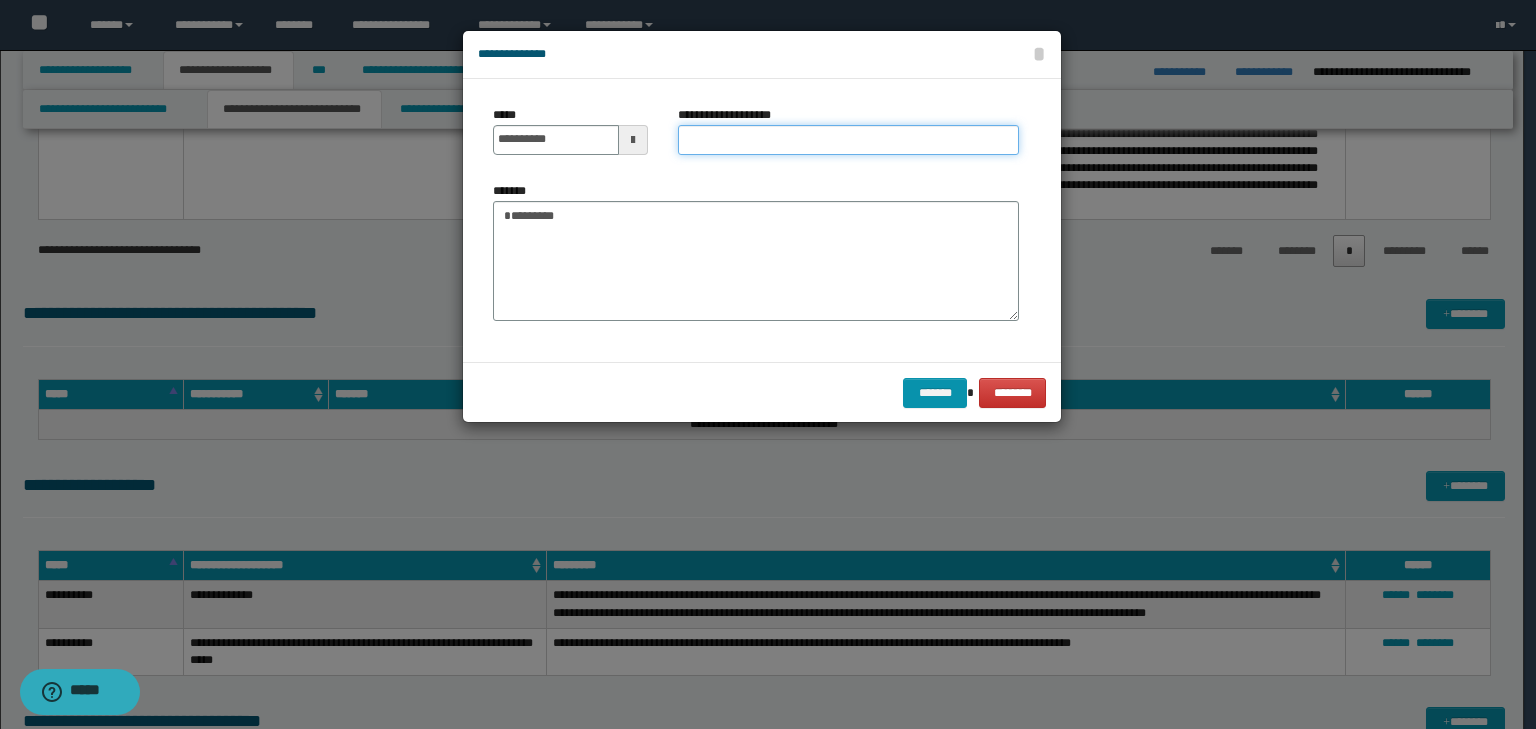 click on "**********" at bounding box center [848, 140] 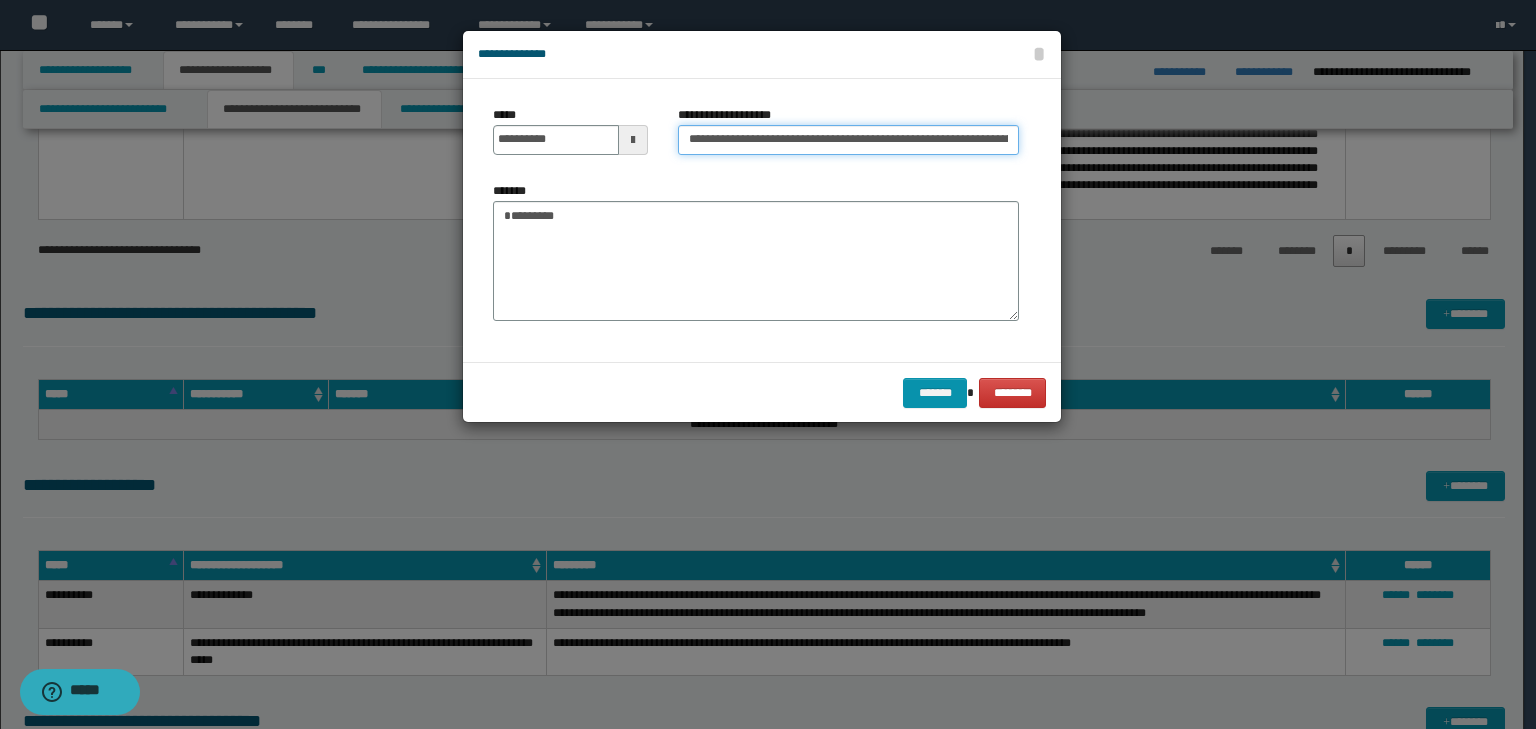 scroll, scrollTop: 0, scrollLeft: 268, axis: horizontal 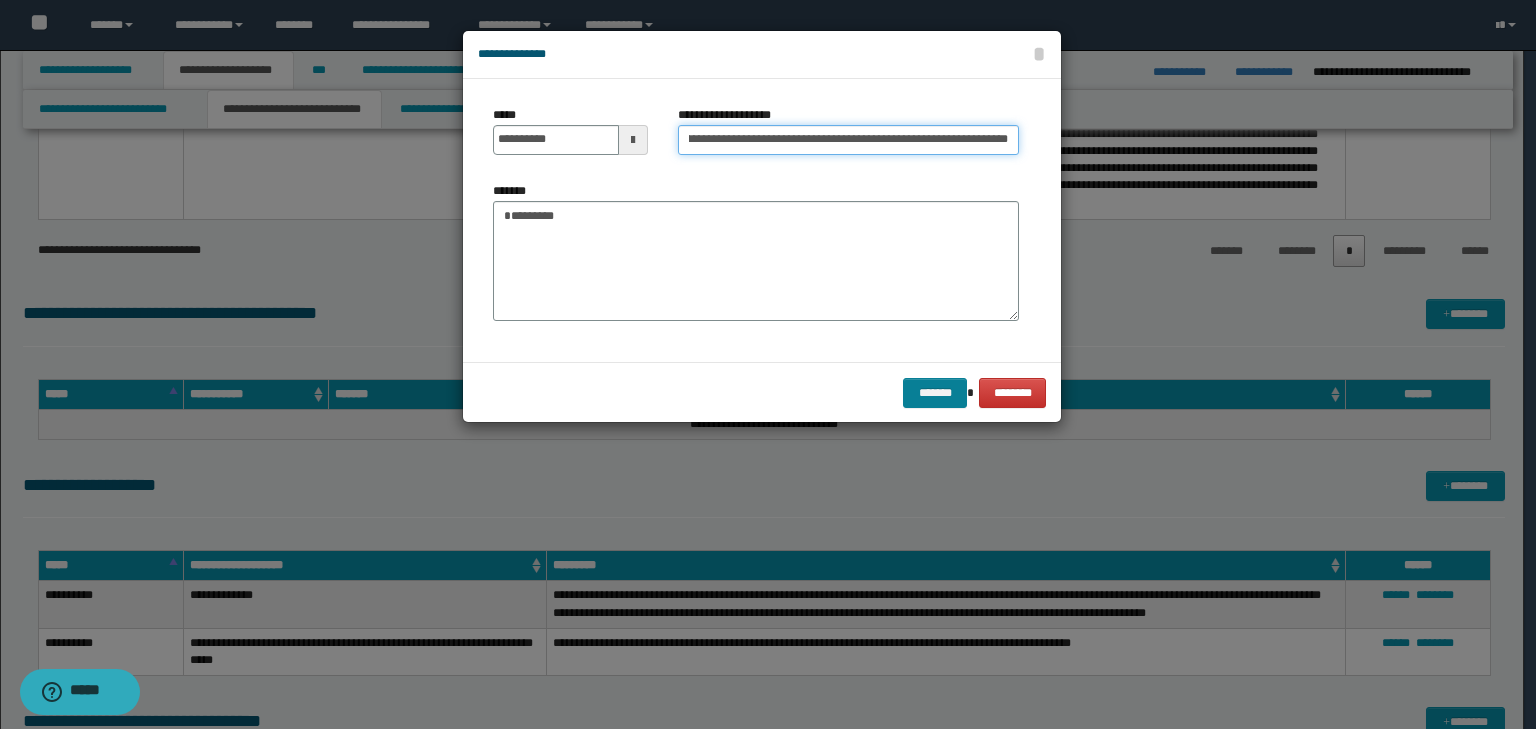 type on "**********" 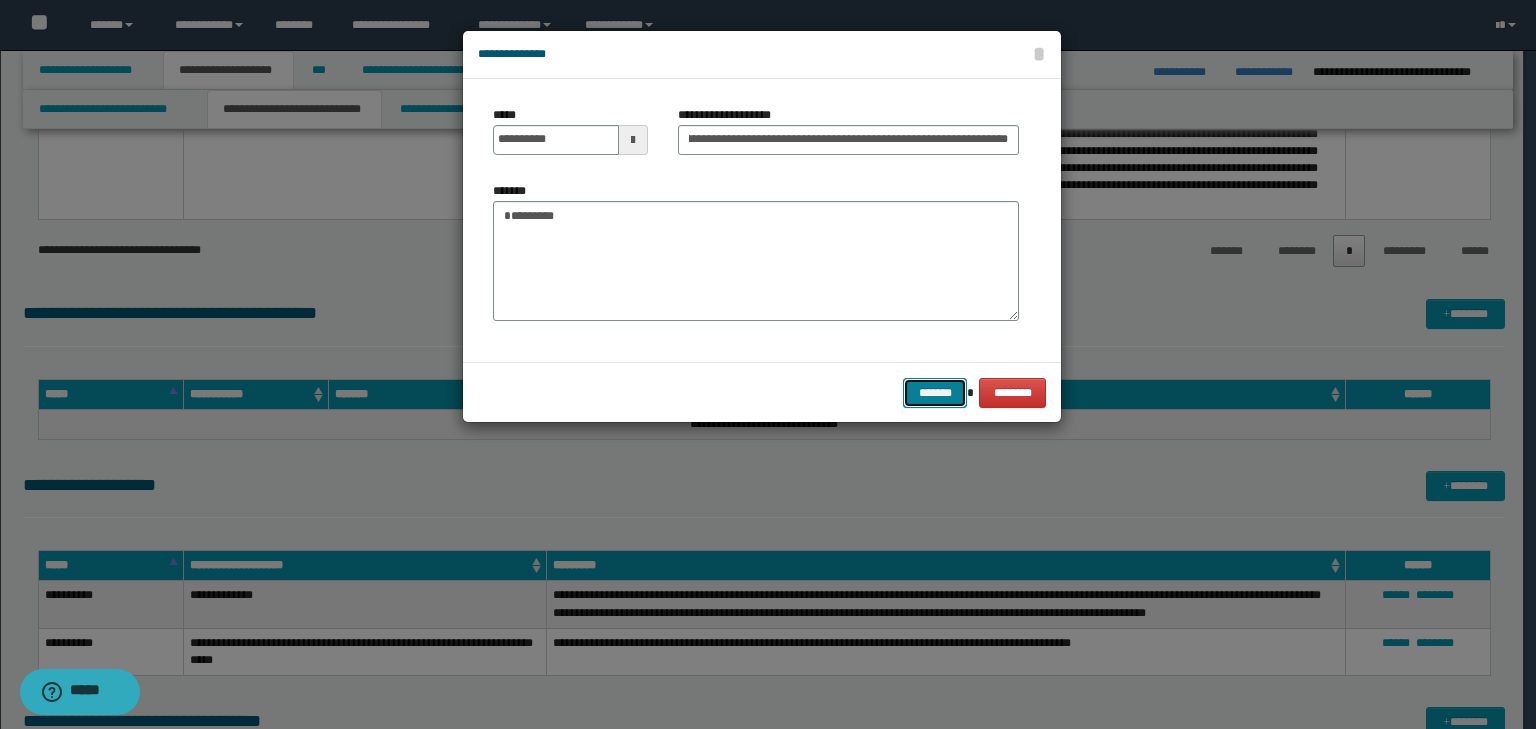 click on "*******" at bounding box center (935, 393) 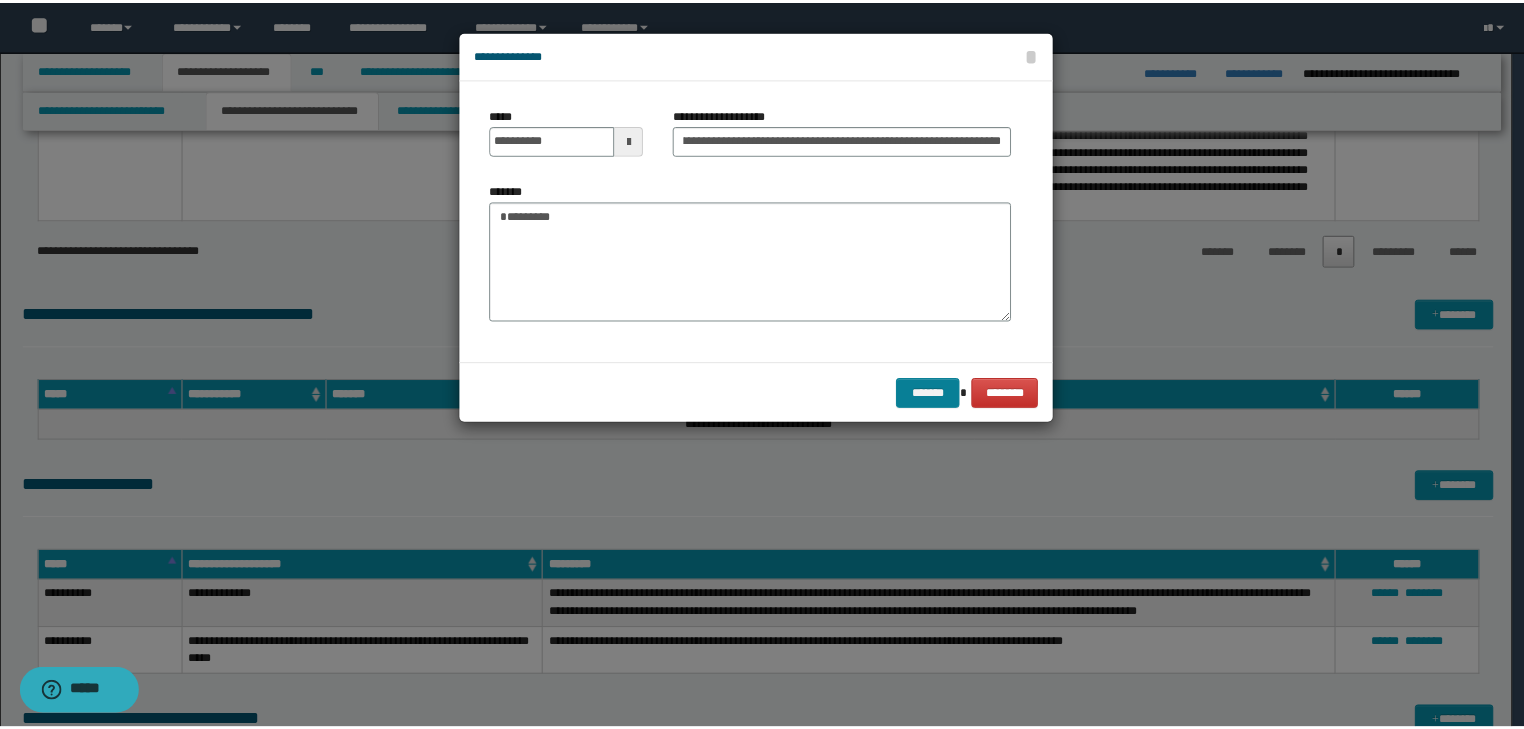 scroll, scrollTop: 0, scrollLeft: 0, axis: both 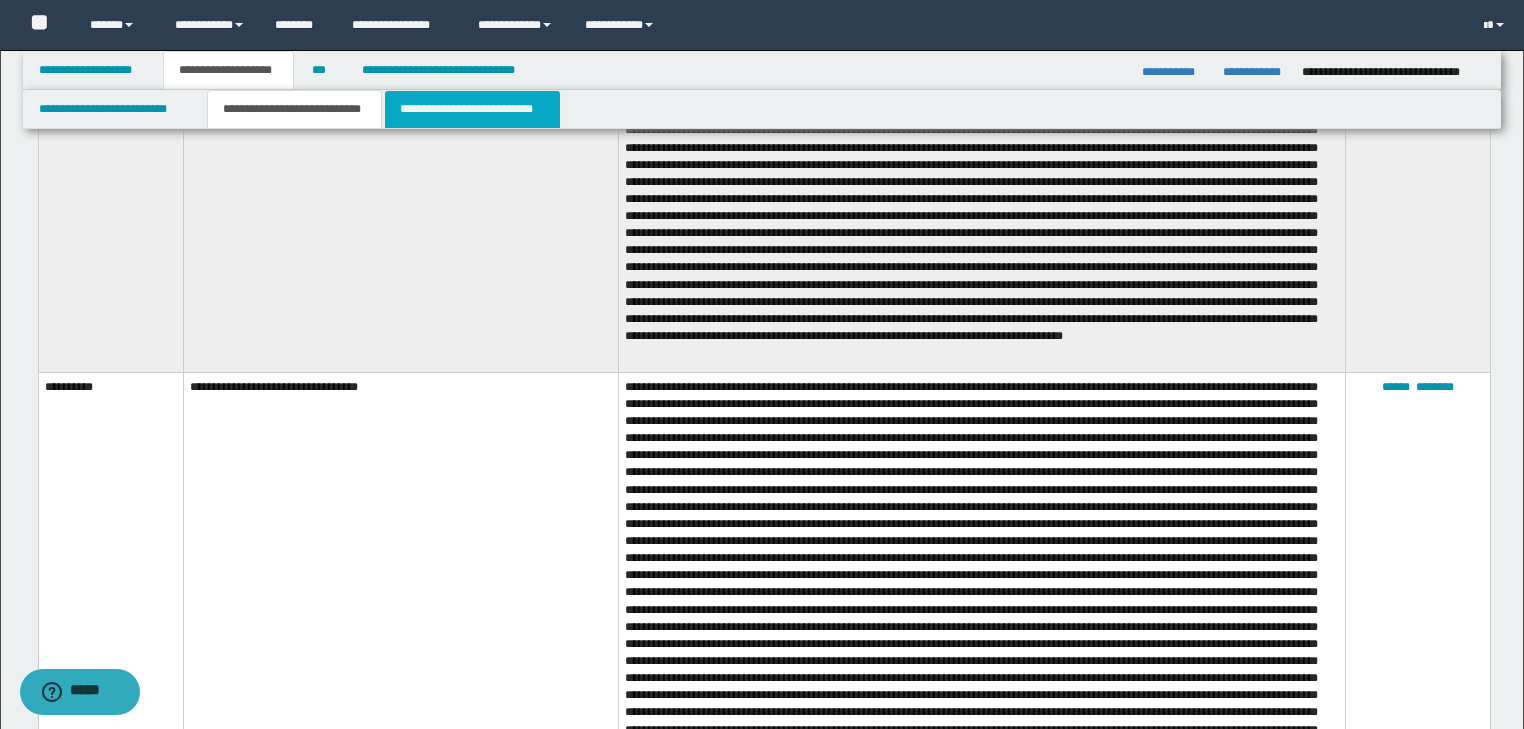 drag, startPoint x: 469, startPoint y: 128, endPoint x: 455, endPoint y: 111, distance: 22.022715 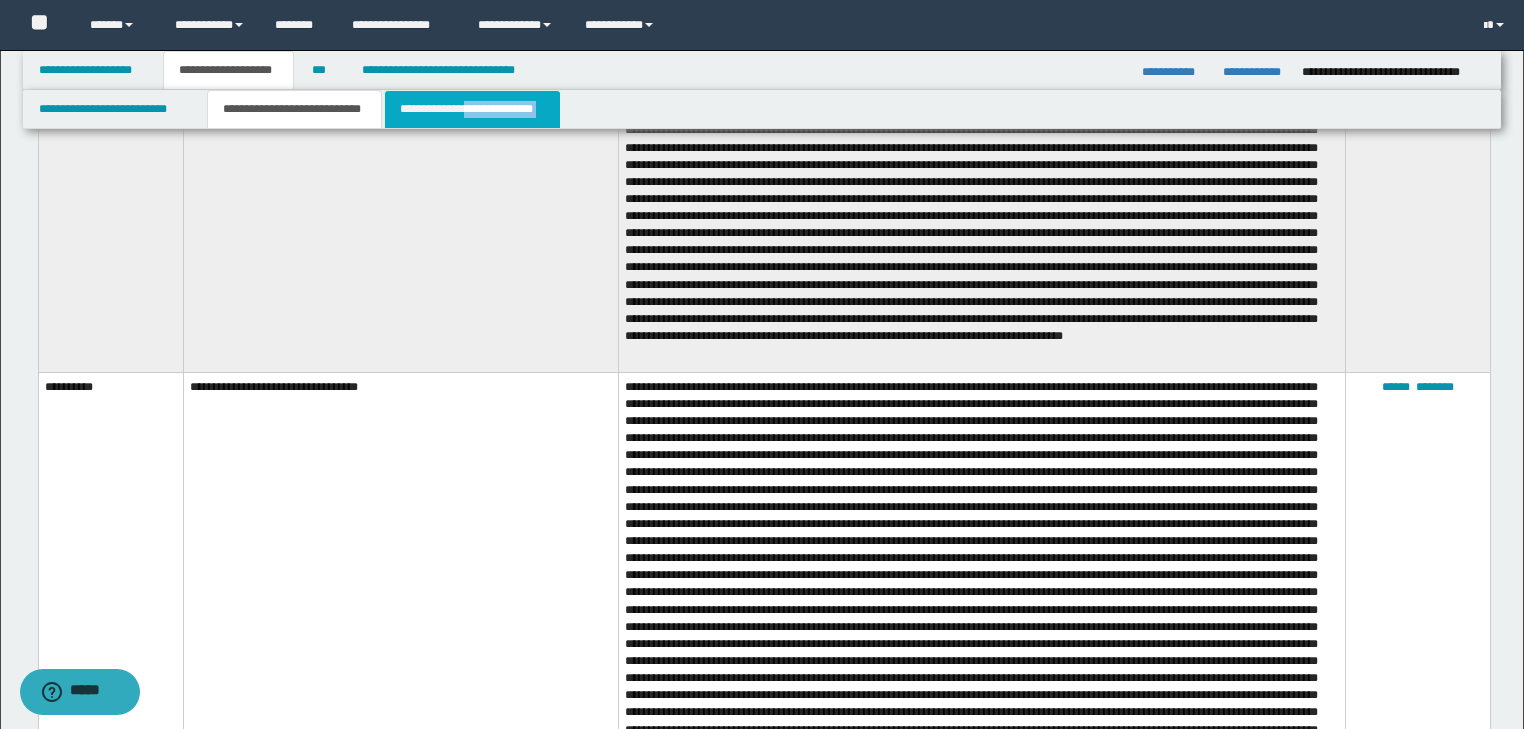 click on "**********" at bounding box center (472, 109) 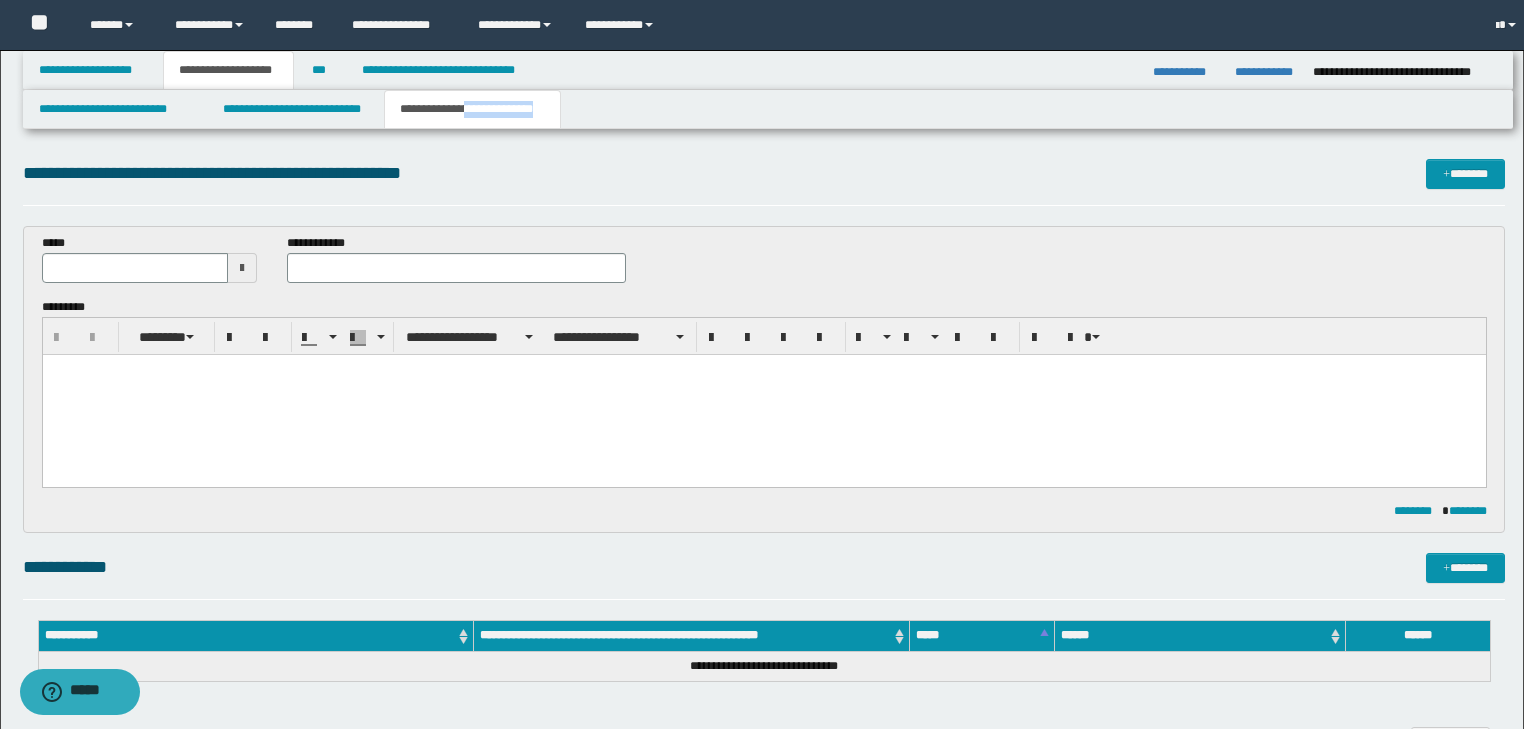 scroll, scrollTop: 0, scrollLeft: 0, axis: both 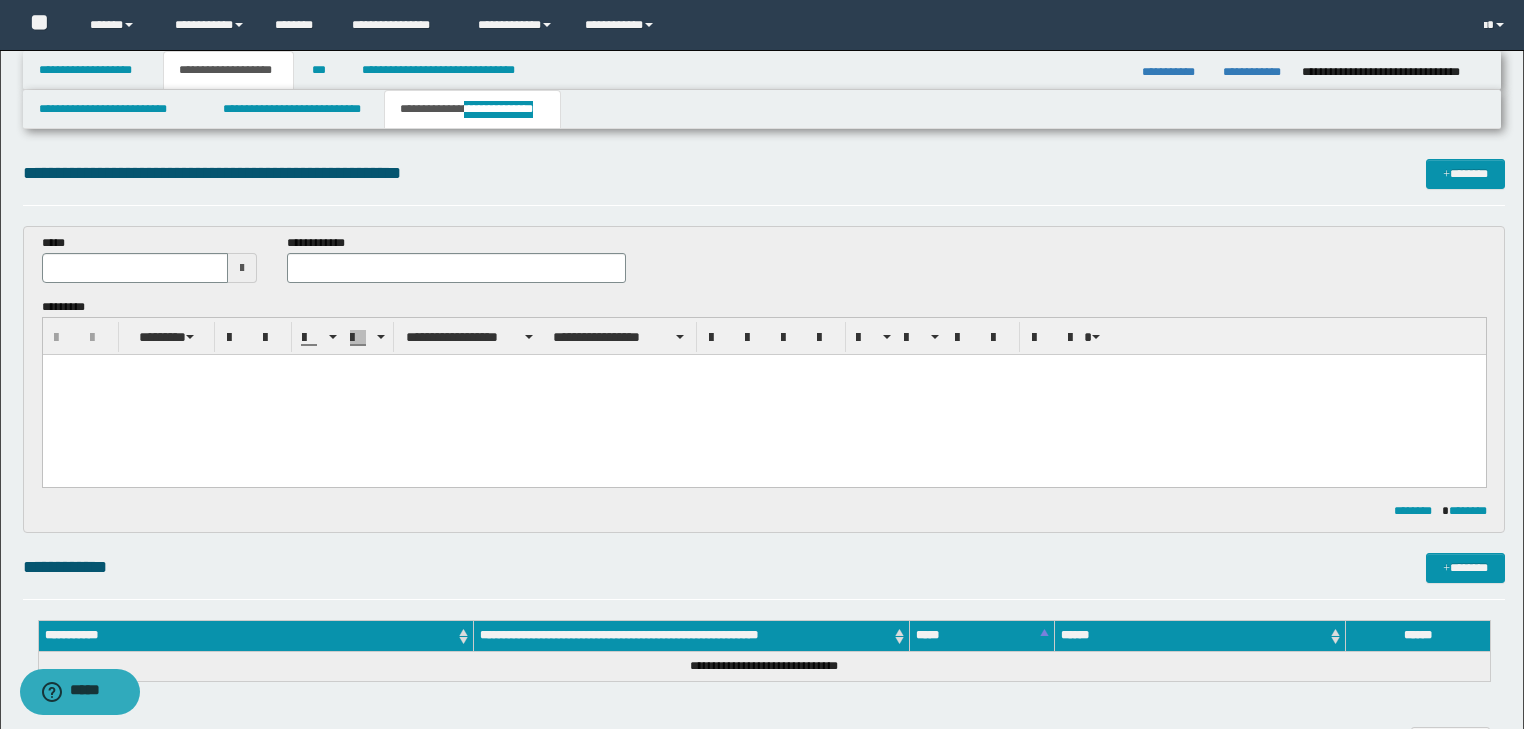 click at bounding box center [763, 369] 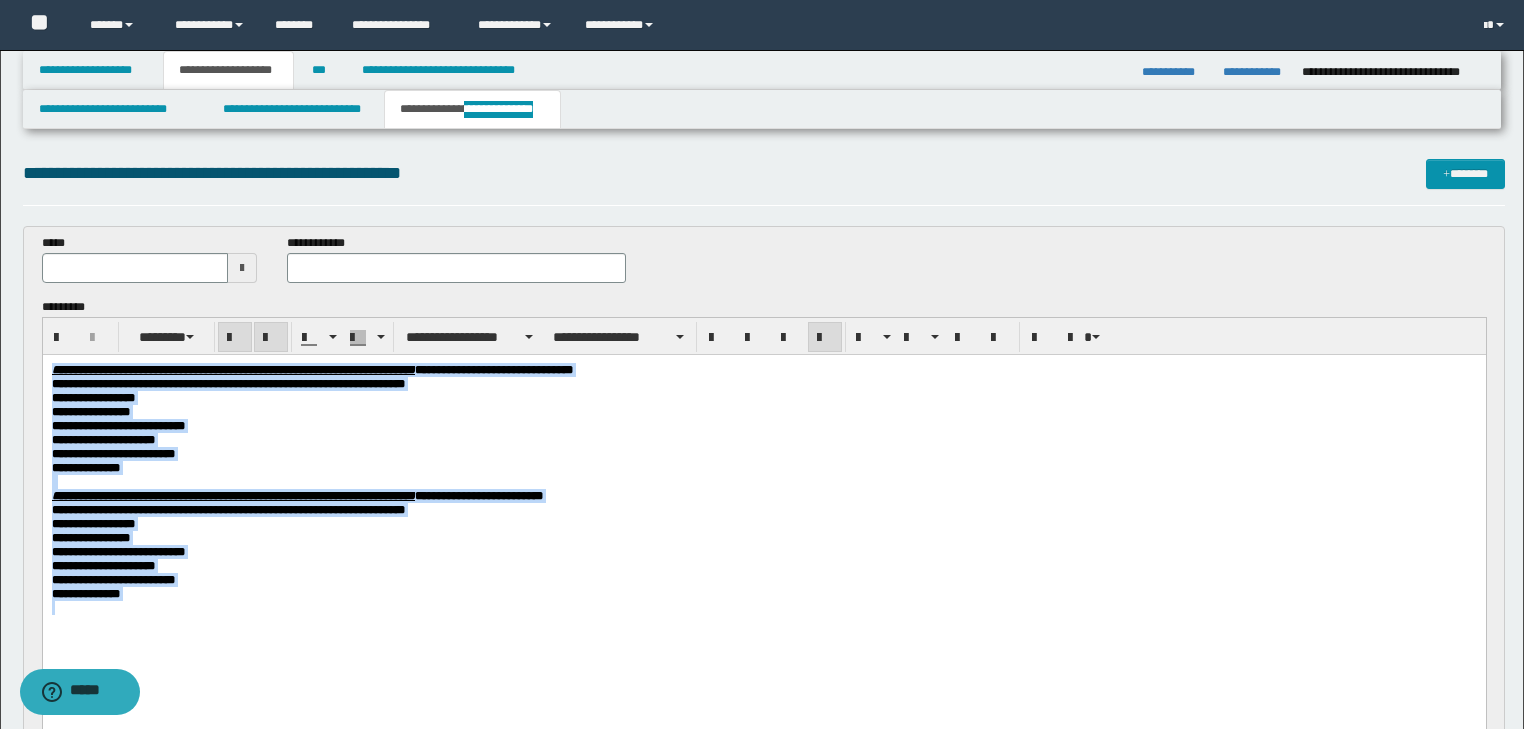 drag, startPoint x: 52, startPoint y: 366, endPoint x: 368, endPoint y: 642, distance: 419.56168 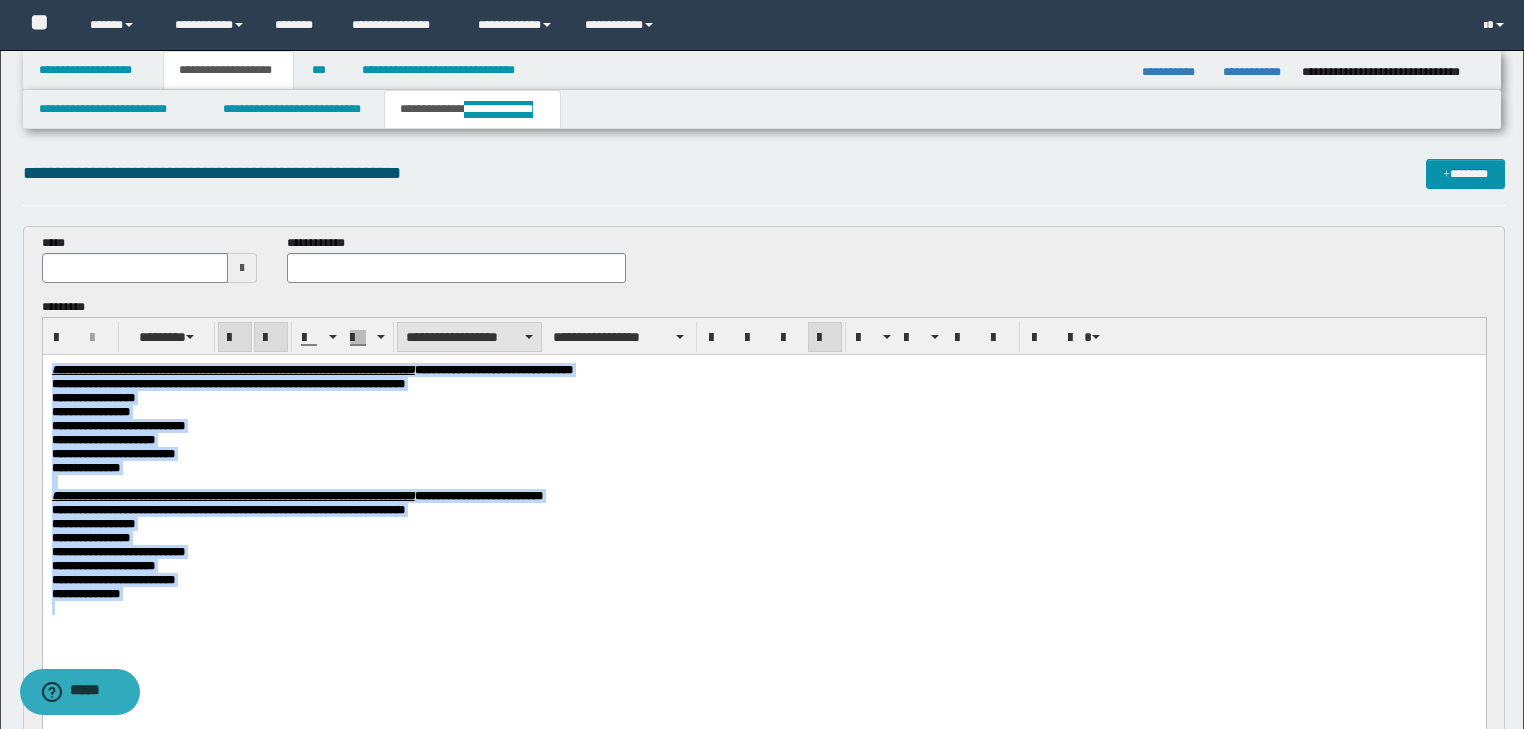 click on "**********" at bounding box center (469, 337) 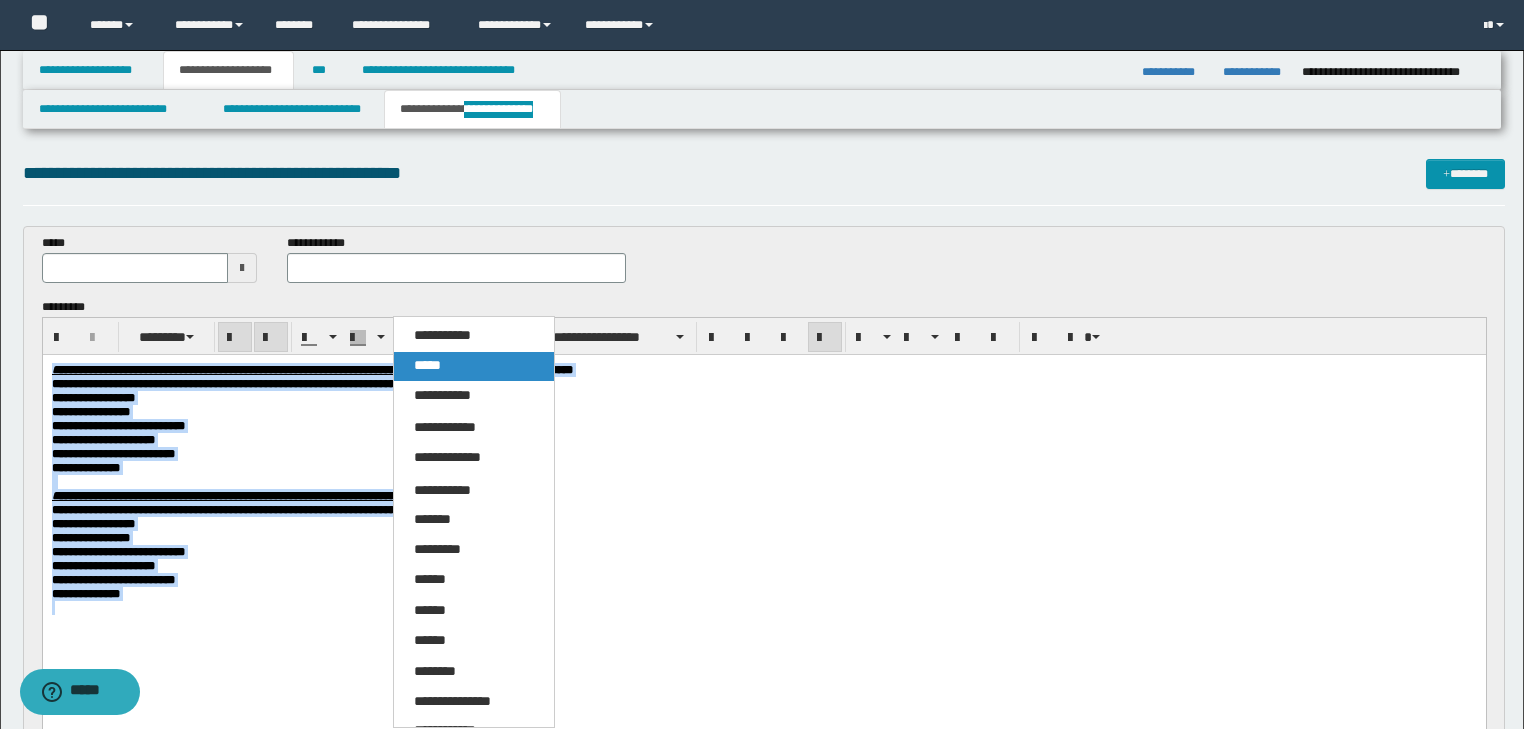 drag, startPoint x: 448, startPoint y: 368, endPoint x: 414, endPoint y: 2, distance: 367.57584 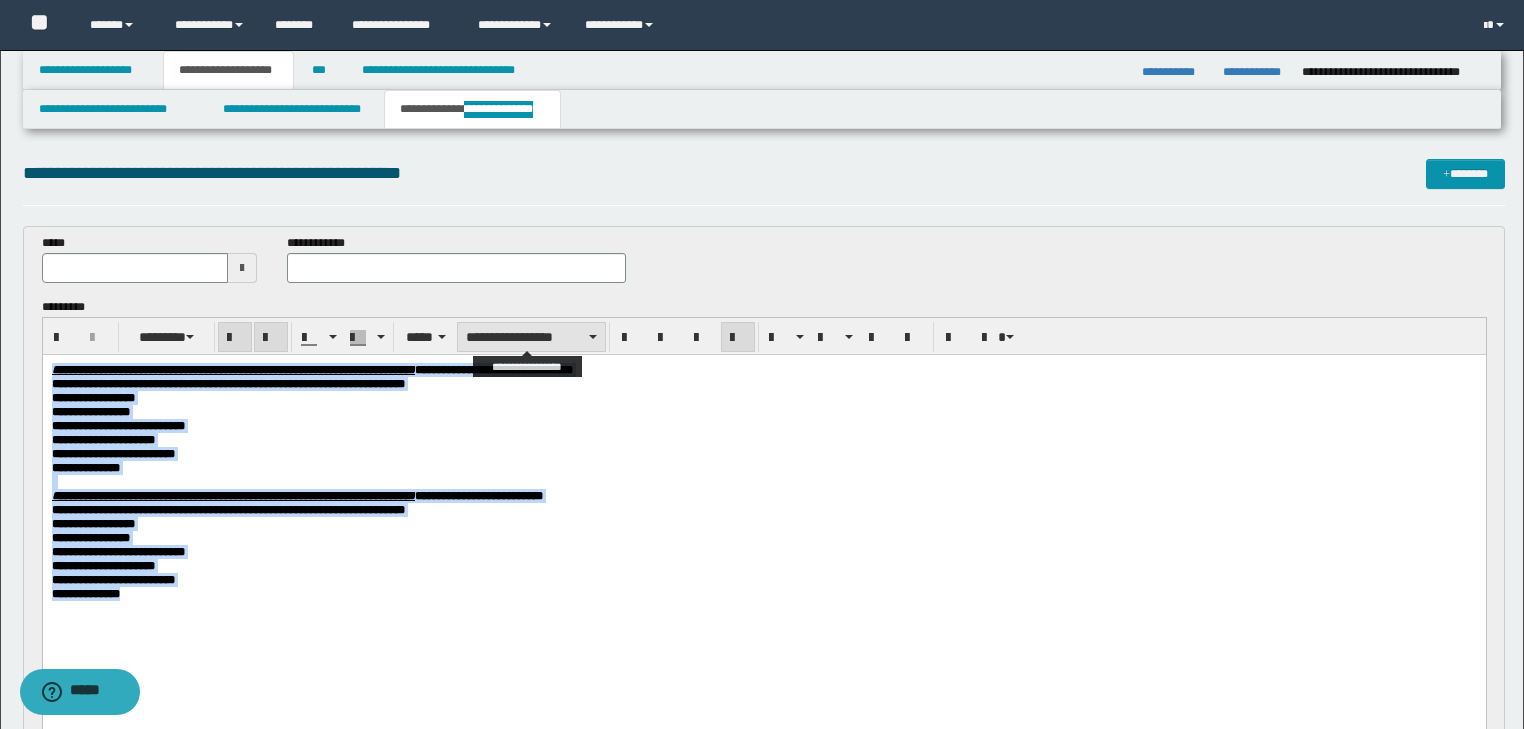 click on "**********" at bounding box center [531, 337] 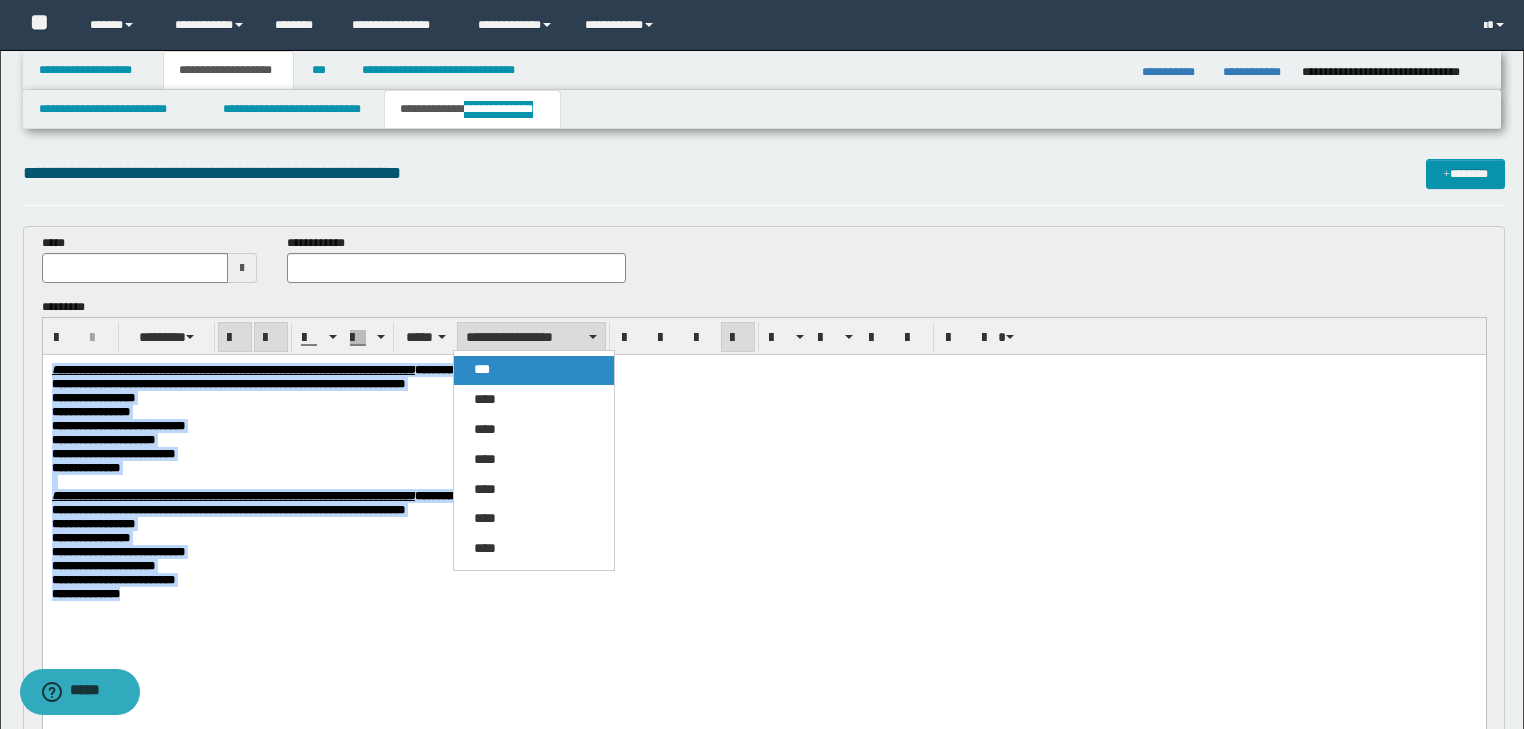 click on "***" at bounding box center [482, 369] 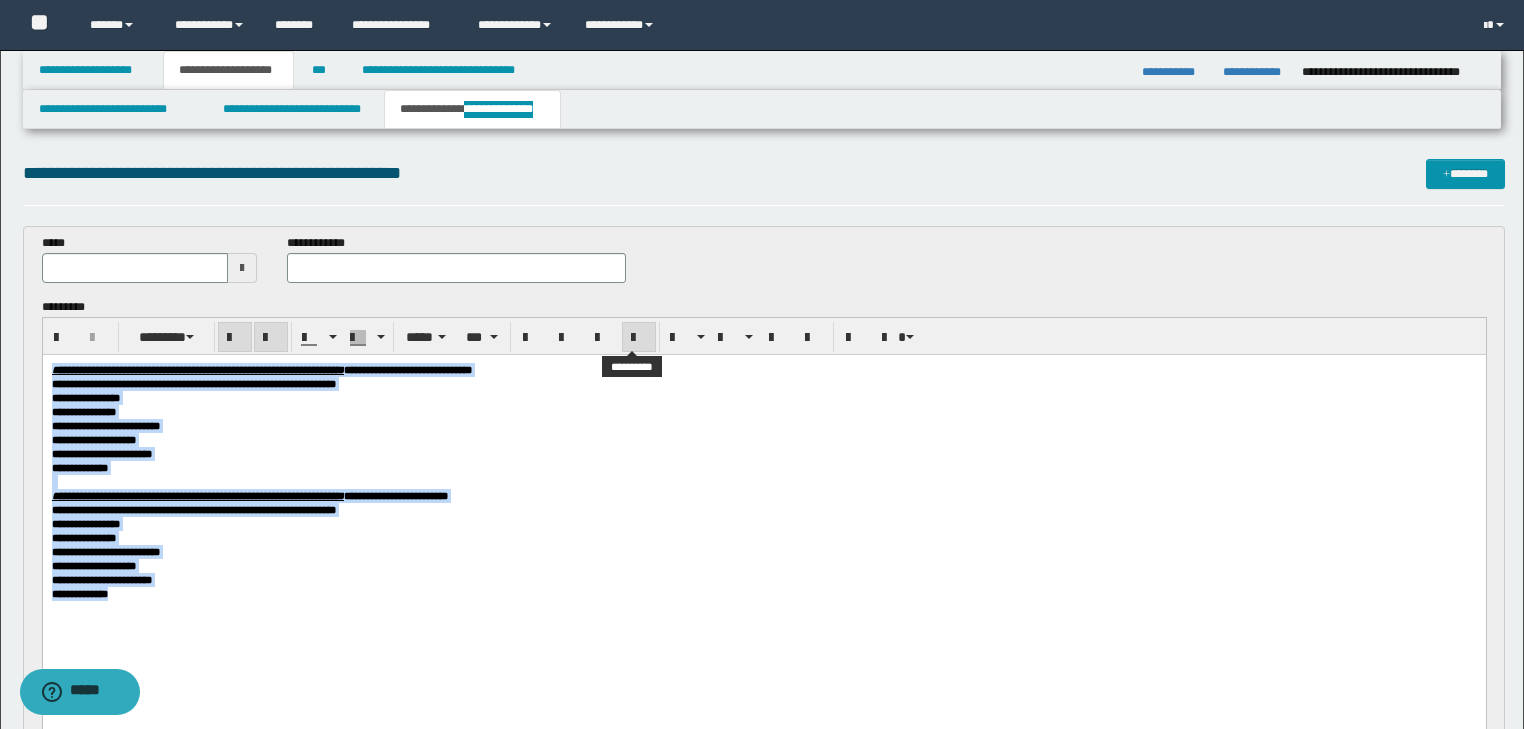 click at bounding box center [639, 338] 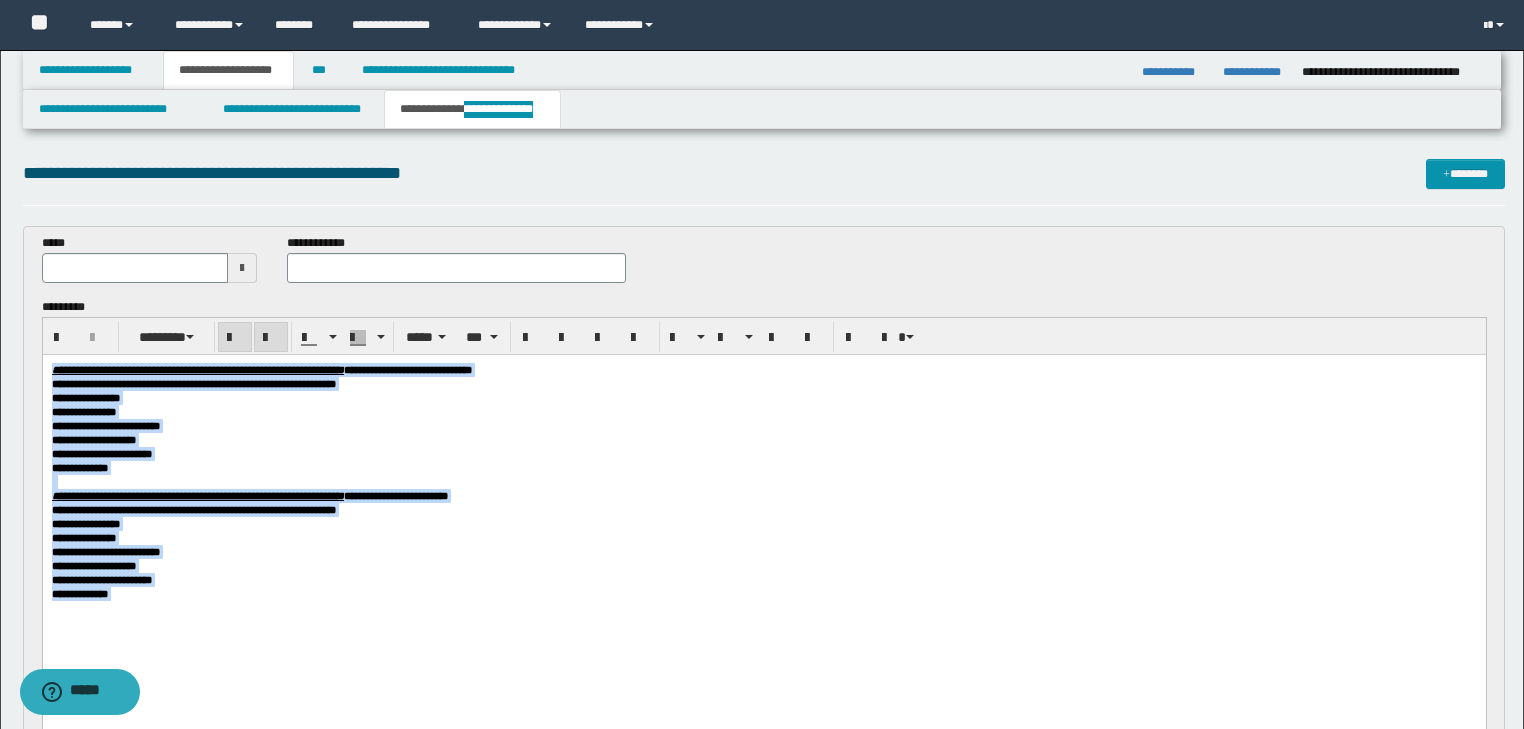 click on "**********" at bounding box center [763, 425] 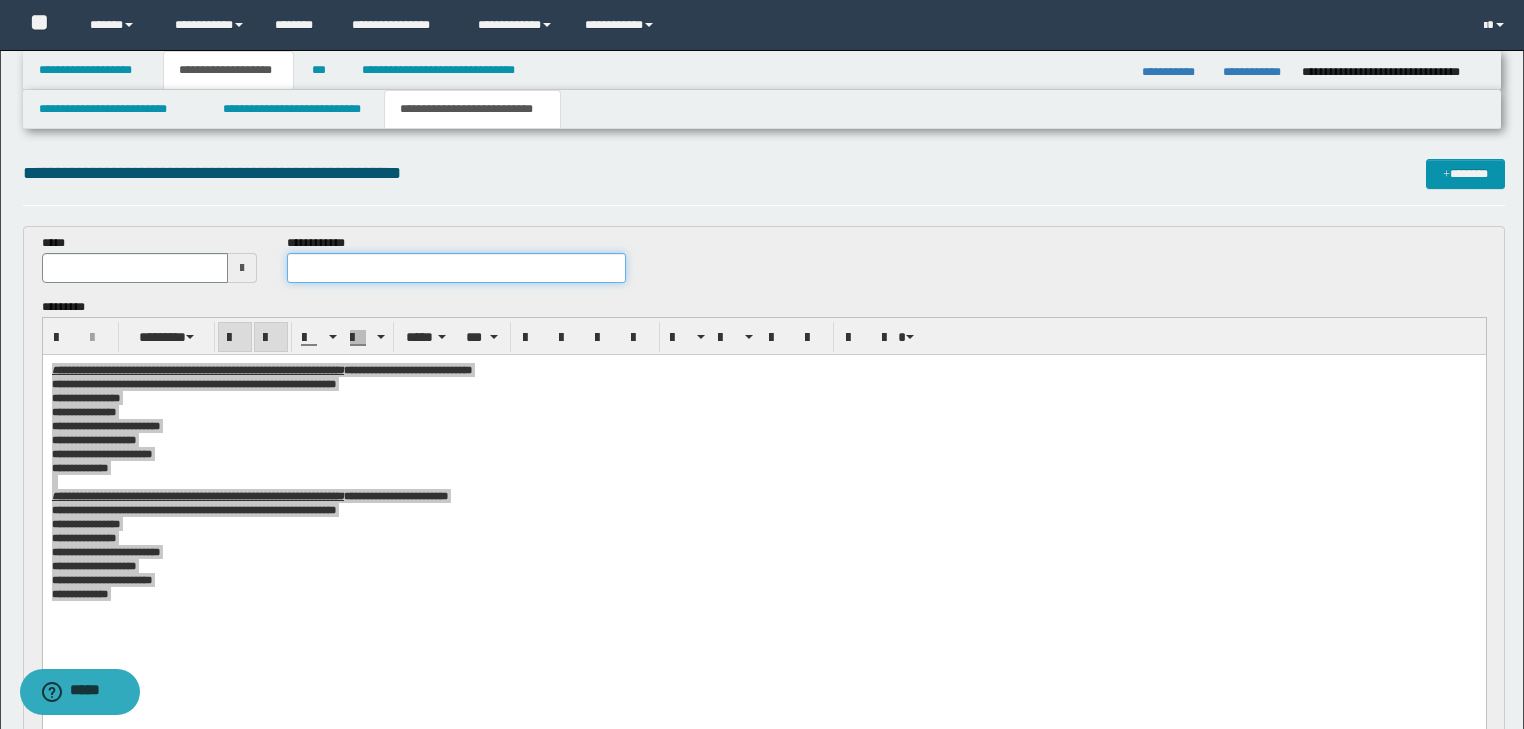 click at bounding box center (456, 268) 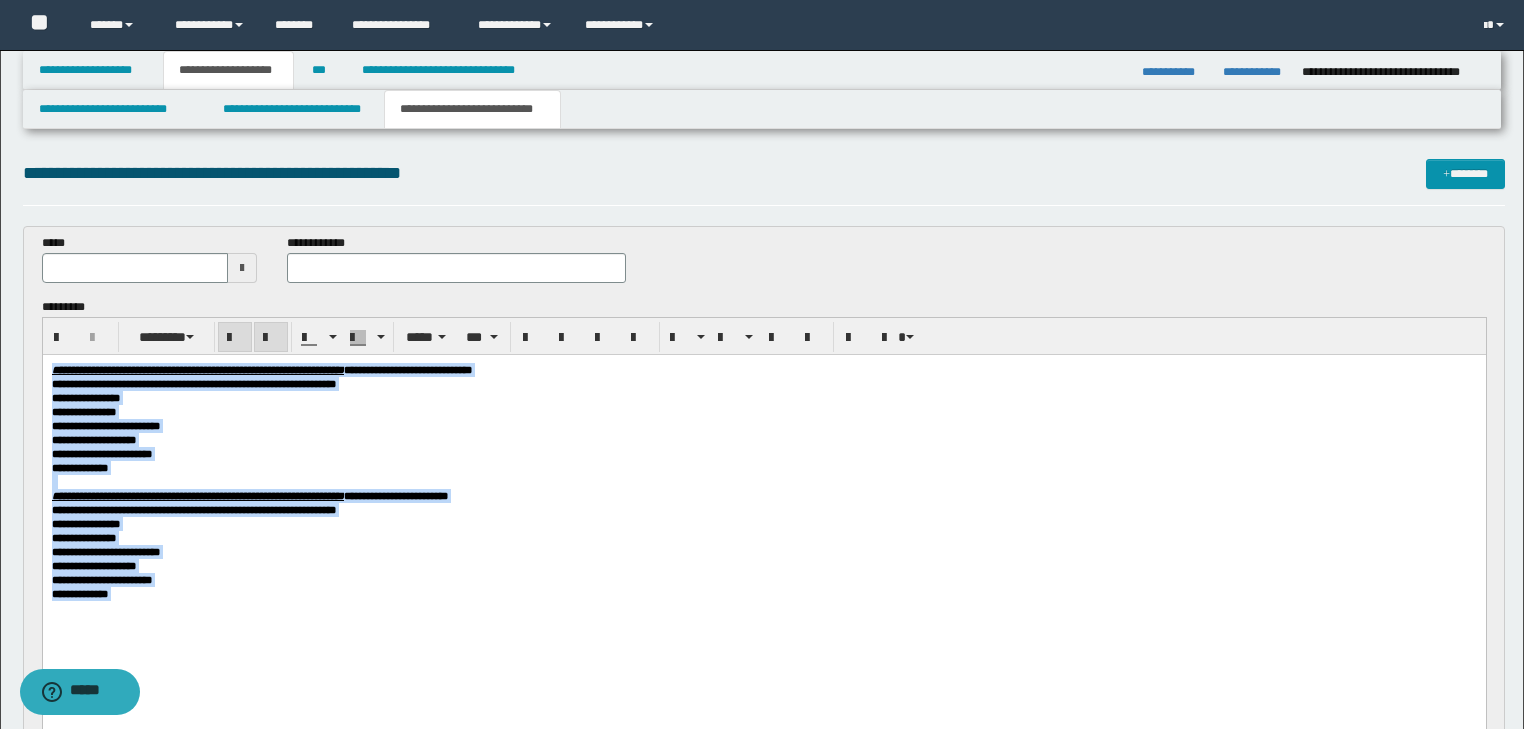 click on "**********" at bounding box center (763, 509) 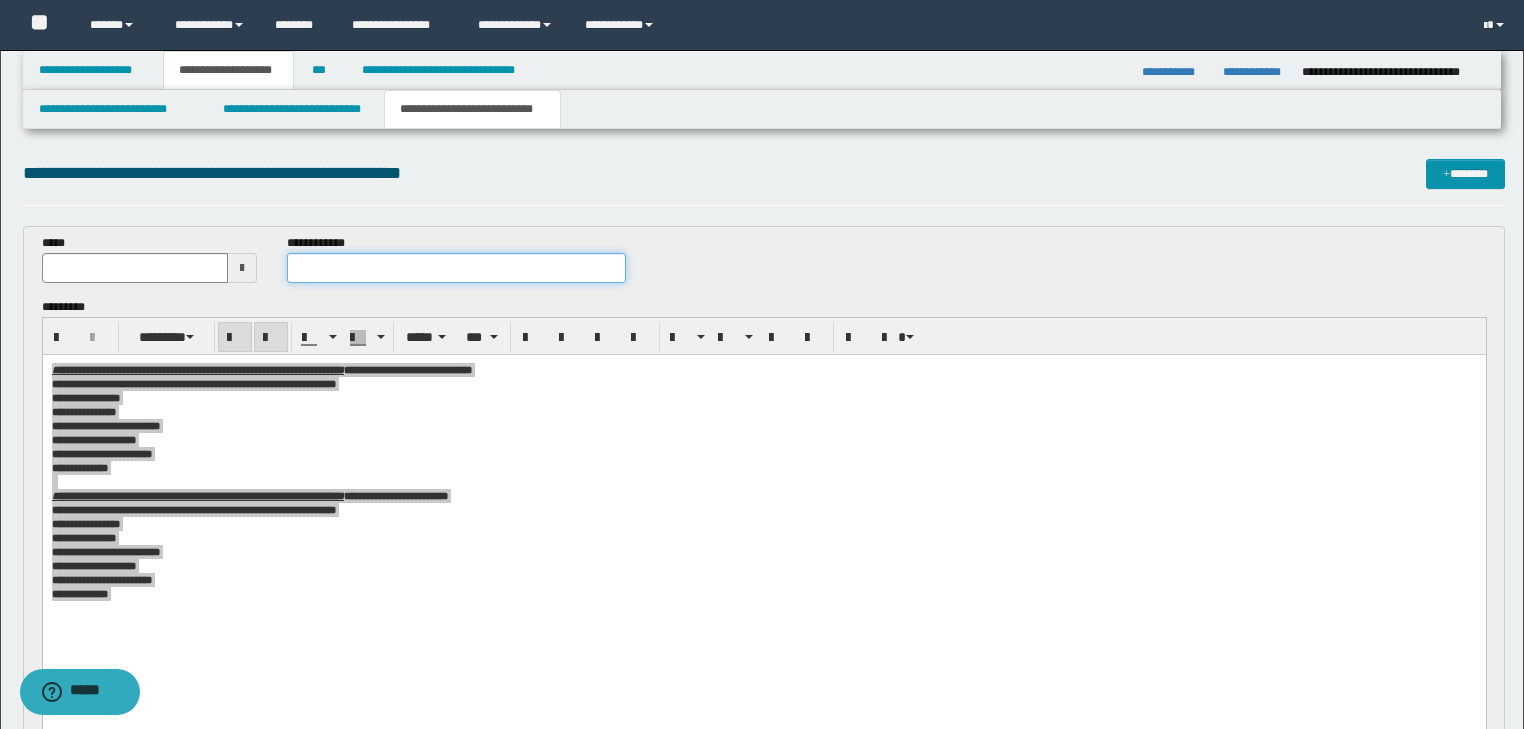 click at bounding box center [456, 268] 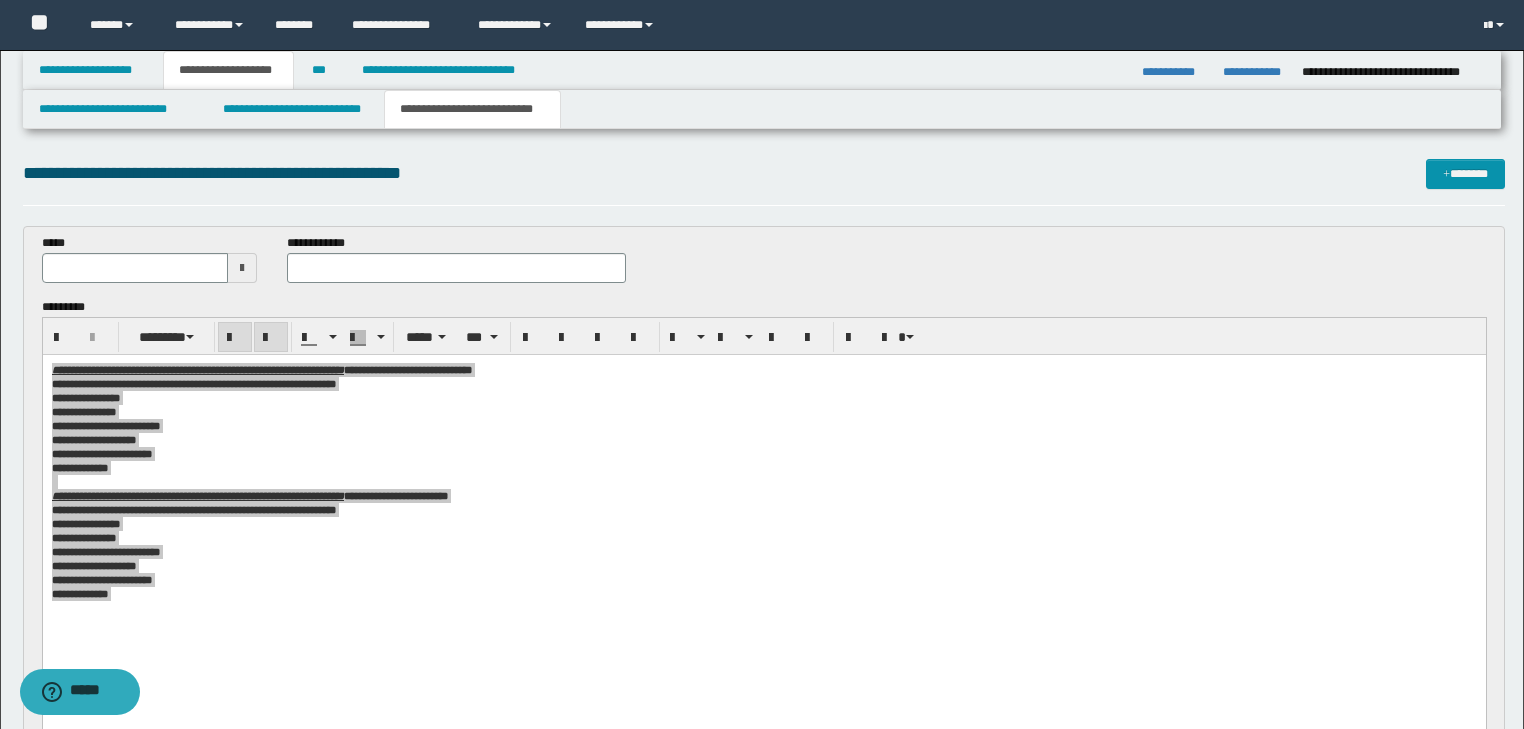 click on "**********" at bounding box center [764, 532] 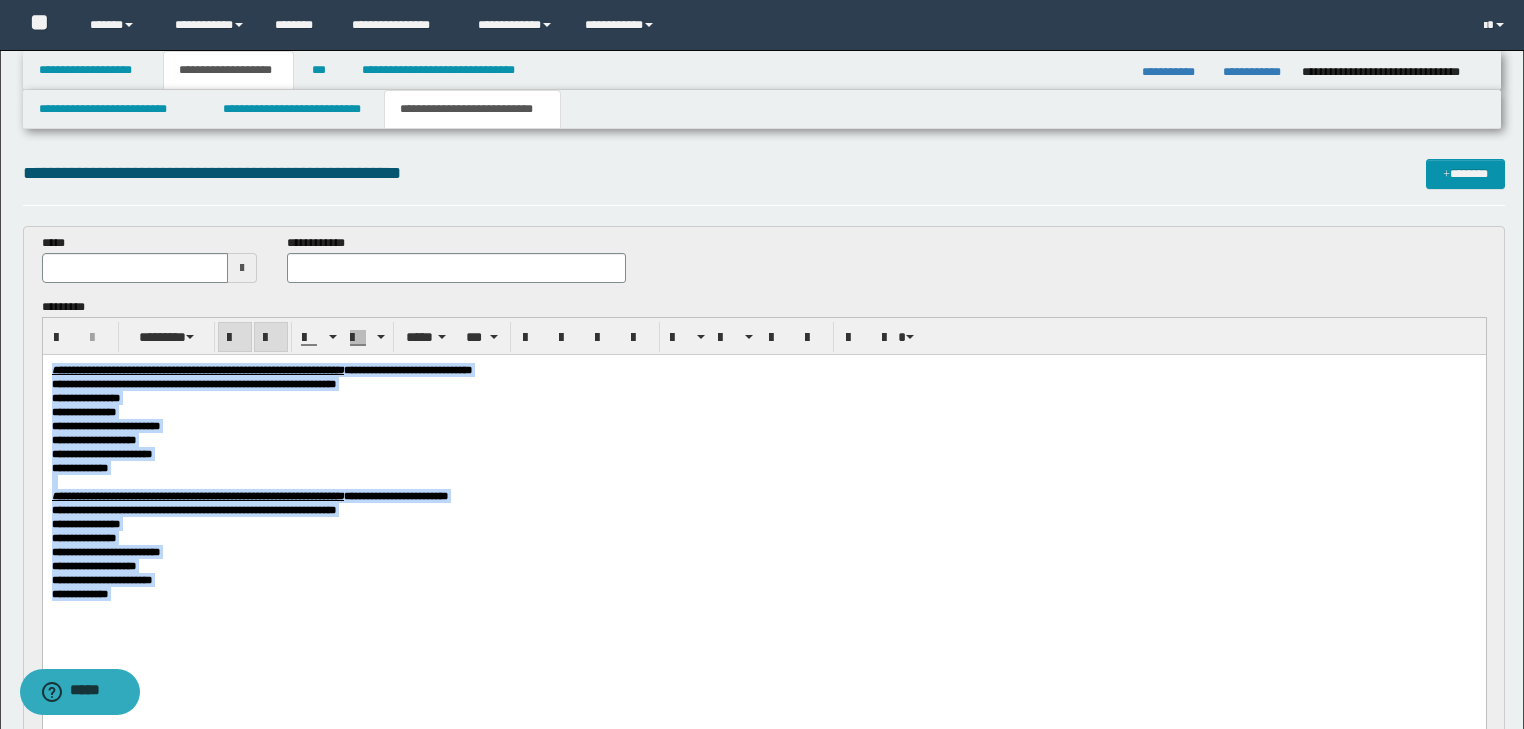 click on "**********" at bounding box center [763, 453] 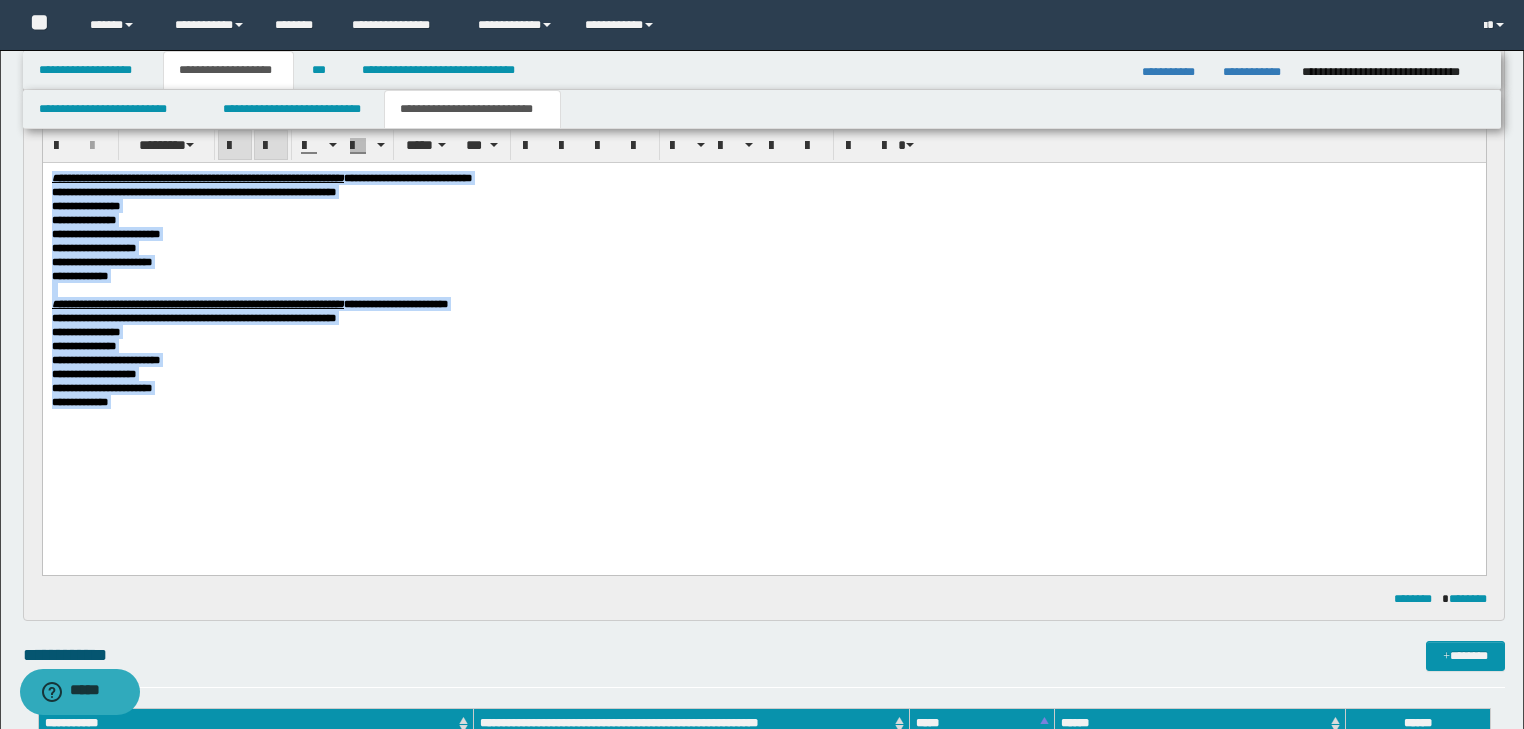 scroll, scrollTop: 400, scrollLeft: 0, axis: vertical 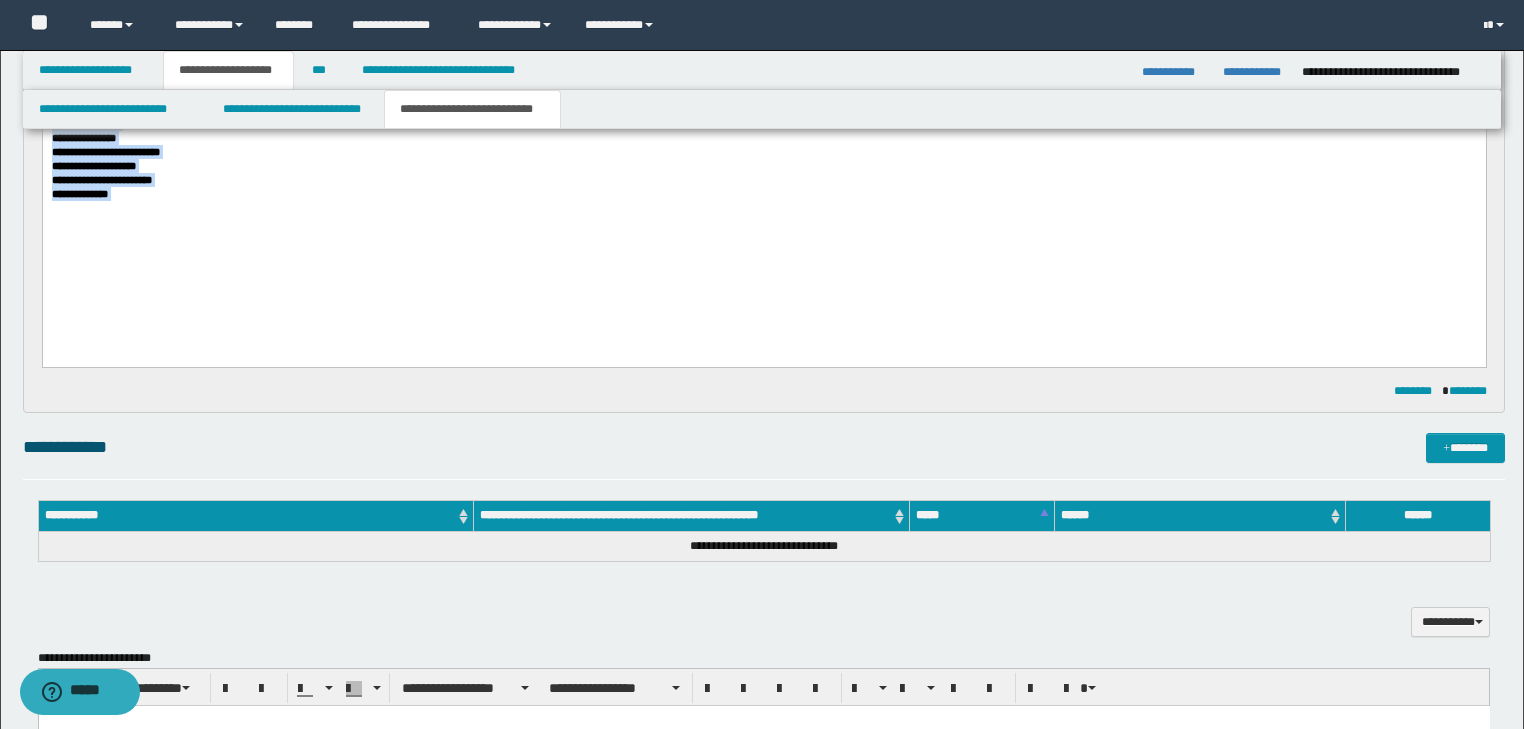 click on "**********" at bounding box center (763, 118) 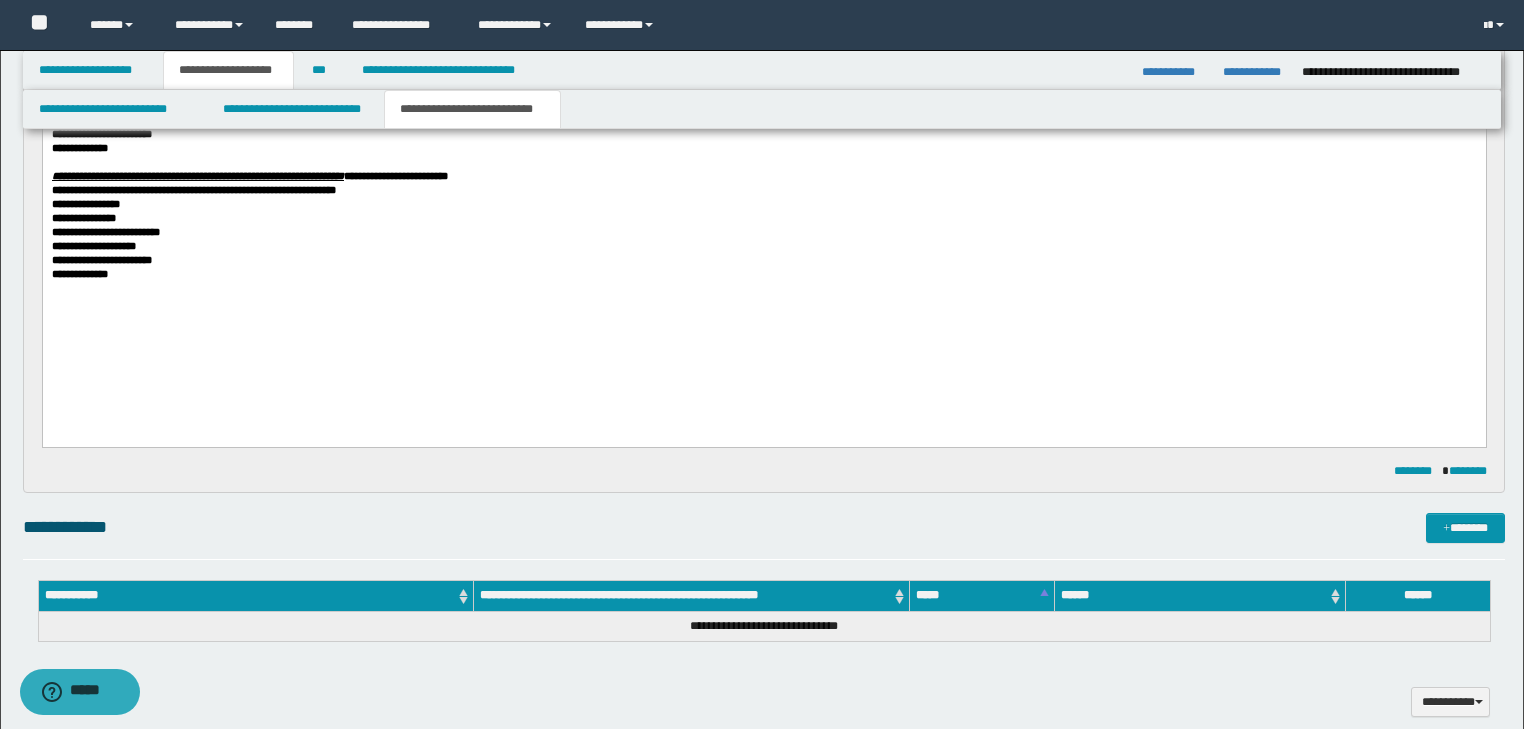 scroll, scrollTop: 160, scrollLeft: 0, axis: vertical 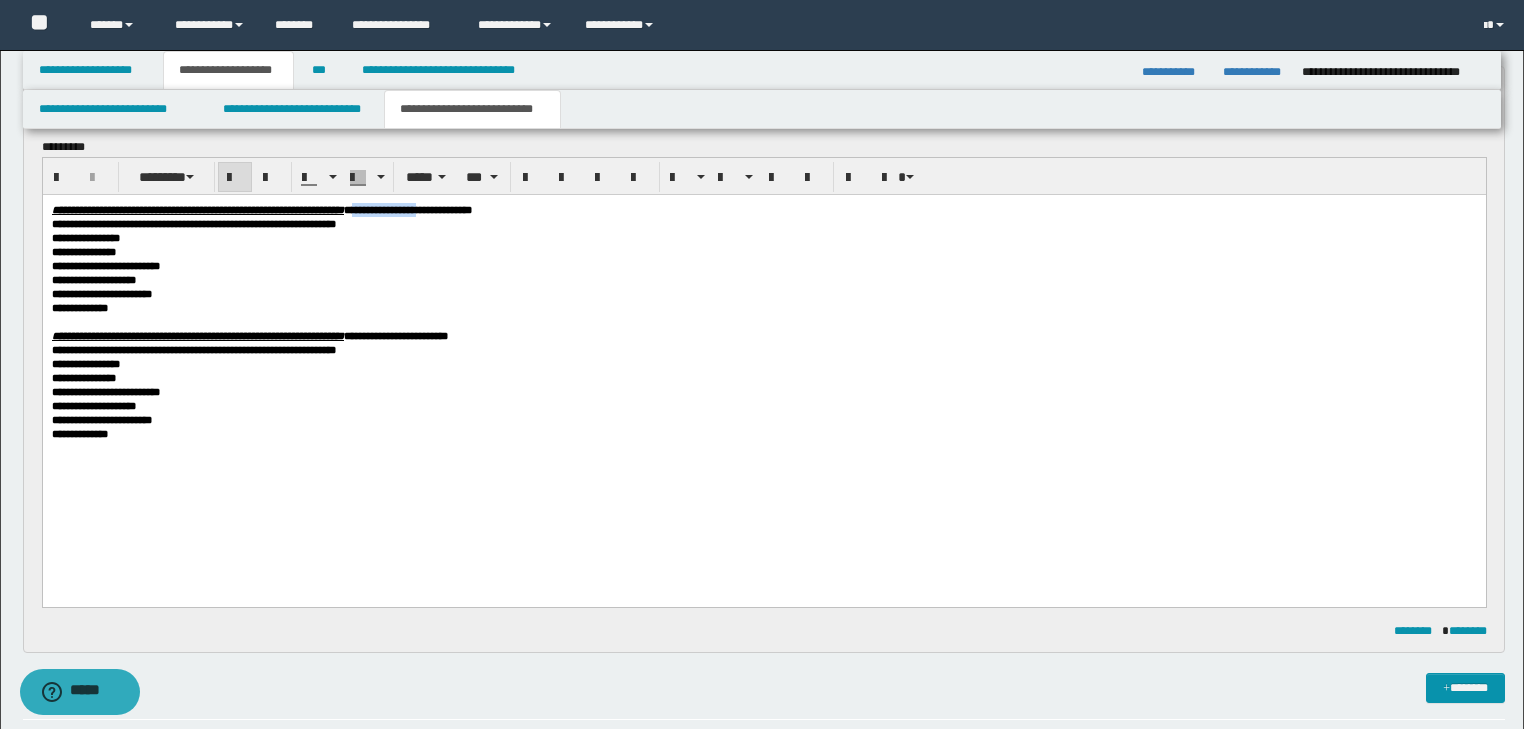 drag, startPoint x: 513, startPoint y: 209, endPoint x: 599, endPoint y: 214, distance: 86.145226 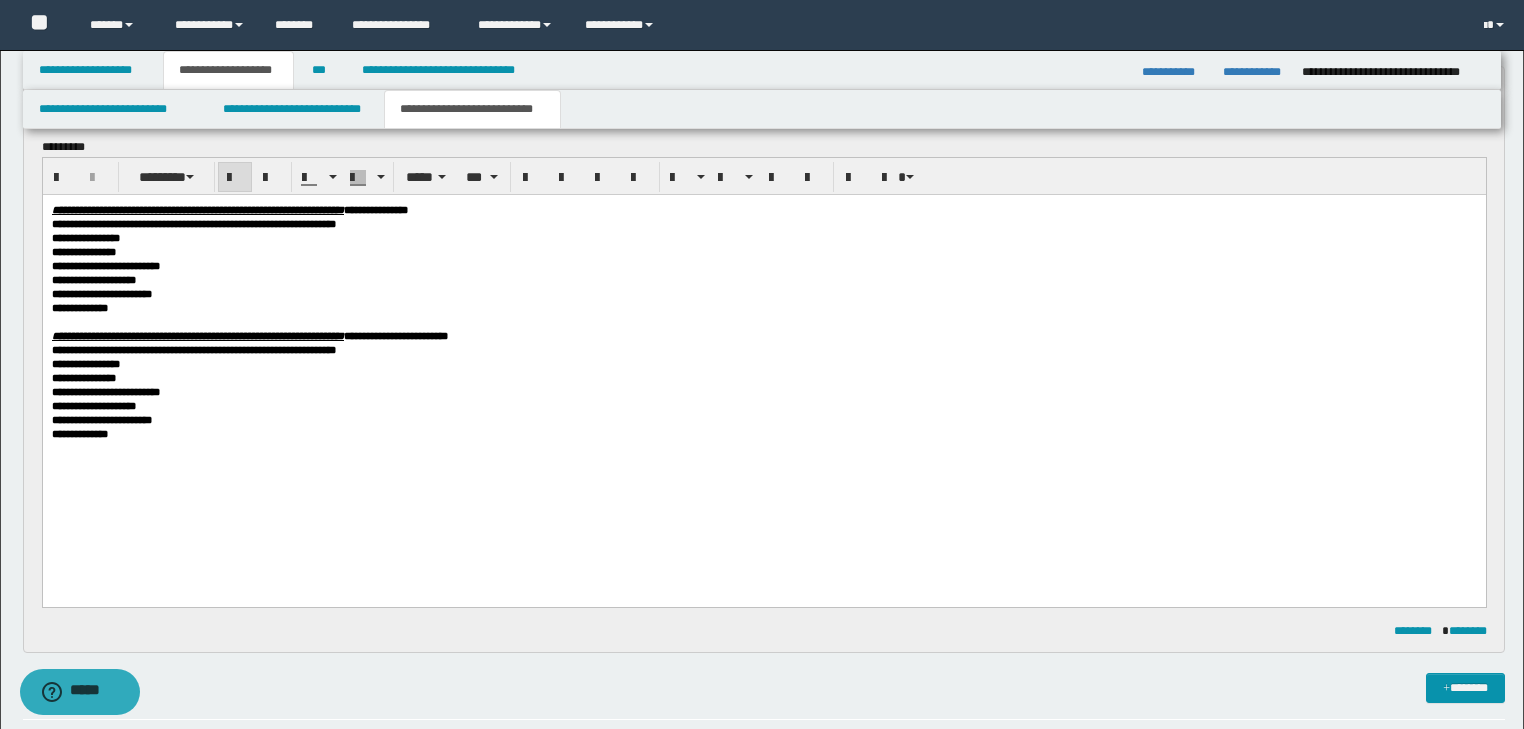 scroll, scrollTop: 0, scrollLeft: 0, axis: both 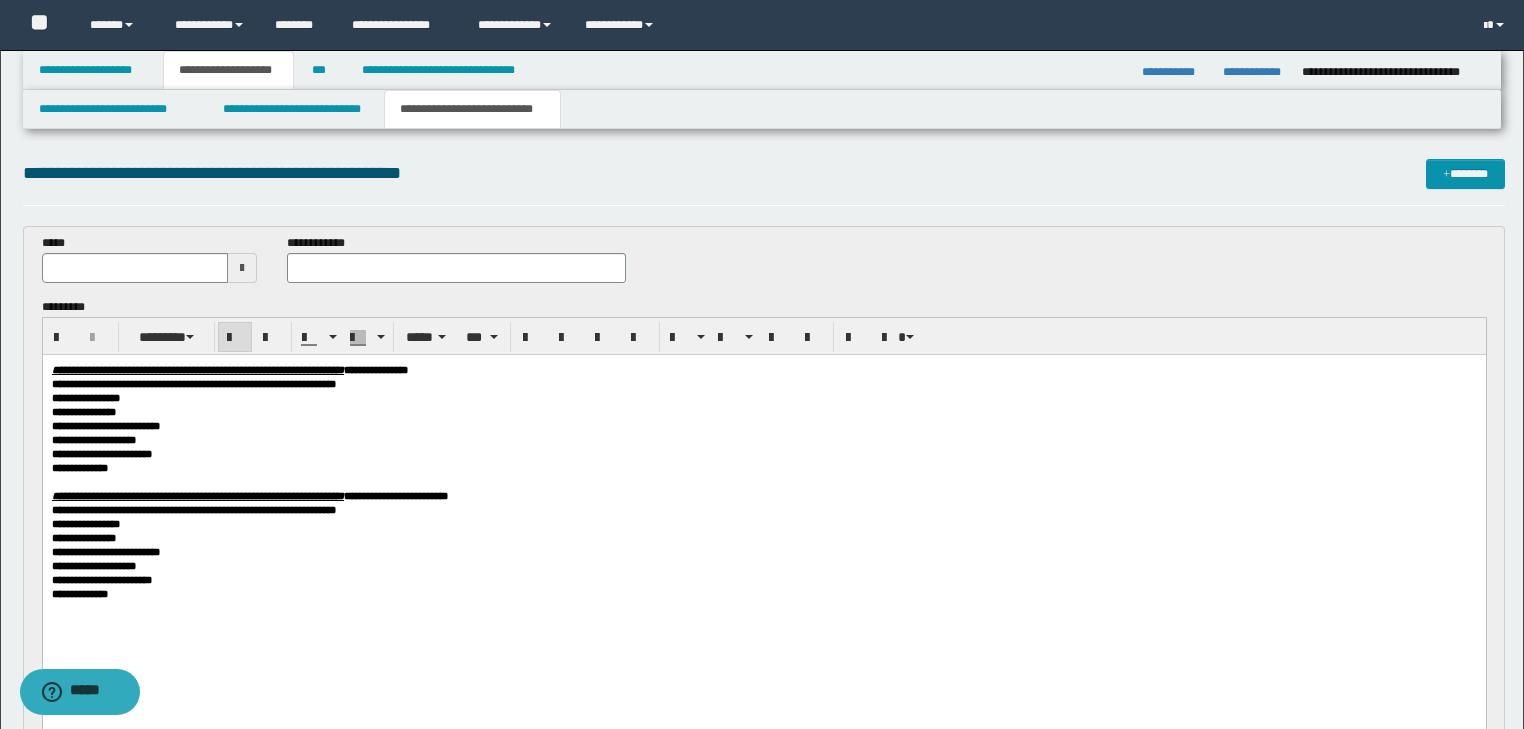 click on "**********" at bounding box center (456, 266) 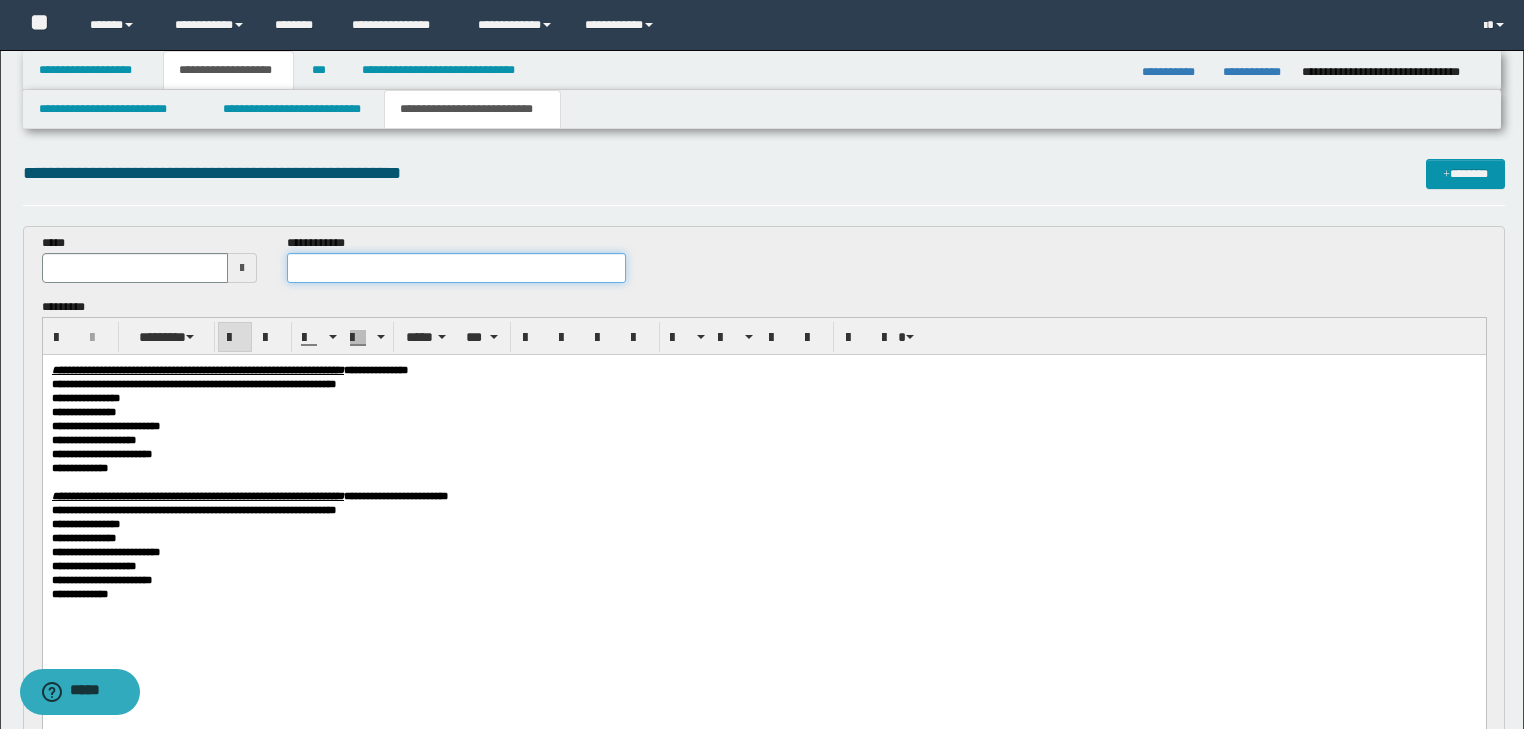 click at bounding box center [456, 268] 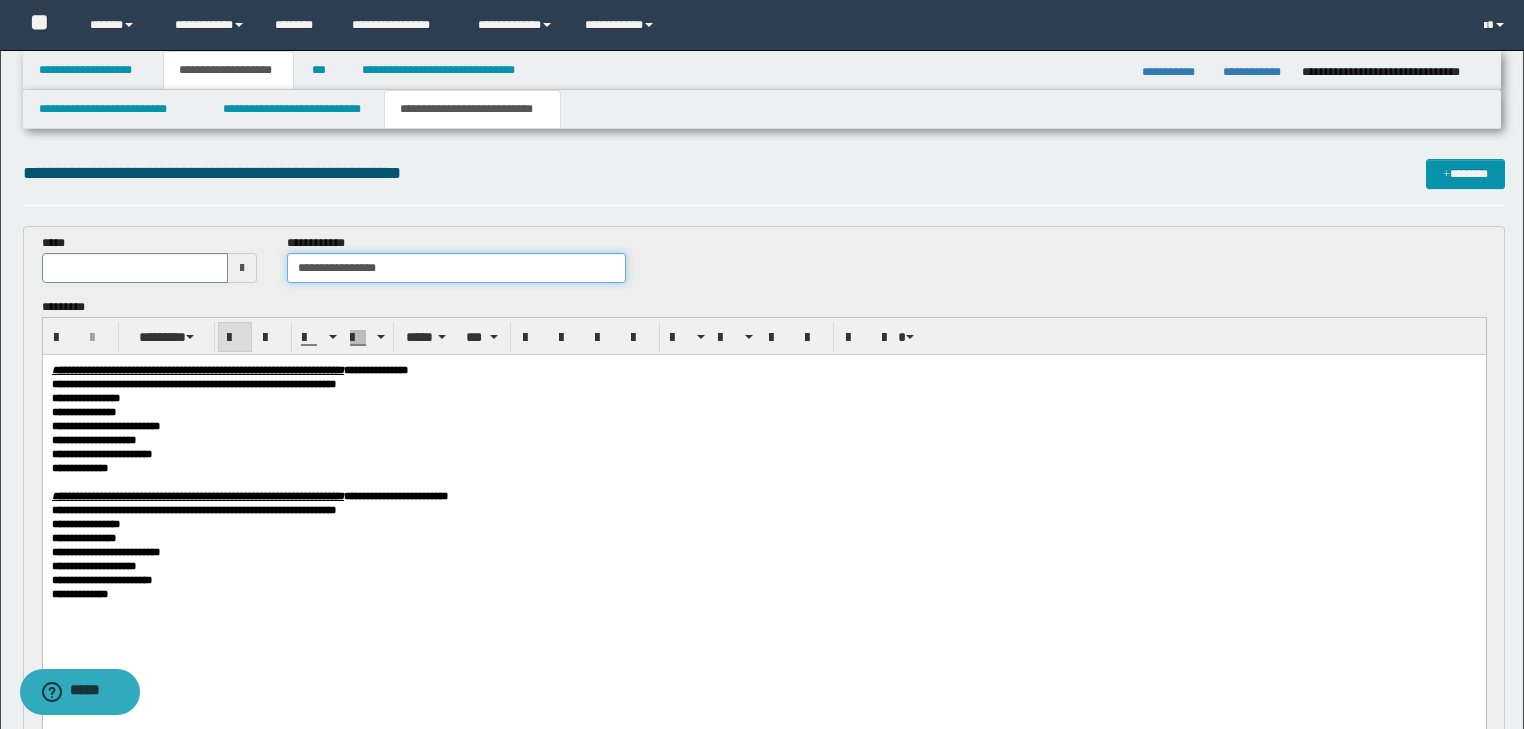 type on "**********" 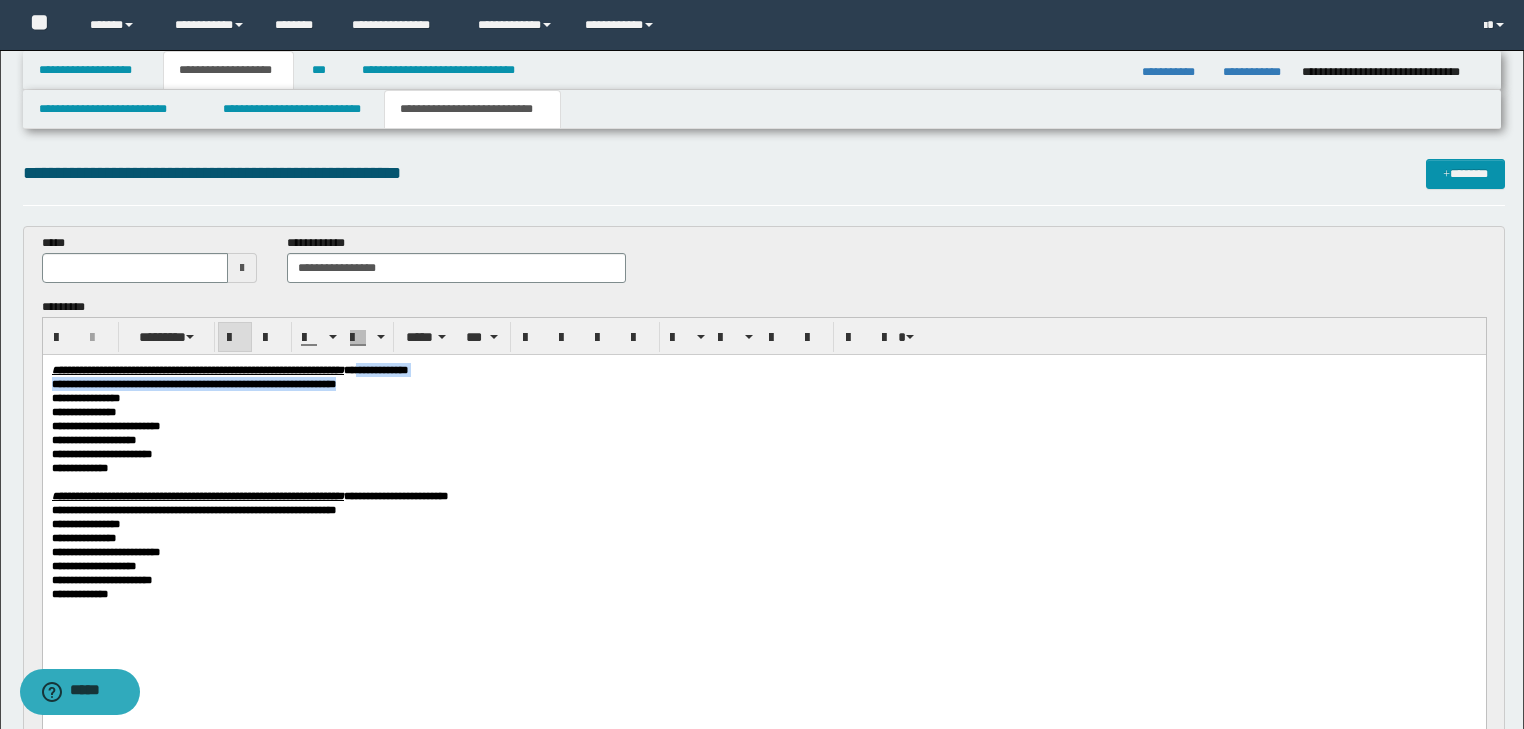 drag, startPoint x: 514, startPoint y: 369, endPoint x: 620, endPoint y: 381, distance: 106.677086 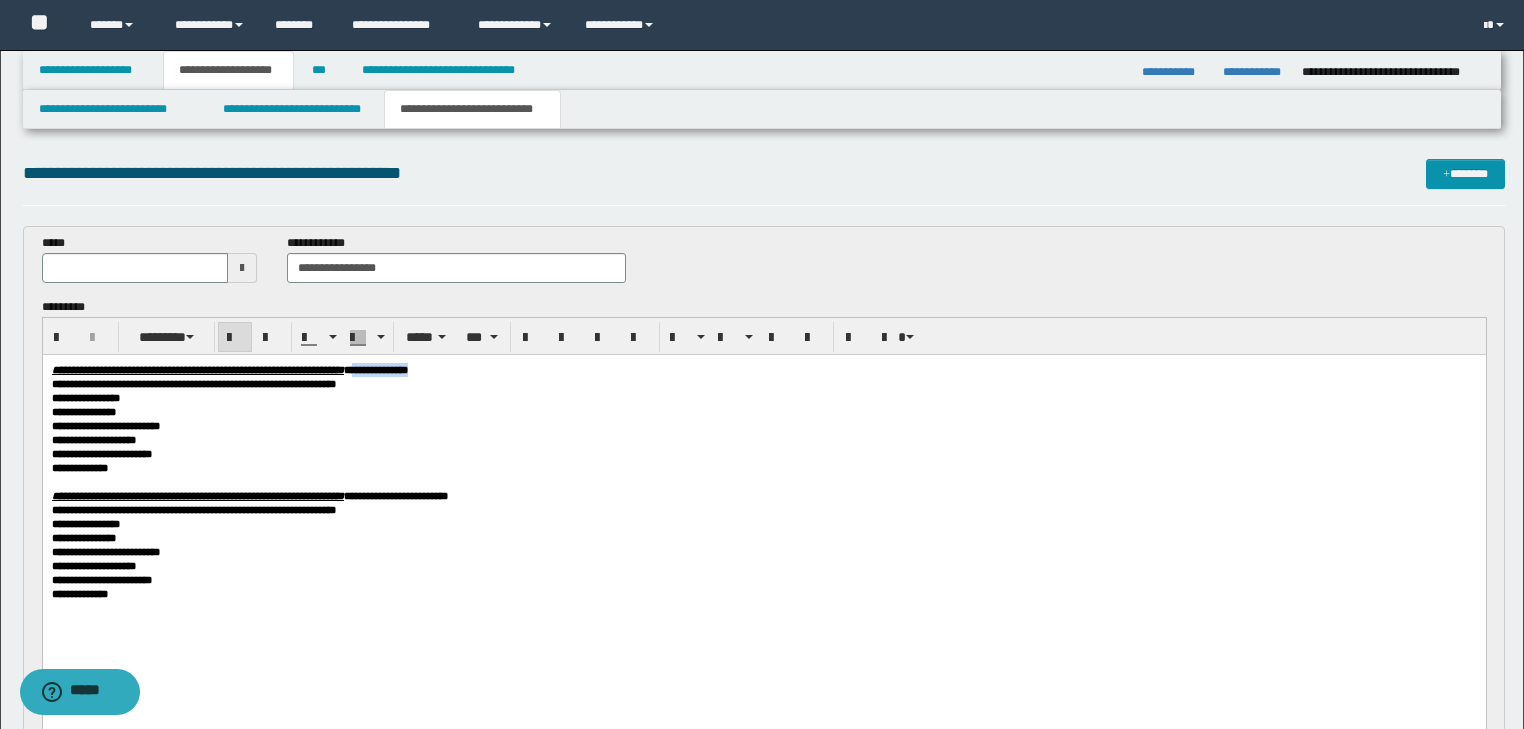 drag, startPoint x: 603, startPoint y: 366, endPoint x: 512, endPoint y: 372, distance: 91.197586 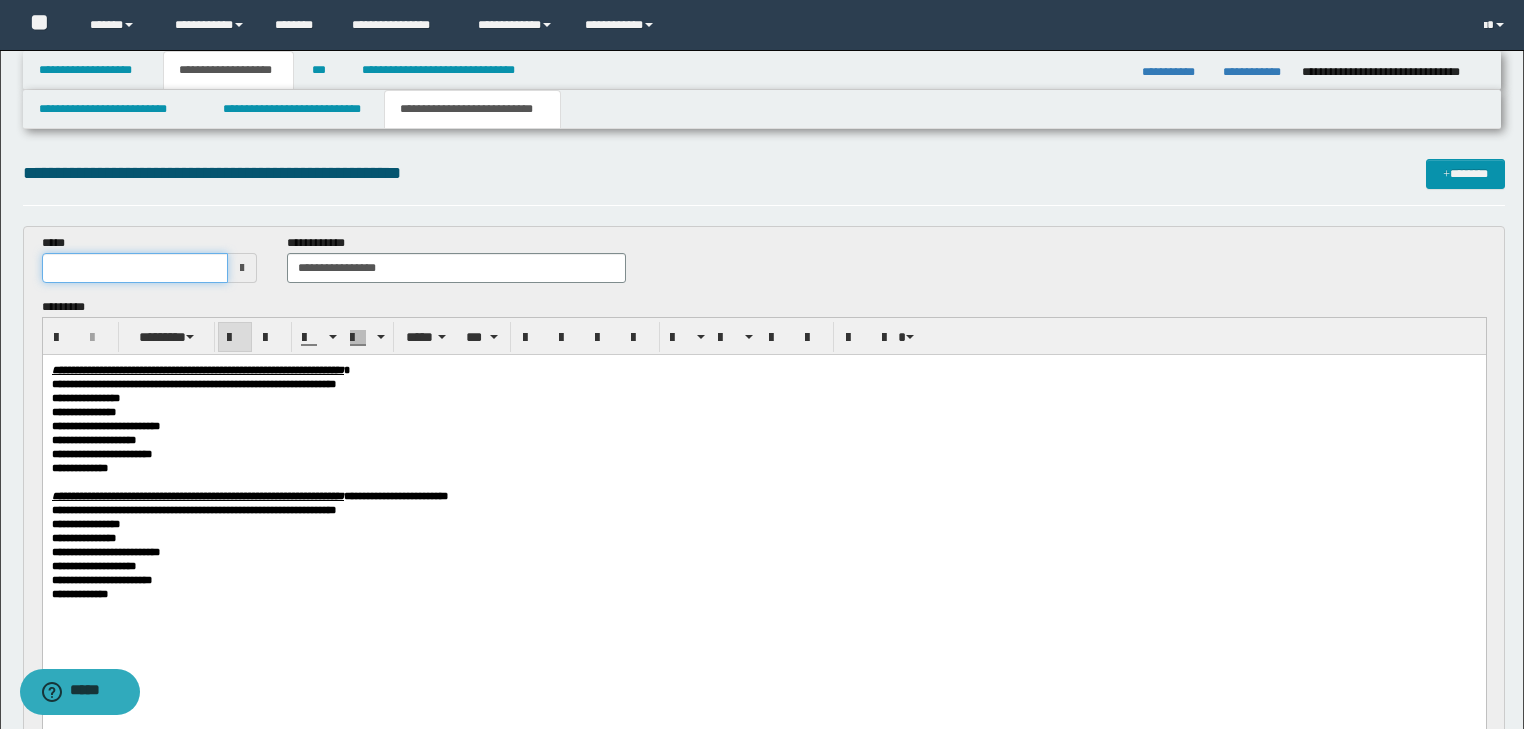 click at bounding box center (135, 268) 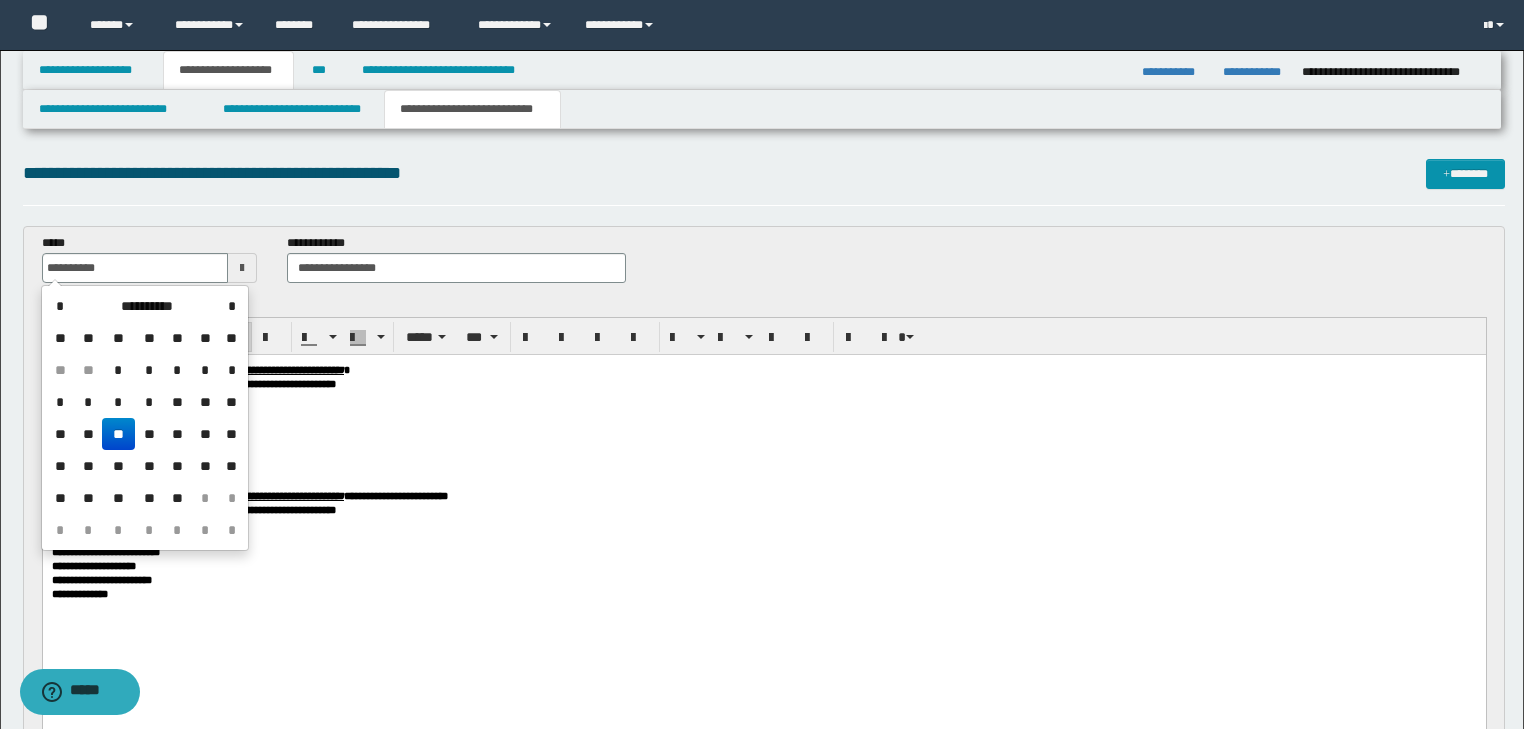 type on "**********" 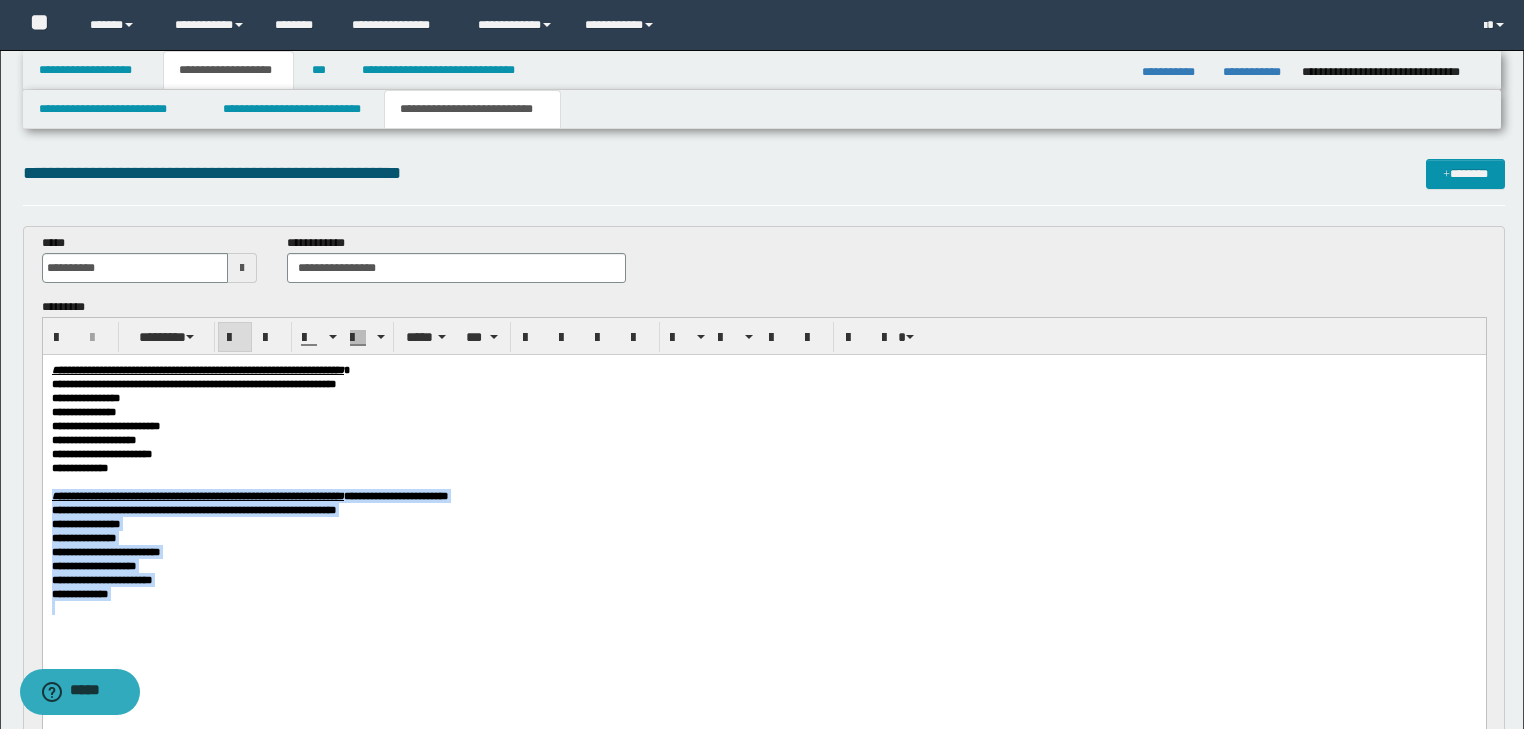 drag, startPoint x: 161, startPoint y: 500, endPoint x: 208, endPoint y: 633, distance: 141.06027 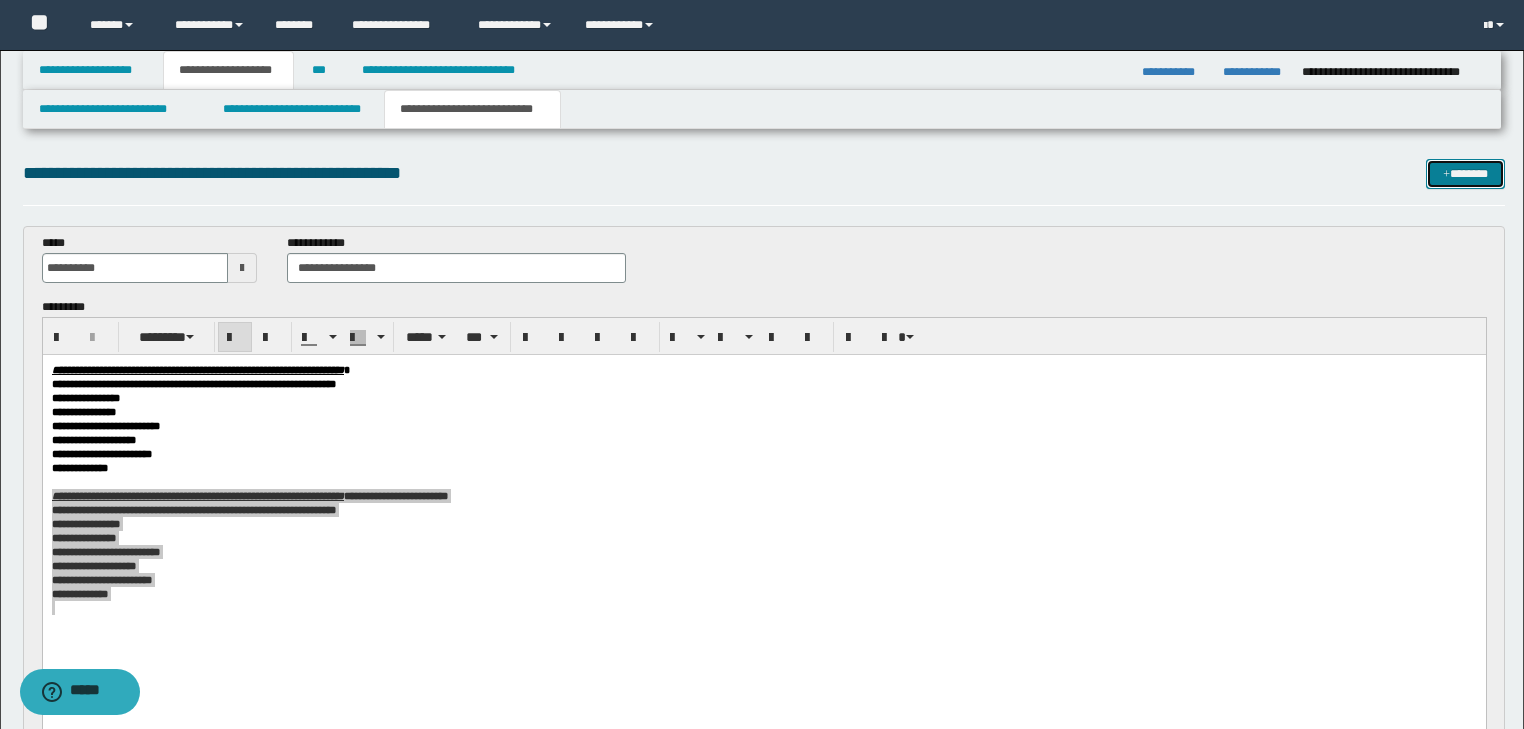 click on "*******" at bounding box center [1465, 174] 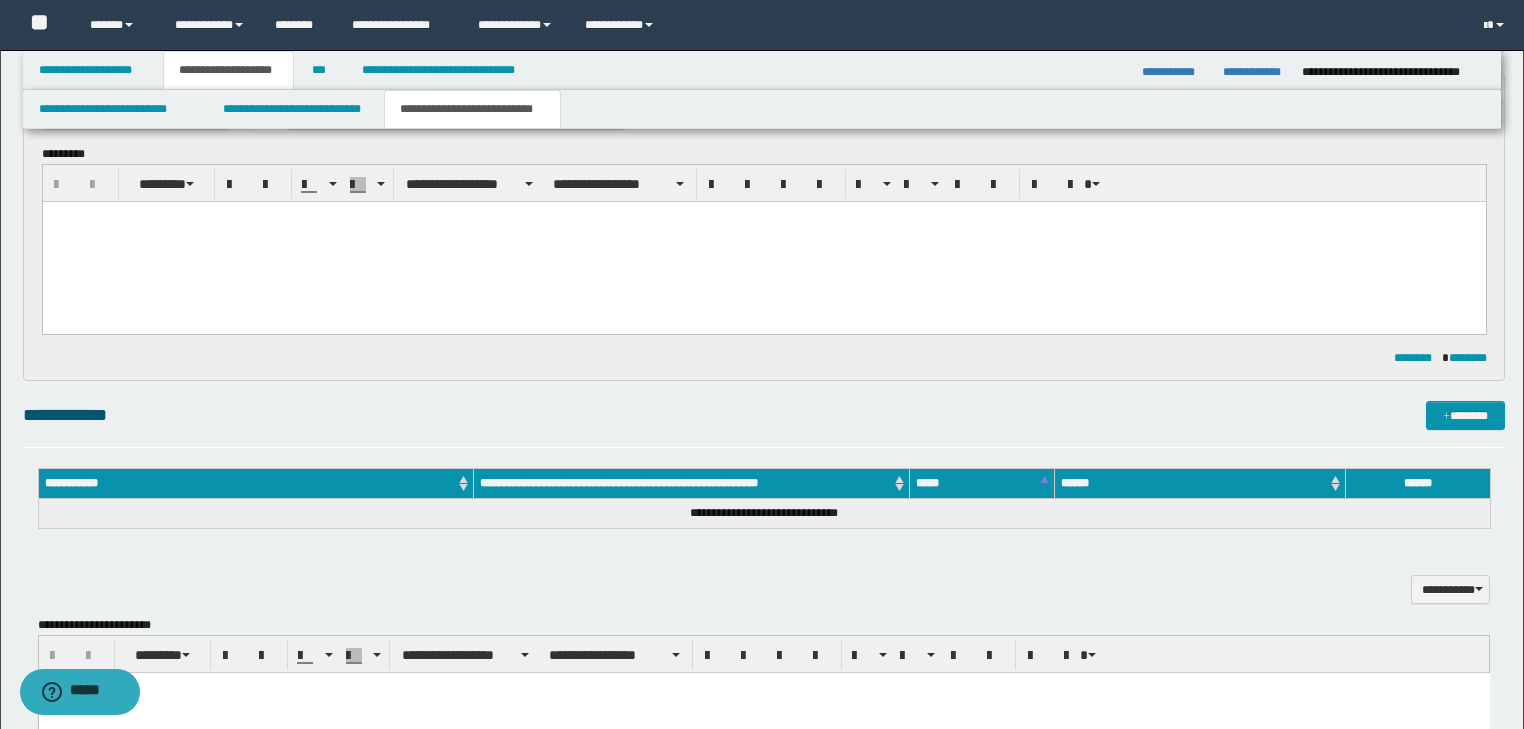 scroll, scrollTop: 0, scrollLeft: 0, axis: both 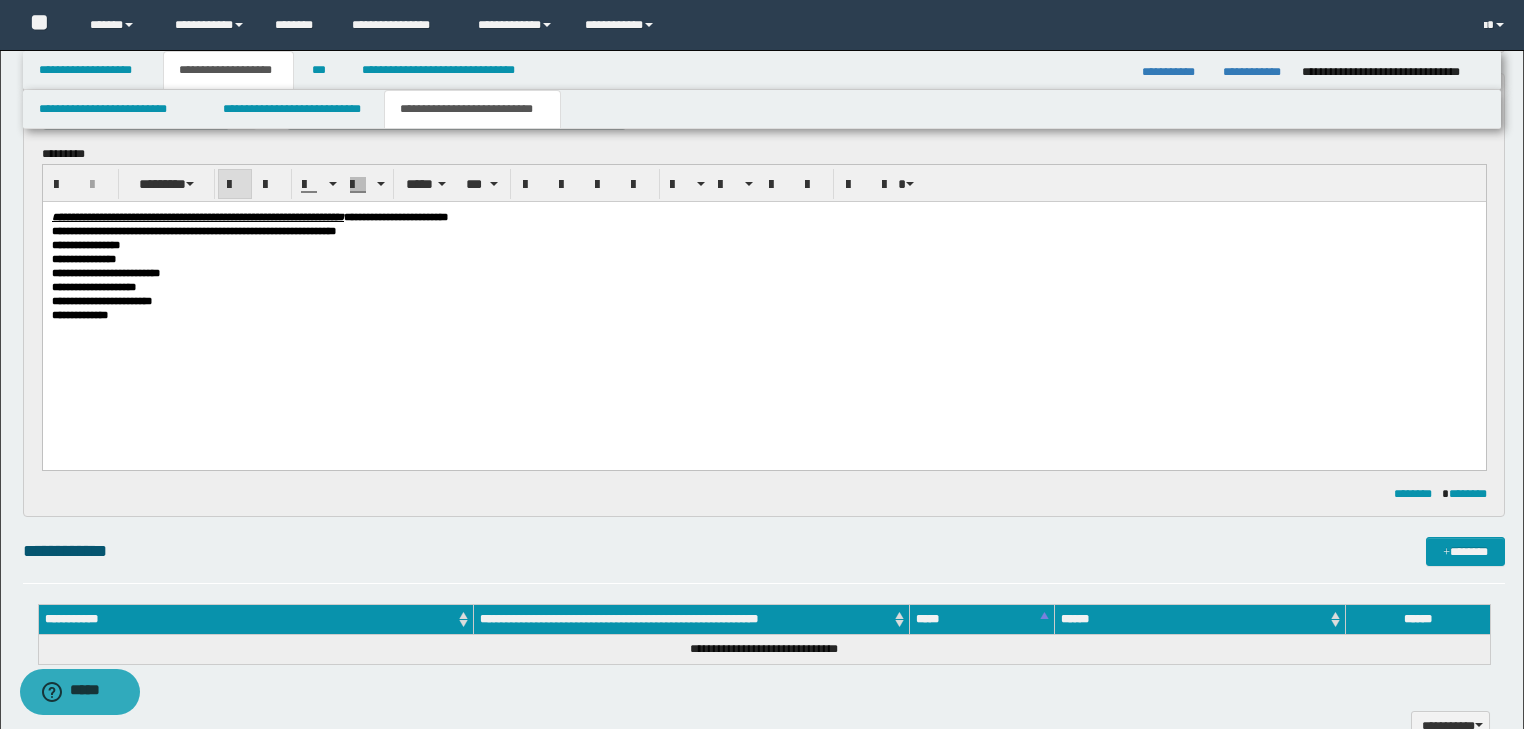 click on "**********" at bounding box center (395, 217) 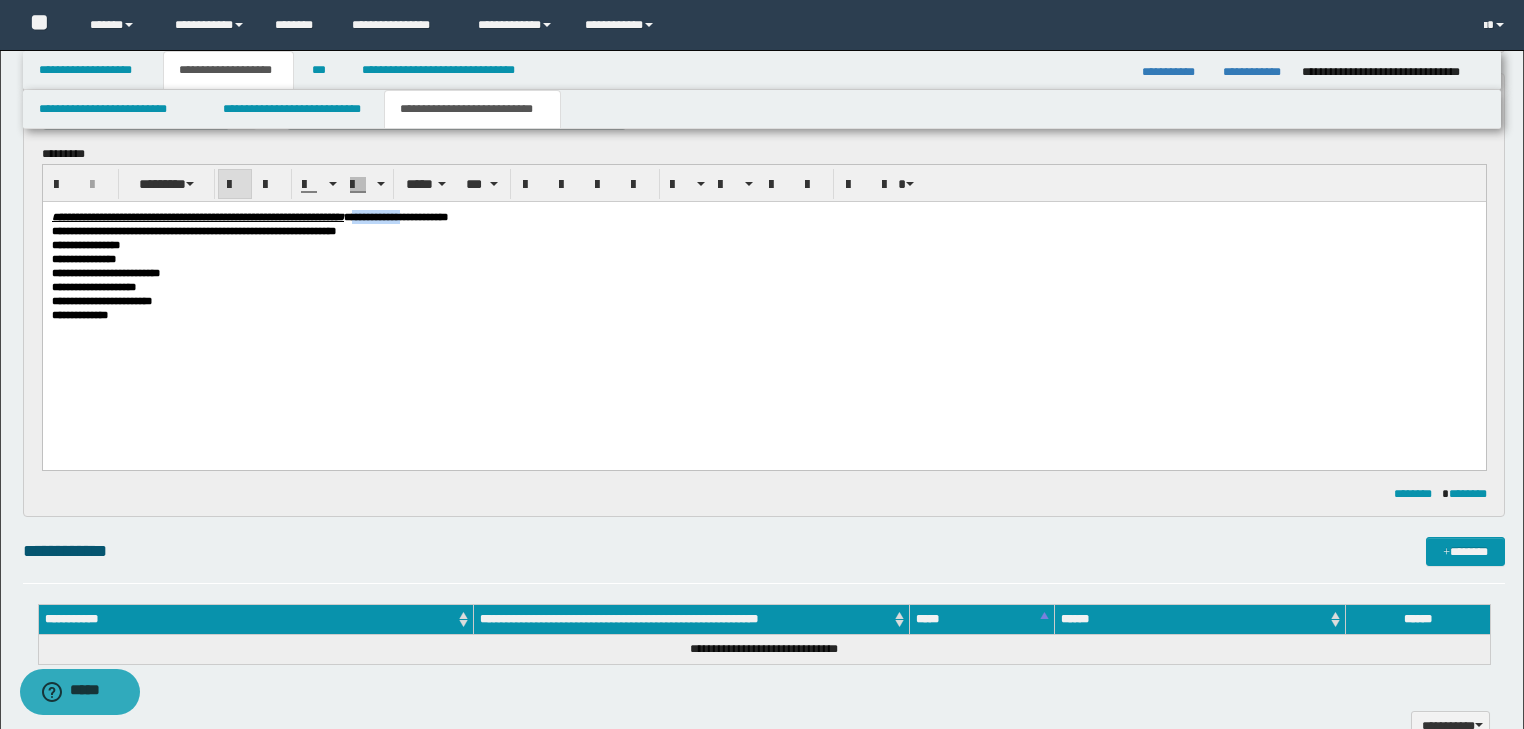 click on "**********" at bounding box center [395, 217] 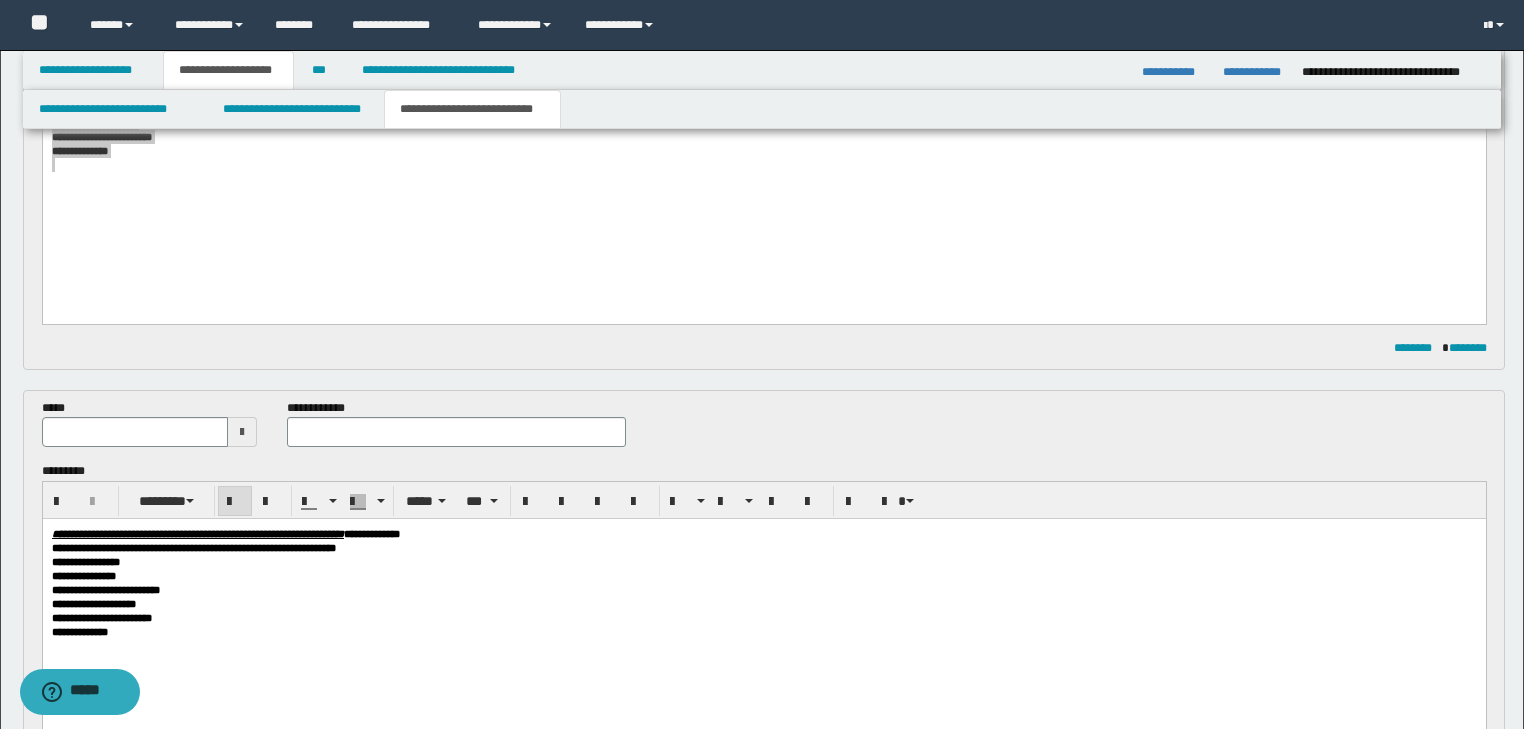 scroll, scrollTop: 440, scrollLeft: 0, axis: vertical 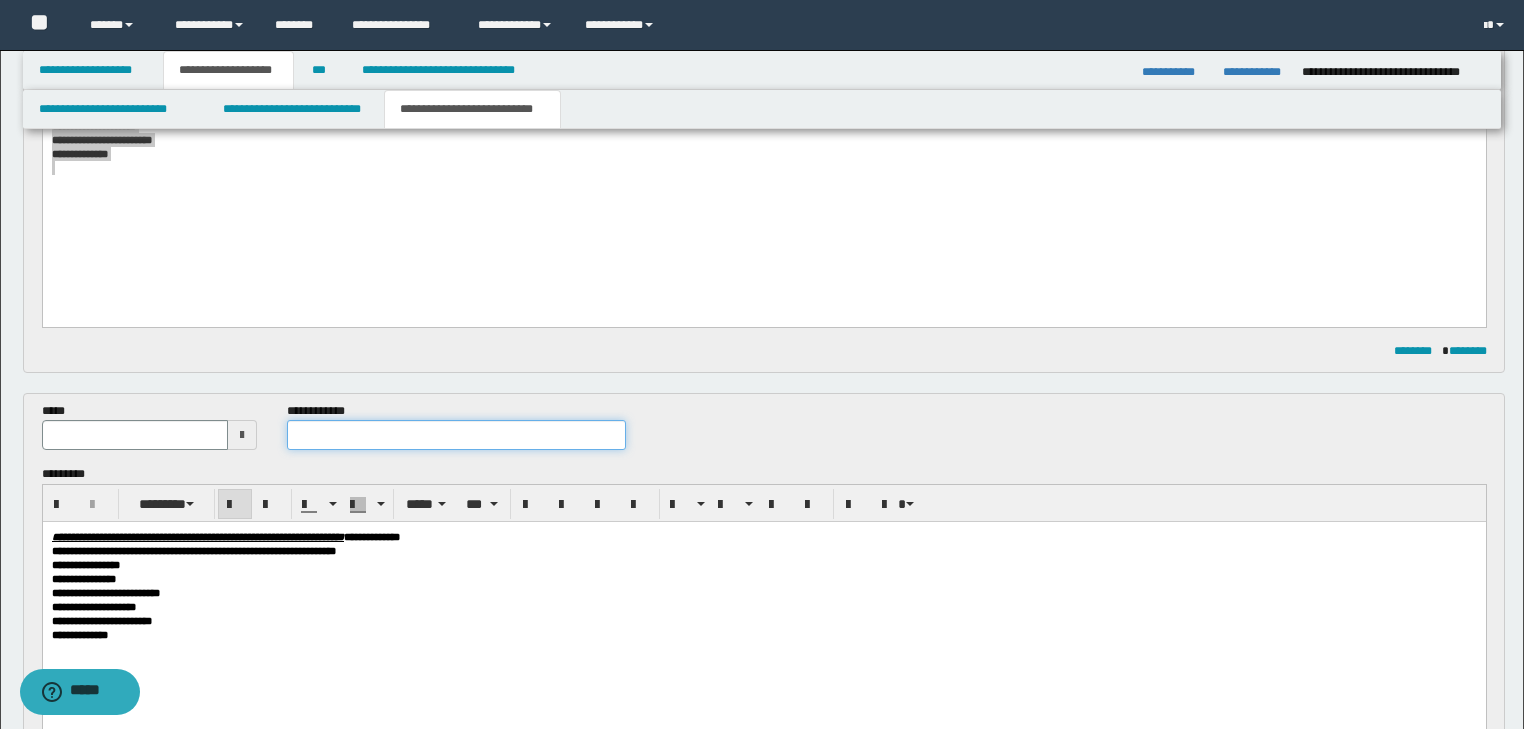 click at bounding box center [456, 435] 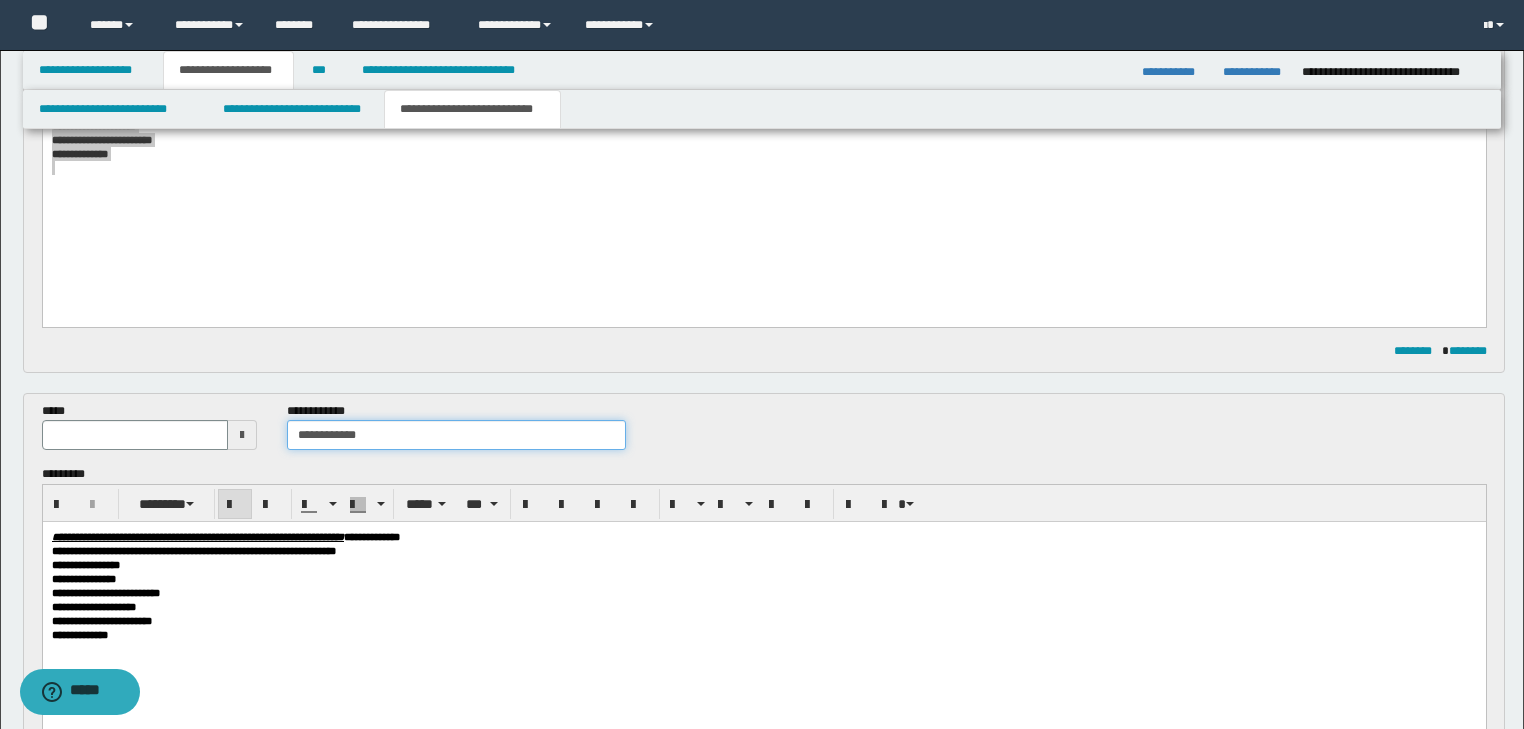 type on "**********" 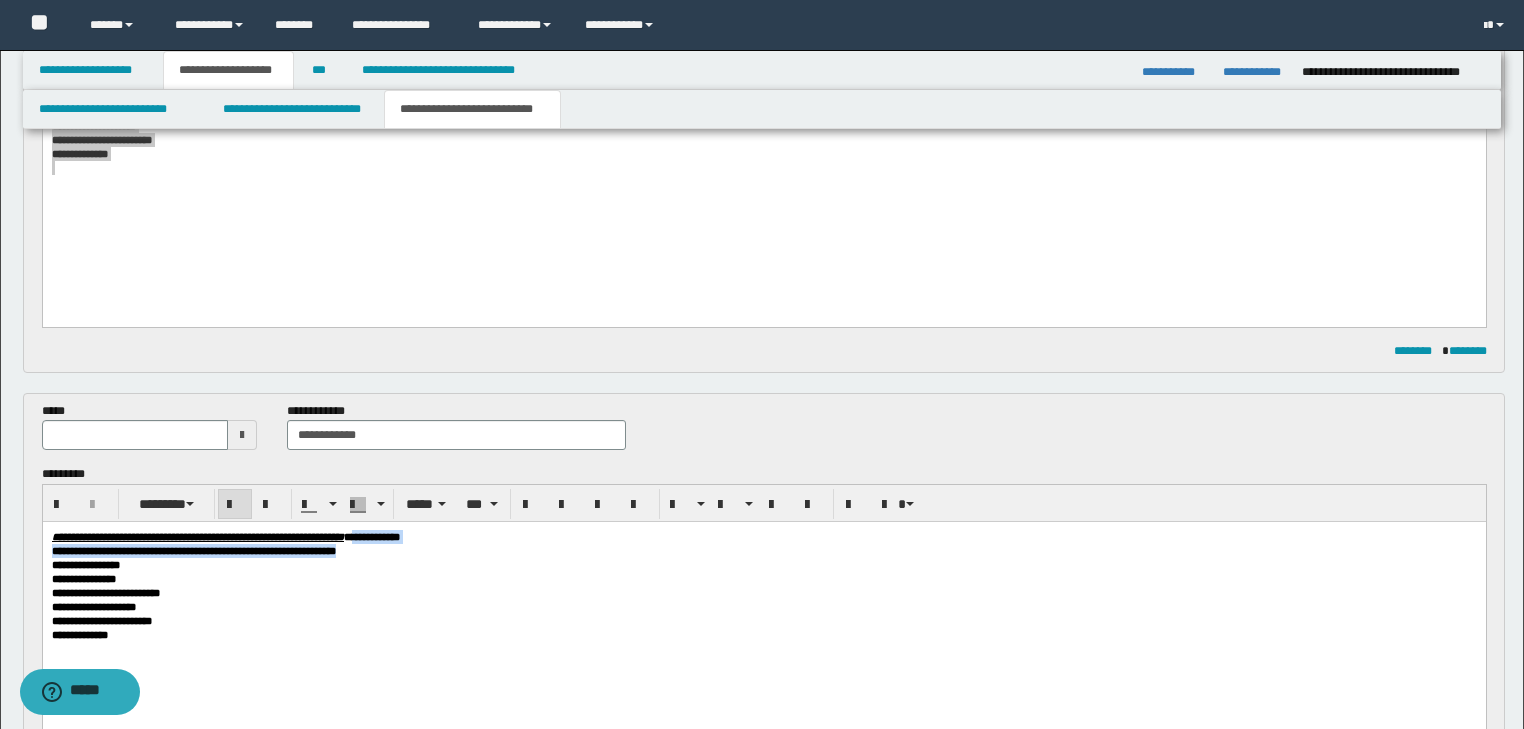 drag, startPoint x: 509, startPoint y: 538, endPoint x: 622, endPoint y: 545, distance: 113.216606 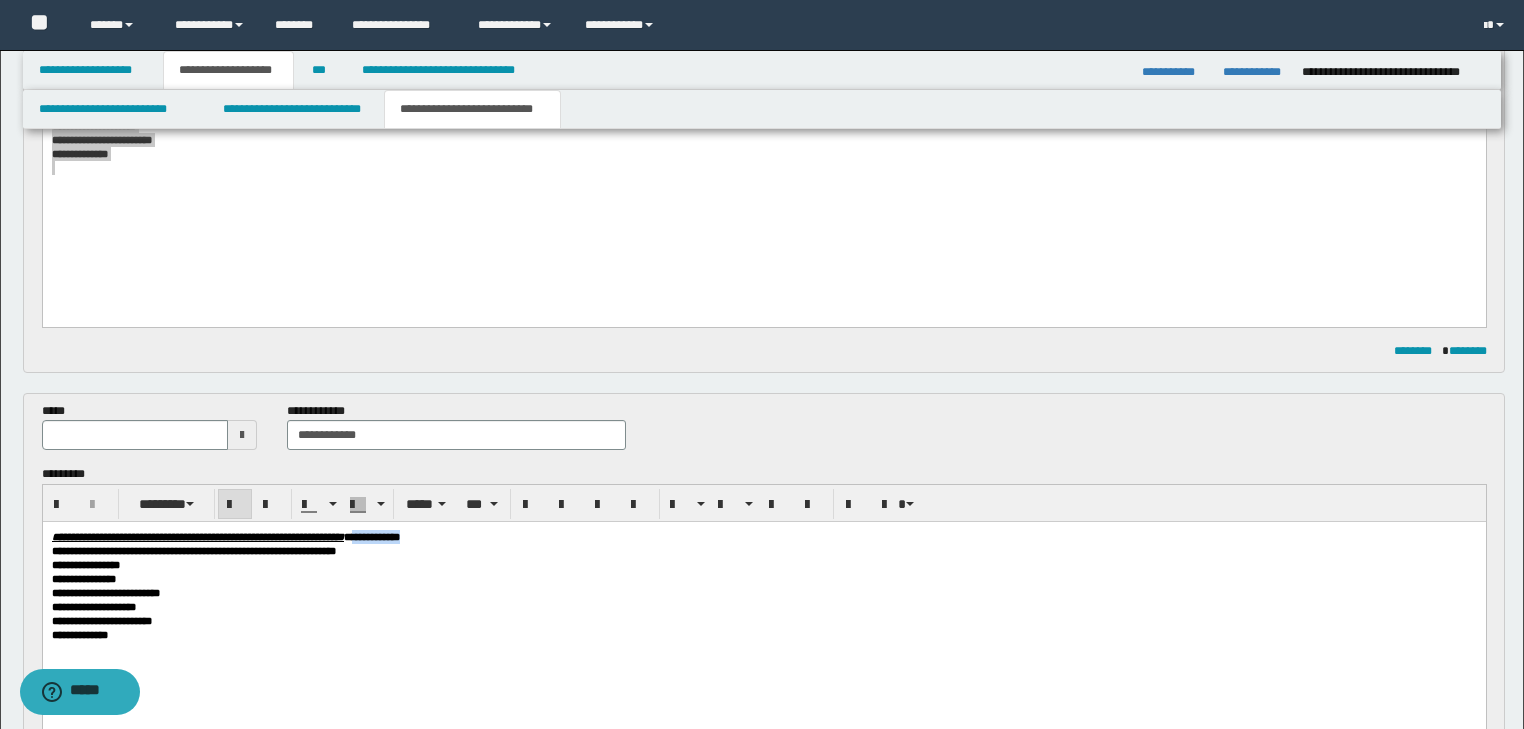 drag, startPoint x: 608, startPoint y: 542, endPoint x: 509, endPoint y: 544, distance: 99.0202 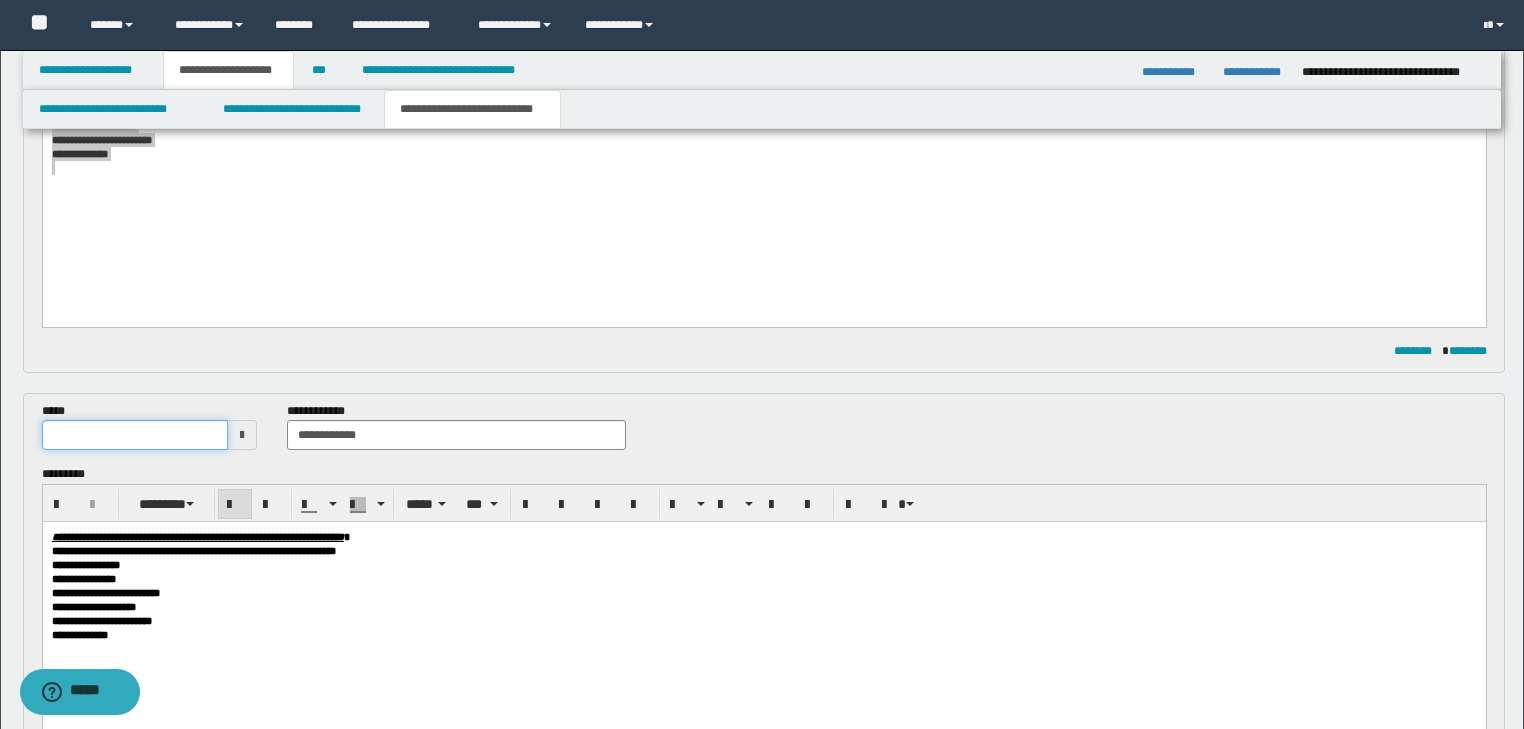 click at bounding box center [135, 435] 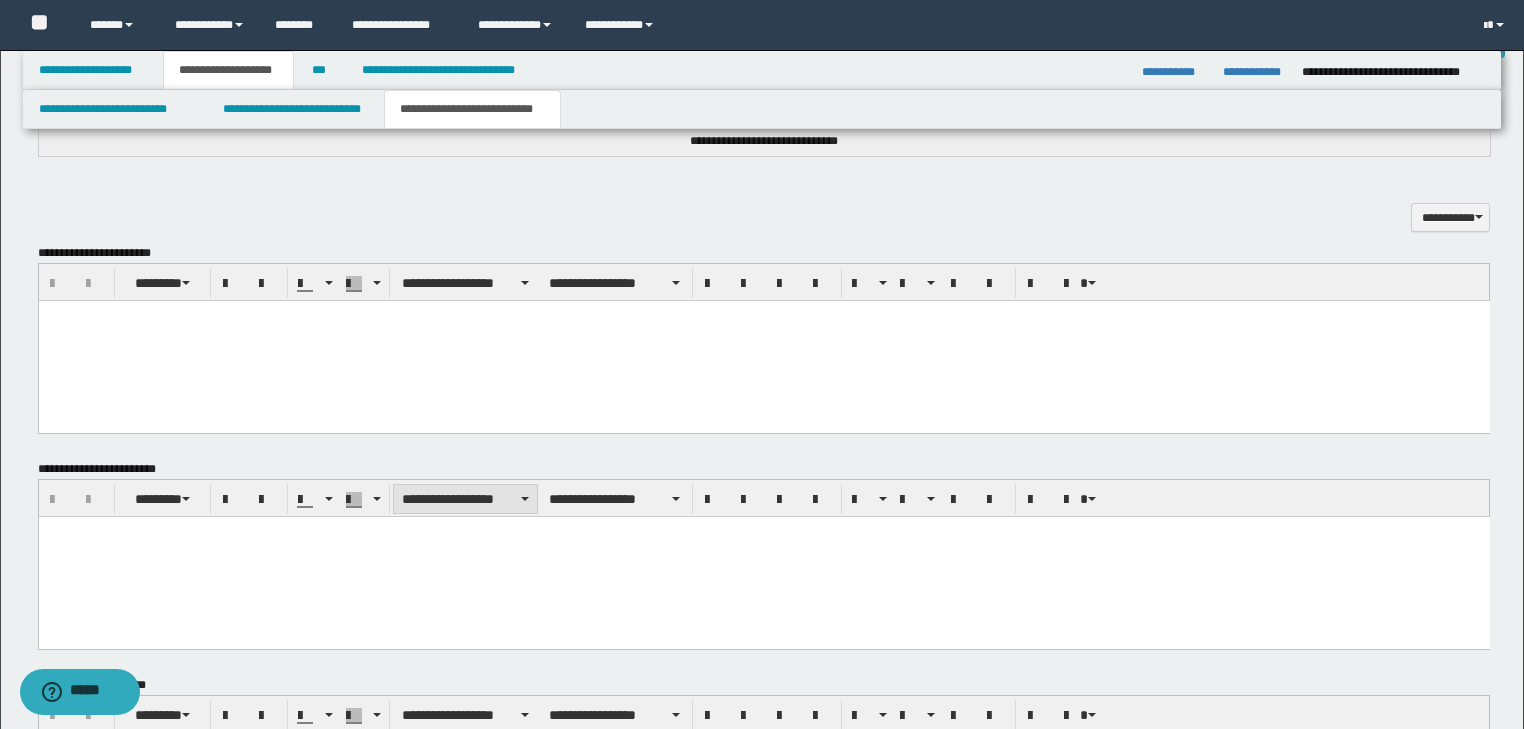 scroll, scrollTop: 1400, scrollLeft: 0, axis: vertical 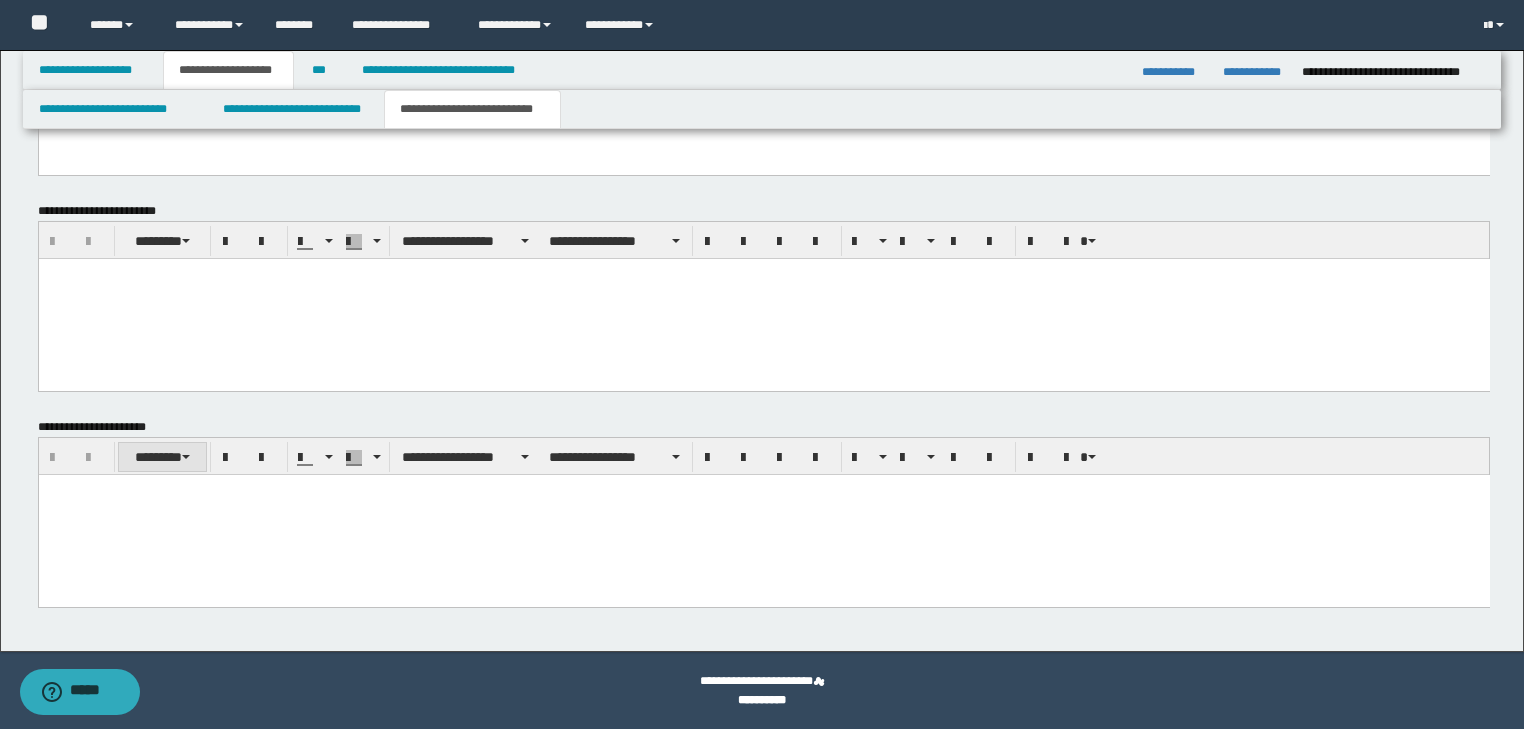 type on "**********" 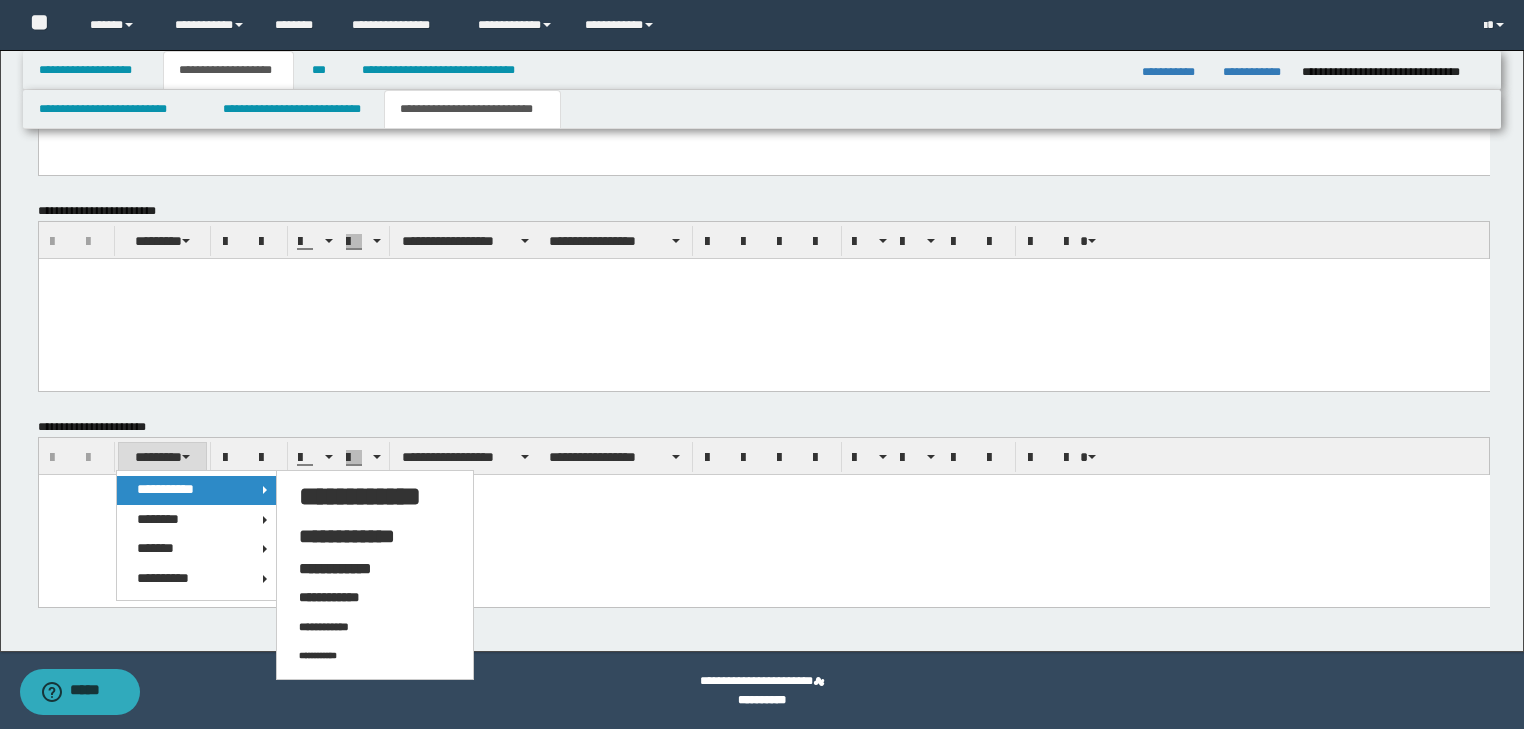 click on "**********" at bounding box center (197, 535) 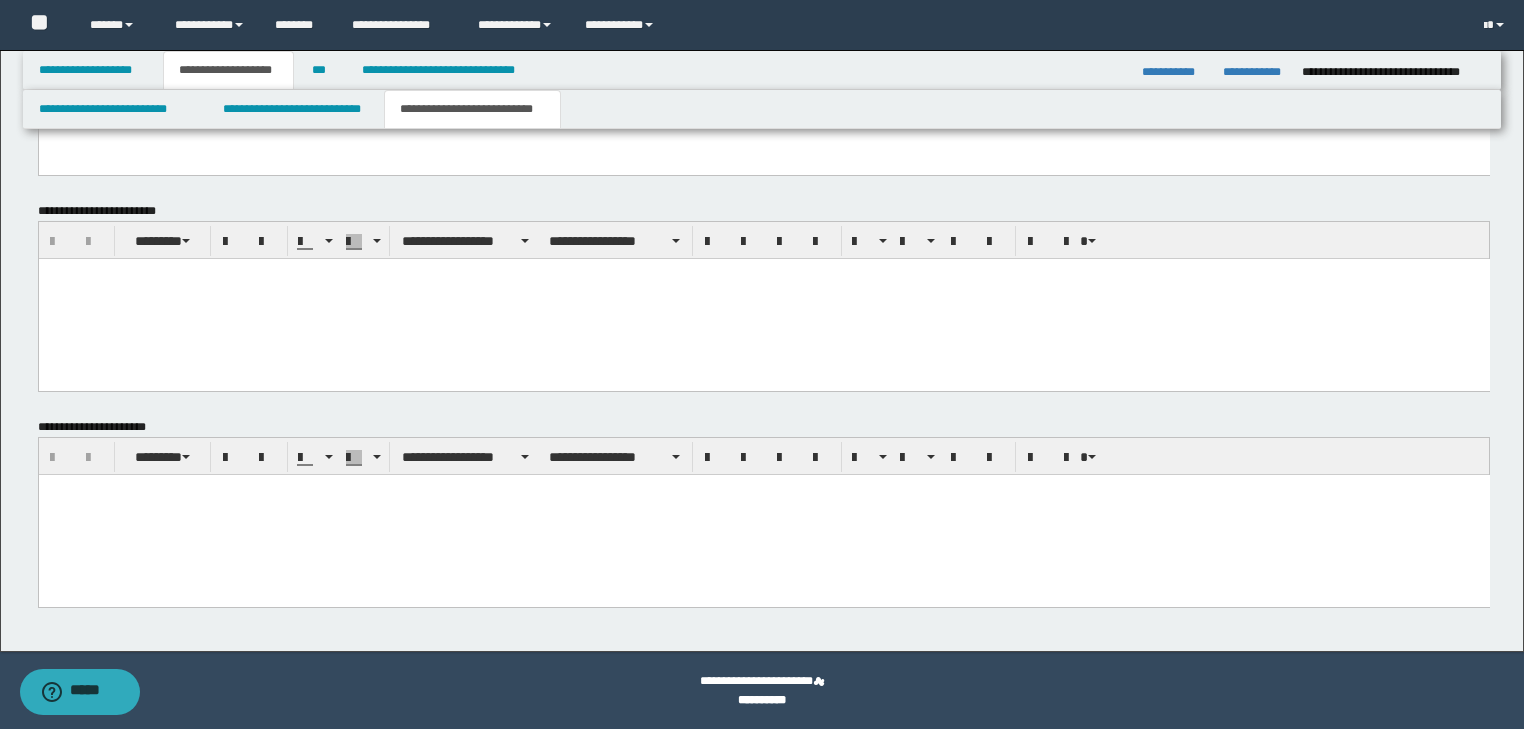 click at bounding box center [763, 489] 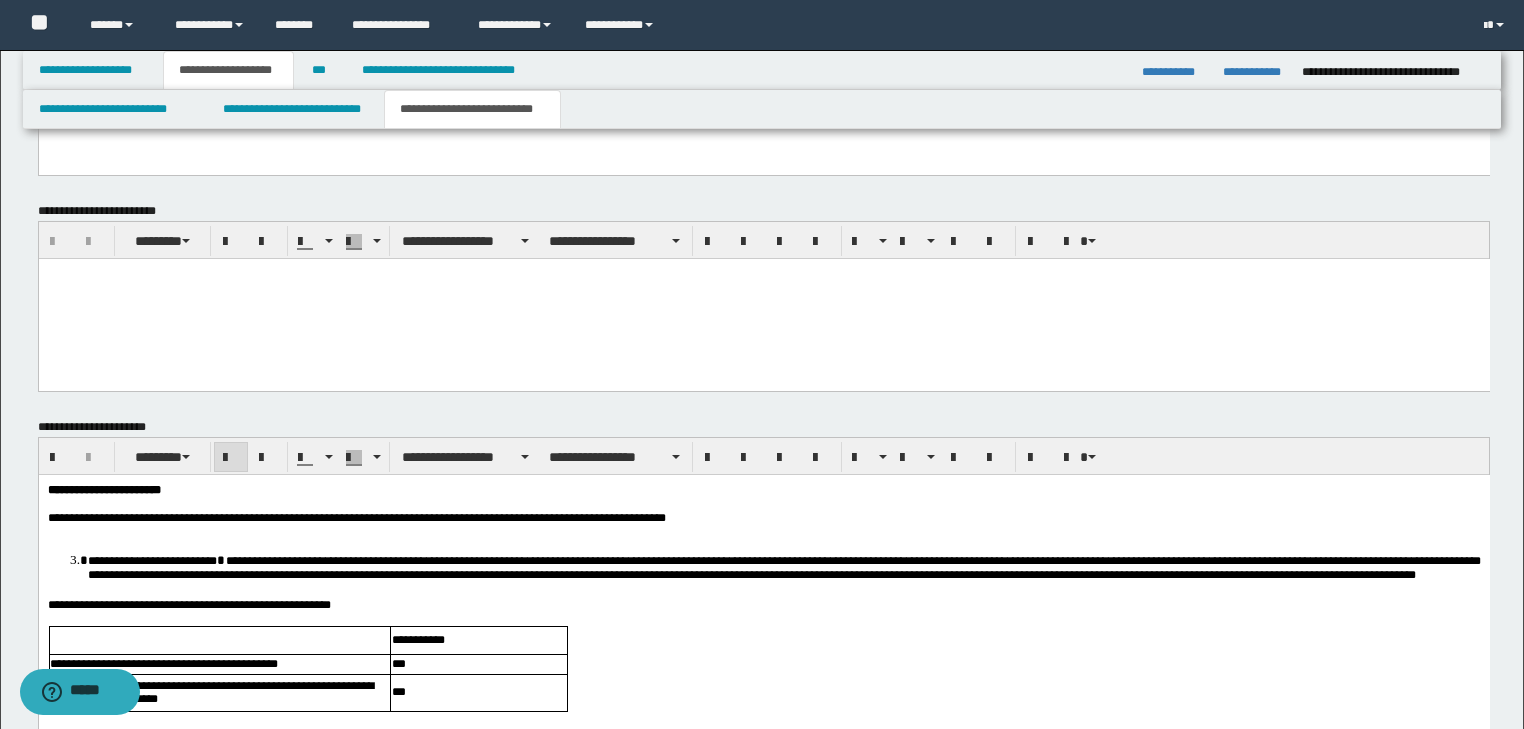 drag, startPoint x: 43, startPoint y: 486, endPoint x: 63, endPoint y: 513, distance: 33.600594 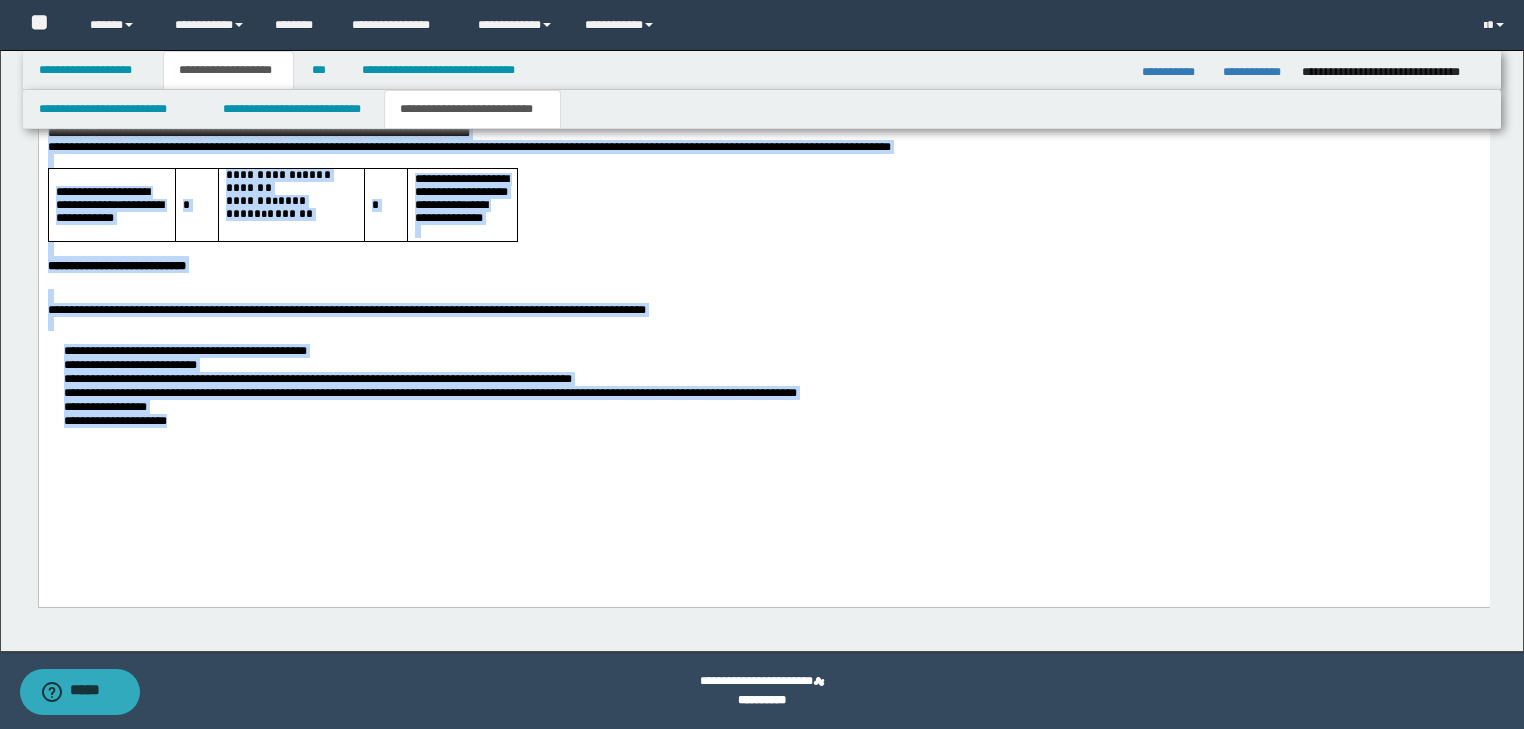 drag, startPoint x: 47, startPoint y: -137, endPoint x: 555, endPoint y: 563, distance: 864.9069 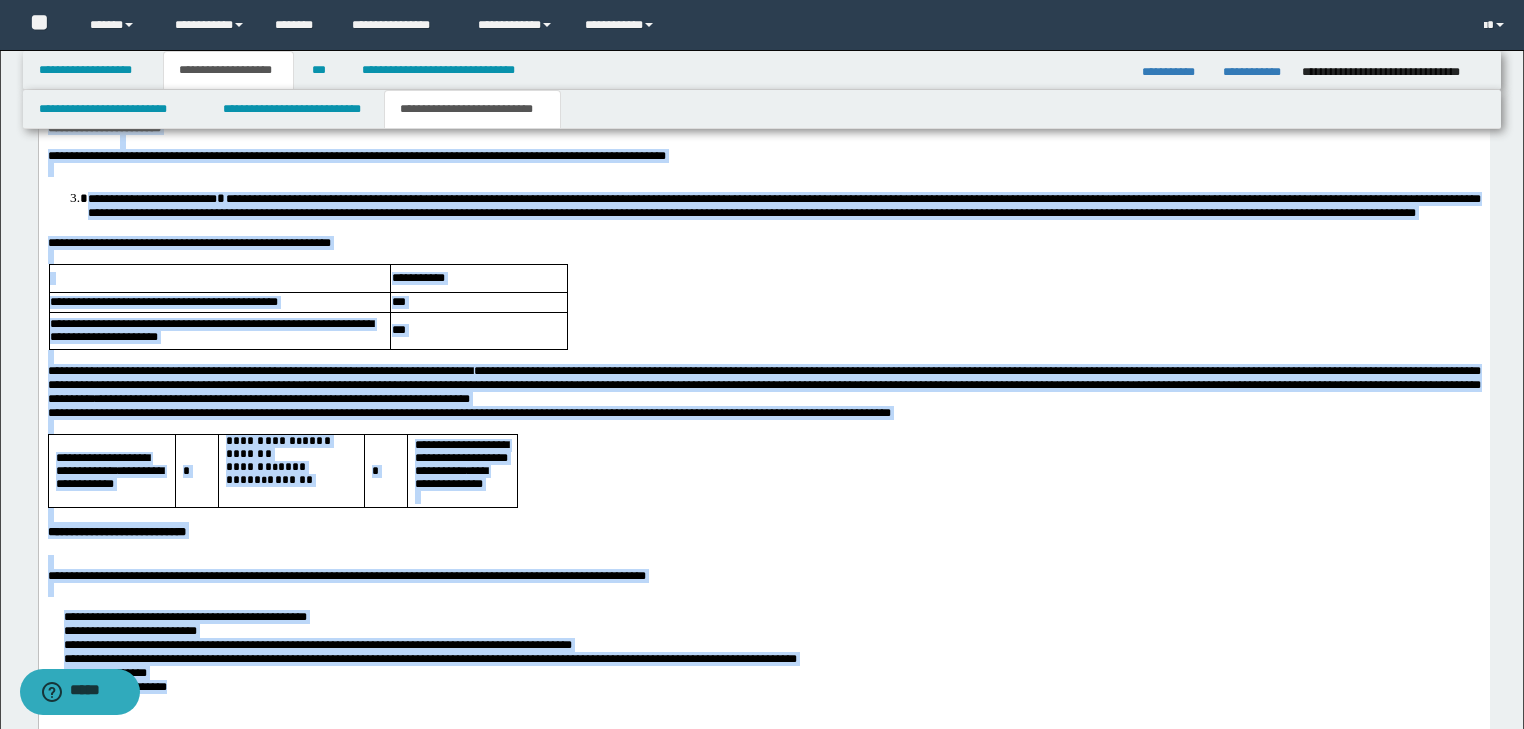 scroll, scrollTop: 1834, scrollLeft: 0, axis: vertical 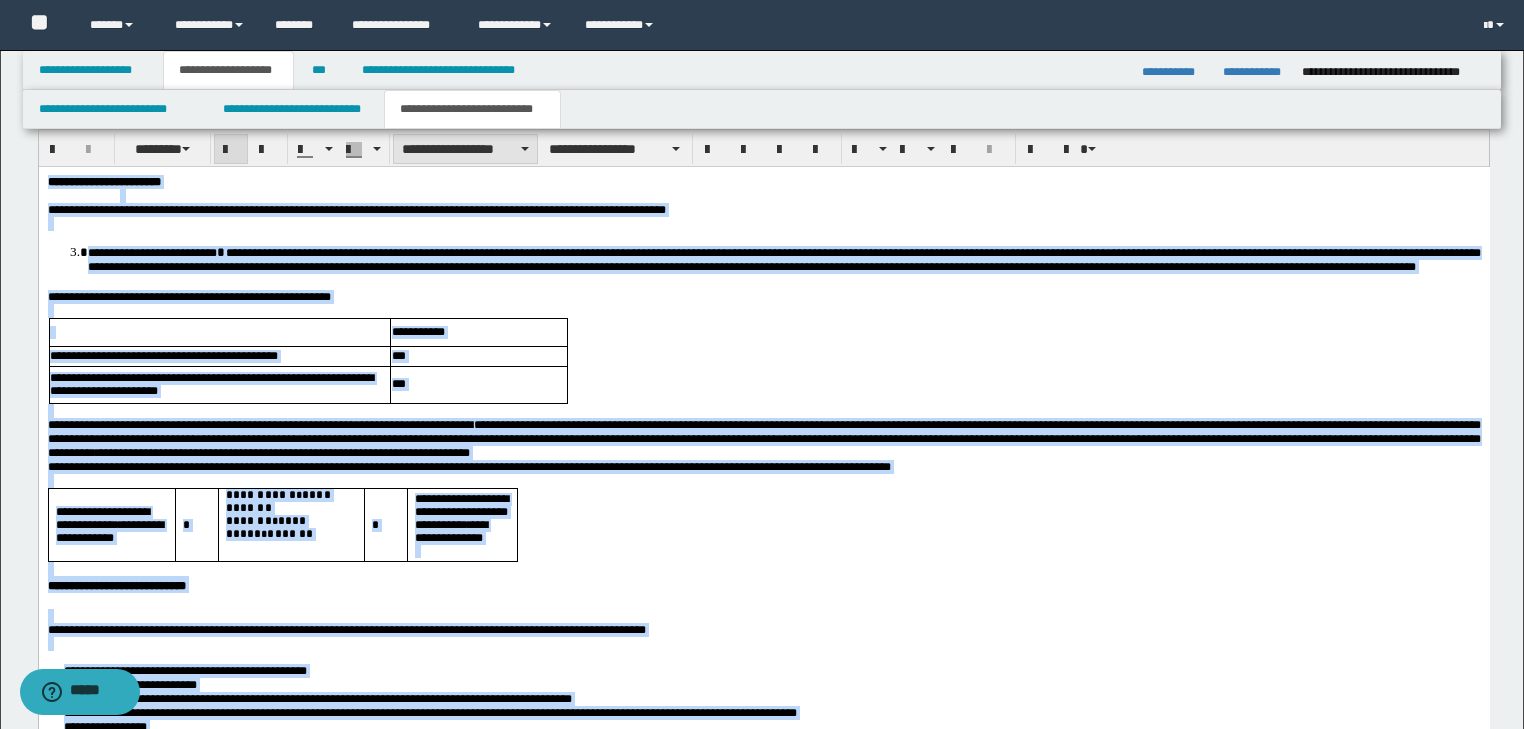 click on "**********" at bounding box center (465, 149) 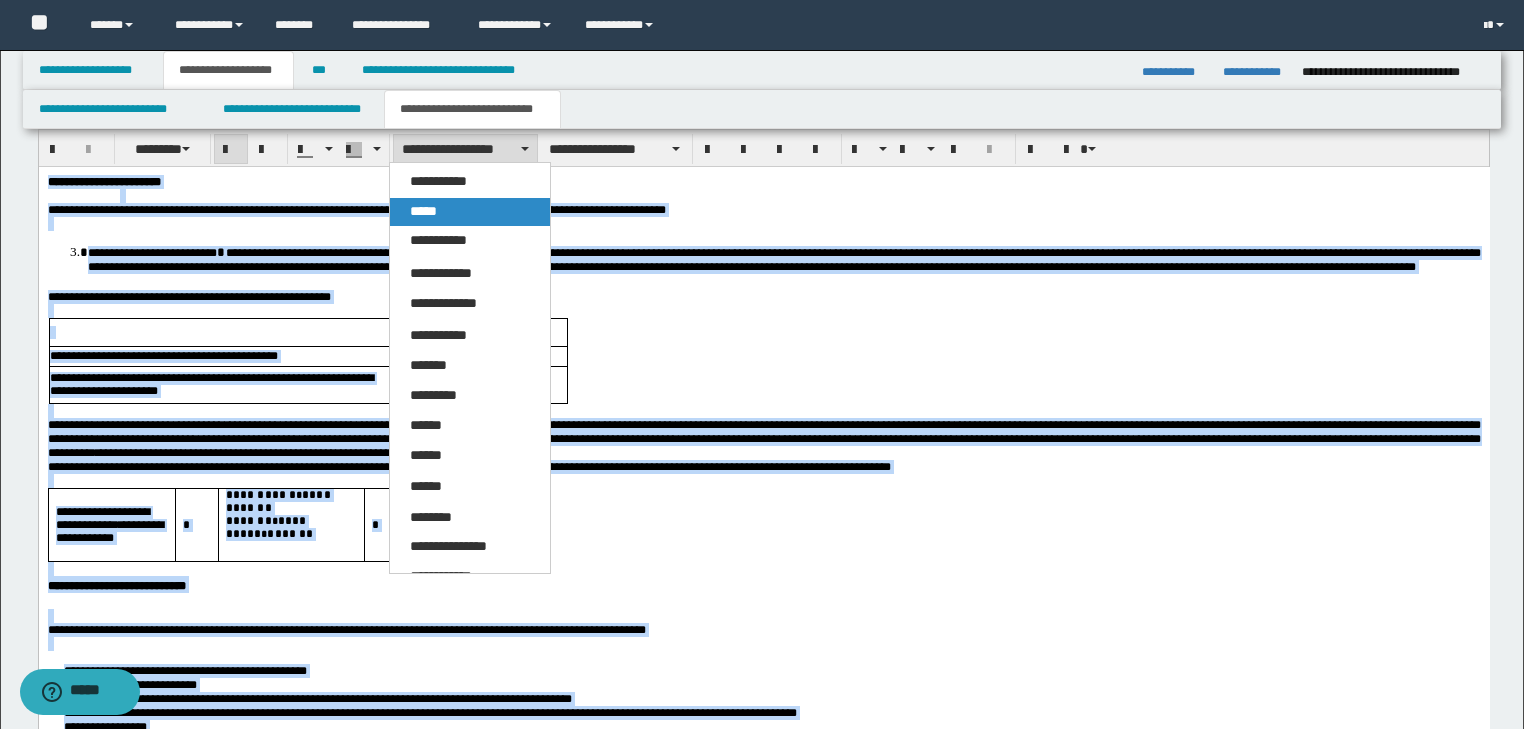 click on "*****" at bounding box center (470, 212) 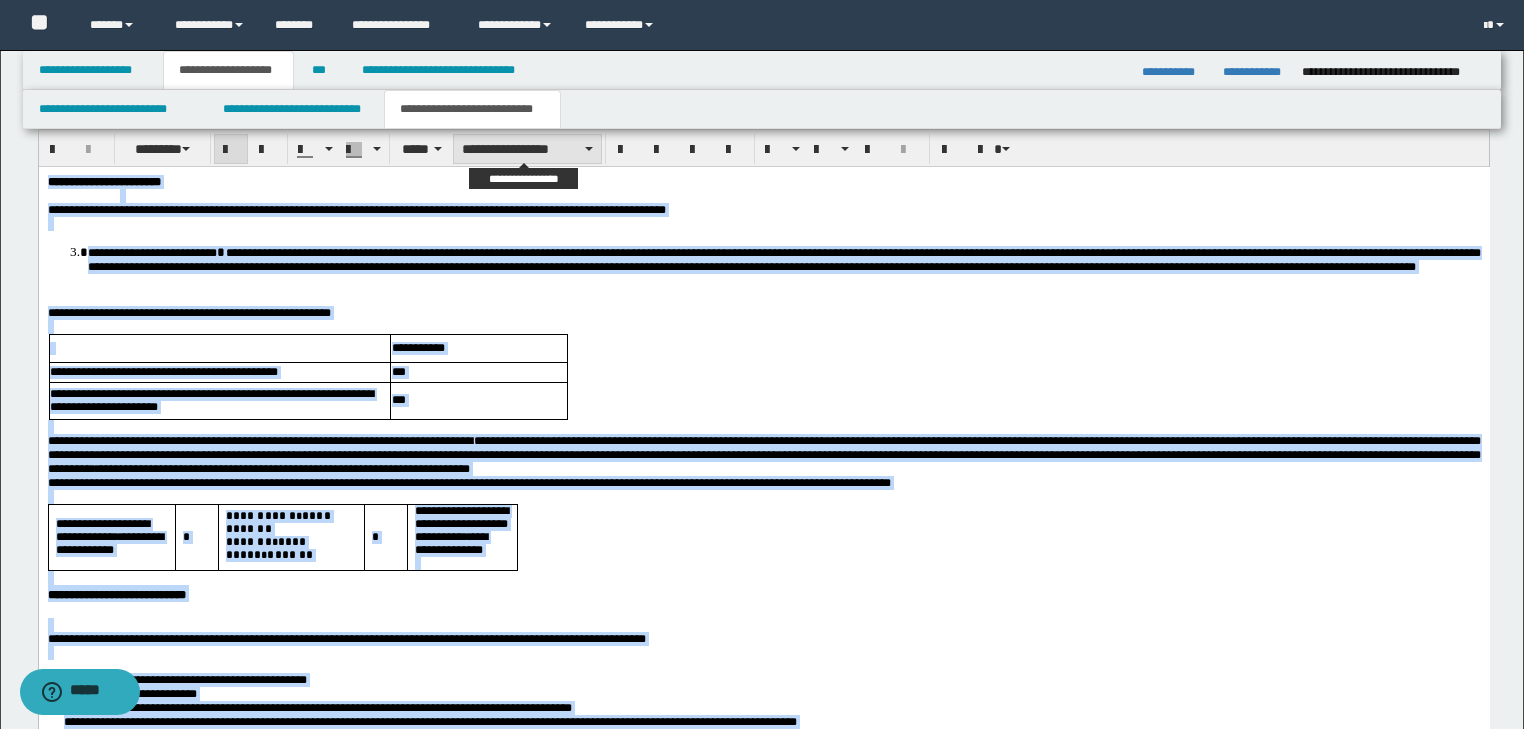 click on "**********" at bounding box center [527, 149] 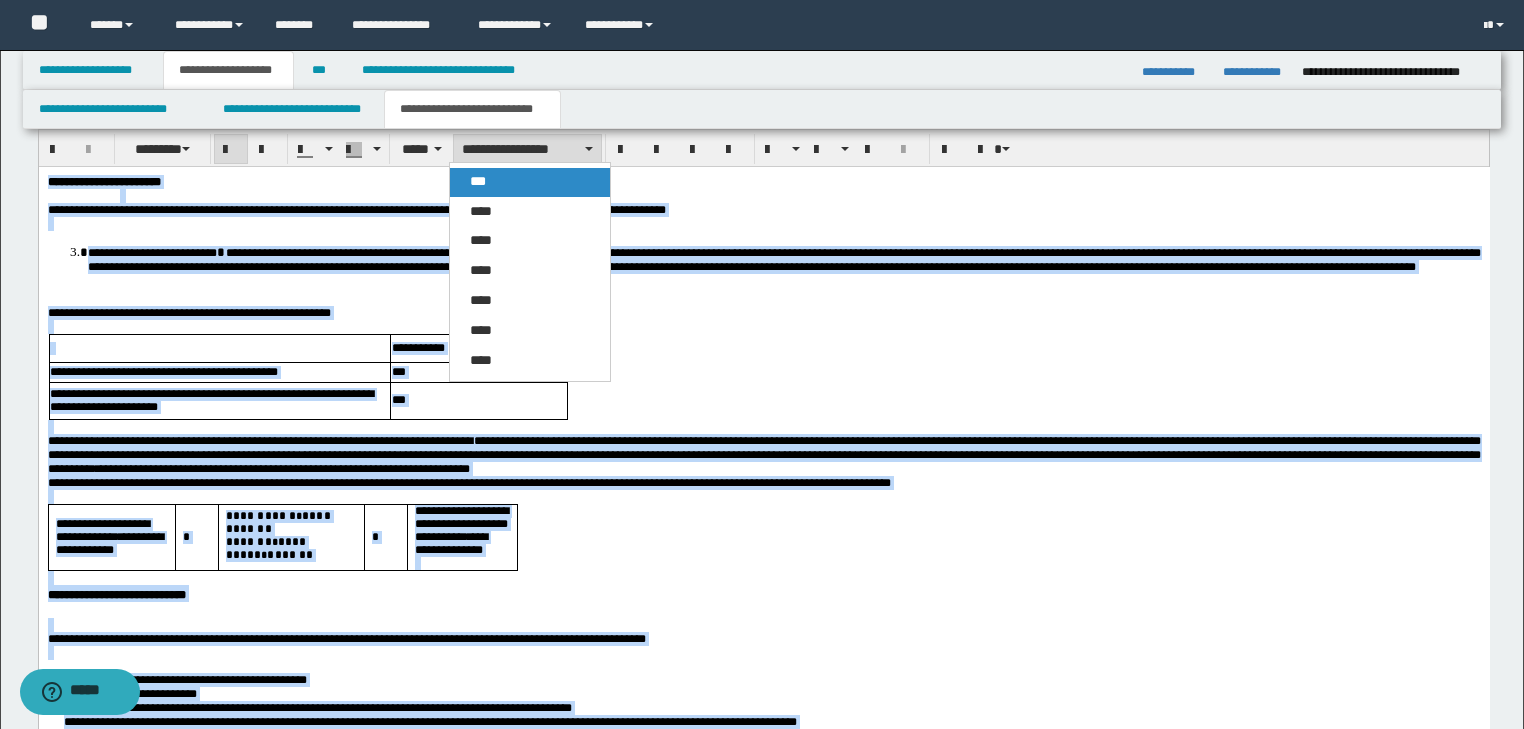 drag, startPoint x: 449, startPoint y: 7, endPoint x: 487, endPoint y: 172, distance: 169.31923 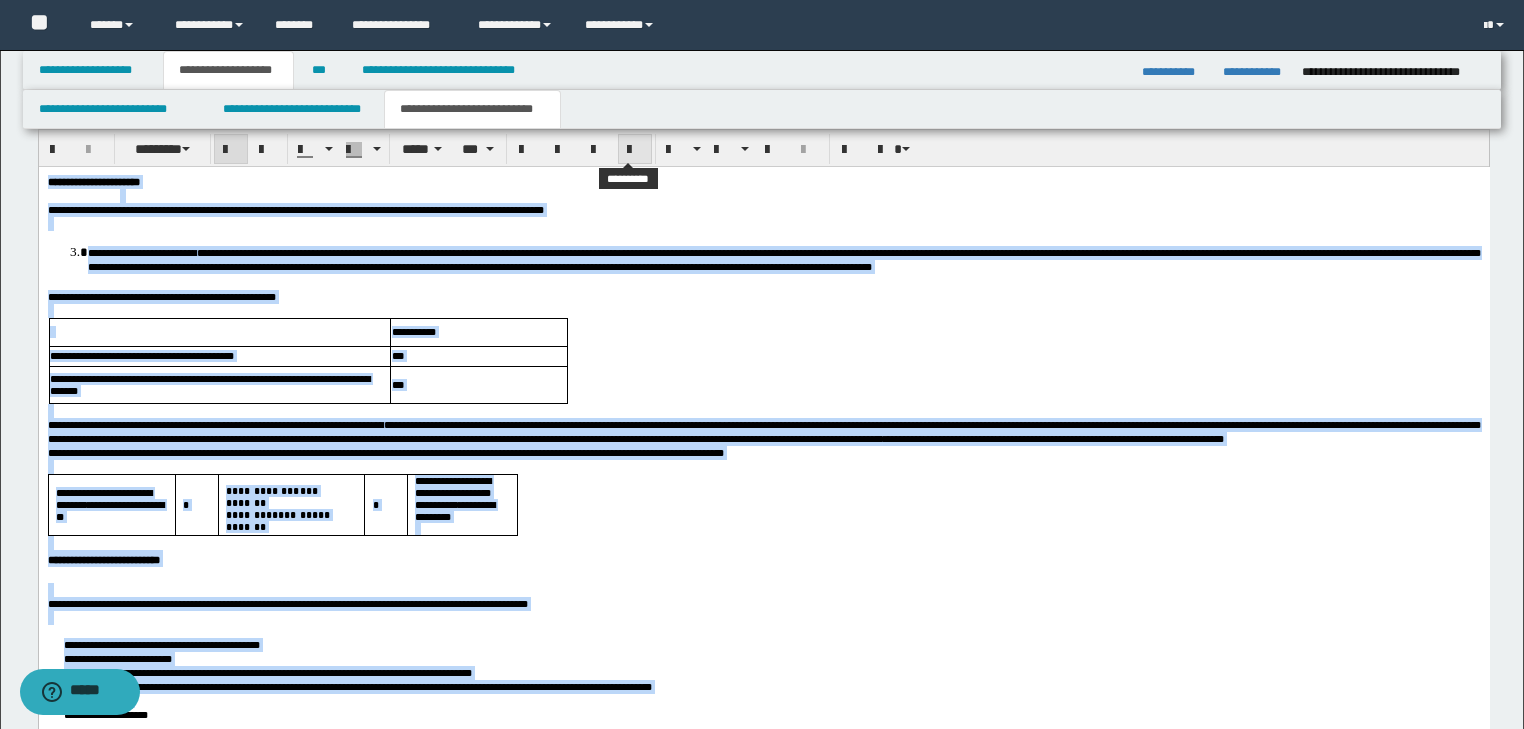 click at bounding box center [635, 150] 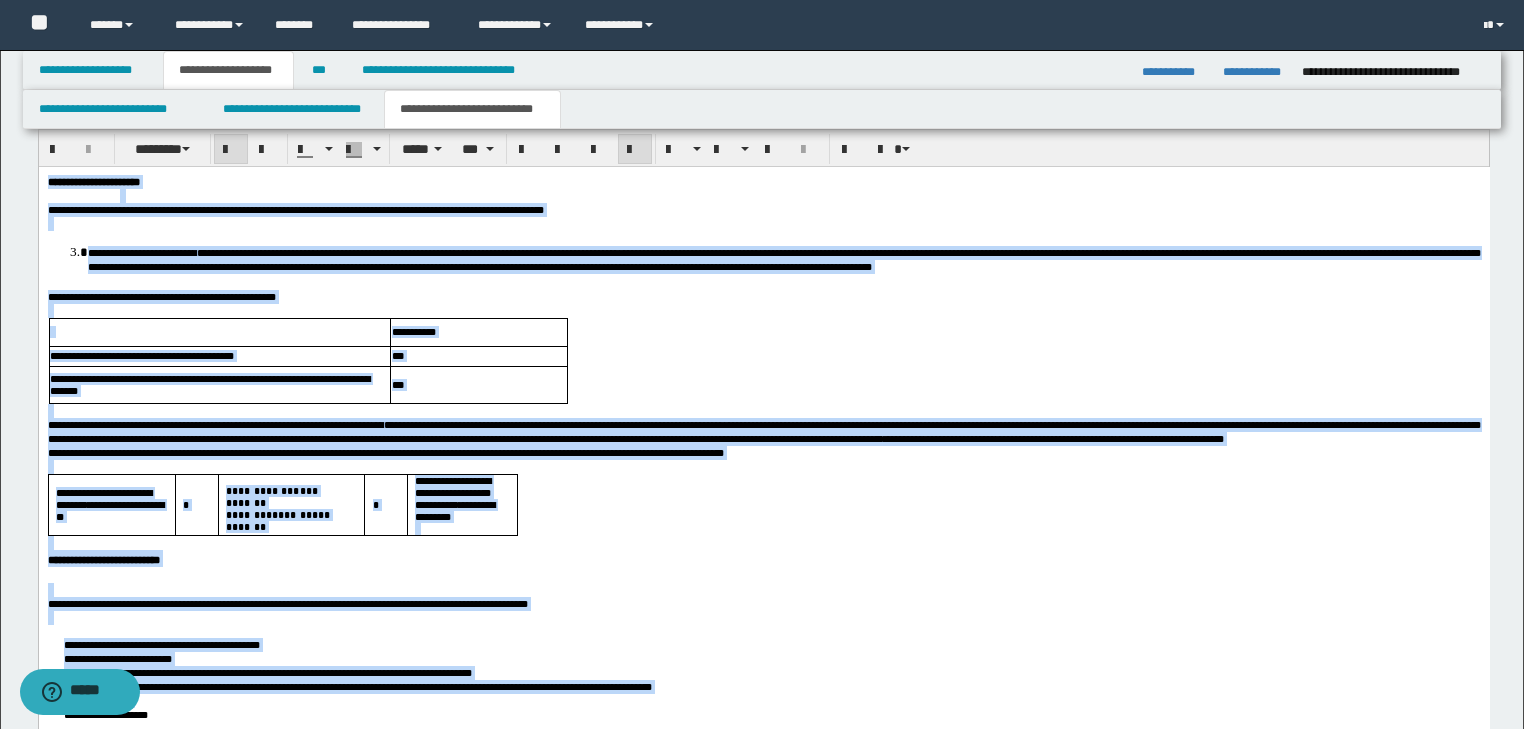 click at bounding box center (635, 150) 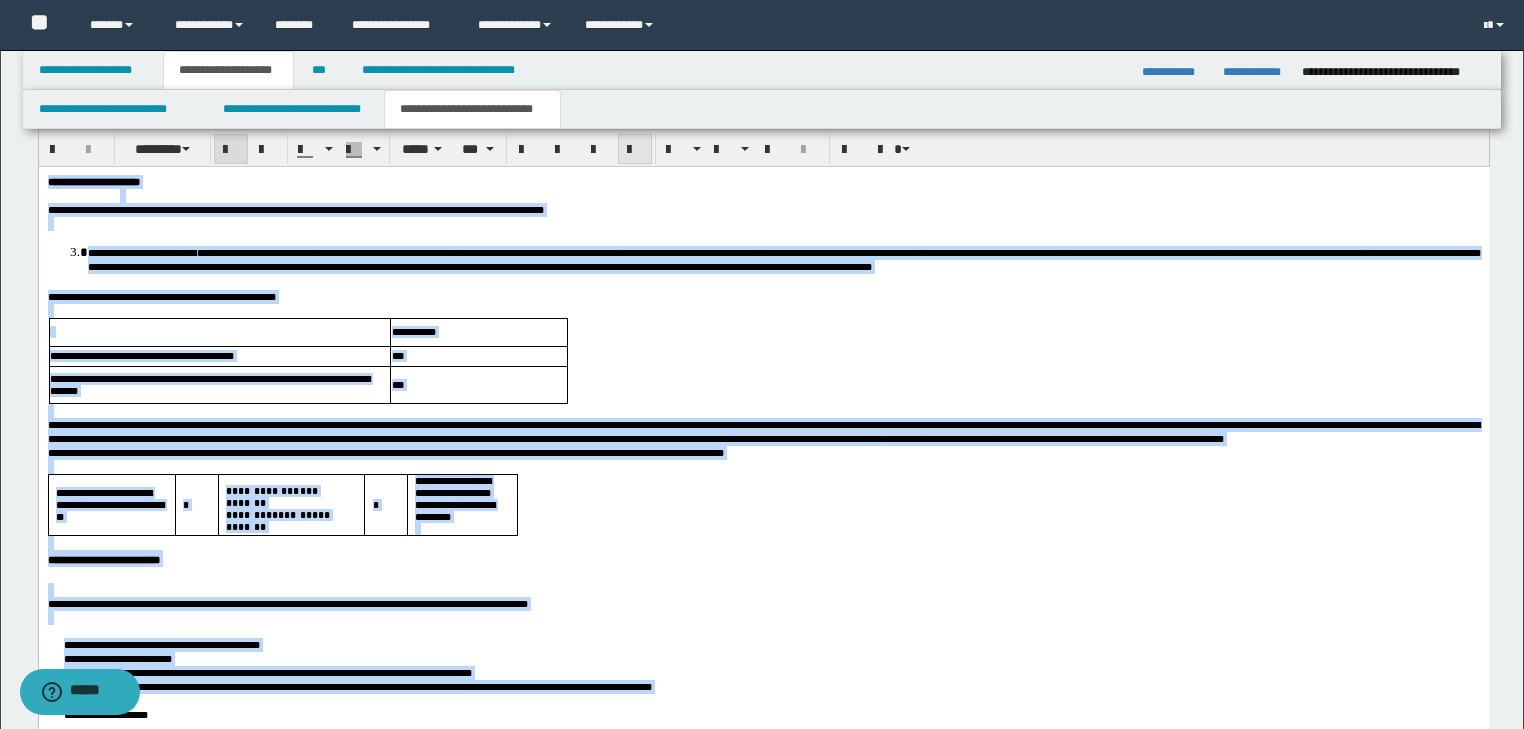 click at bounding box center [635, 150] 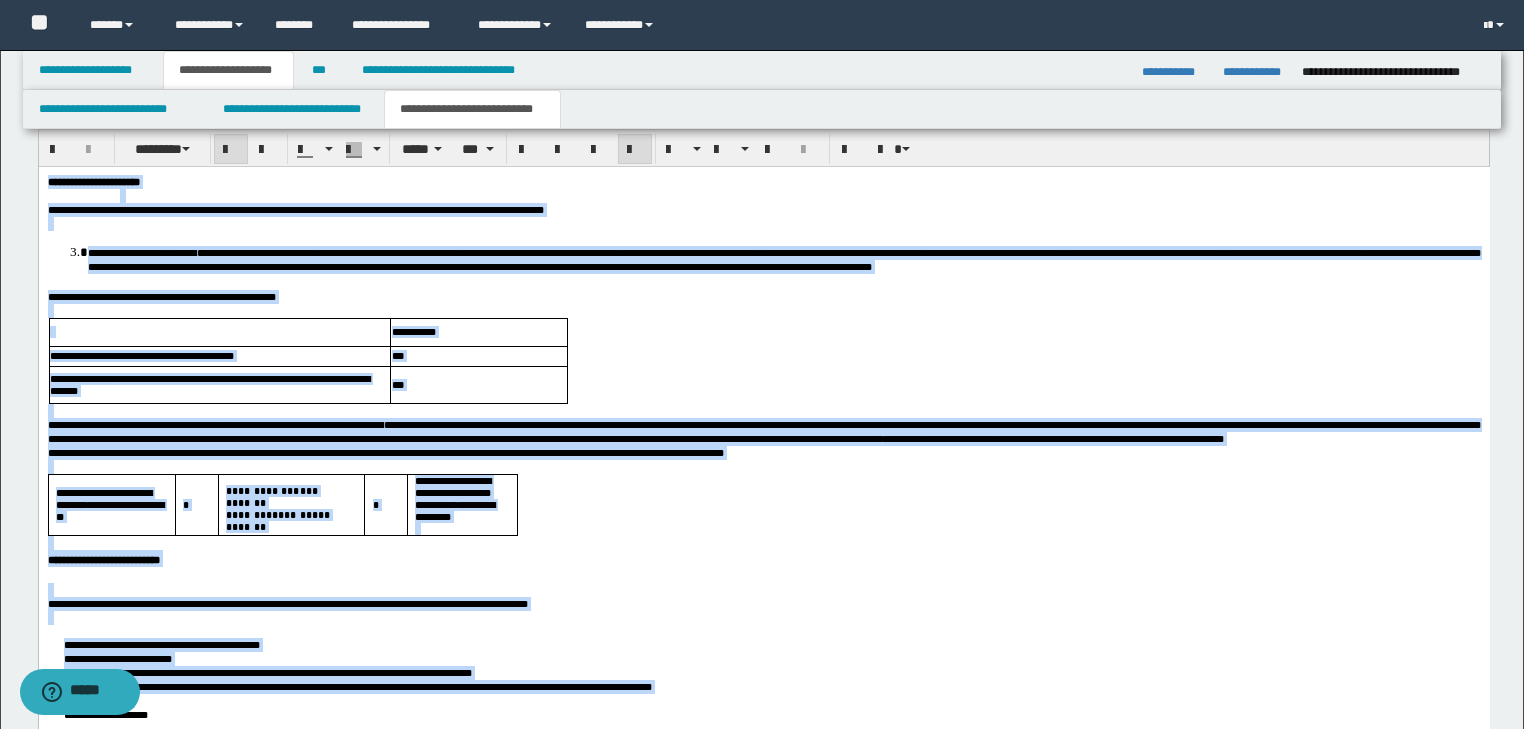 click on "**********" at bounding box center (763, 479) 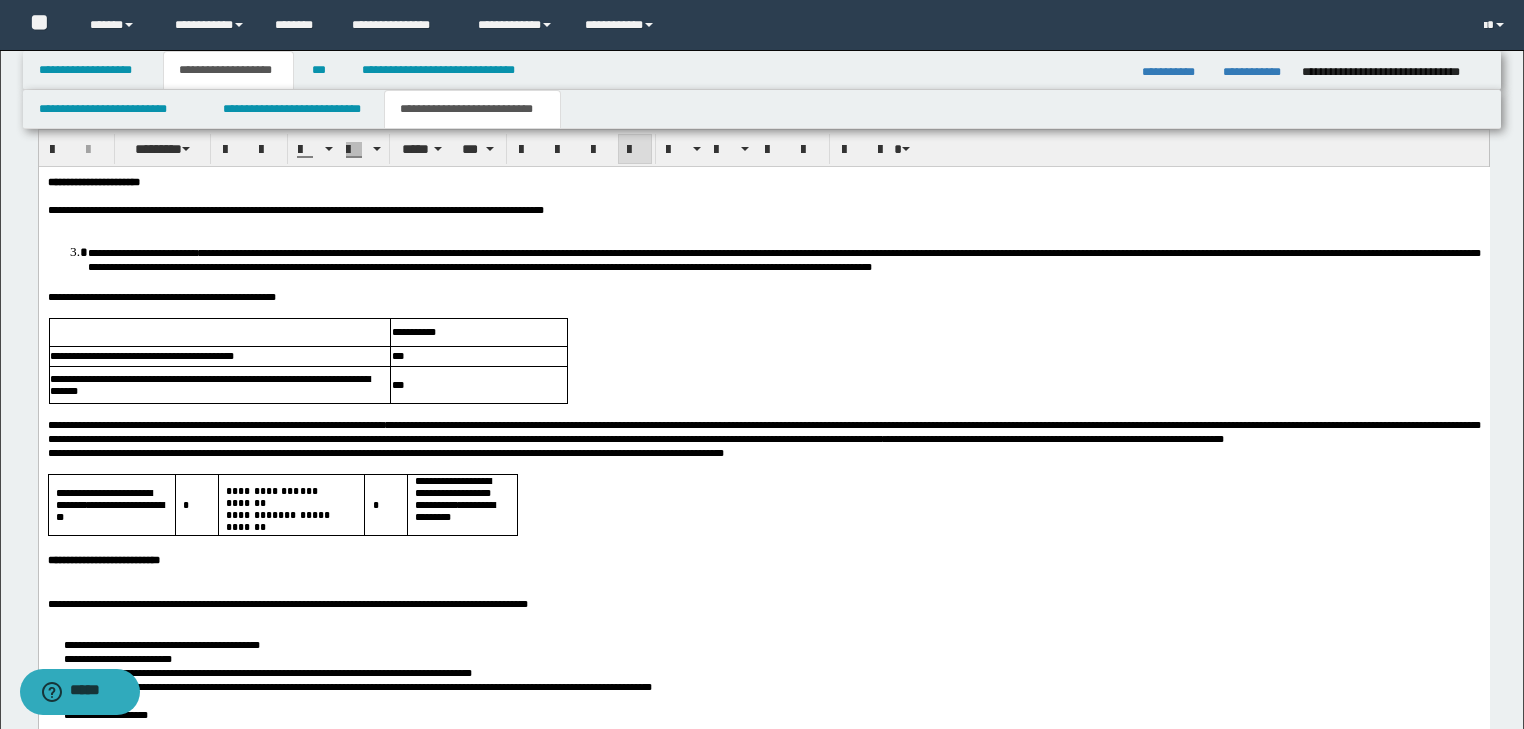 click on "**********" at bounding box center [763, 209] 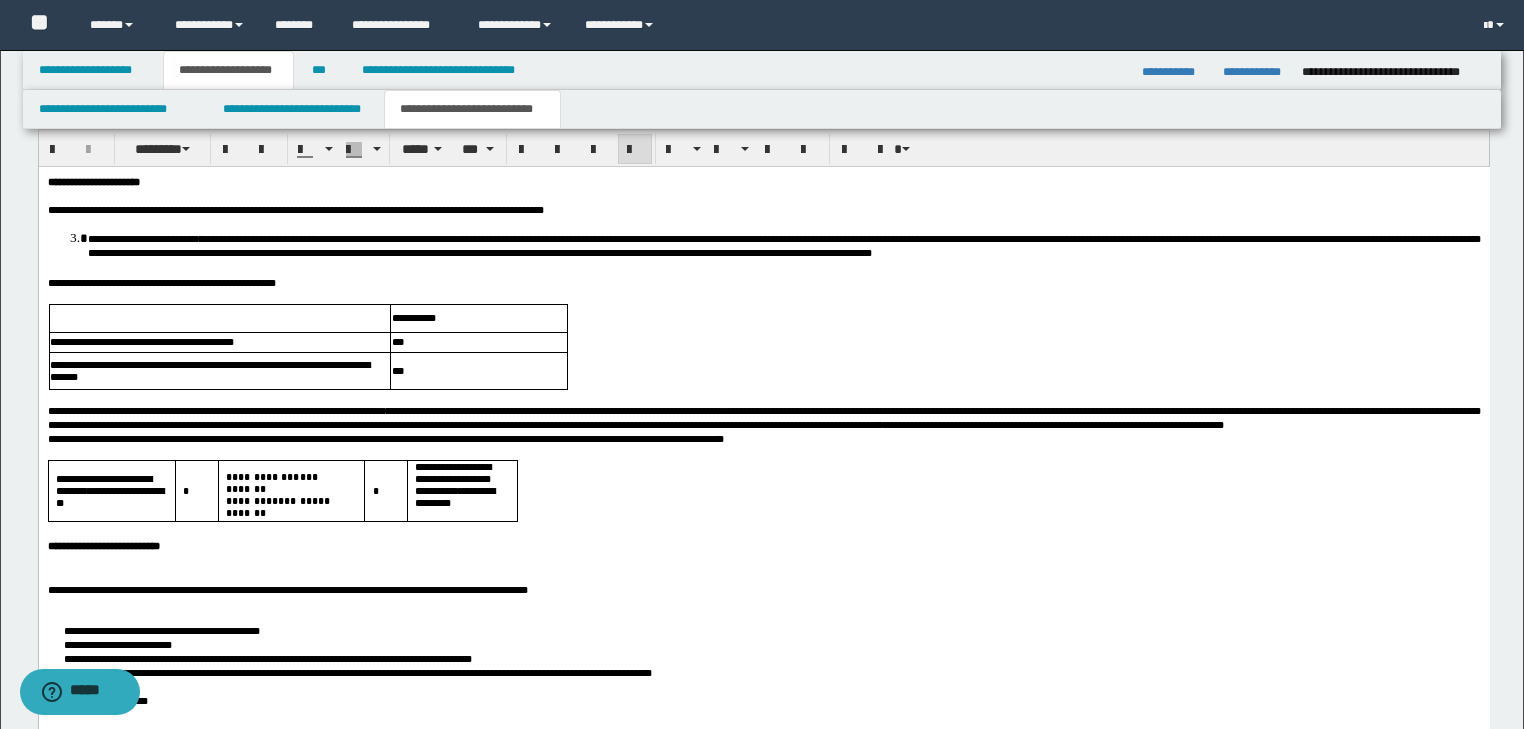 scroll, scrollTop: 2120, scrollLeft: 0, axis: vertical 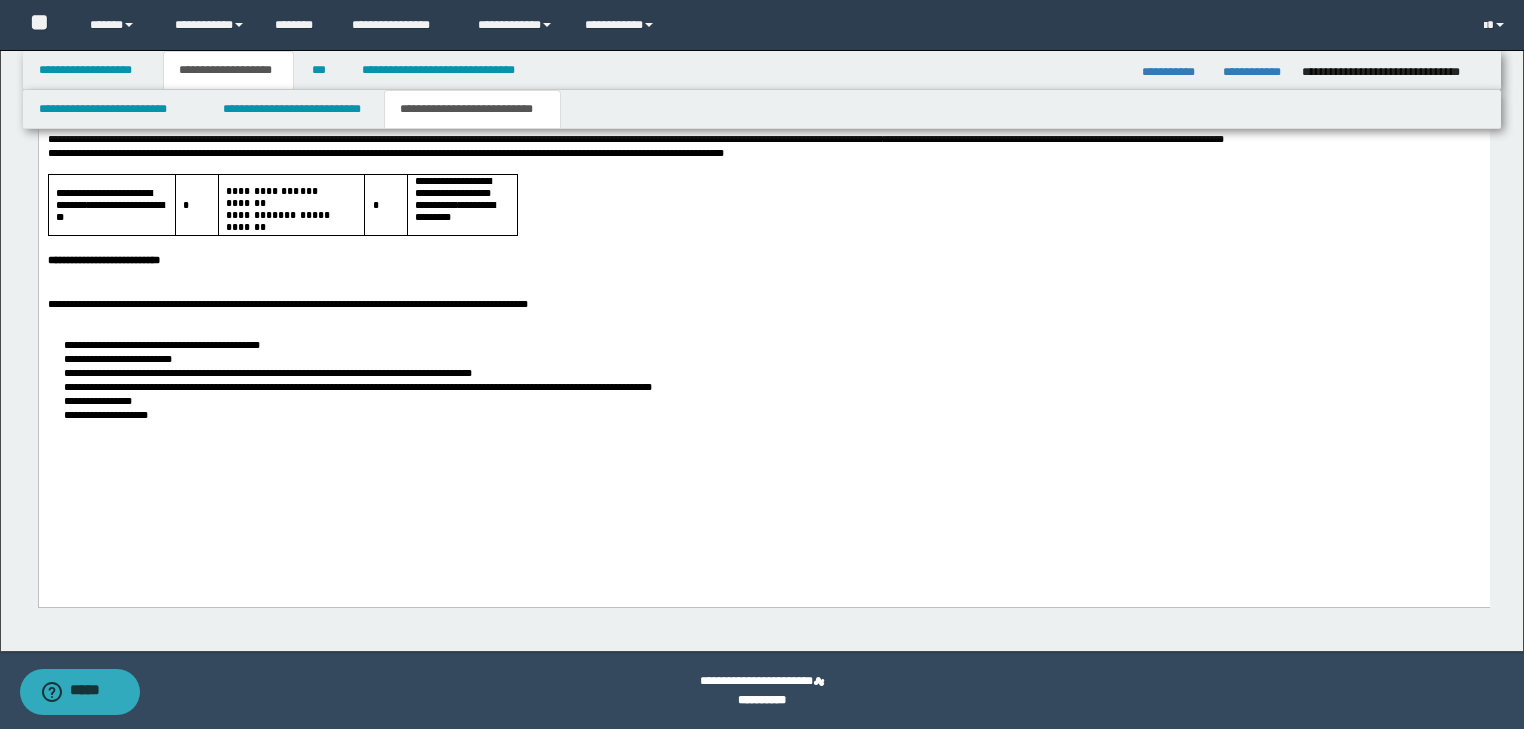 click at bounding box center [763, 243] 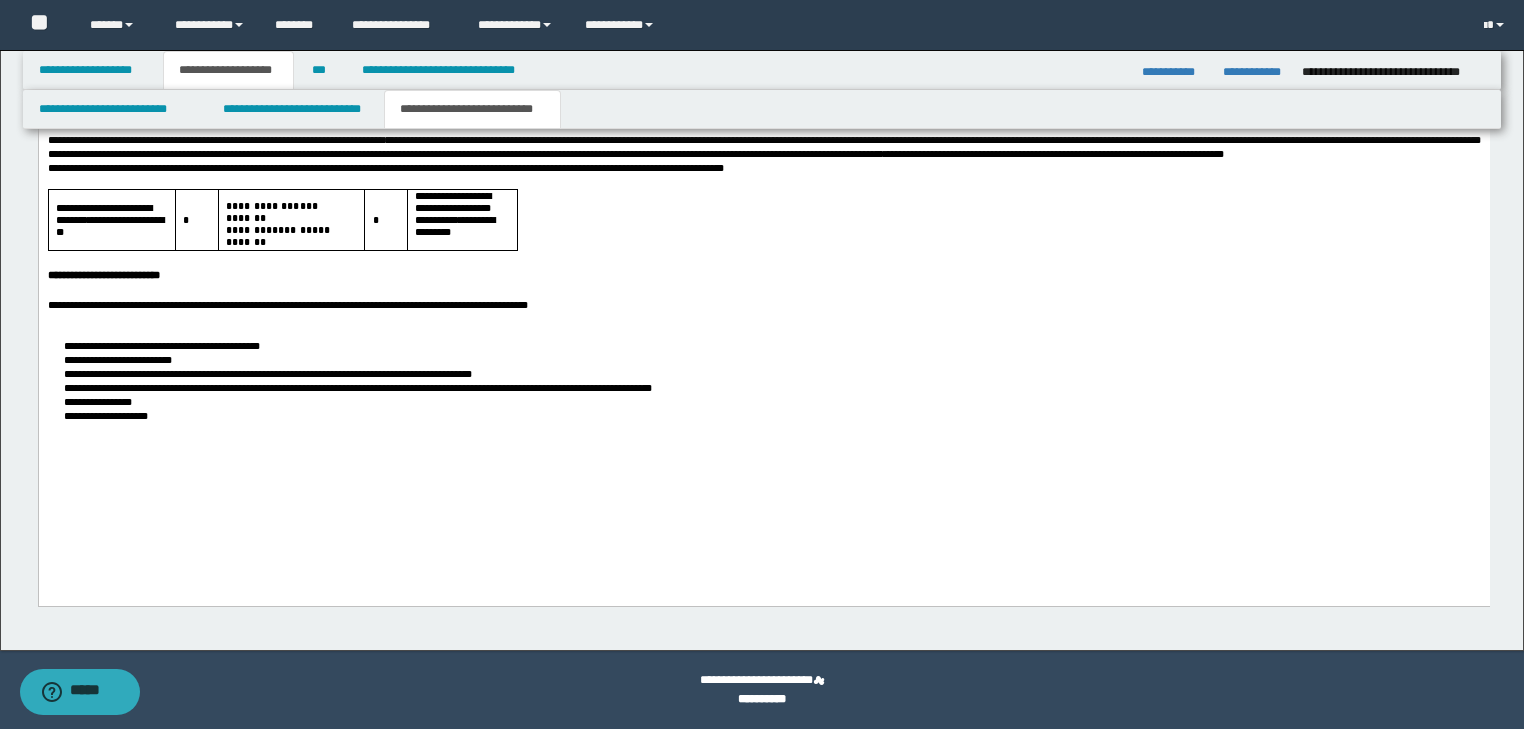 scroll, scrollTop: 2104, scrollLeft: 0, axis: vertical 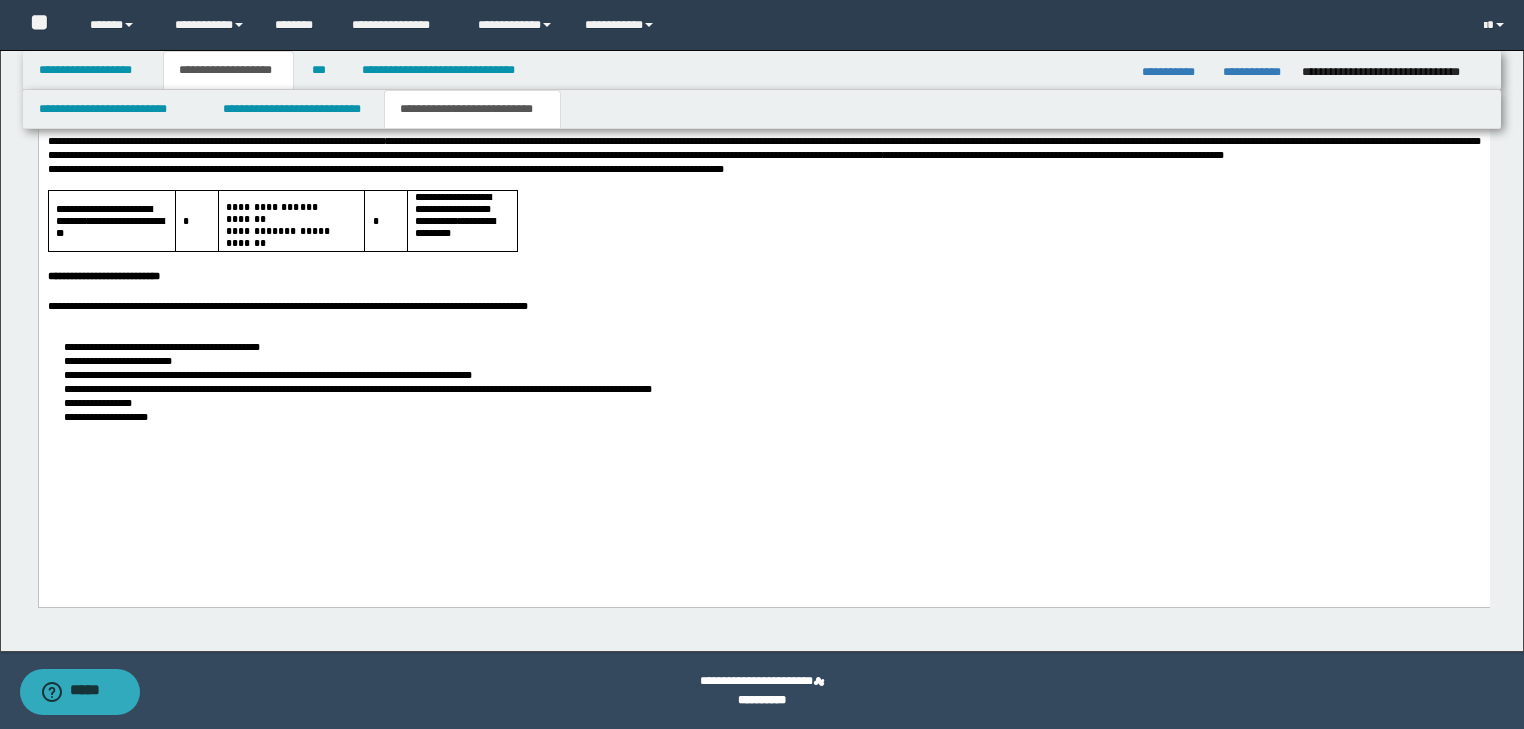 click on "**********" at bounding box center [763, 306] 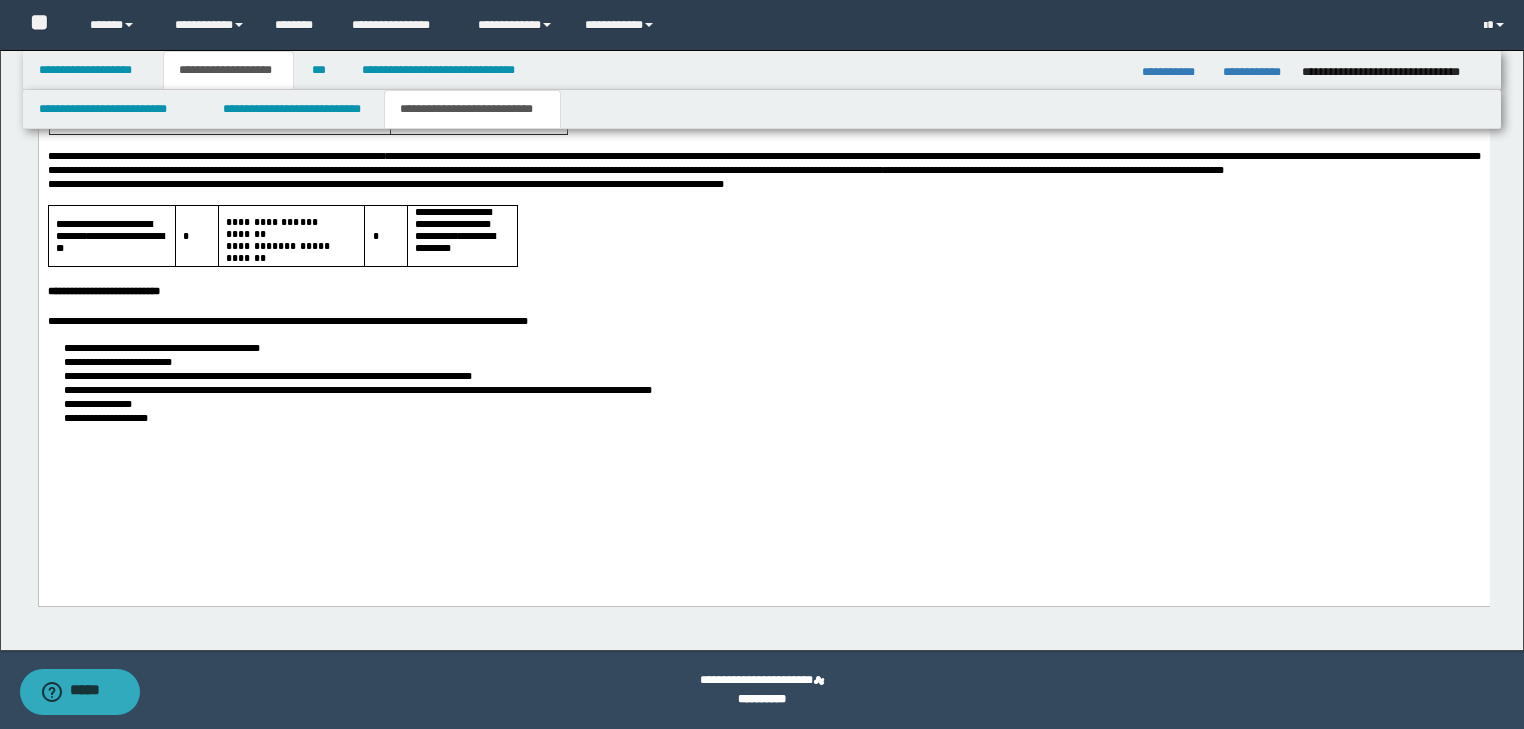 scroll, scrollTop: 2088, scrollLeft: 0, axis: vertical 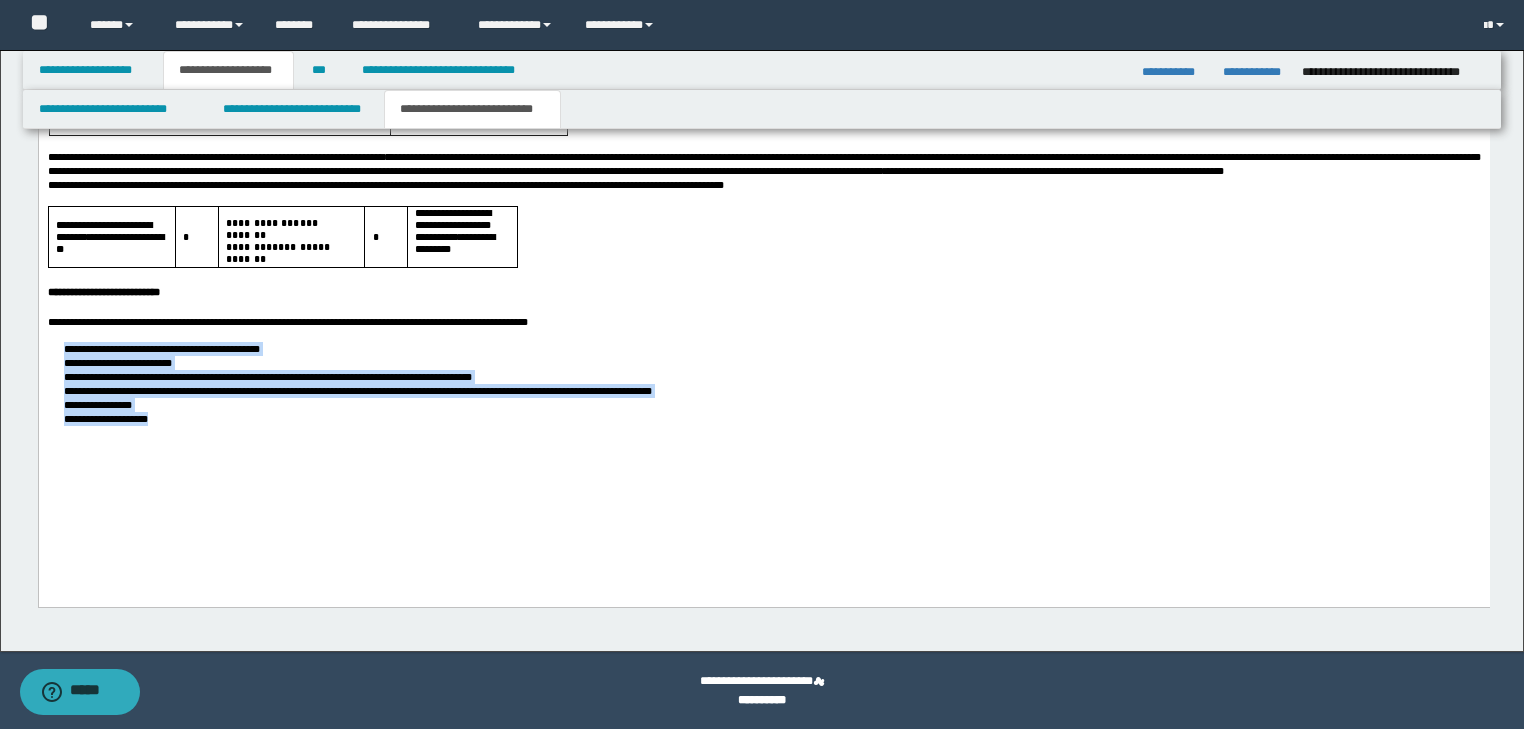 drag, startPoint x: 60, startPoint y: 396, endPoint x: 313, endPoint y: 480, distance: 266.5802 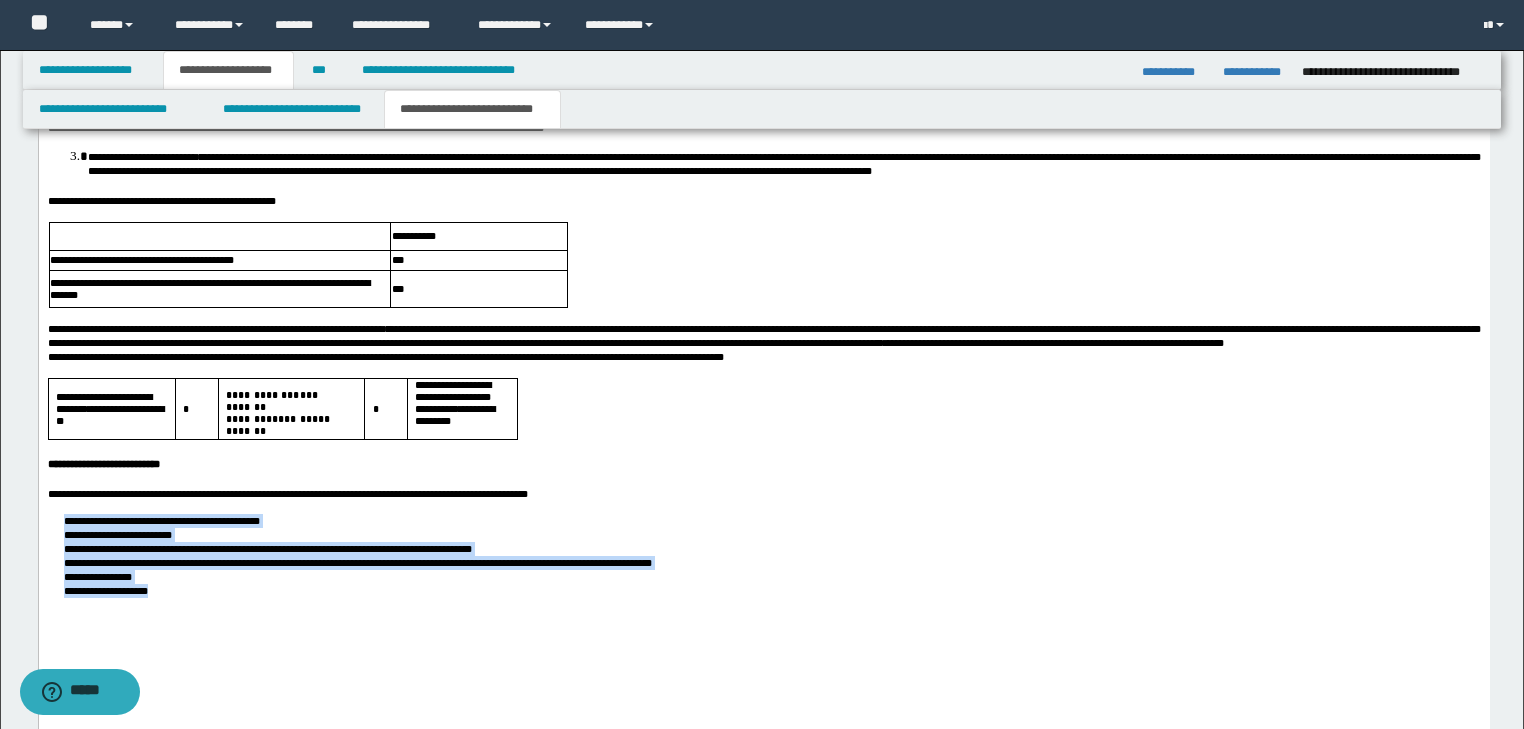 scroll, scrollTop: 1768, scrollLeft: 0, axis: vertical 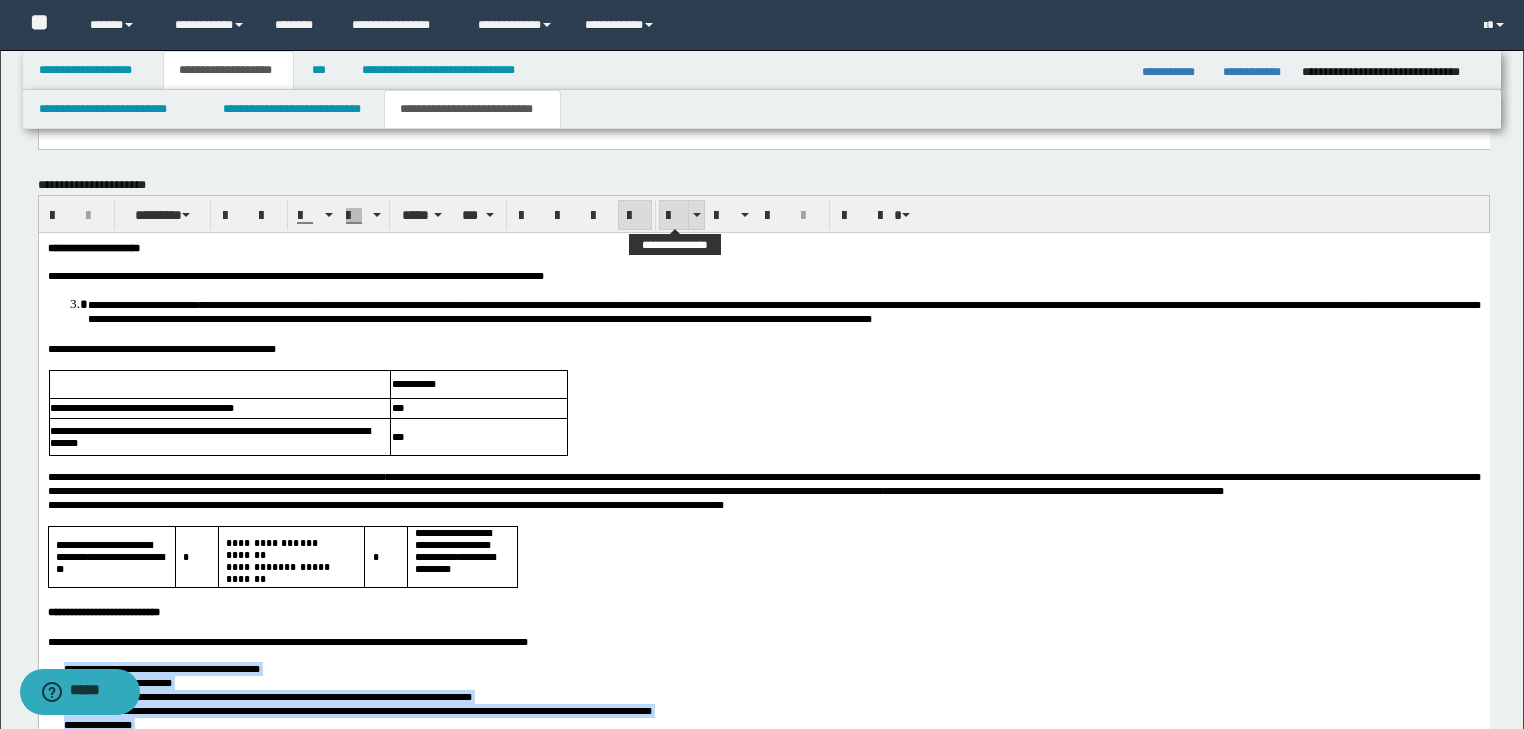 click at bounding box center (674, 216) 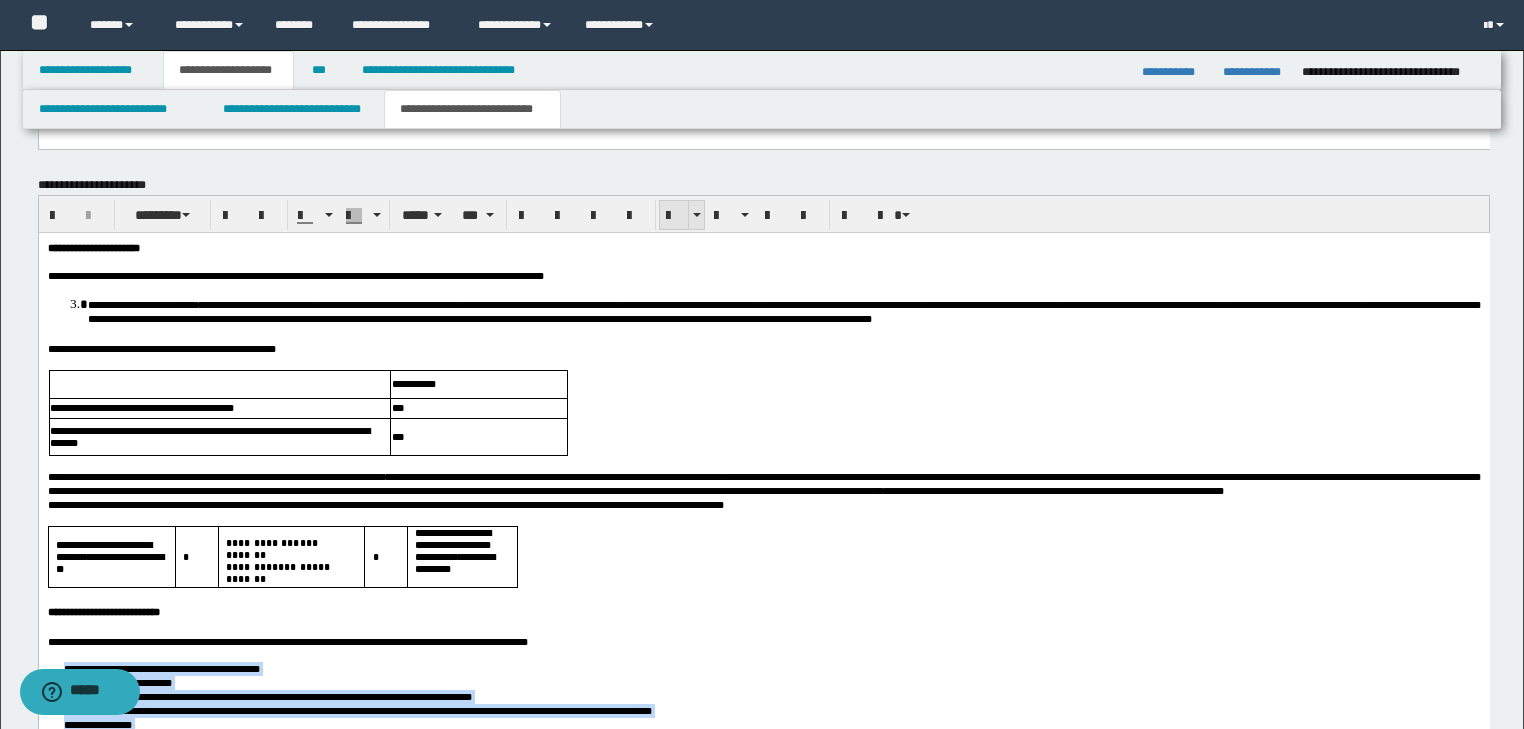 click at bounding box center (674, 216) 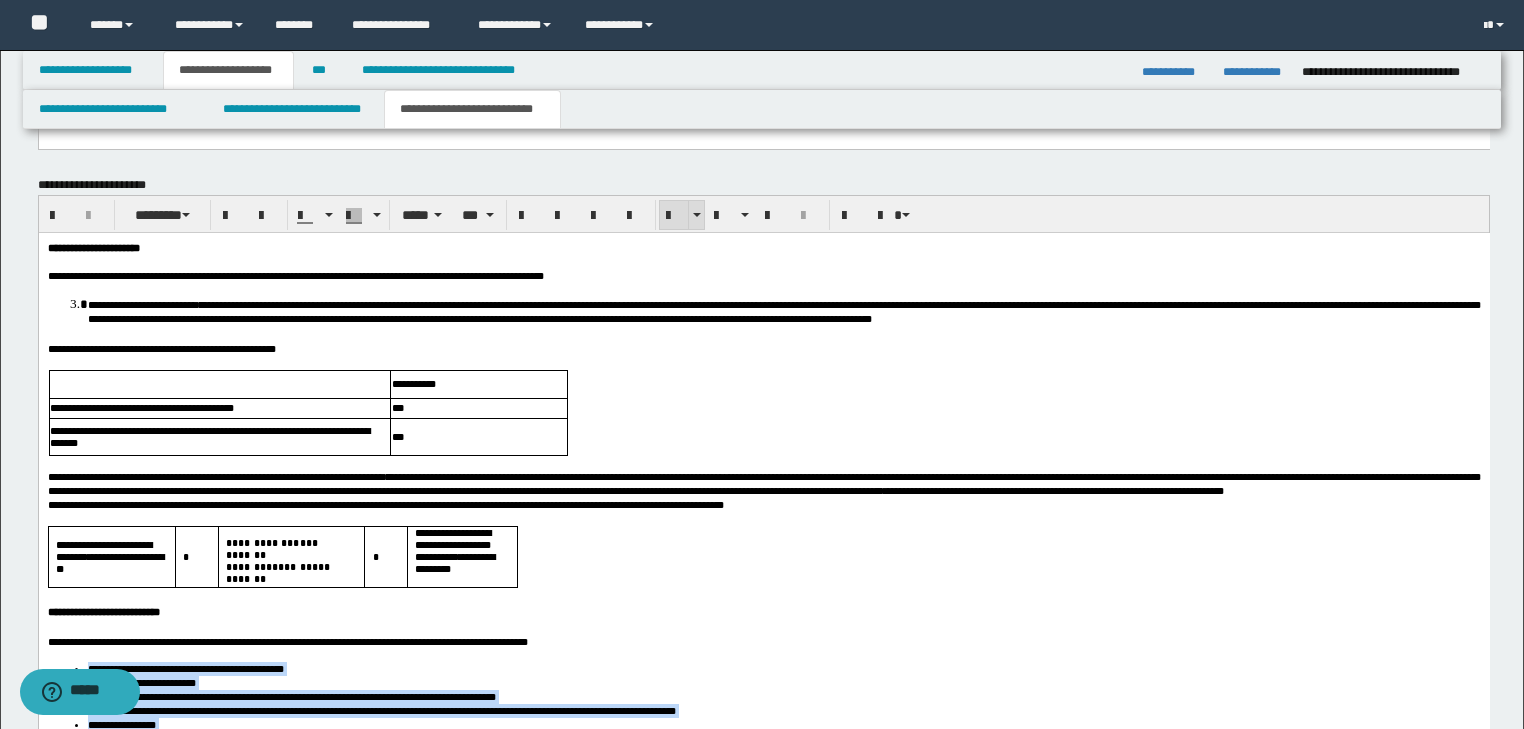 click at bounding box center [674, 216] 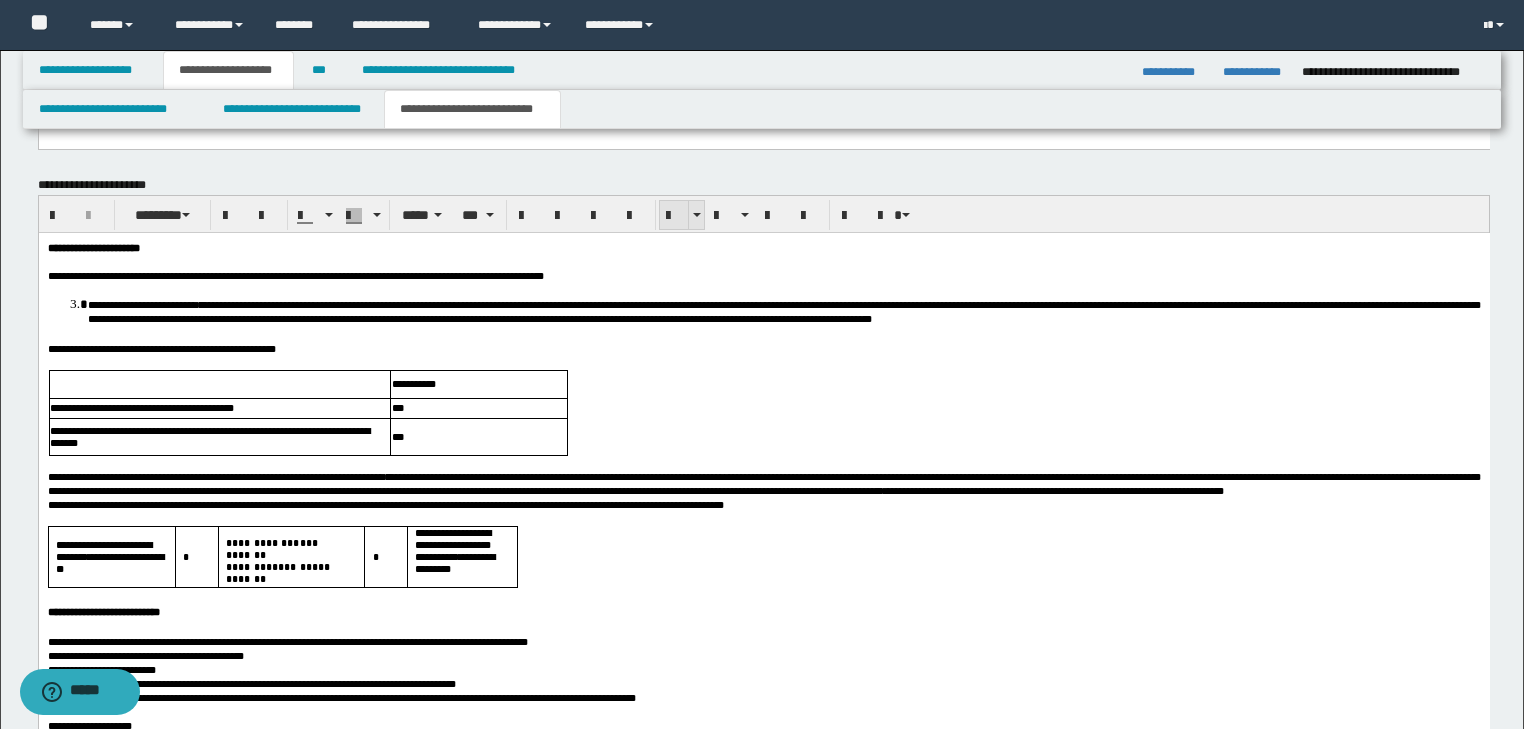 click at bounding box center [674, 216] 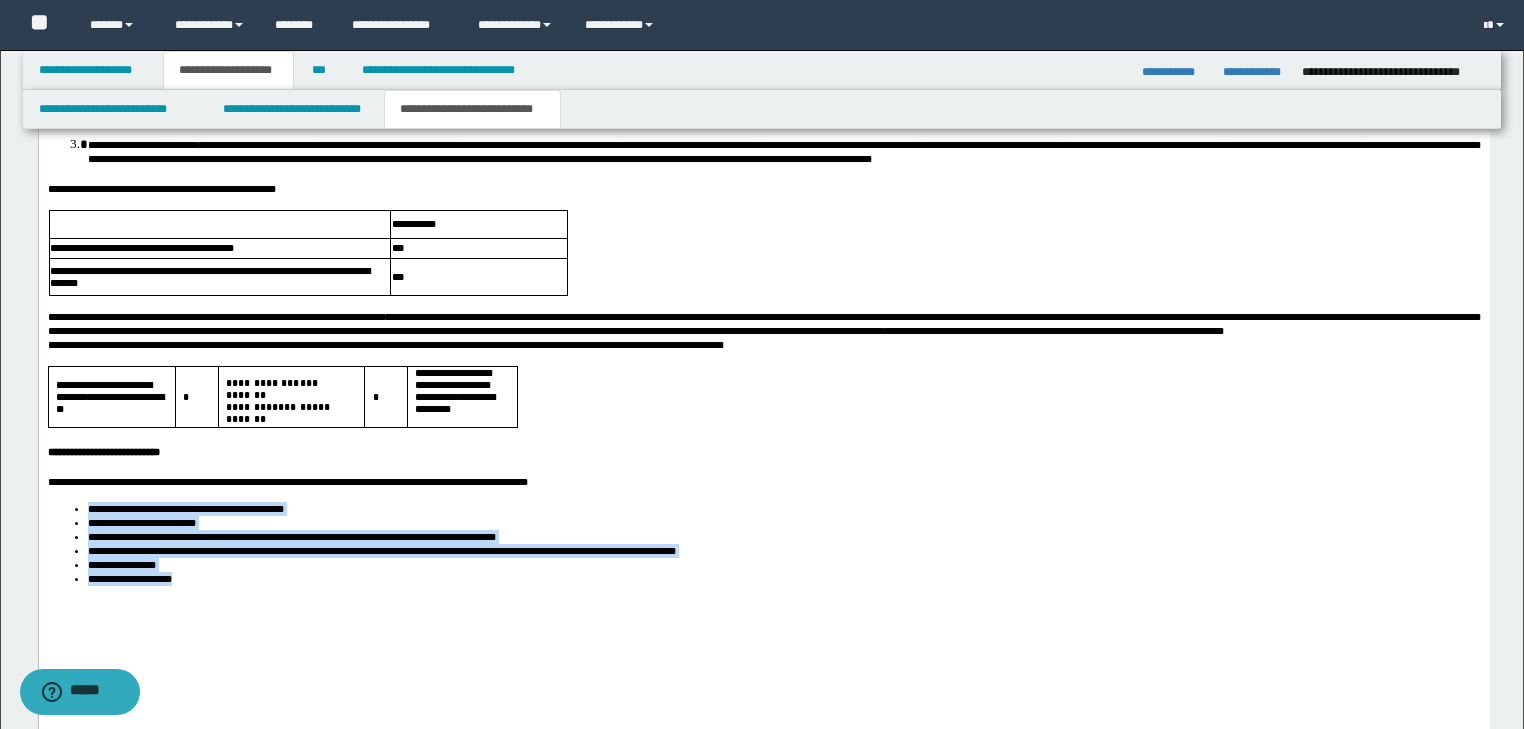 scroll, scrollTop: 2088, scrollLeft: 0, axis: vertical 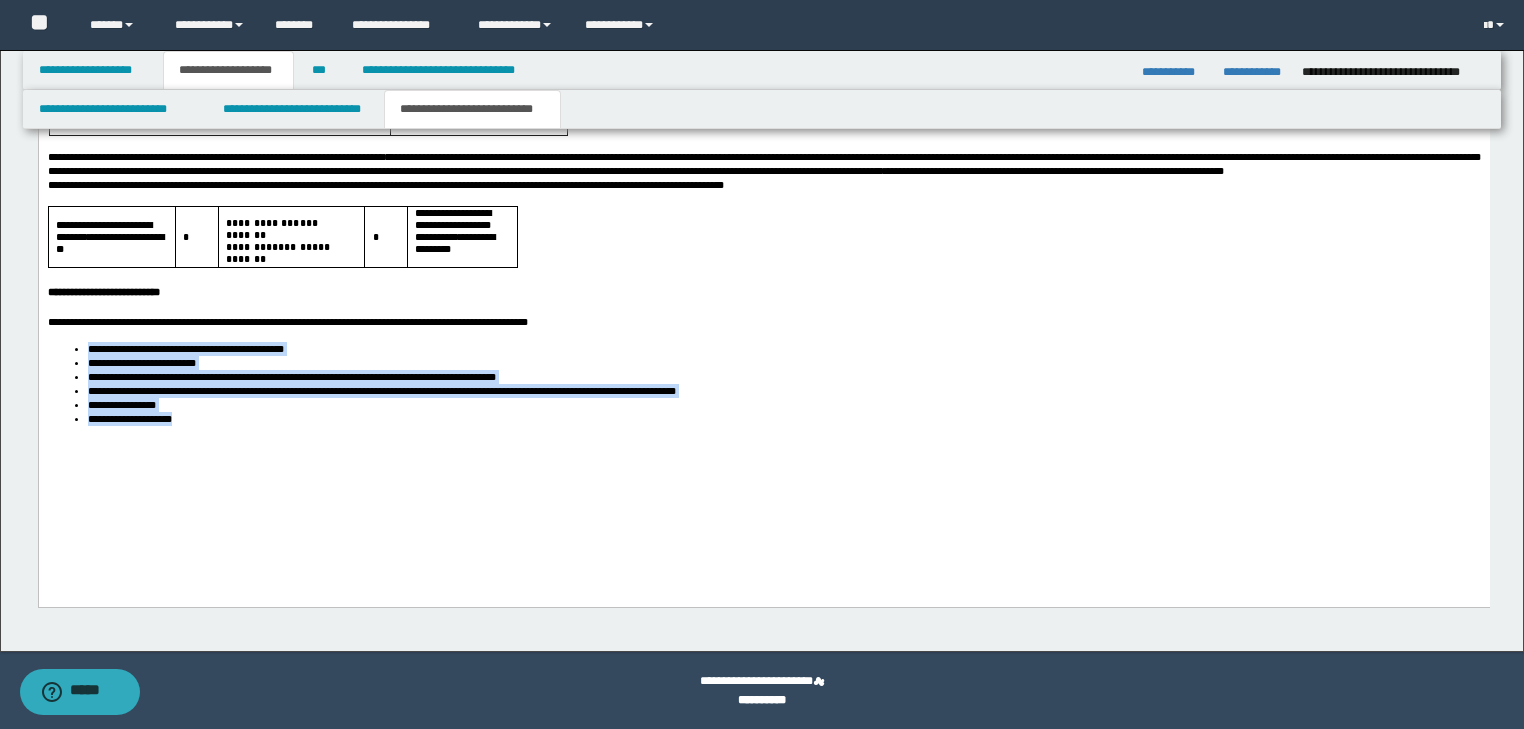 click on "**********" at bounding box center (783, 419) 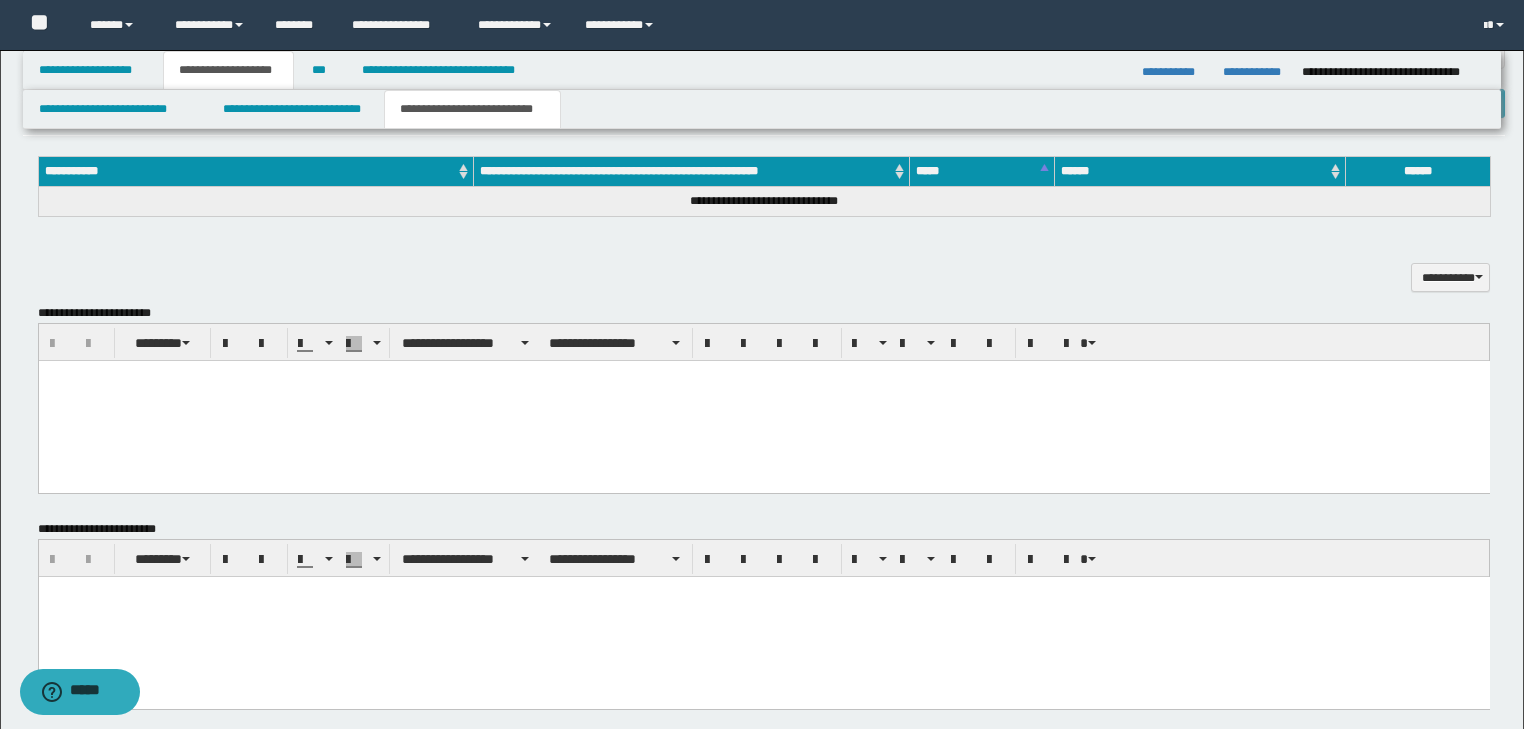 scroll, scrollTop: 968, scrollLeft: 0, axis: vertical 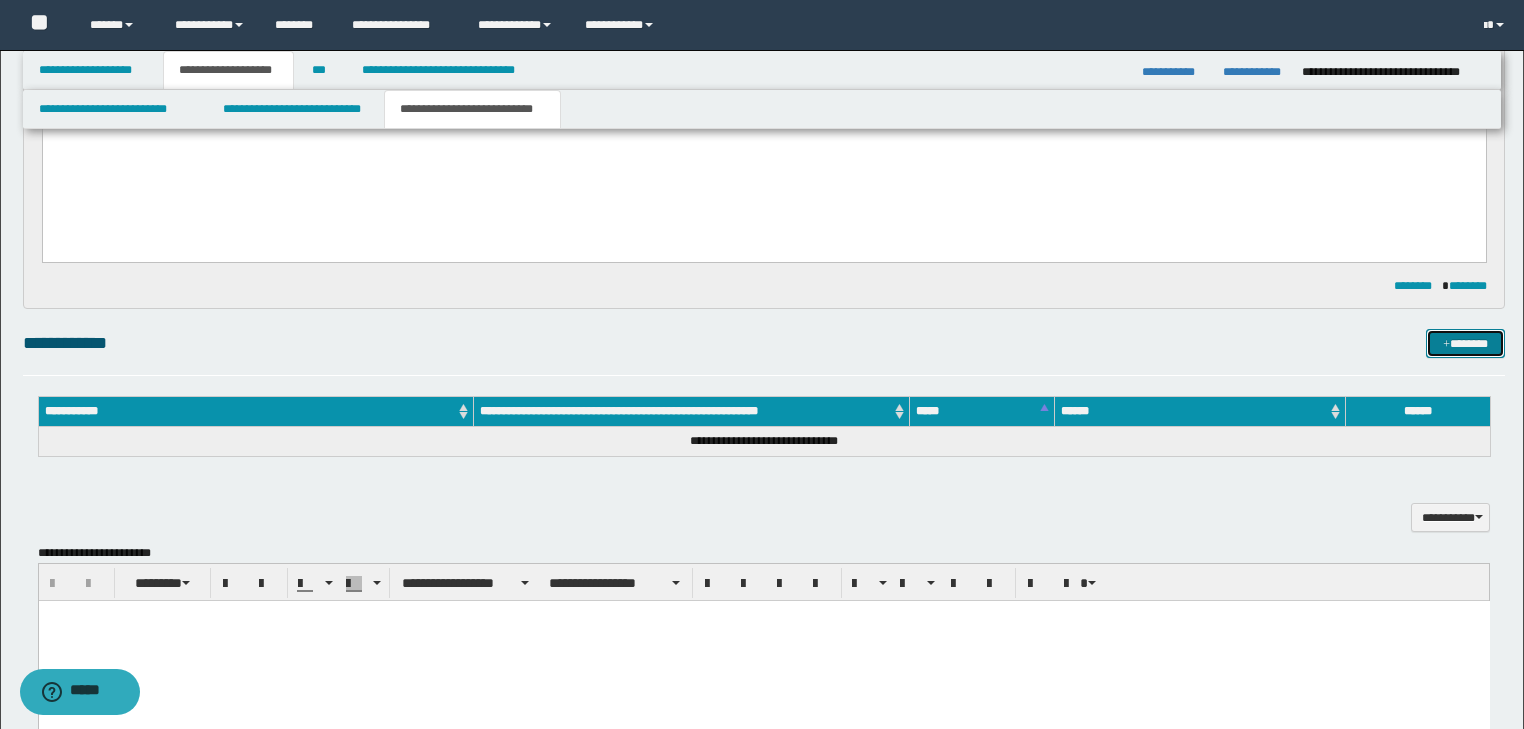 click on "*******" at bounding box center [1465, 344] 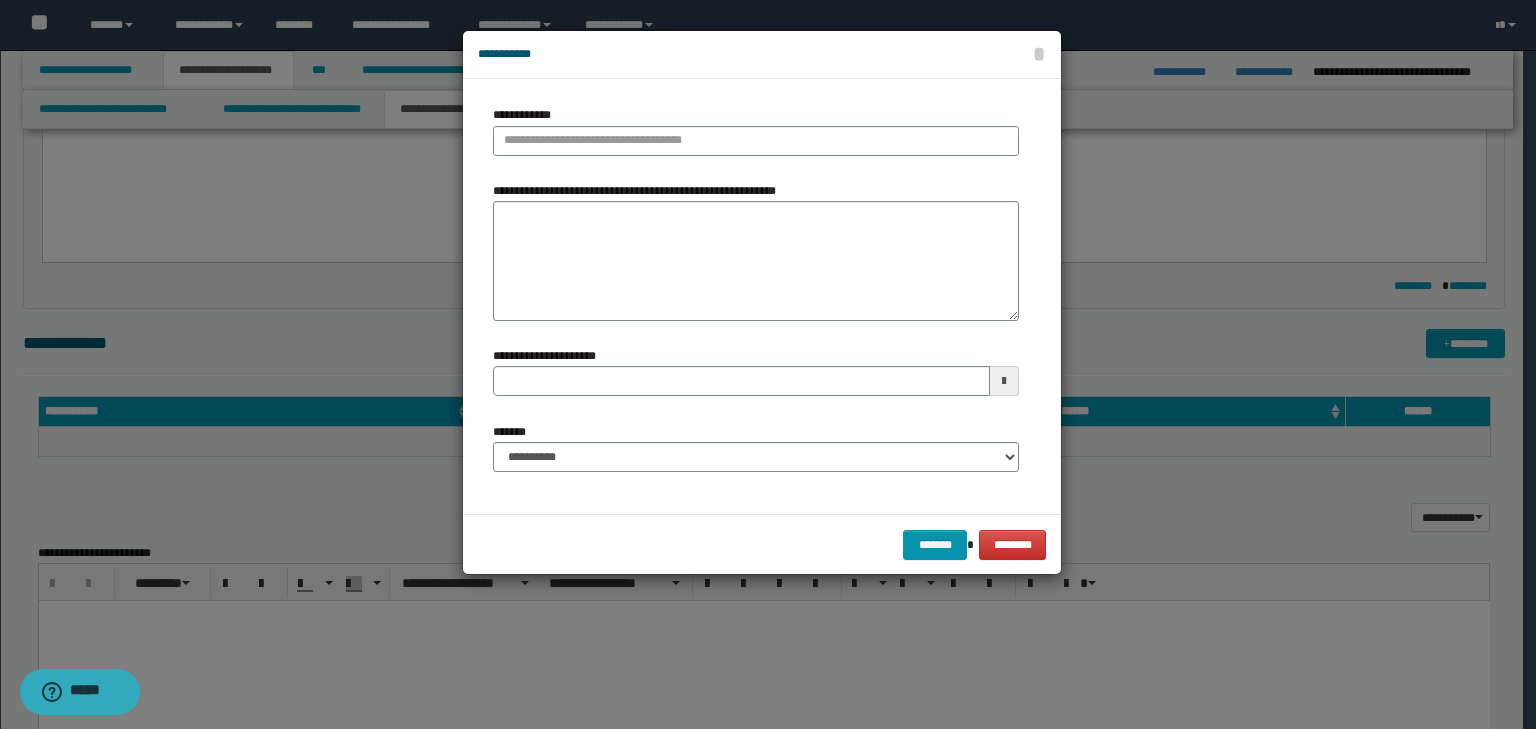 click on "**********" at bounding box center [756, 138] 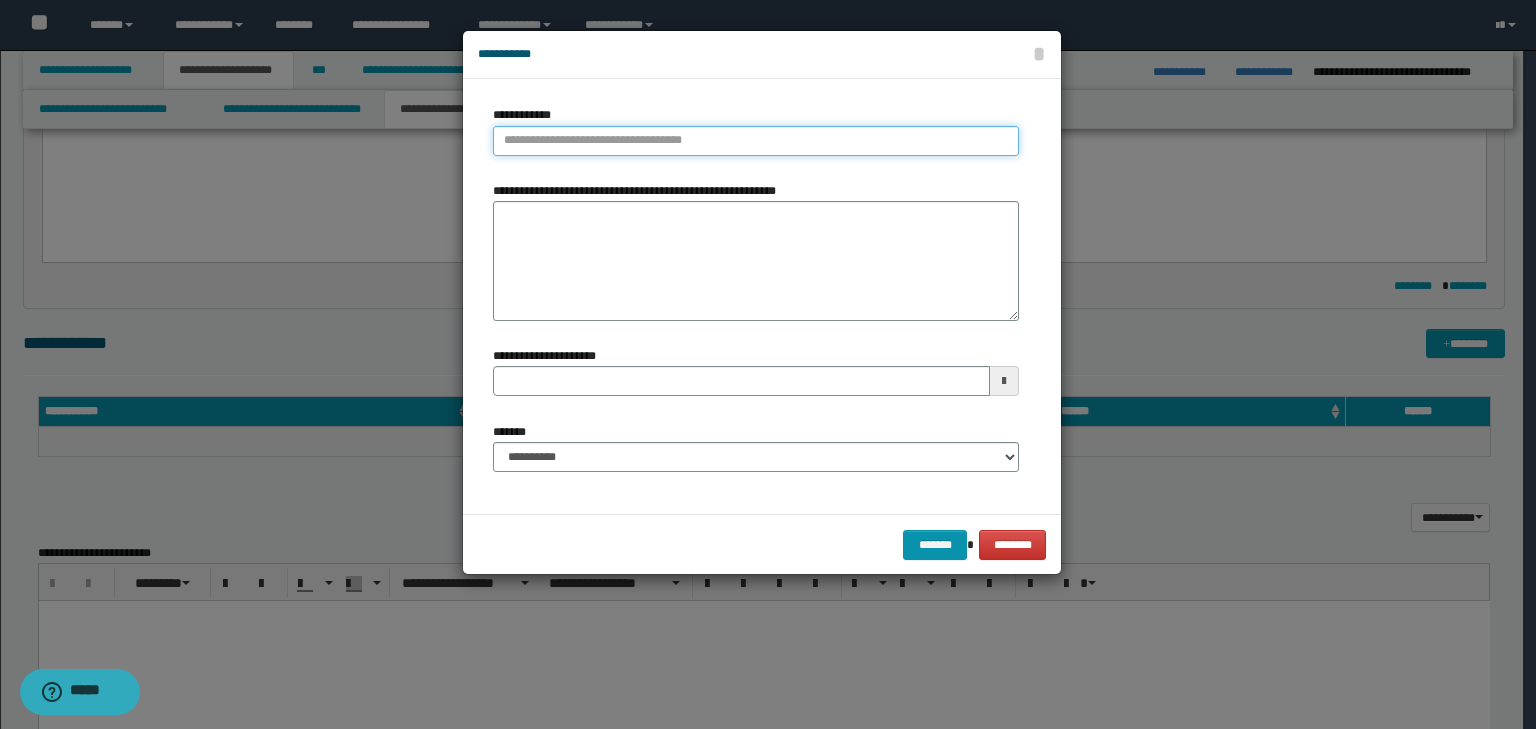 click on "**********" at bounding box center [756, 141] 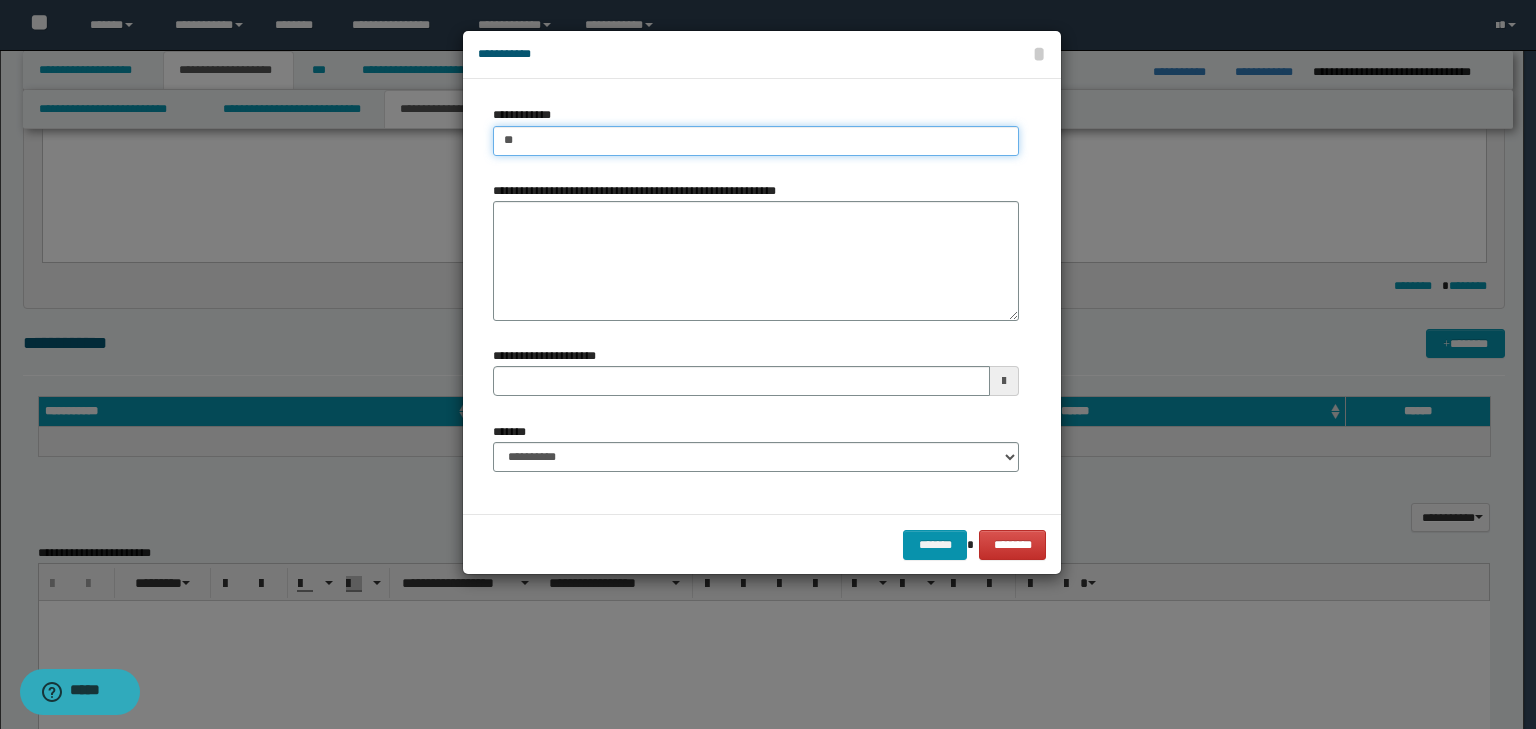 type on "***" 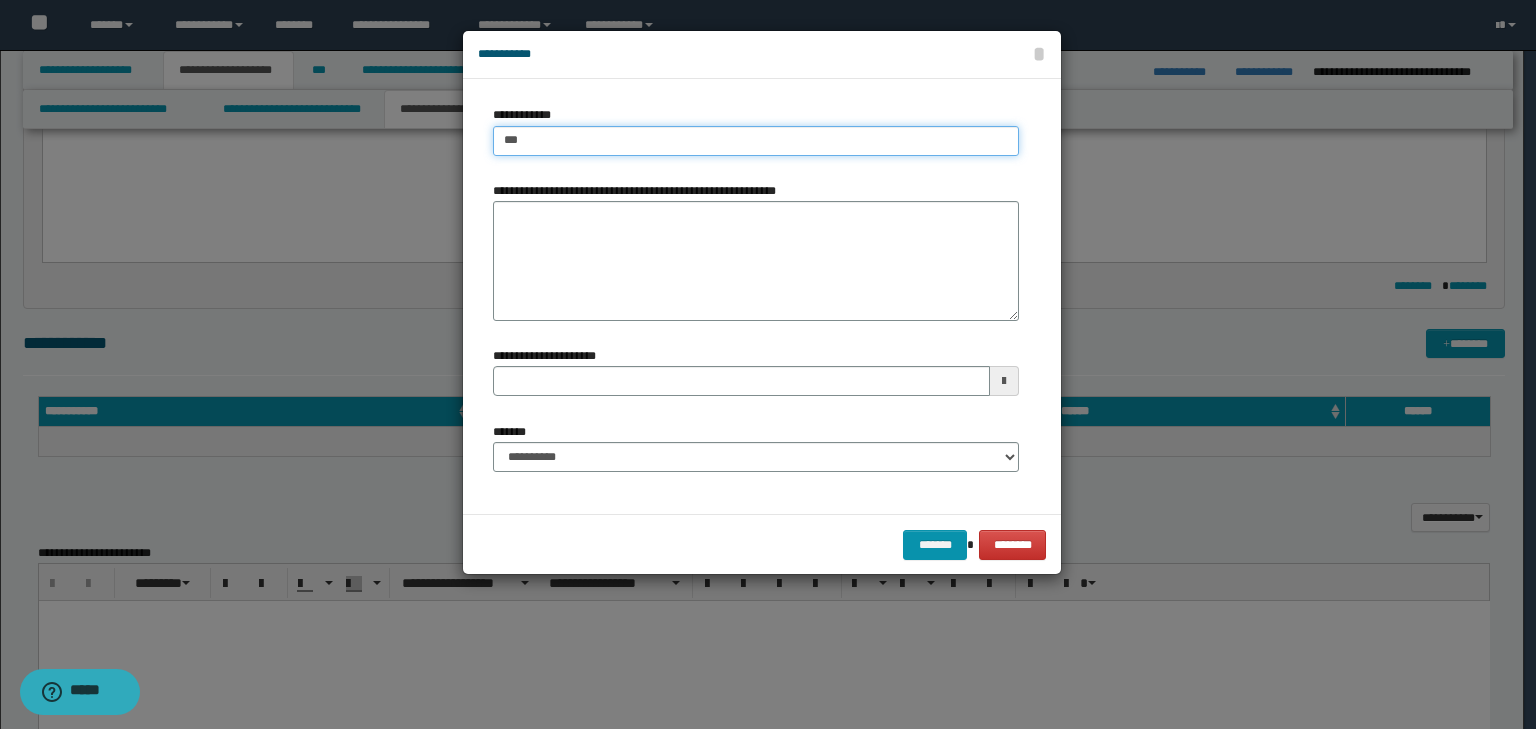 type on "***" 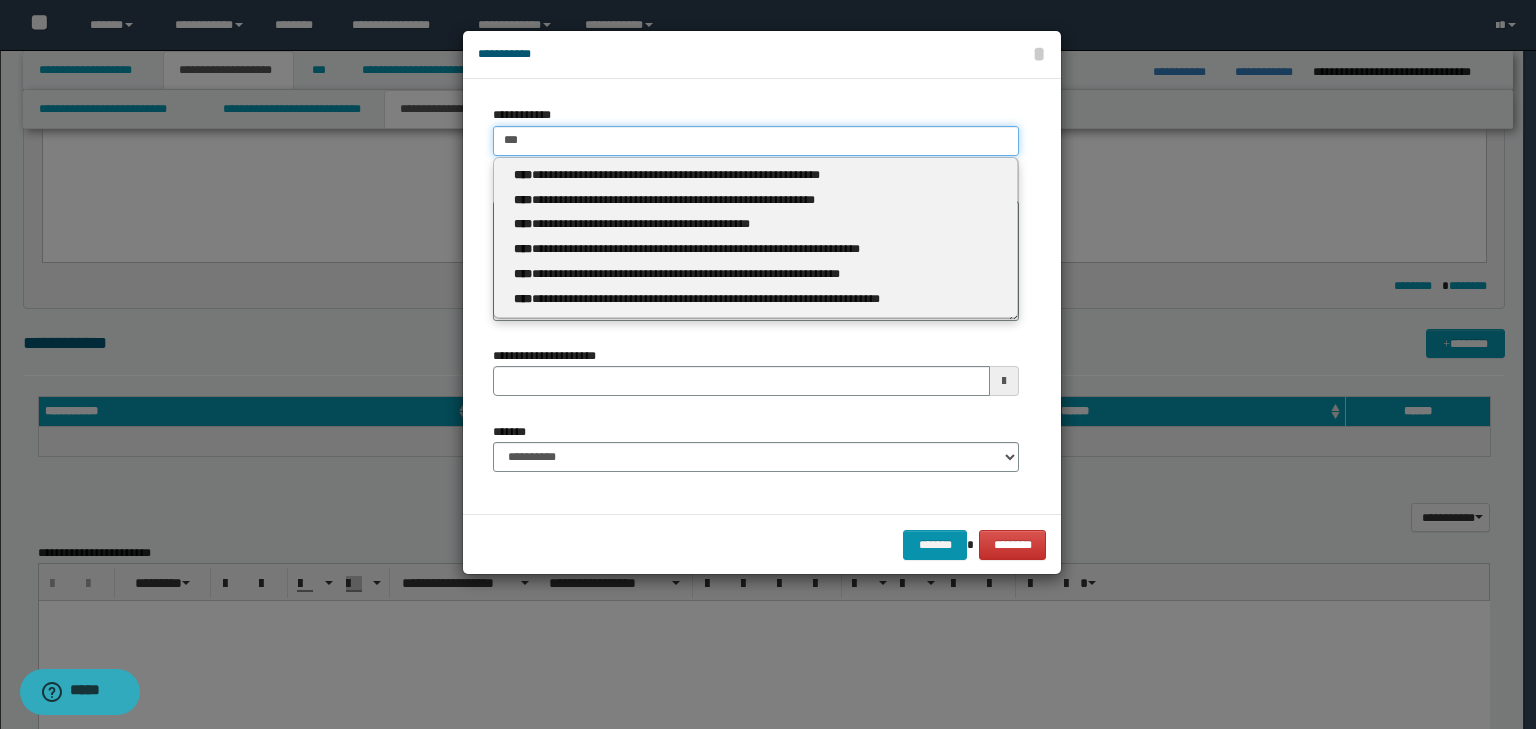 type 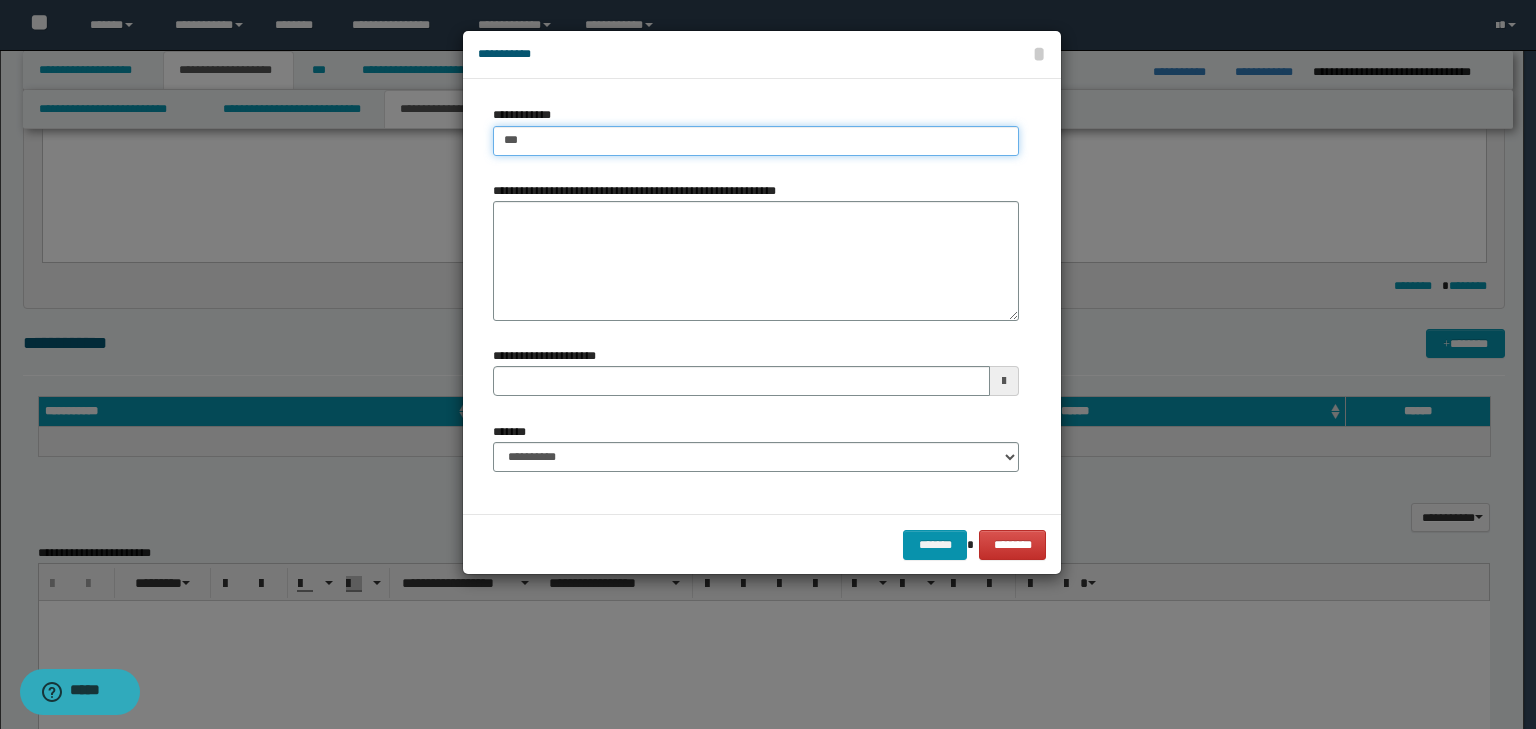 type on "****" 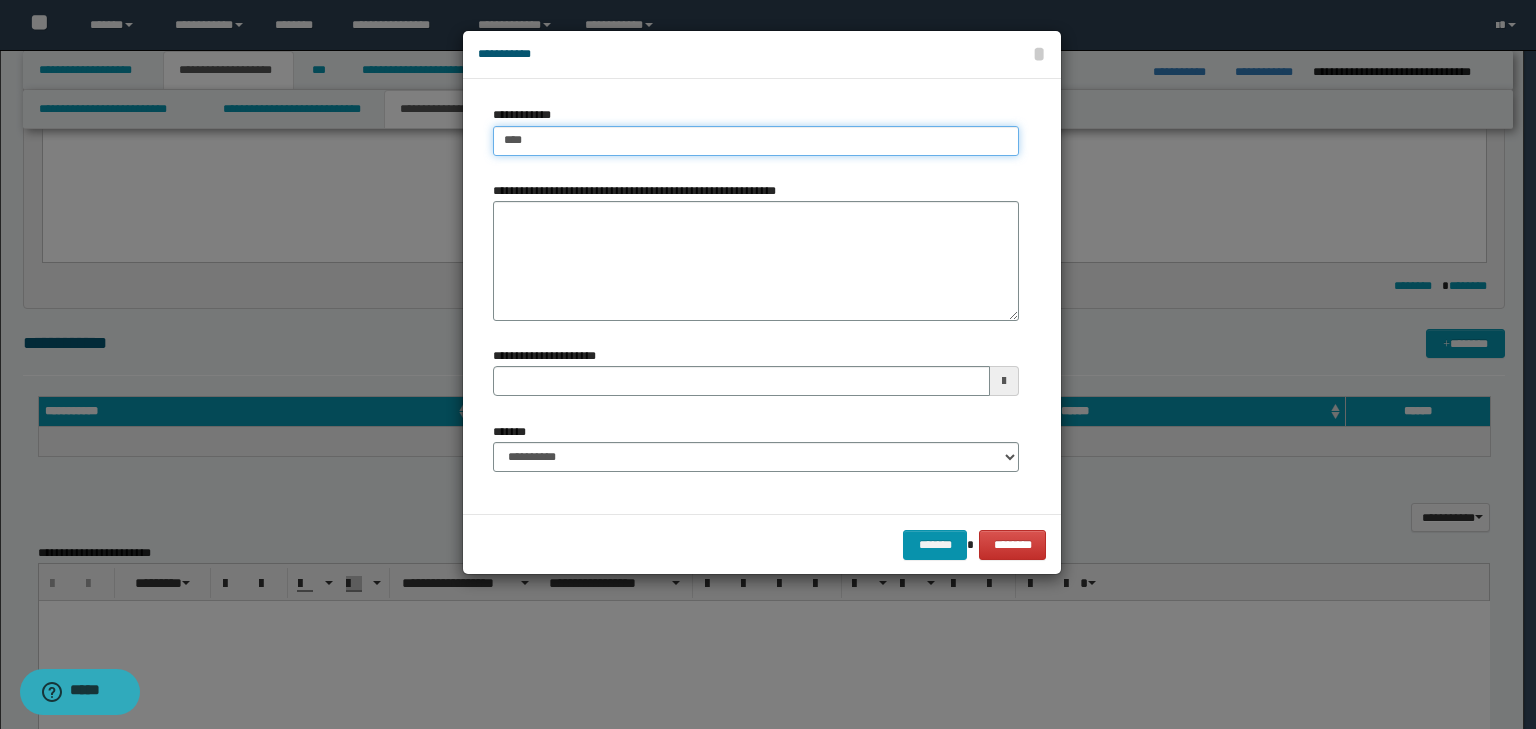type on "****" 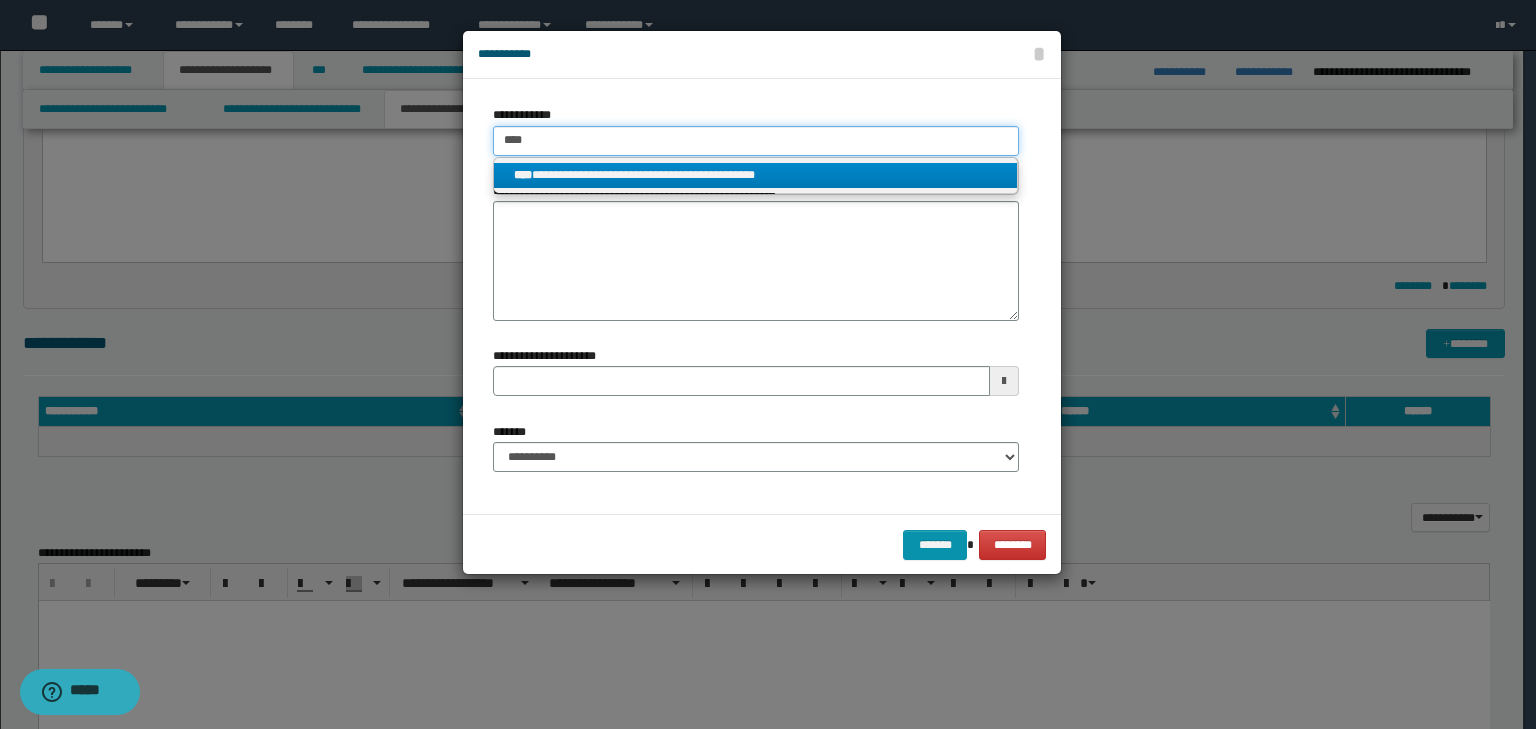 type on "****" 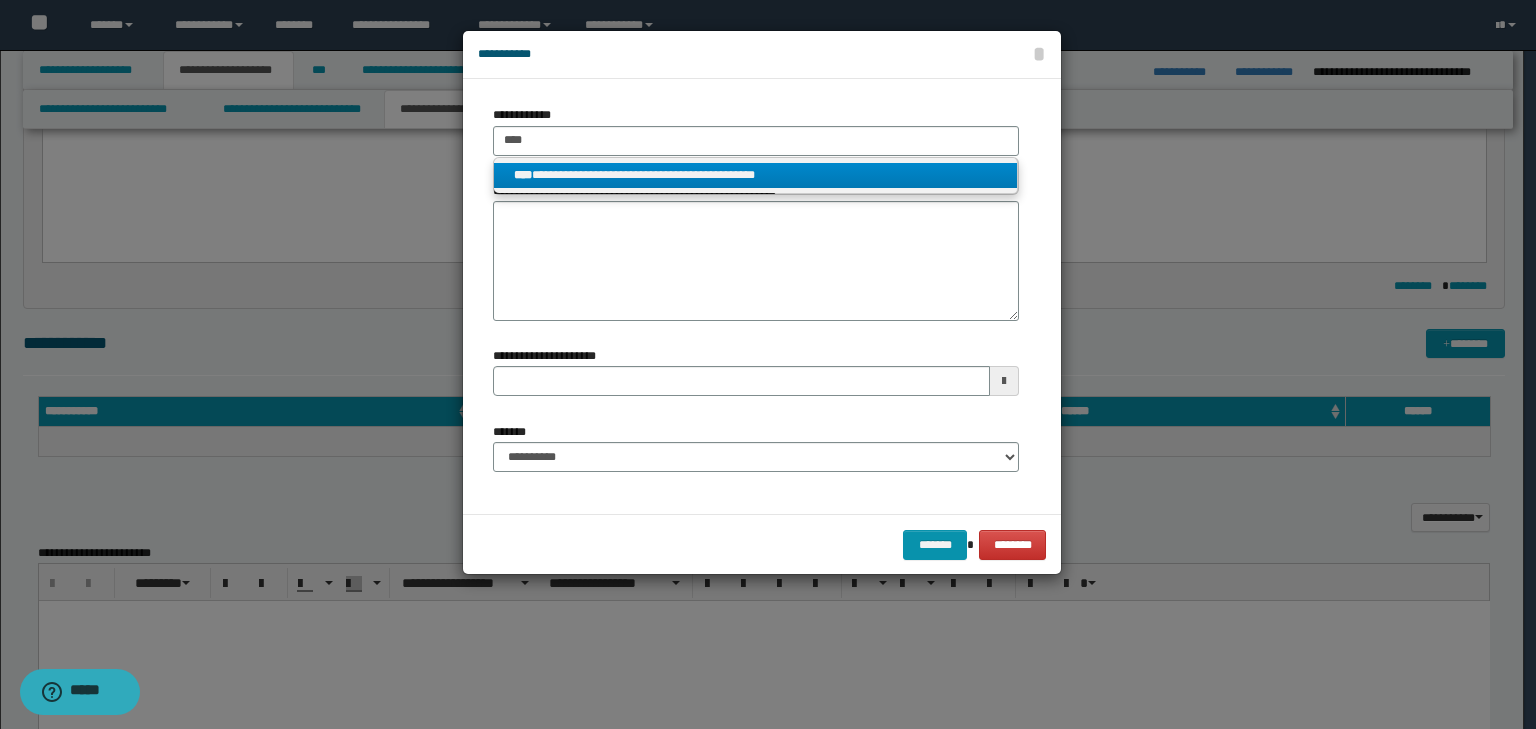 click on "**********" at bounding box center [756, 175] 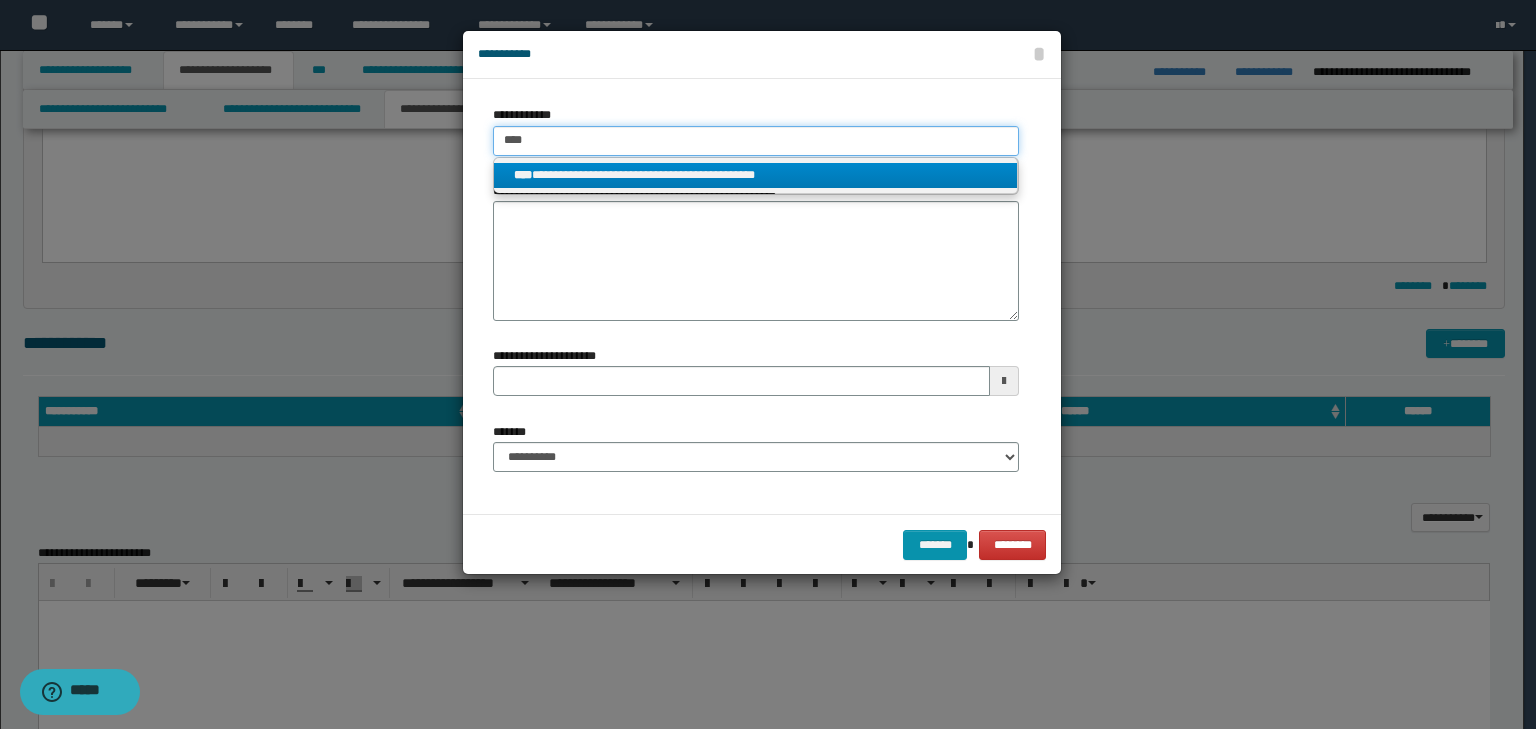type 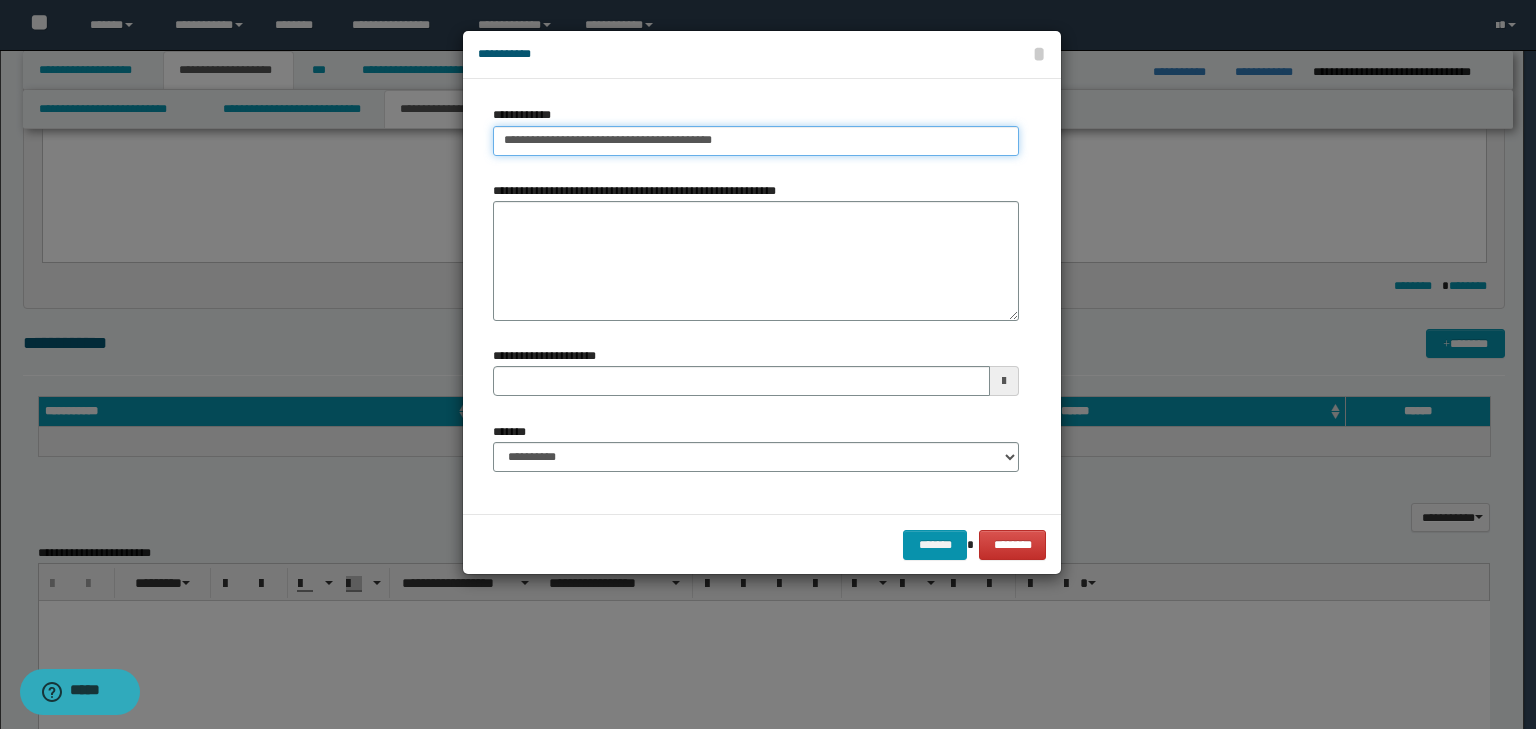 type 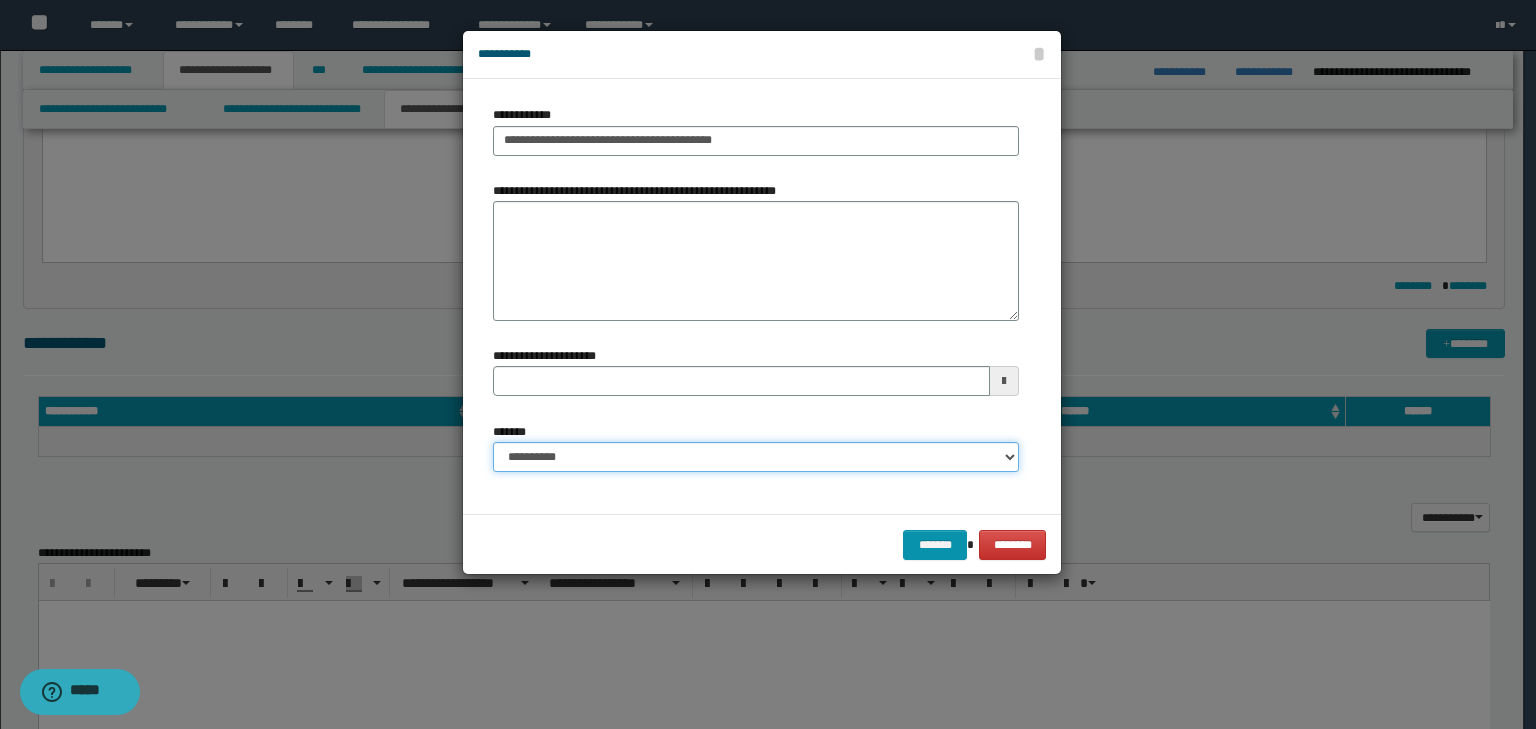 click on "**********" at bounding box center (756, 457) 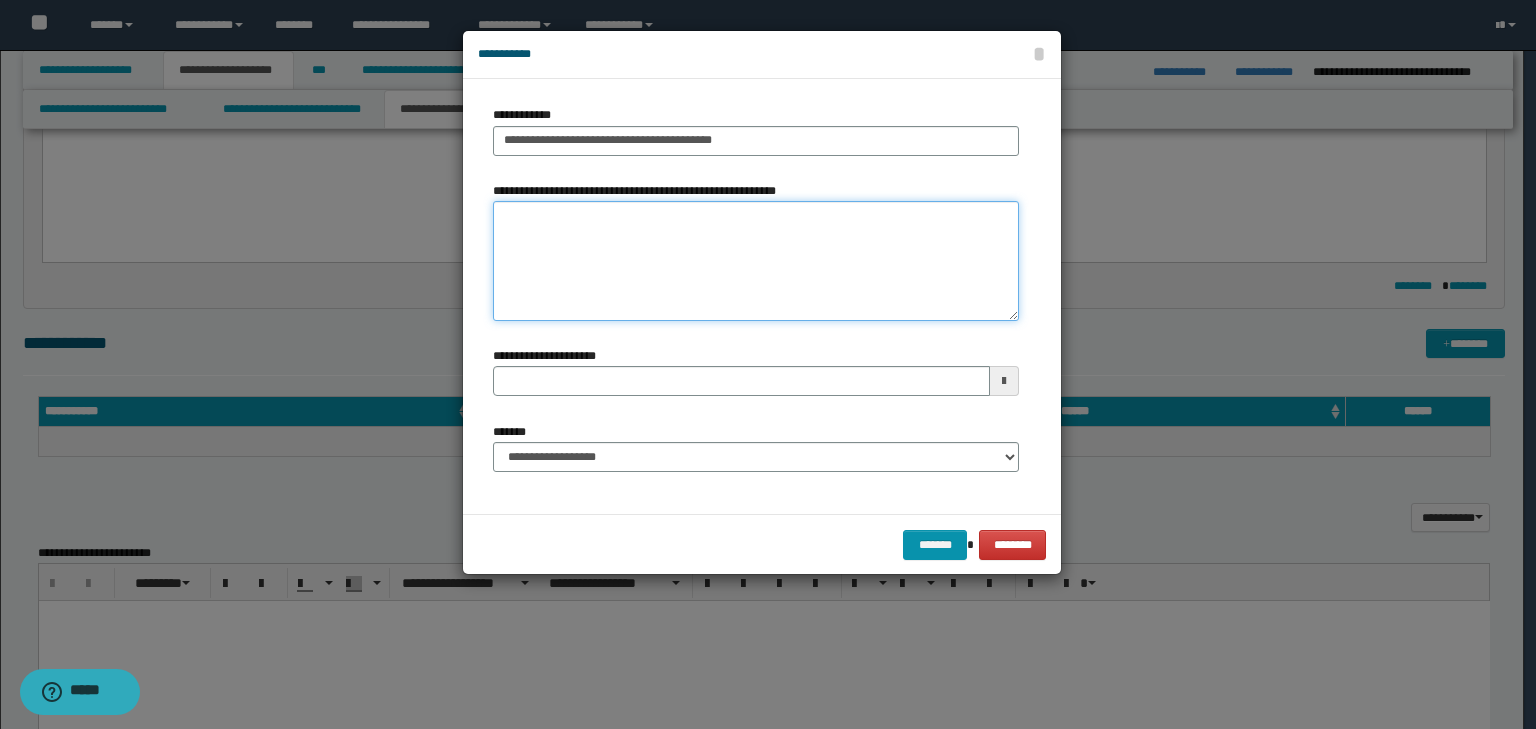 click on "**********" at bounding box center [756, 261] 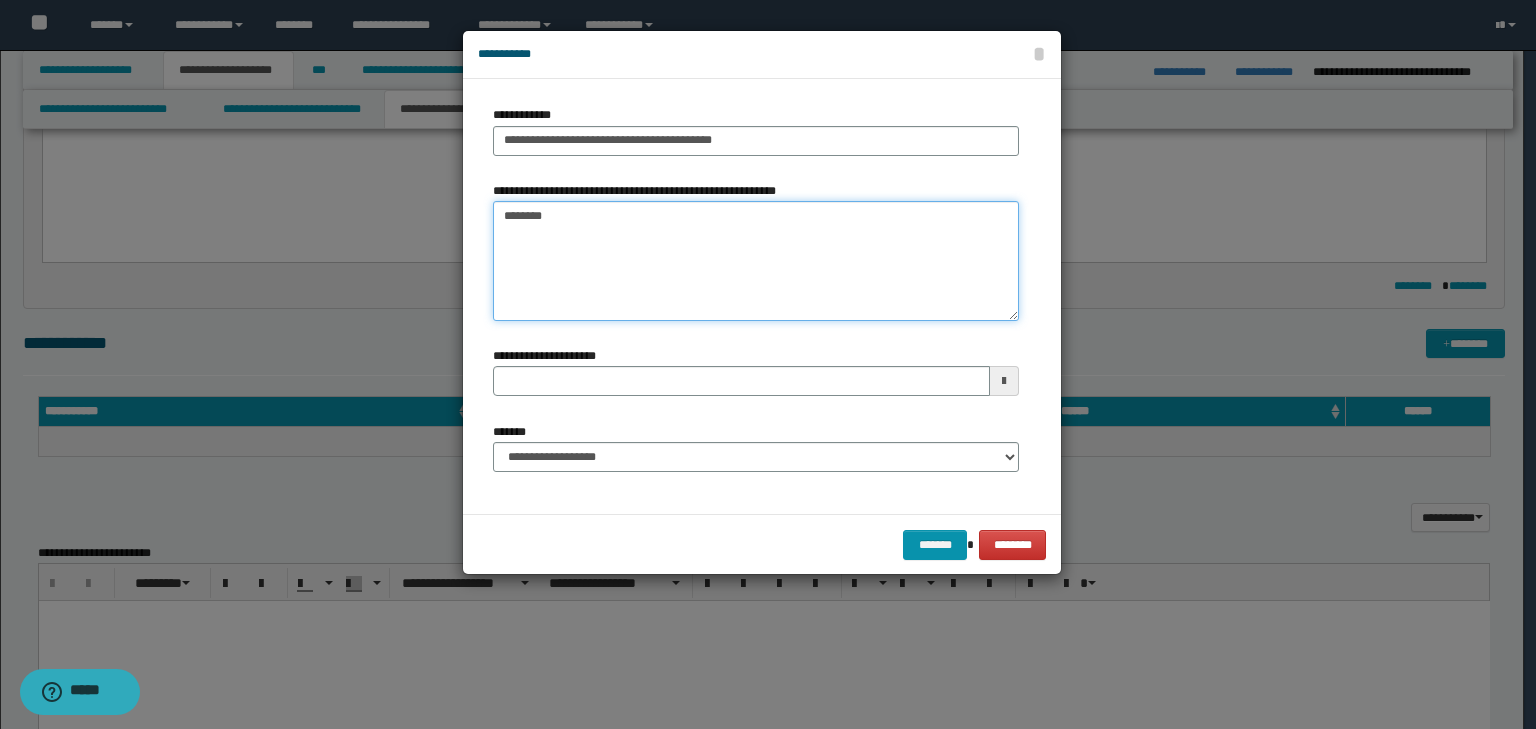 type on "*********" 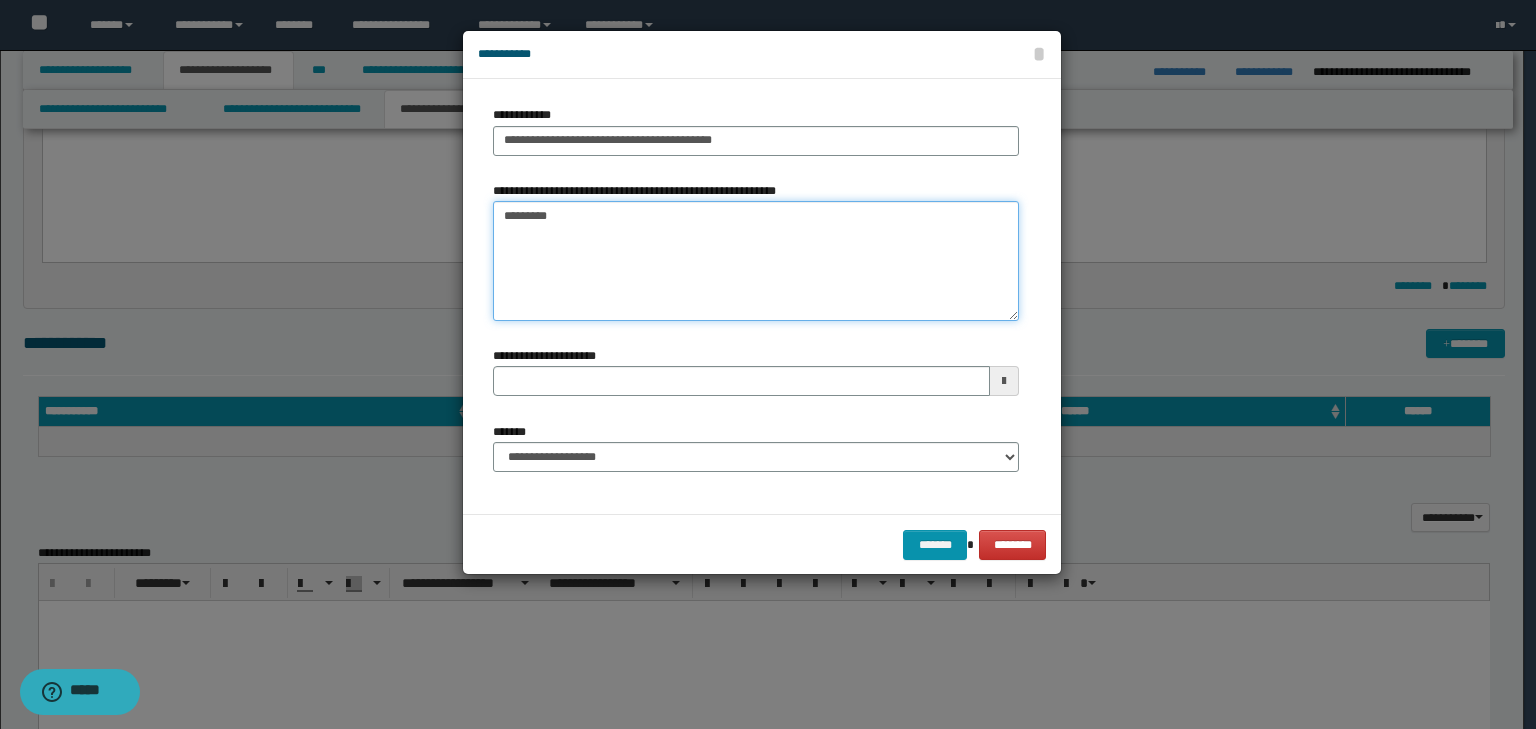 type 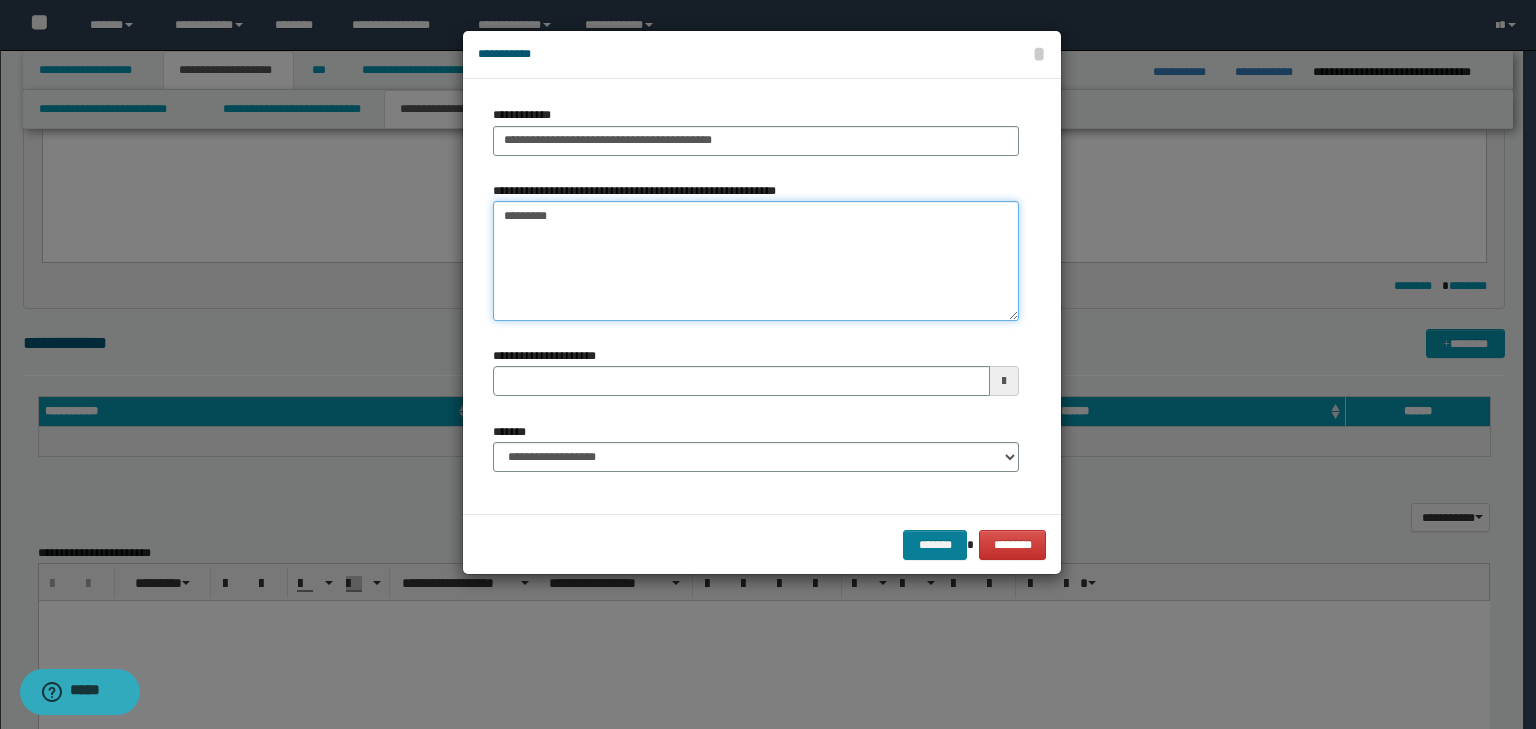 type on "*********" 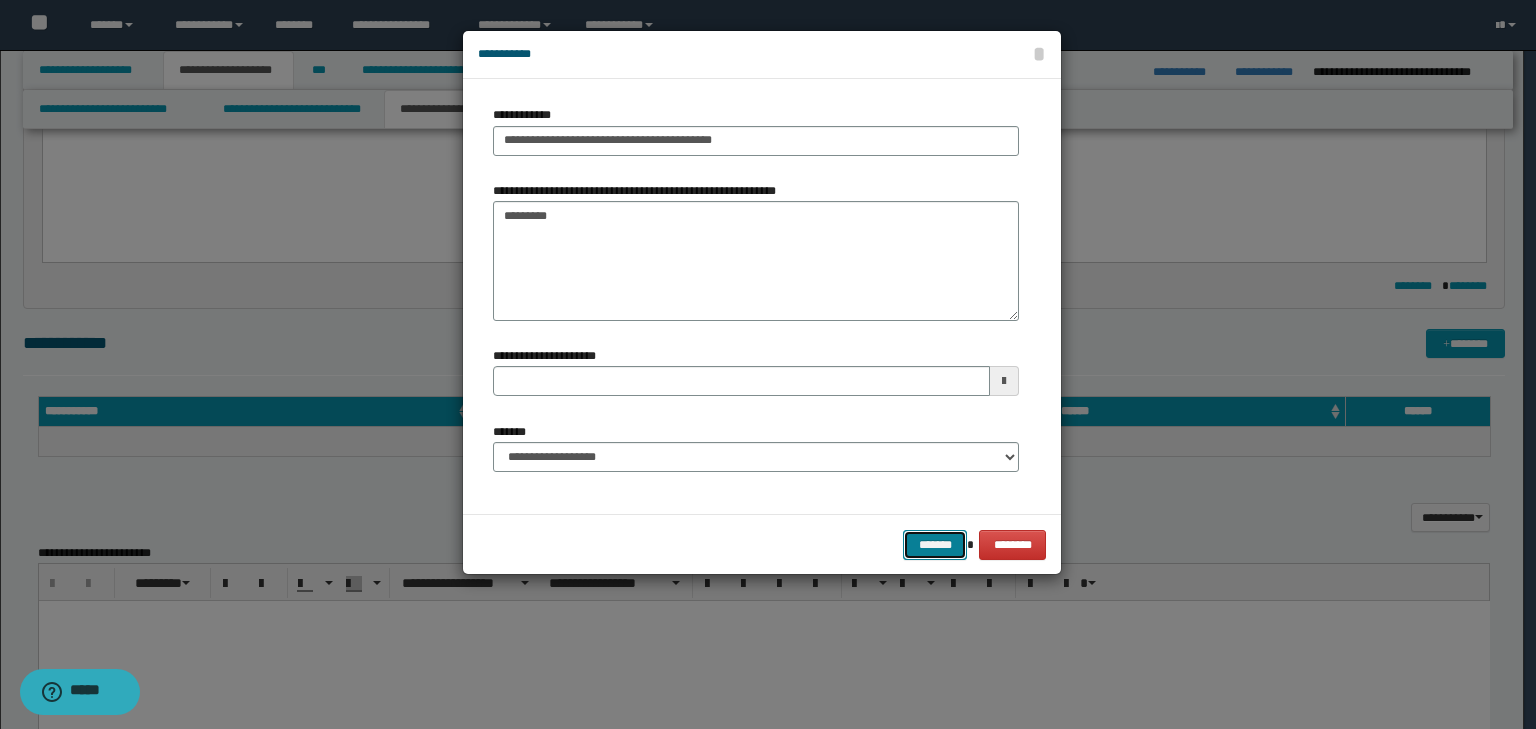 click on "*******" at bounding box center (935, 545) 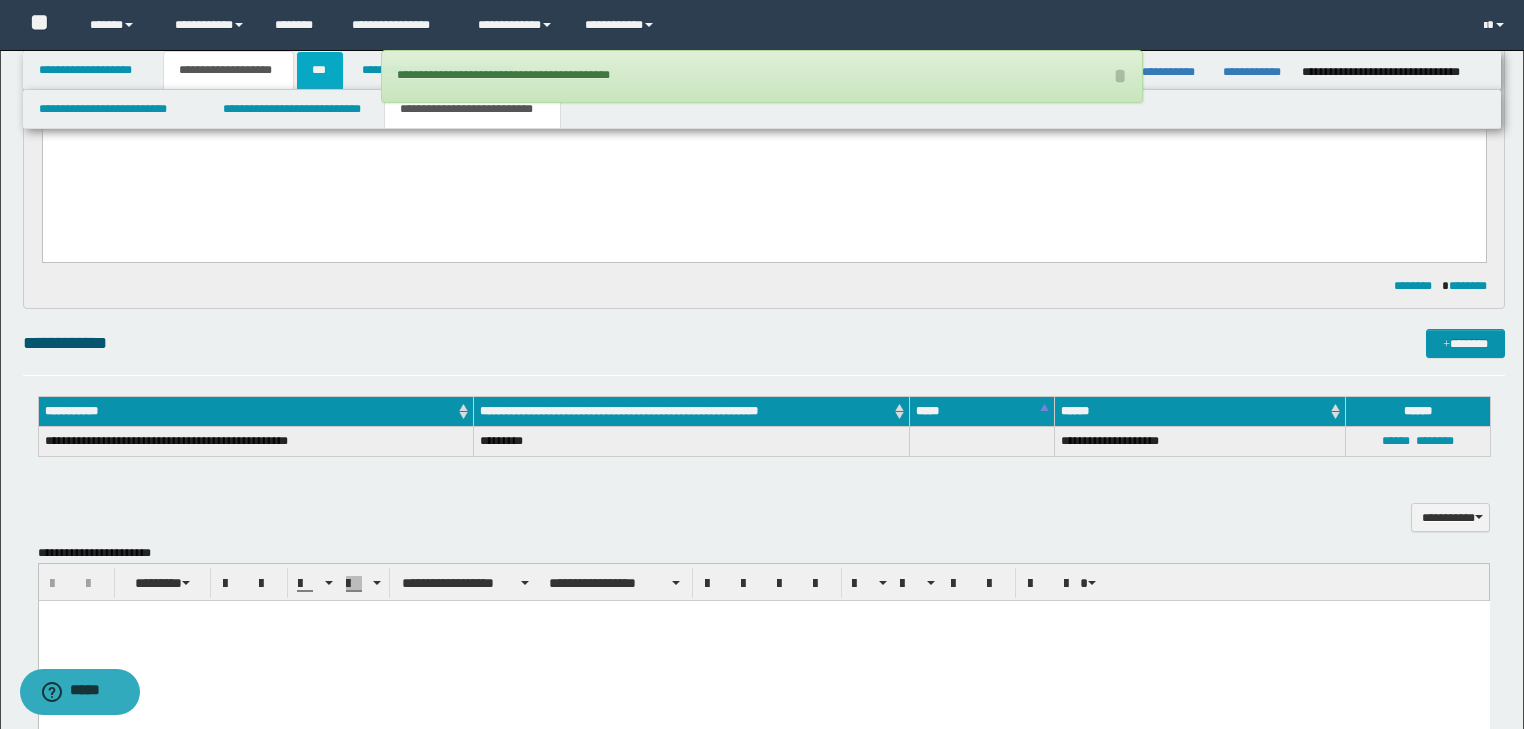 click on "***" at bounding box center (320, 70) 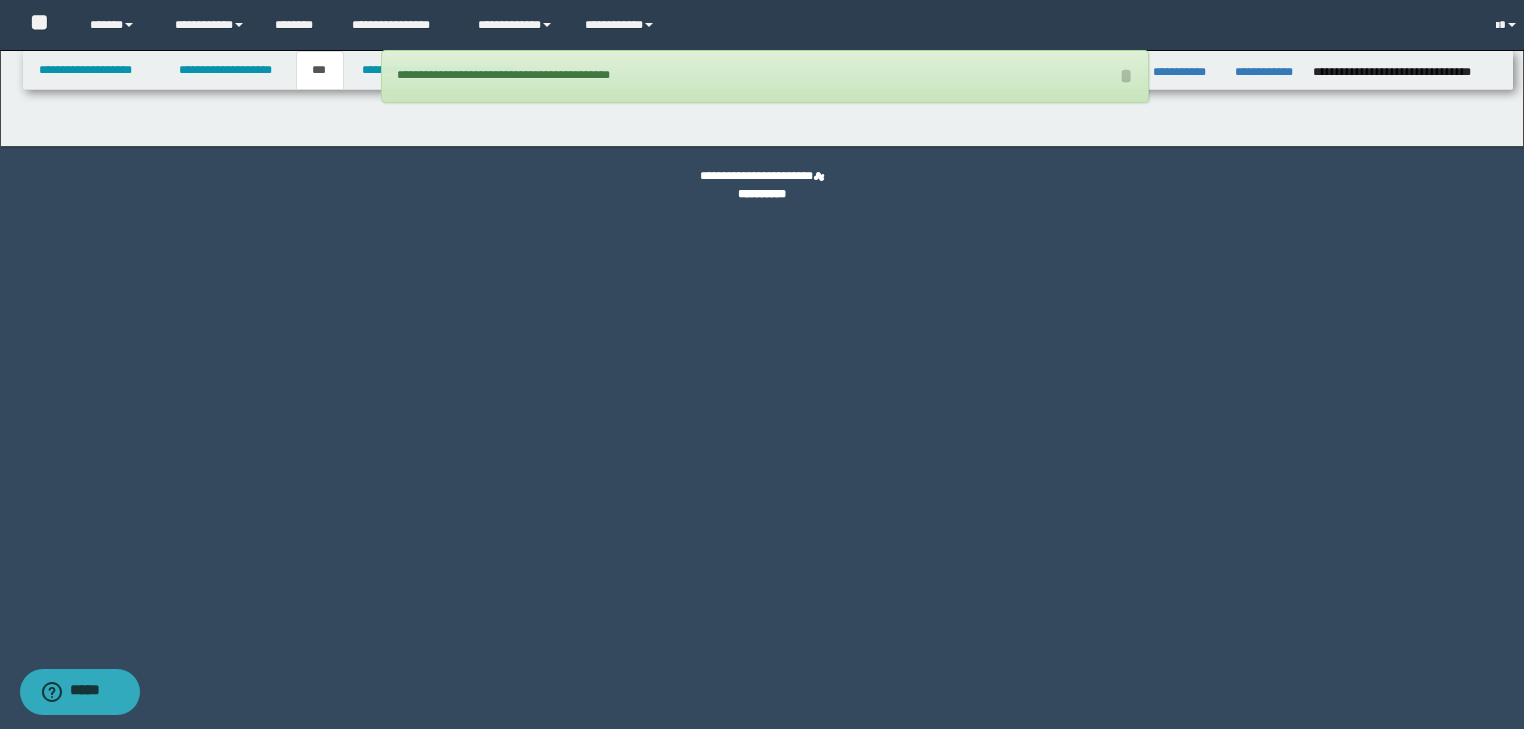 scroll, scrollTop: 0, scrollLeft: 0, axis: both 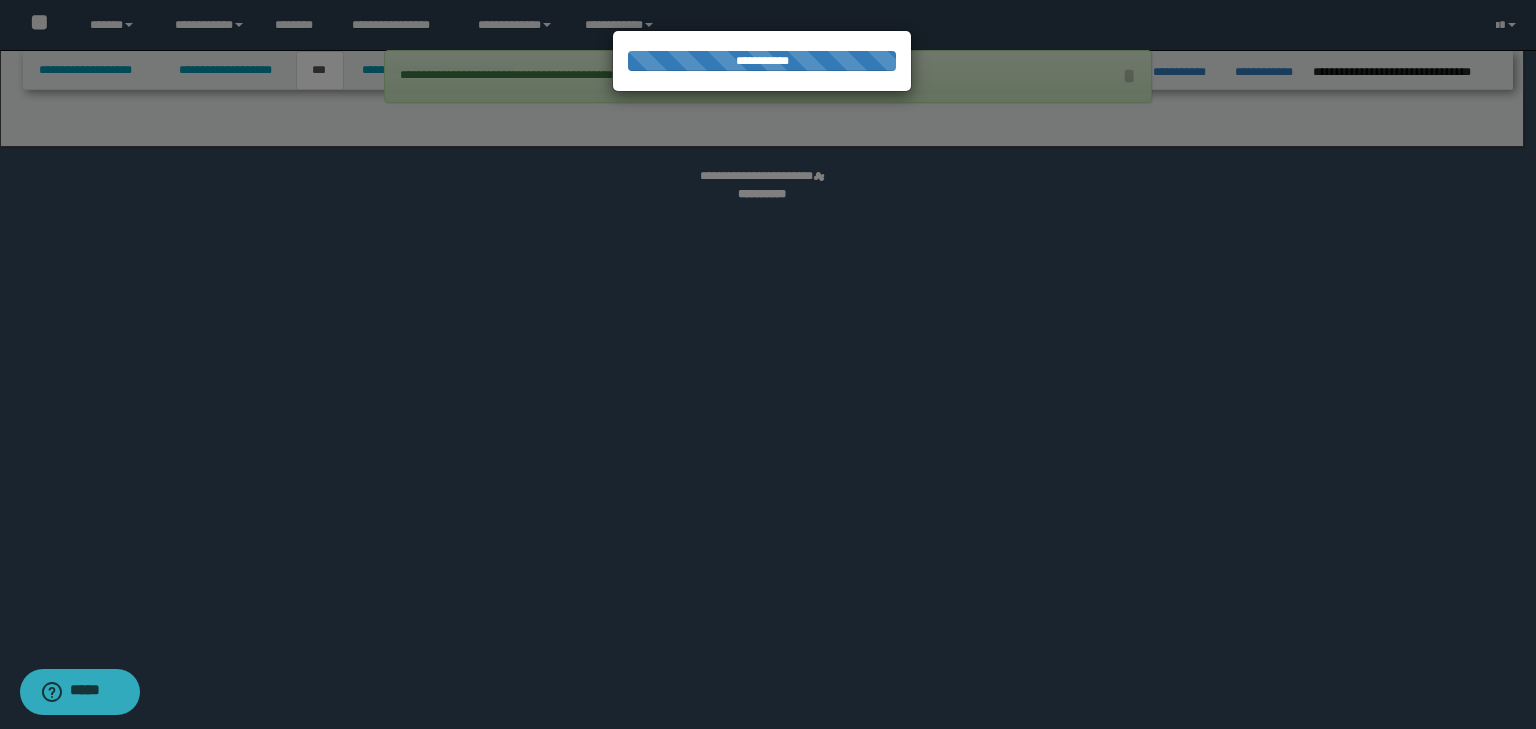select on "***" 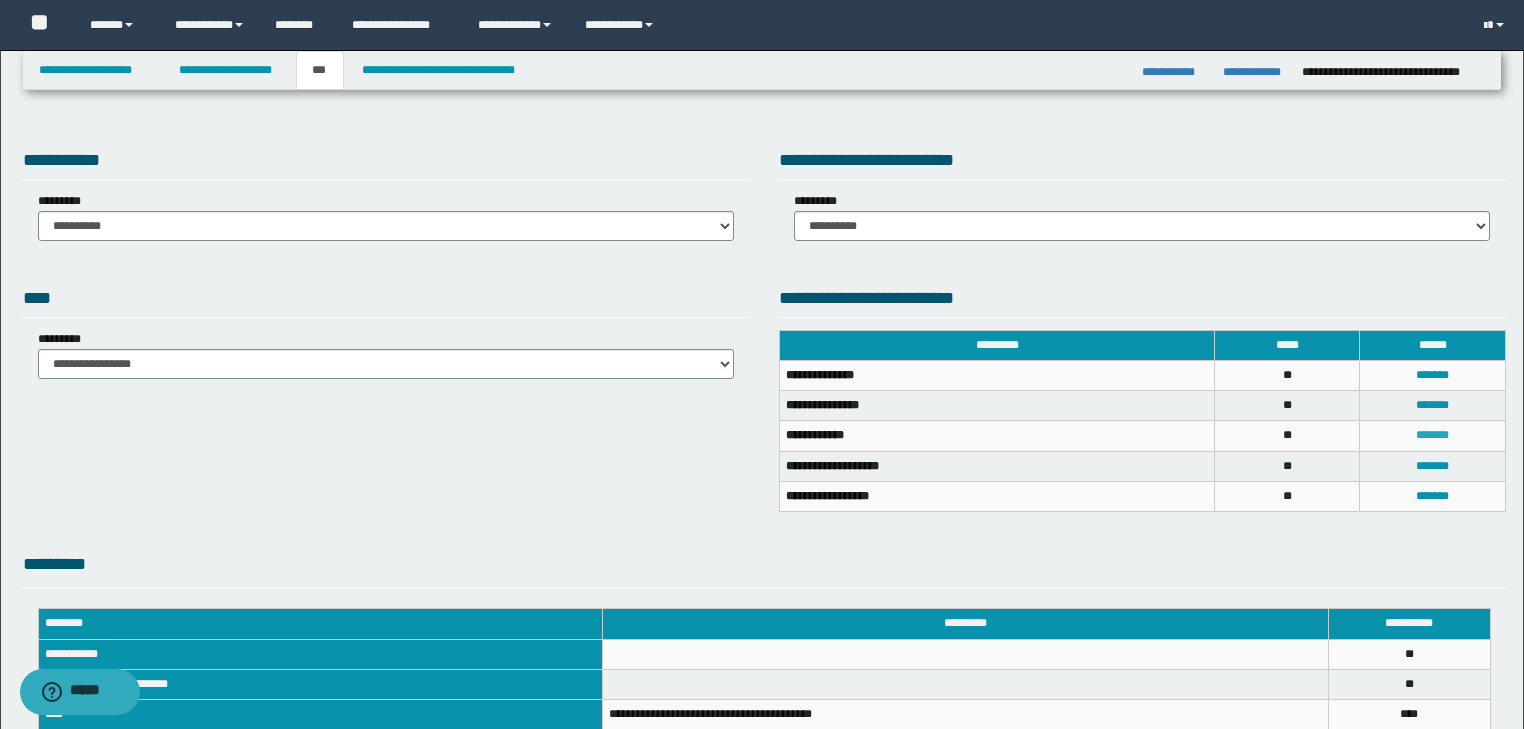 click on "*******" at bounding box center (1432, 435) 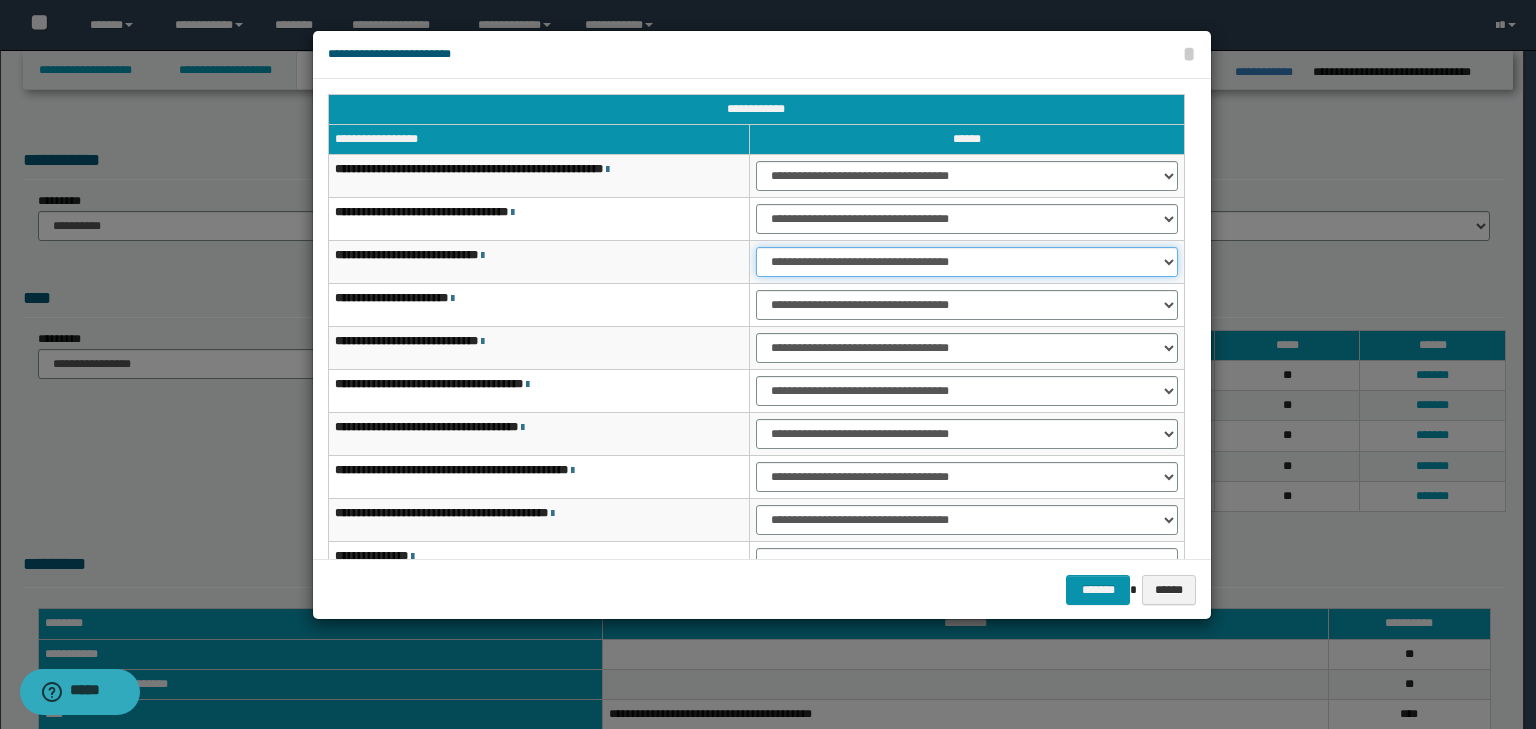 click on "**********" at bounding box center (967, 262) 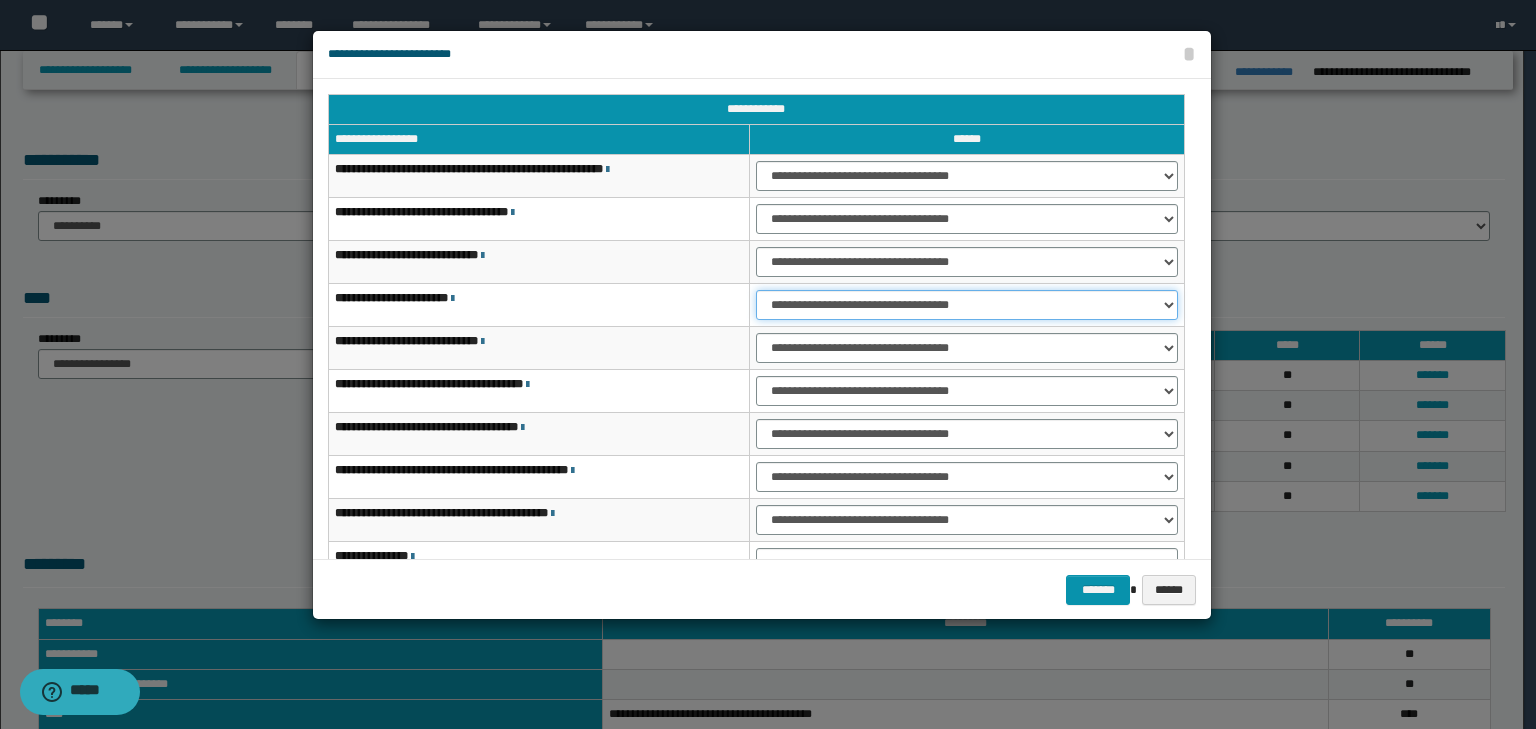 click on "**********" at bounding box center (967, 305) 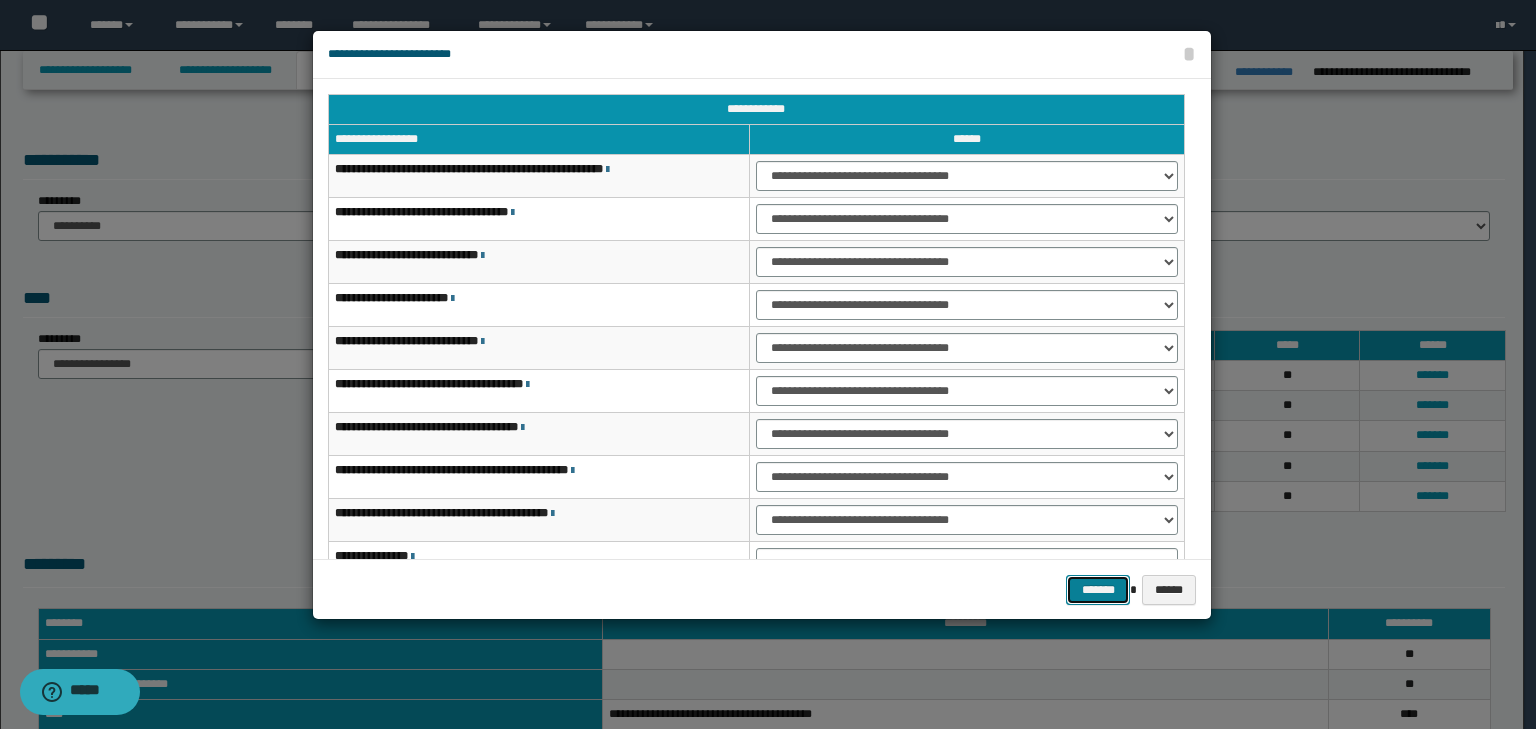click on "*******" at bounding box center [1098, 590] 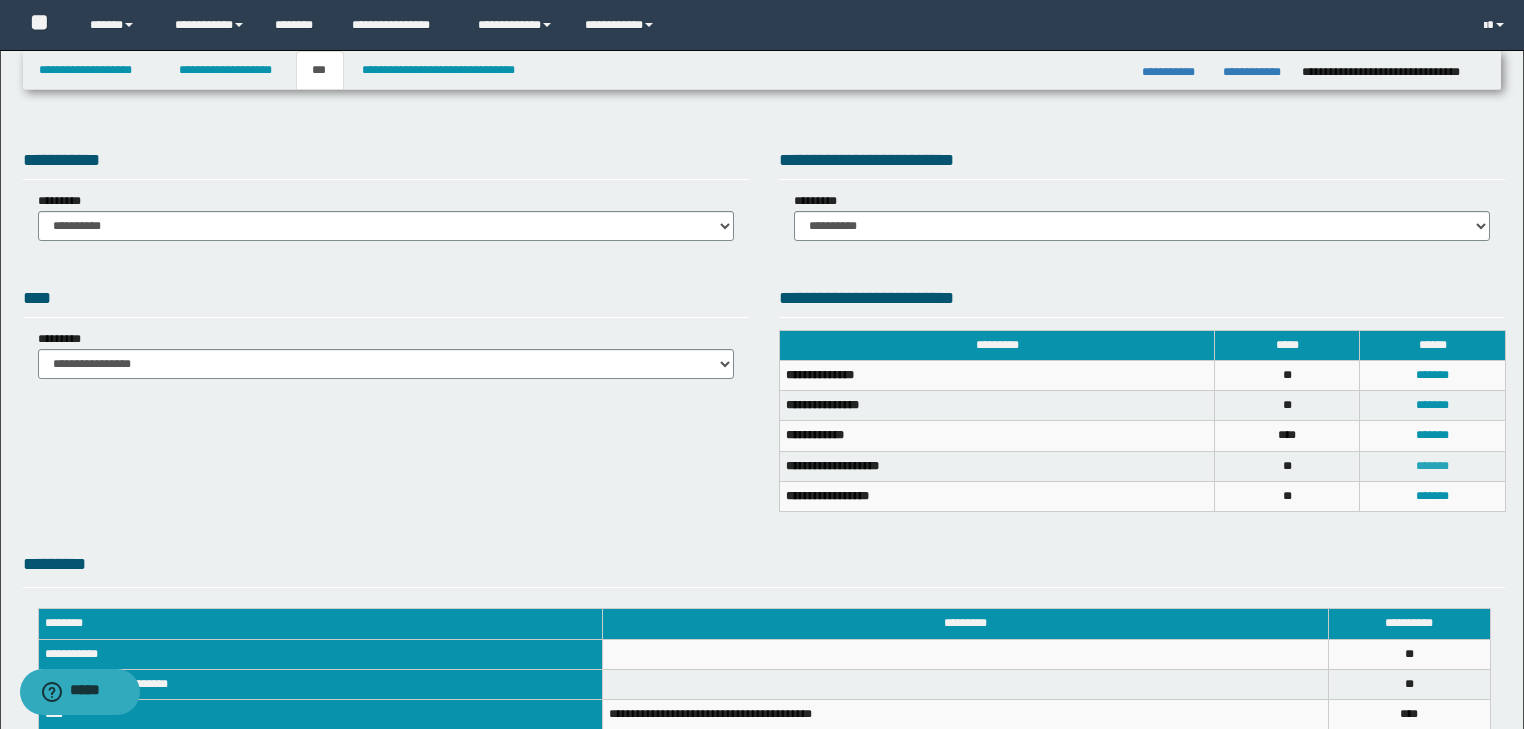 click on "*******" at bounding box center (1432, 466) 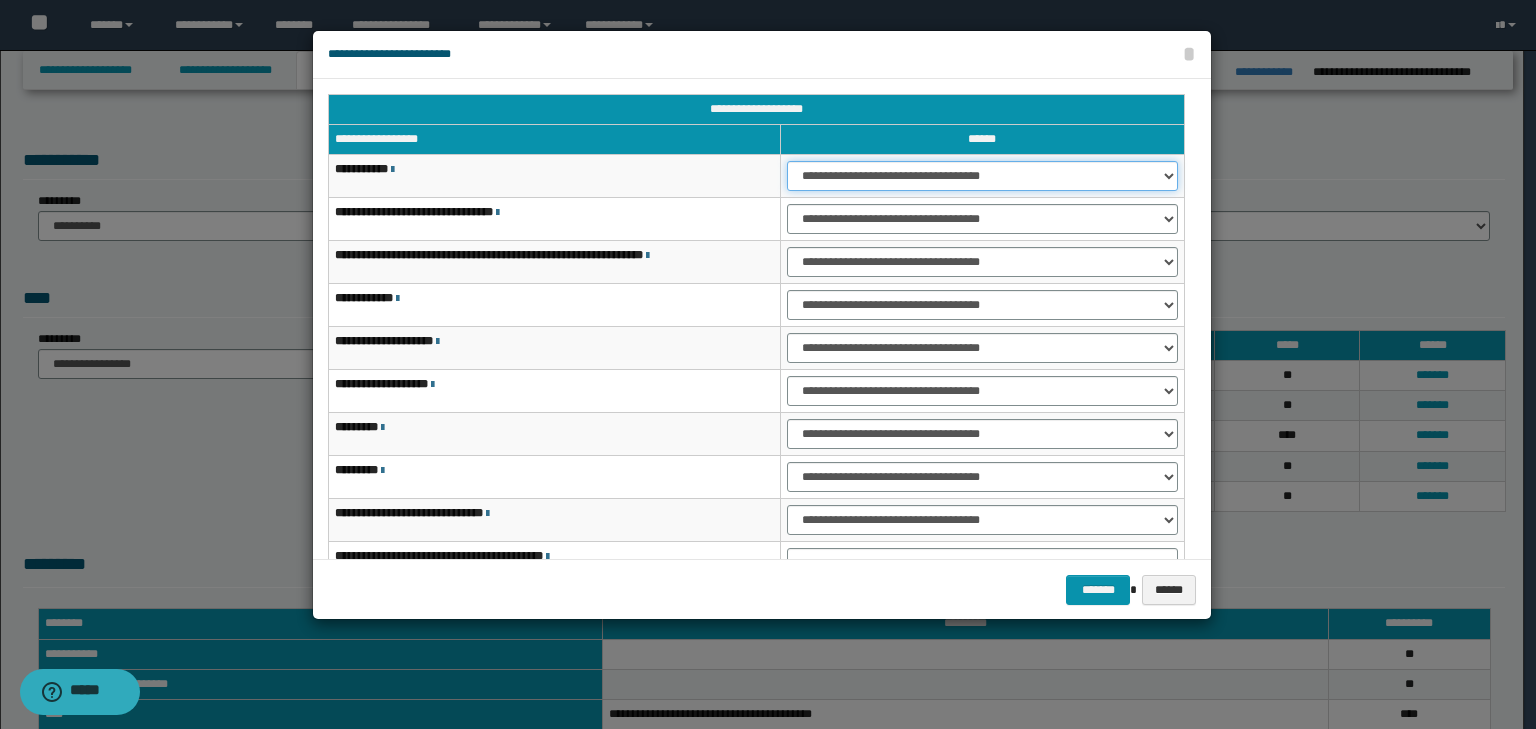 click on "**********" at bounding box center (982, 176) 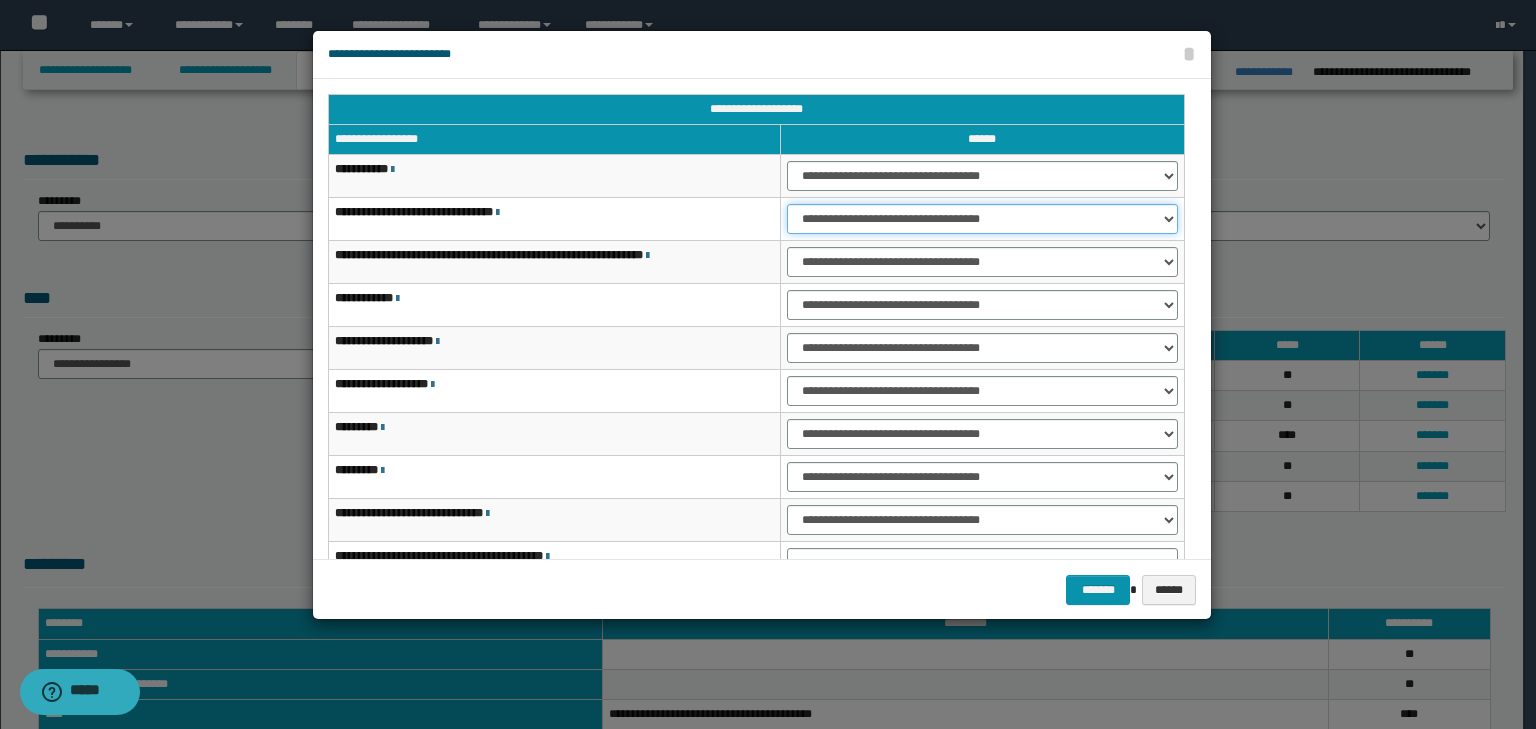 drag, startPoint x: 901, startPoint y: 221, endPoint x: 897, endPoint y: 232, distance: 11.7046995 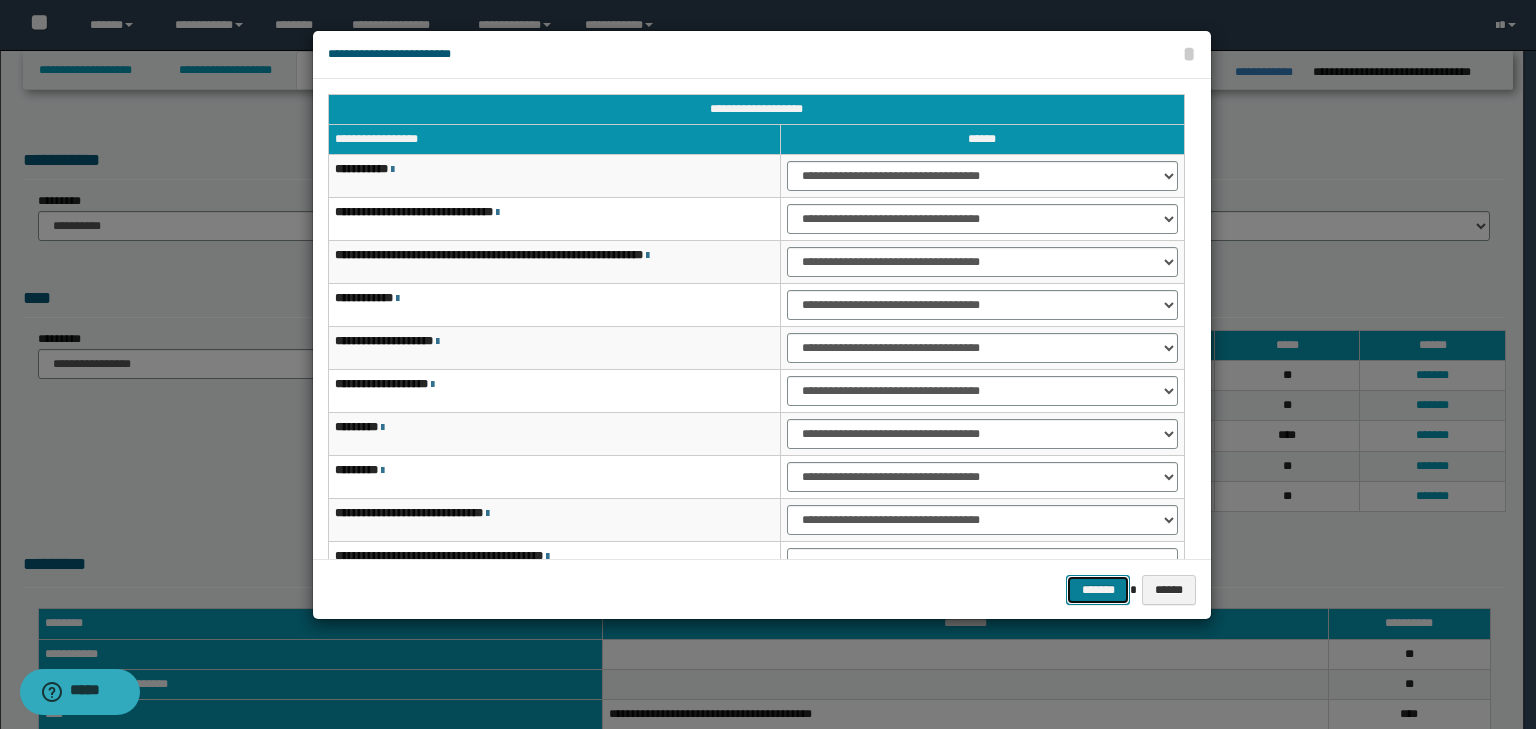 click on "*******" at bounding box center [1098, 590] 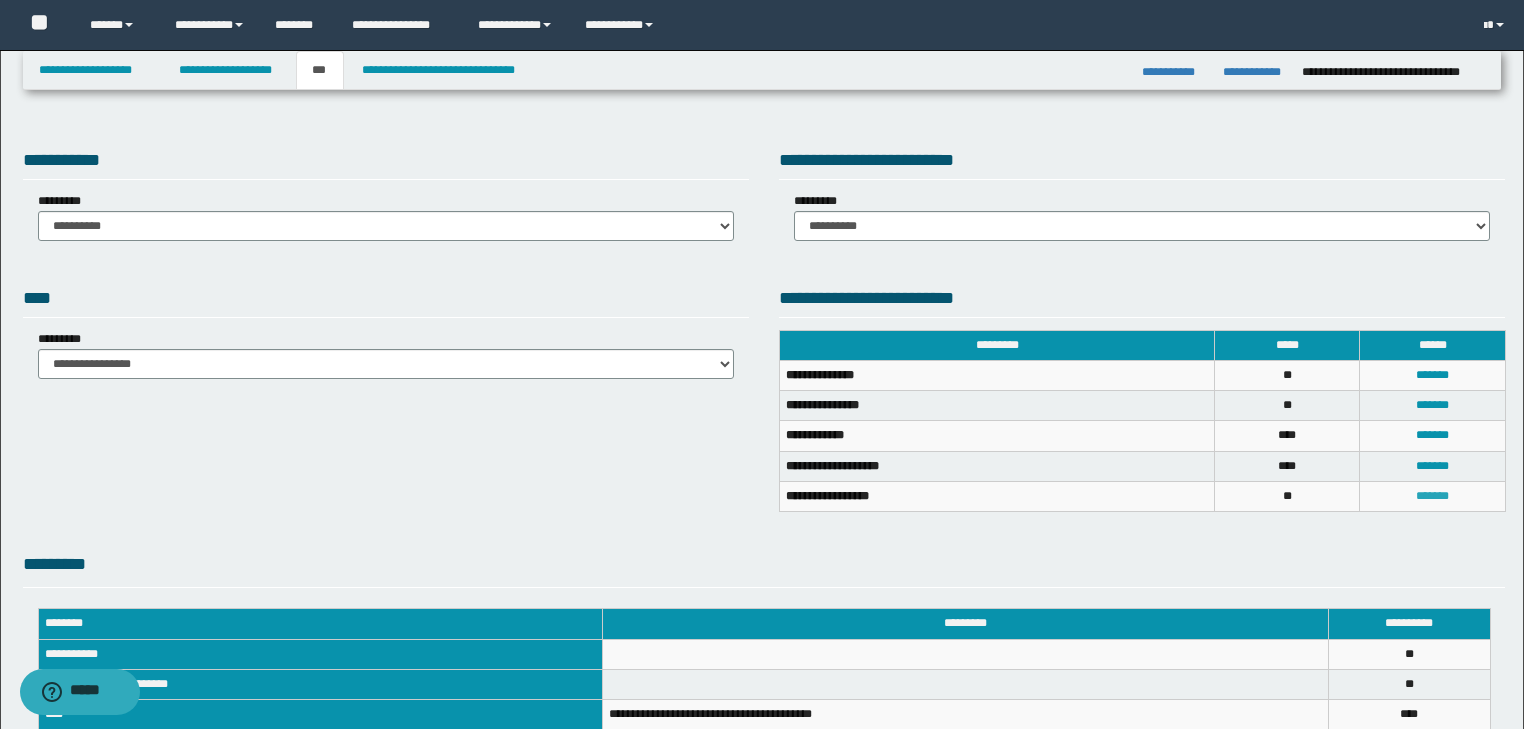 click on "*******" at bounding box center (1432, 496) 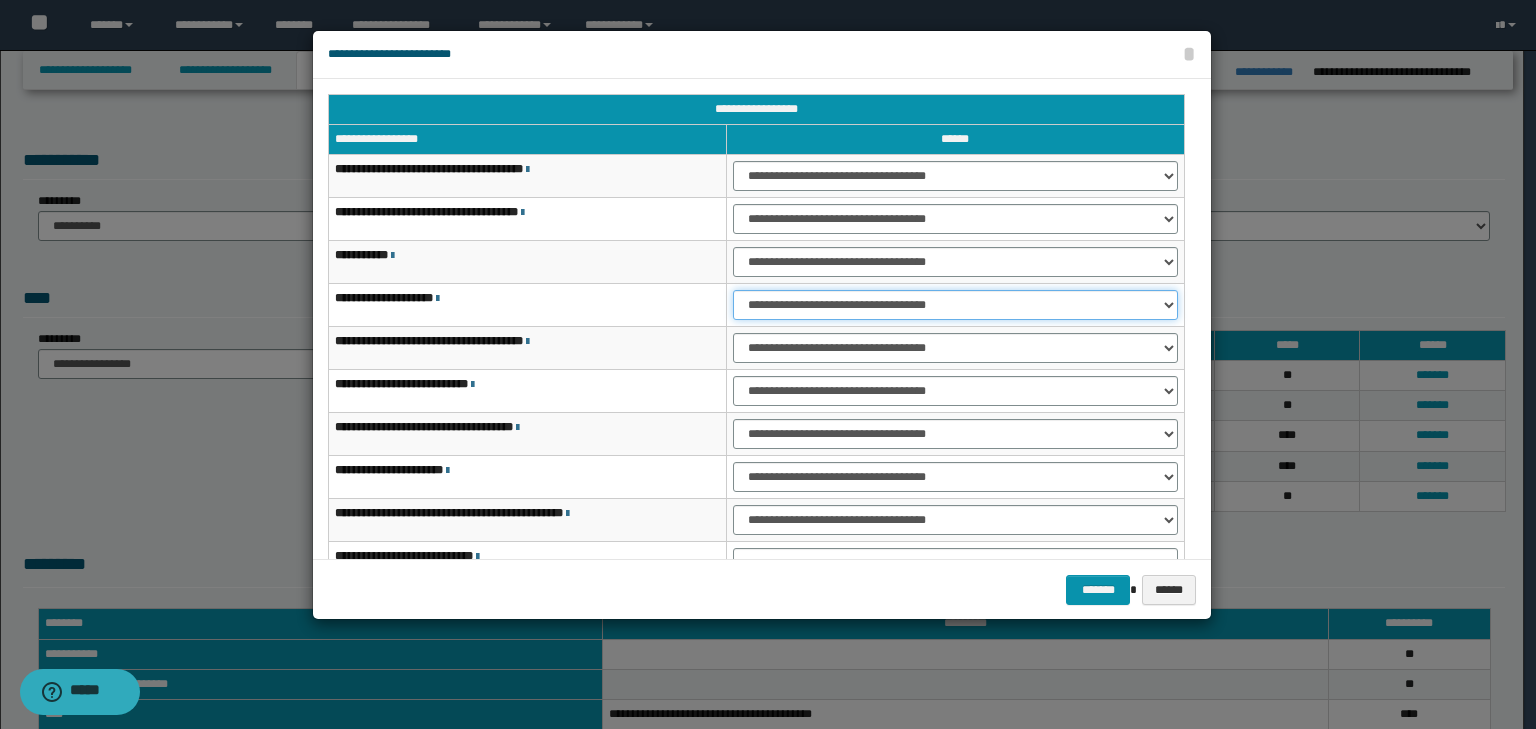 click on "**********" at bounding box center (955, 305) 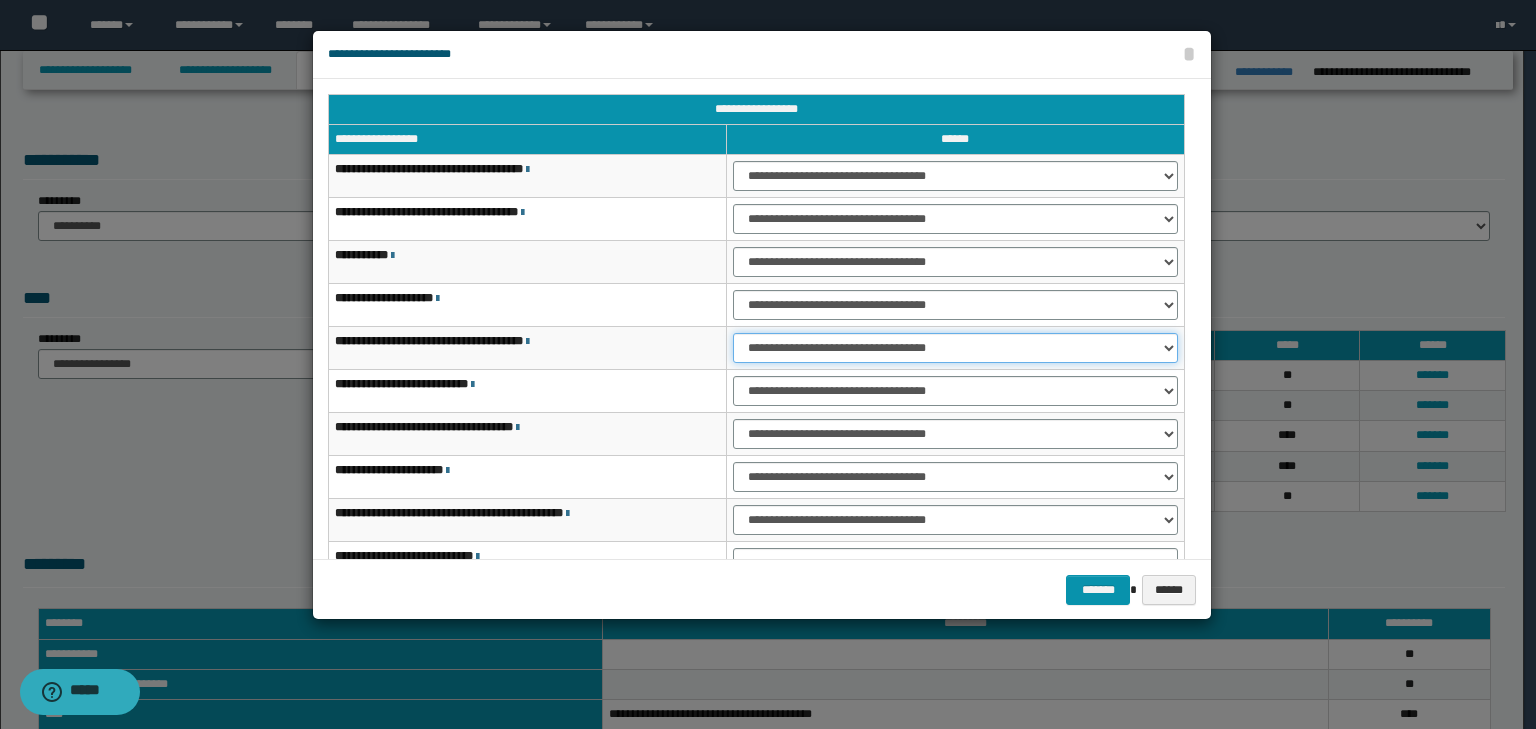 click on "**********" at bounding box center (955, 348) 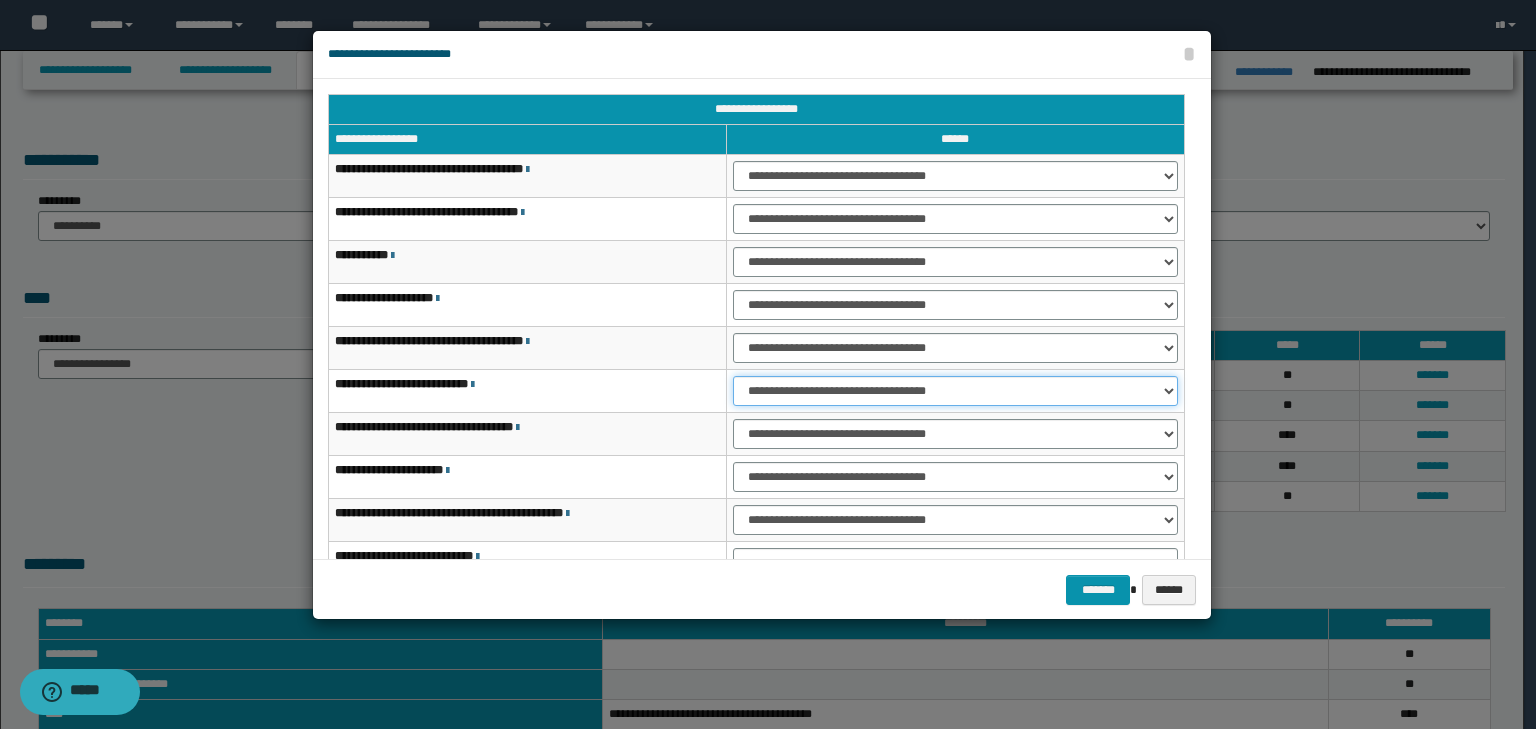 click on "**********" at bounding box center (955, 391) 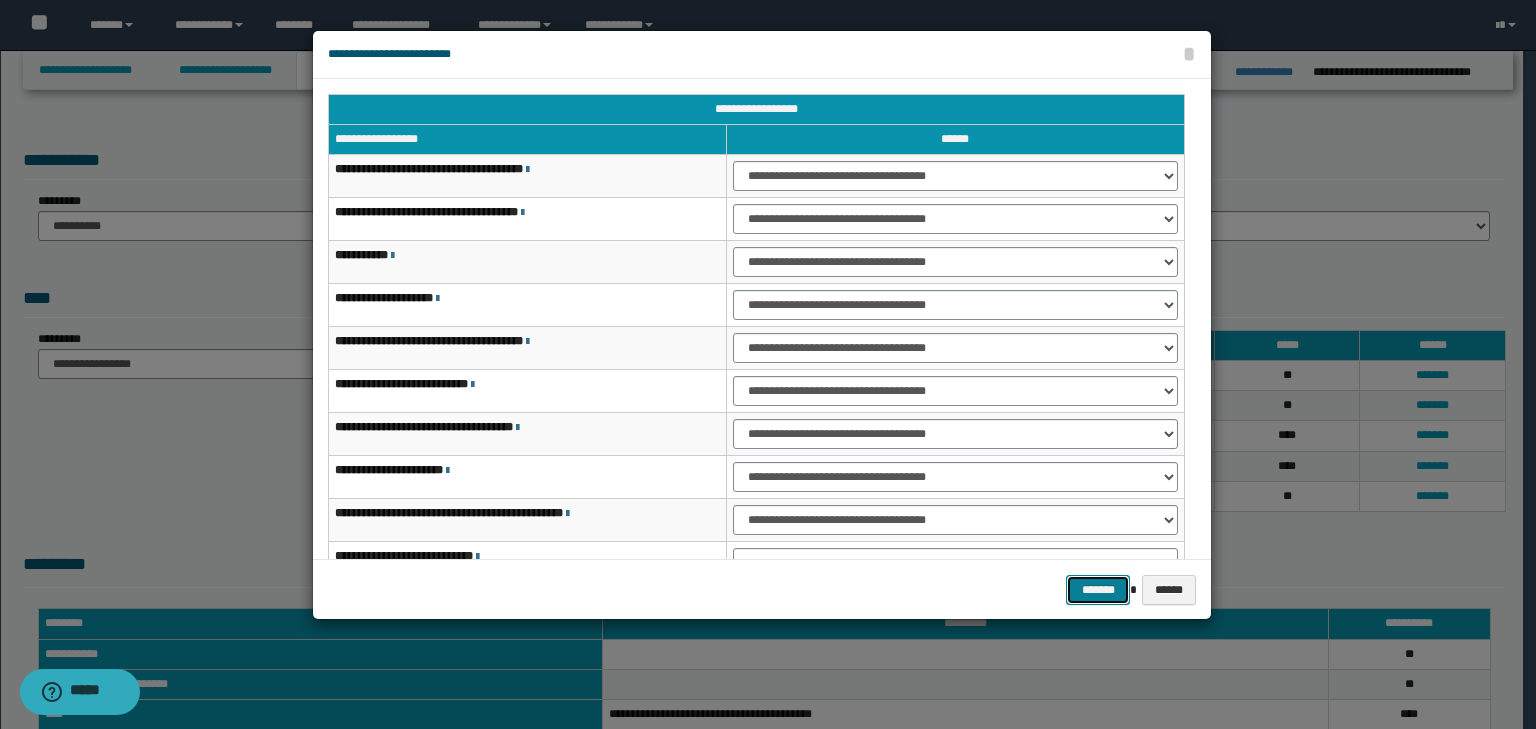 click on "*******" at bounding box center [1098, 590] 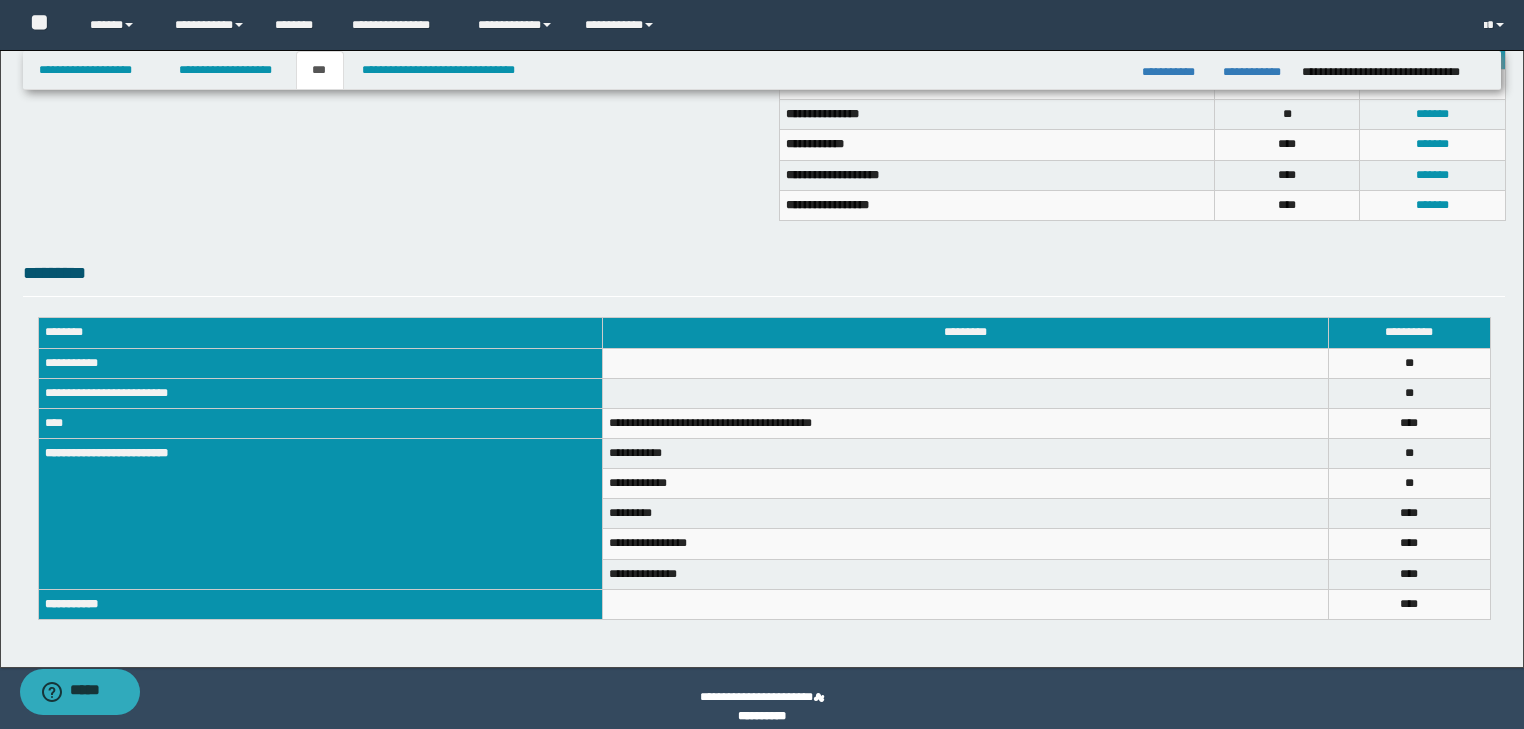 scroll, scrollTop: 308, scrollLeft: 0, axis: vertical 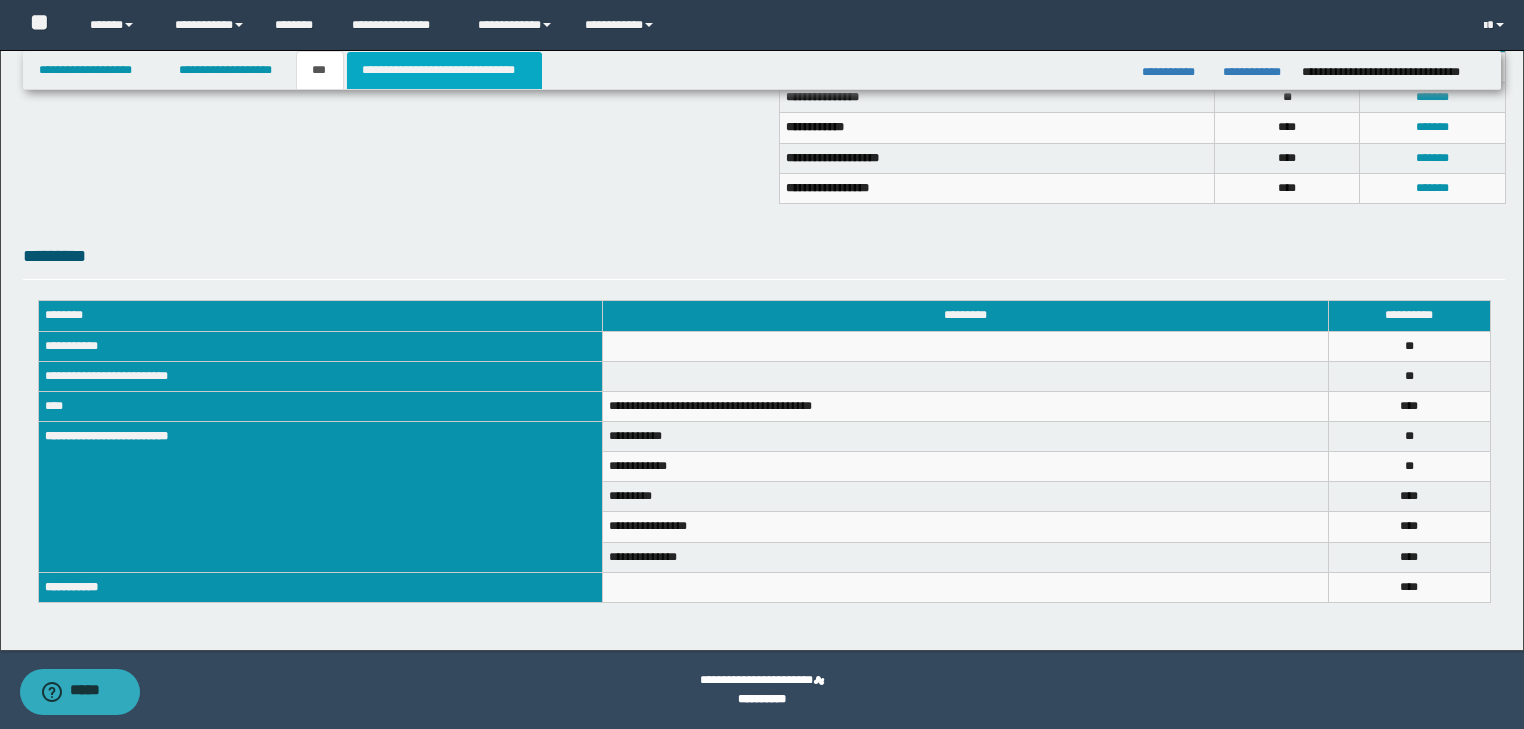 click on "**********" at bounding box center (444, 70) 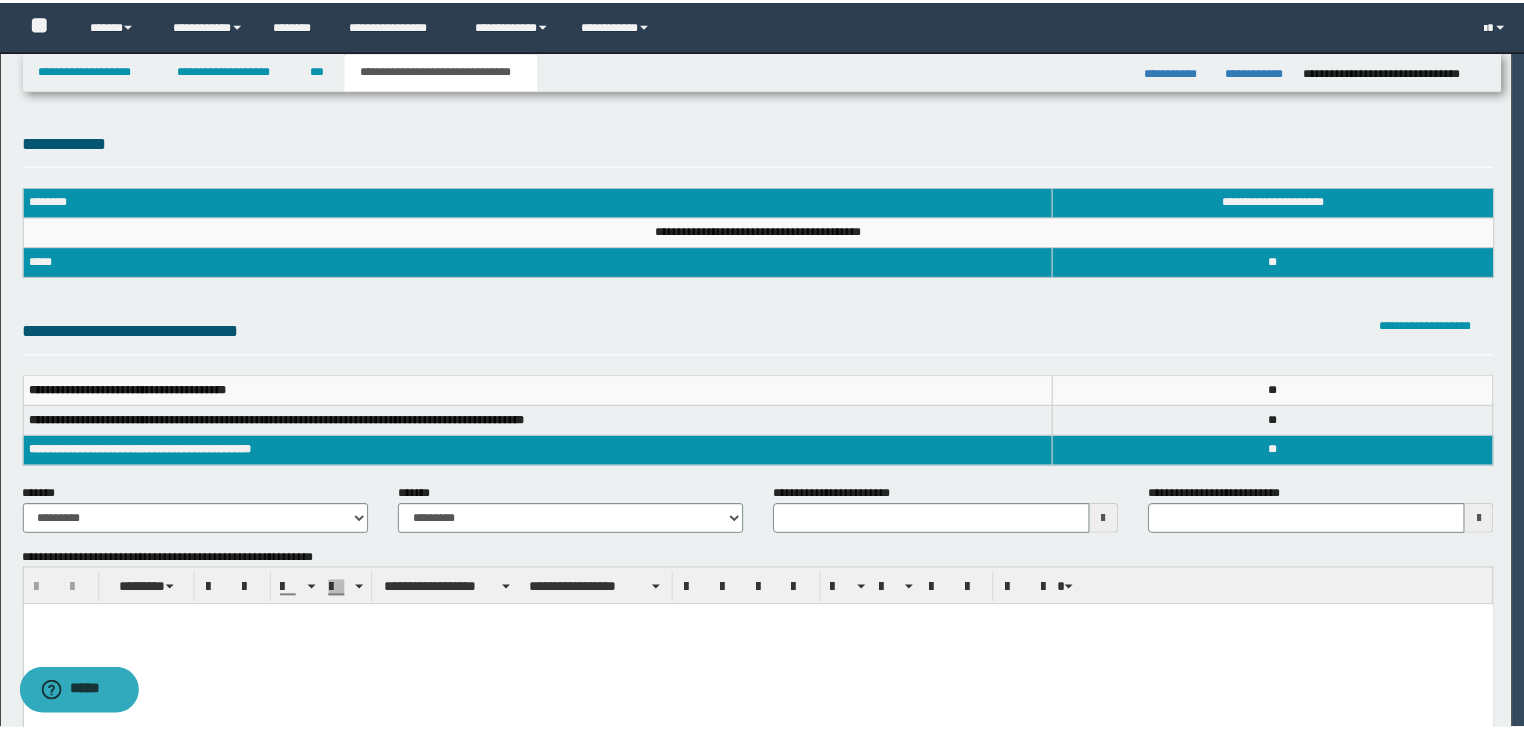 scroll, scrollTop: 0, scrollLeft: 0, axis: both 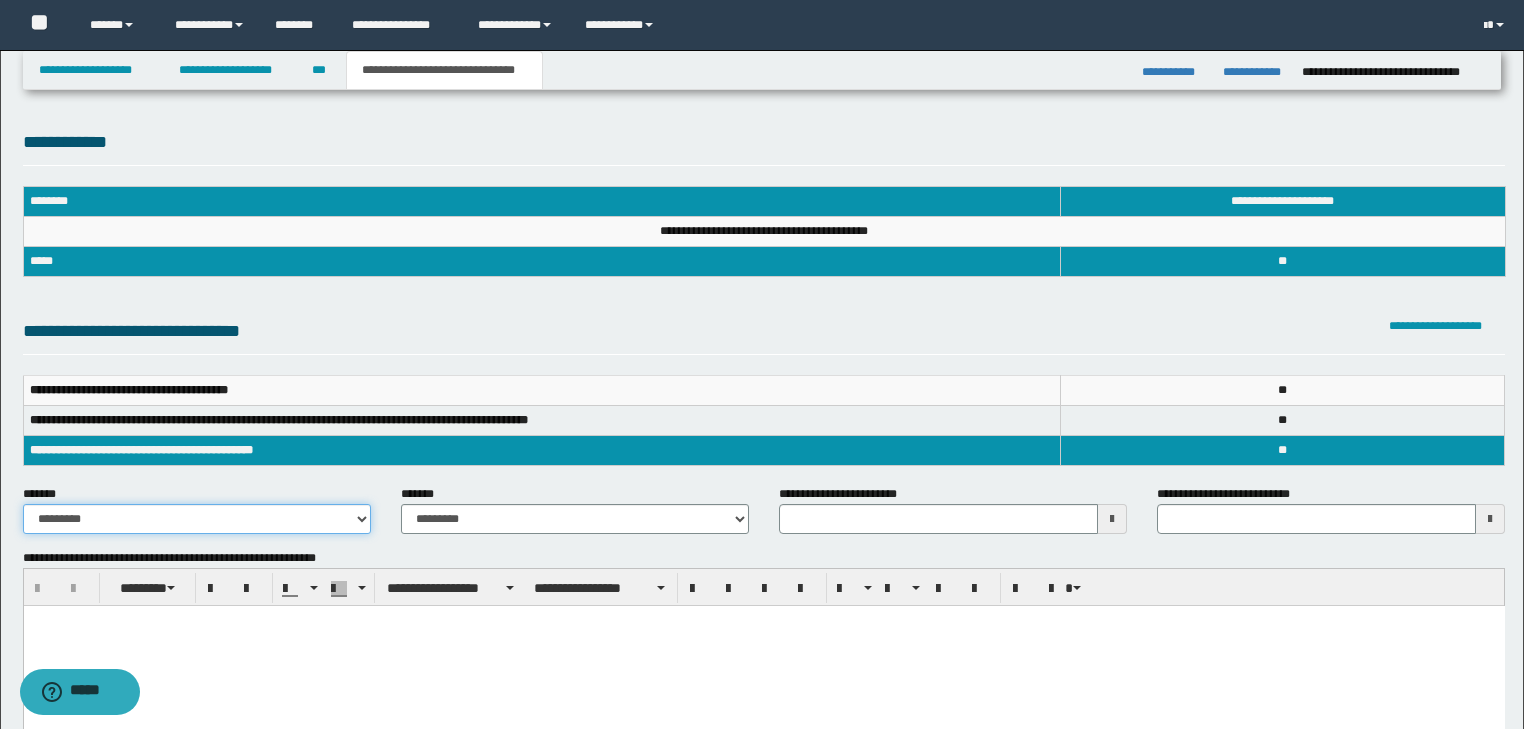 click on "**********" at bounding box center (197, 519) 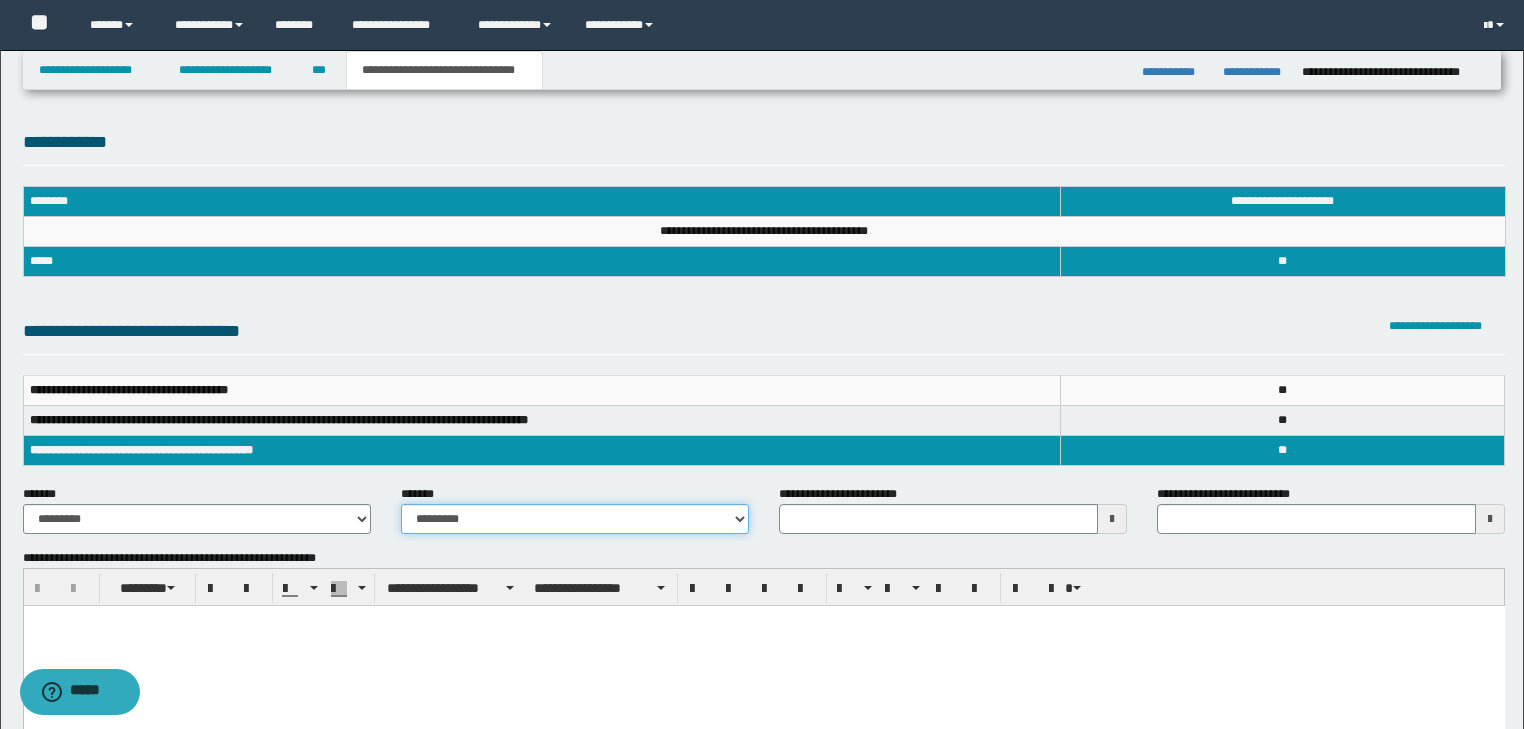 click on "**********" at bounding box center [575, 519] 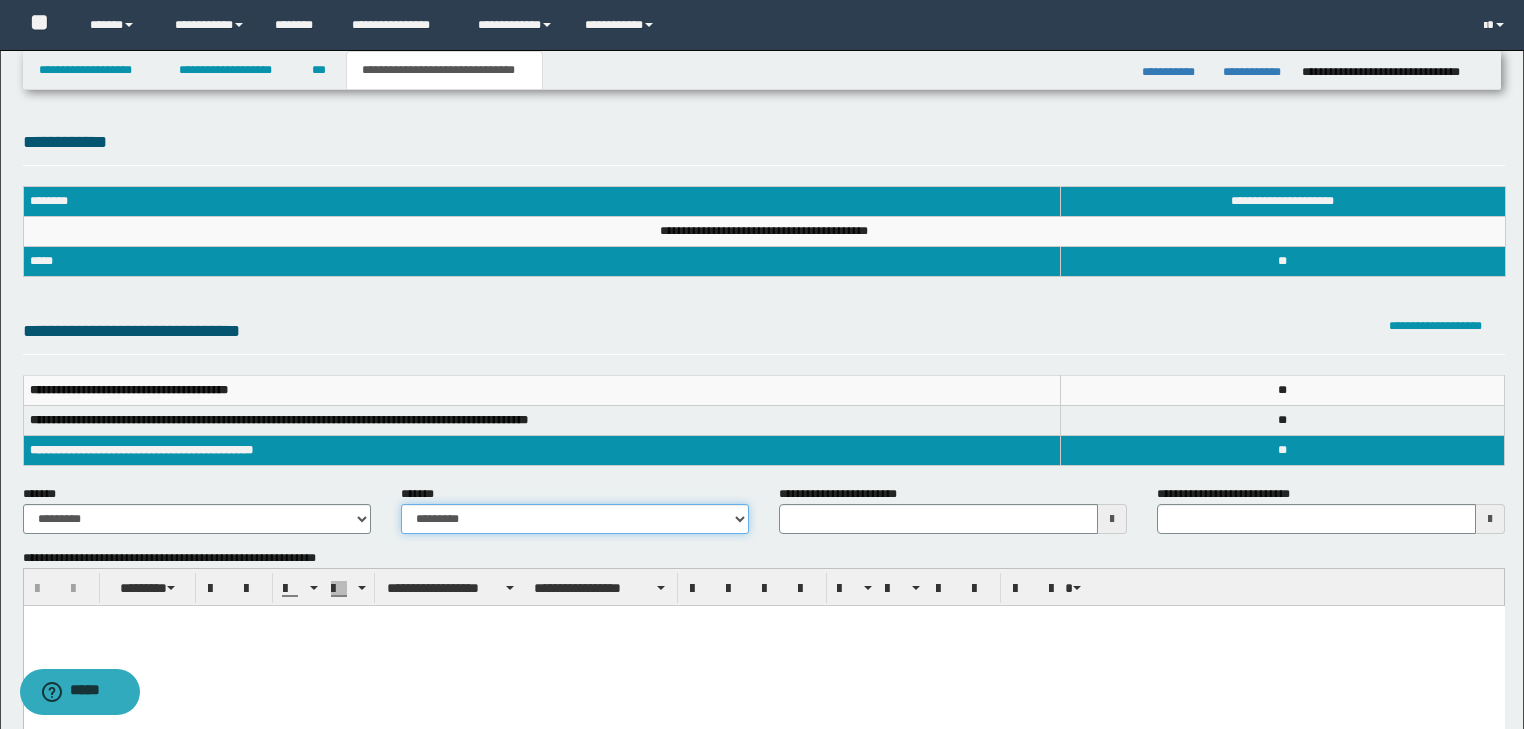select on "*" 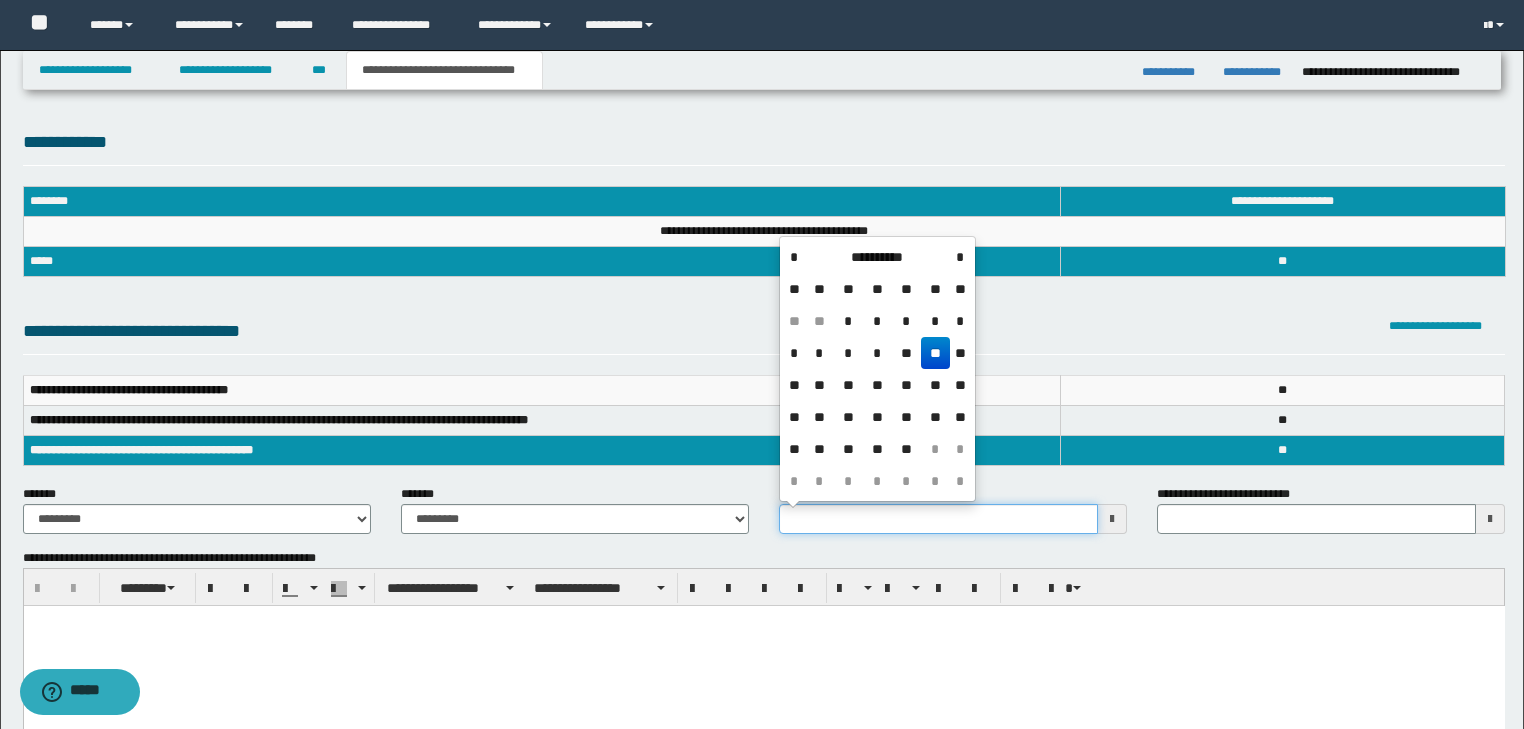 click on "**********" at bounding box center [938, 519] 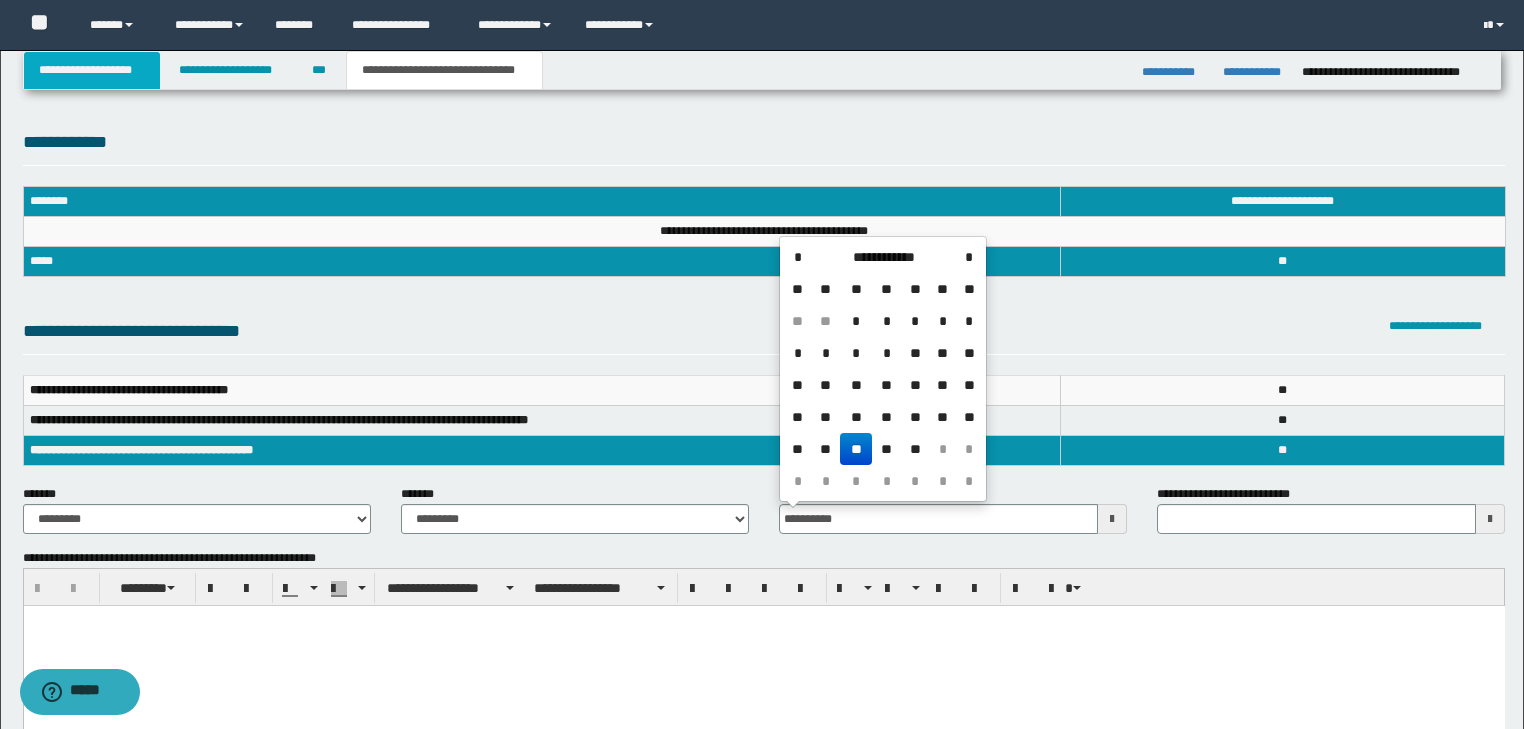 type on "**********" 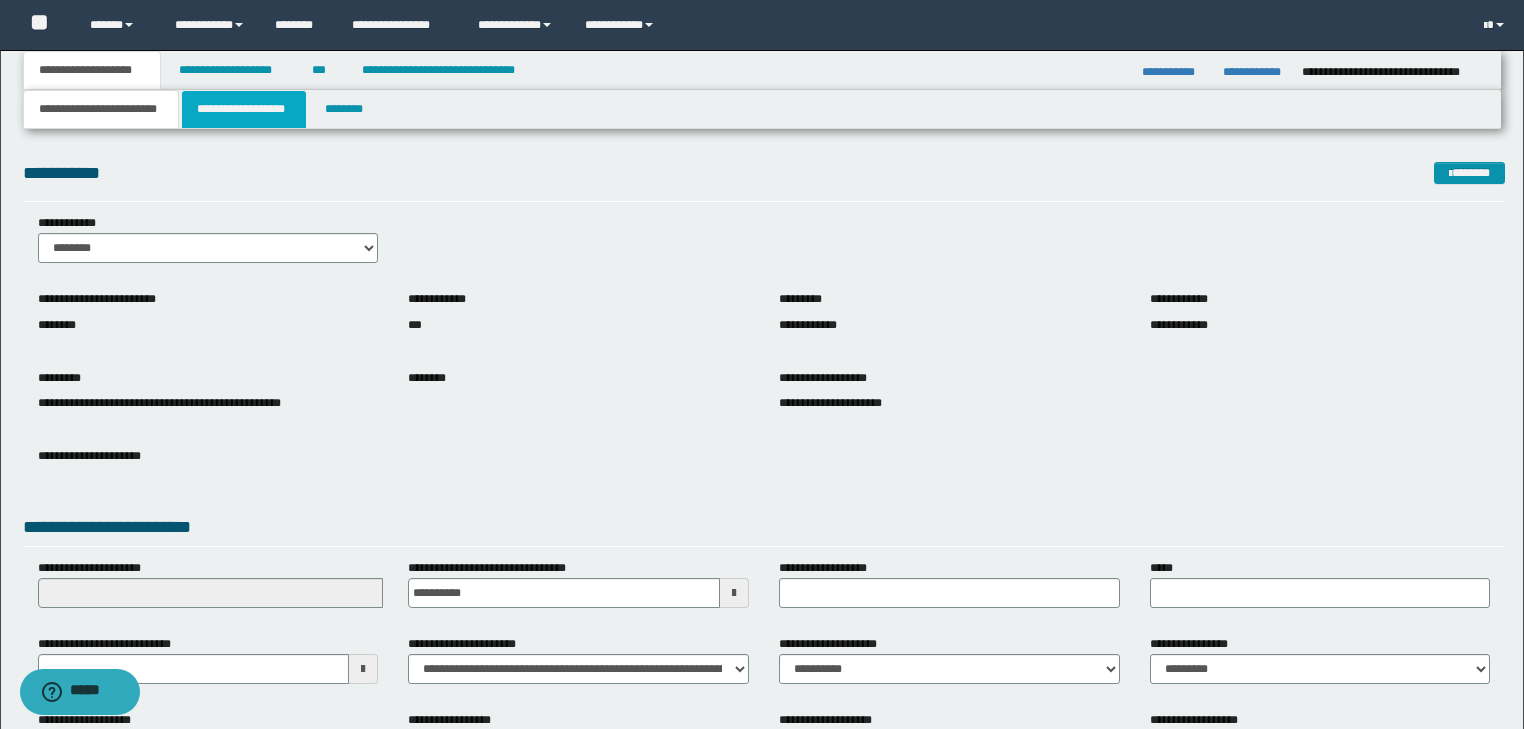 click on "**********" at bounding box center (244, 109) 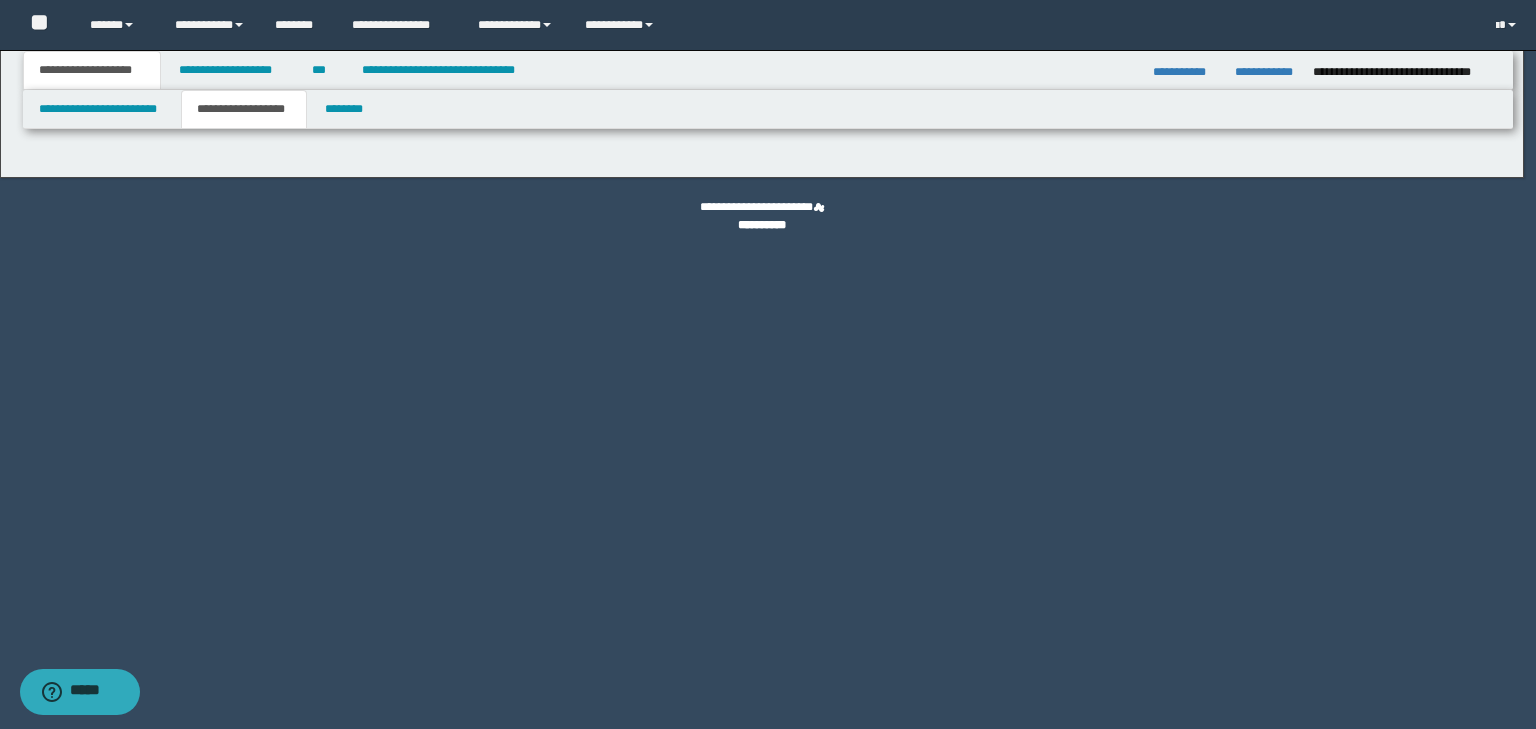 type on "********" 